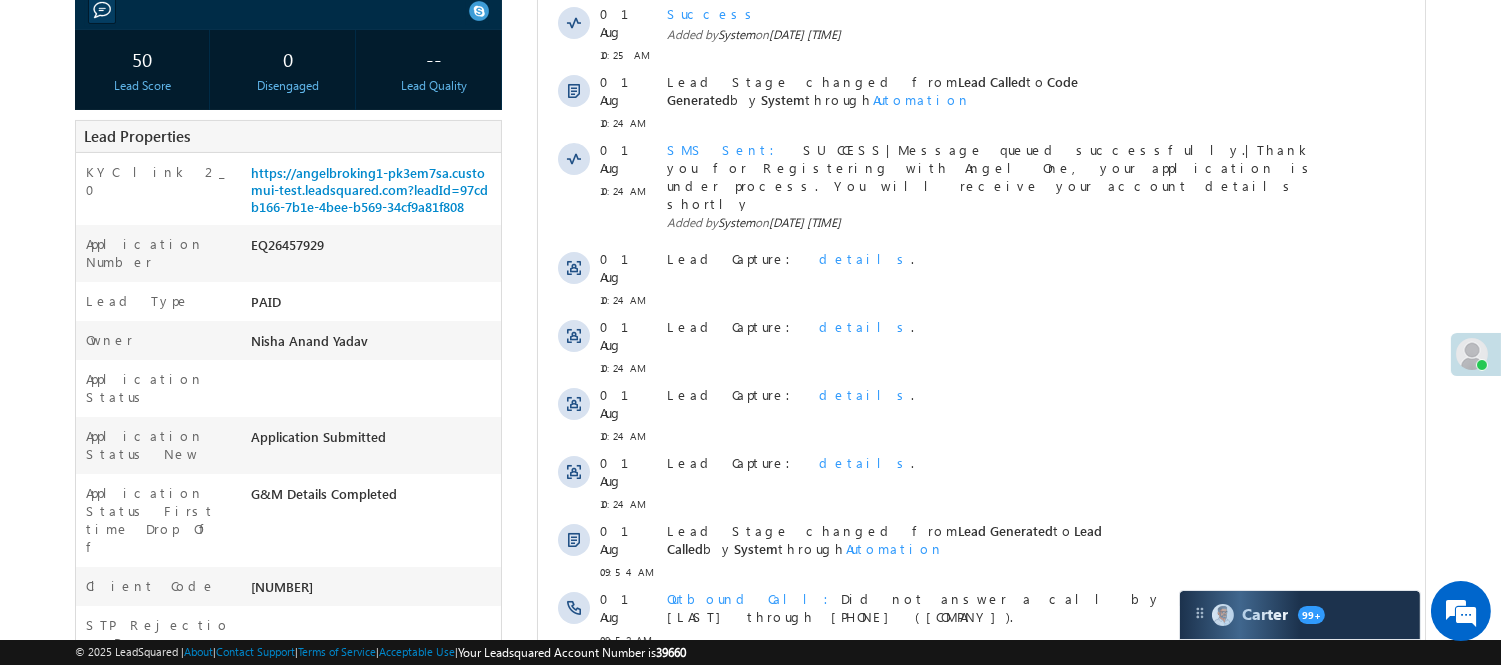 scroll, scrollTop: 0, scrollLeft: 0, axis: both 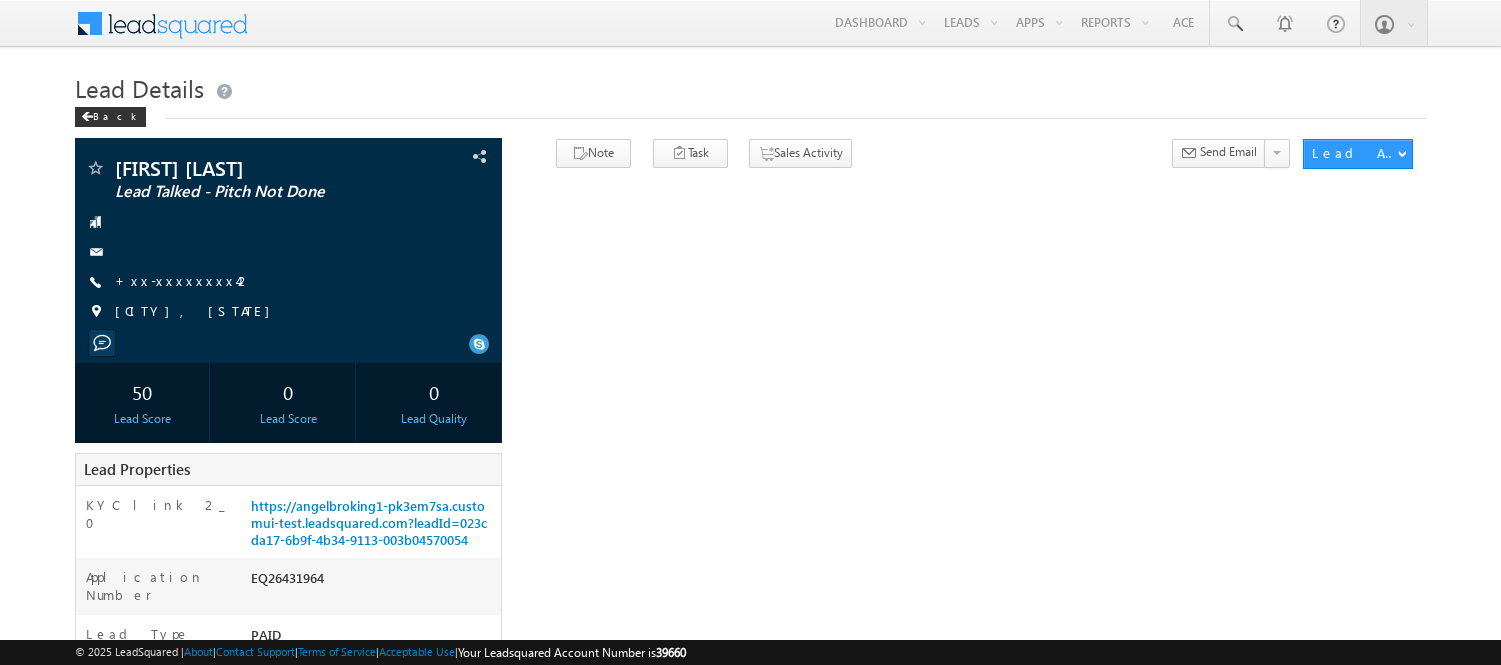 click on "https://angelbroking1-pk3em7sa.customui-test.leadsquared.com?leadId=023cda17-6b9f-4b34-9113-003b04570054" at bounding box center [369, 522] 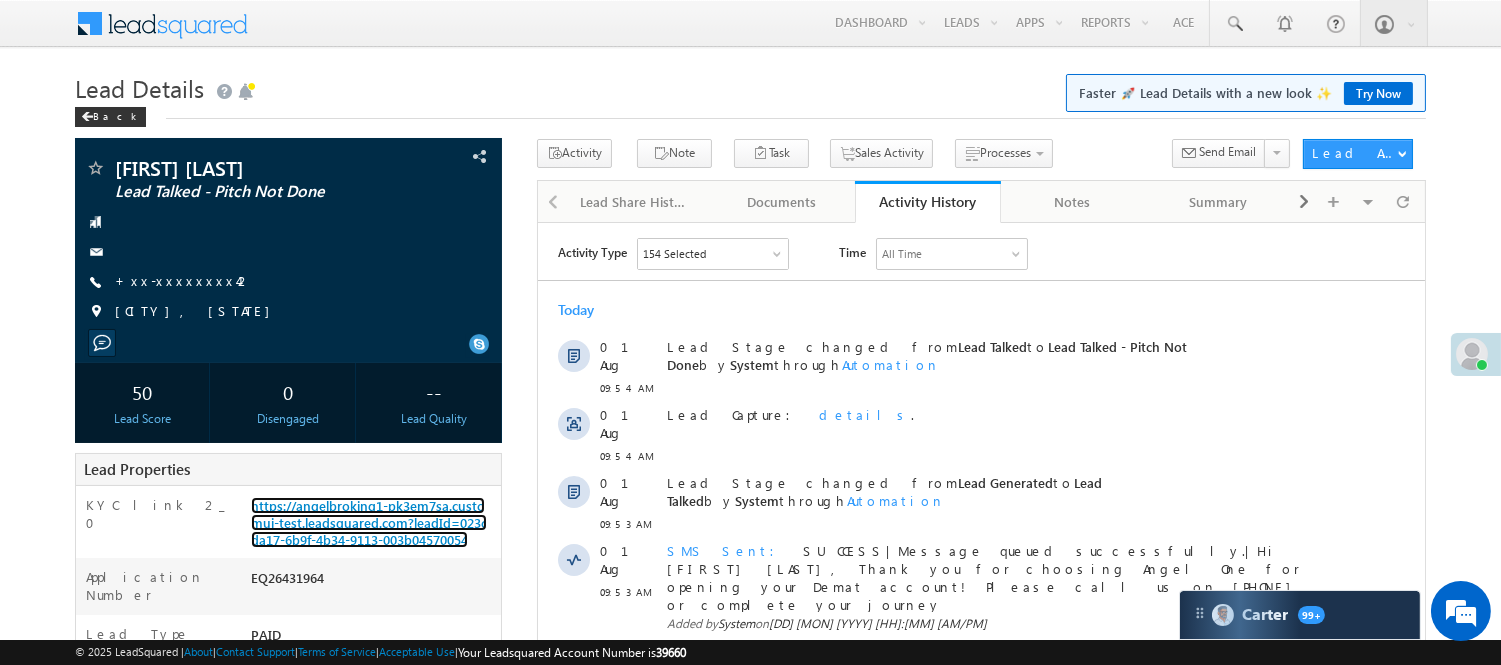 scroll, scrollTop: 0, scrollLeft: 0, axis: both 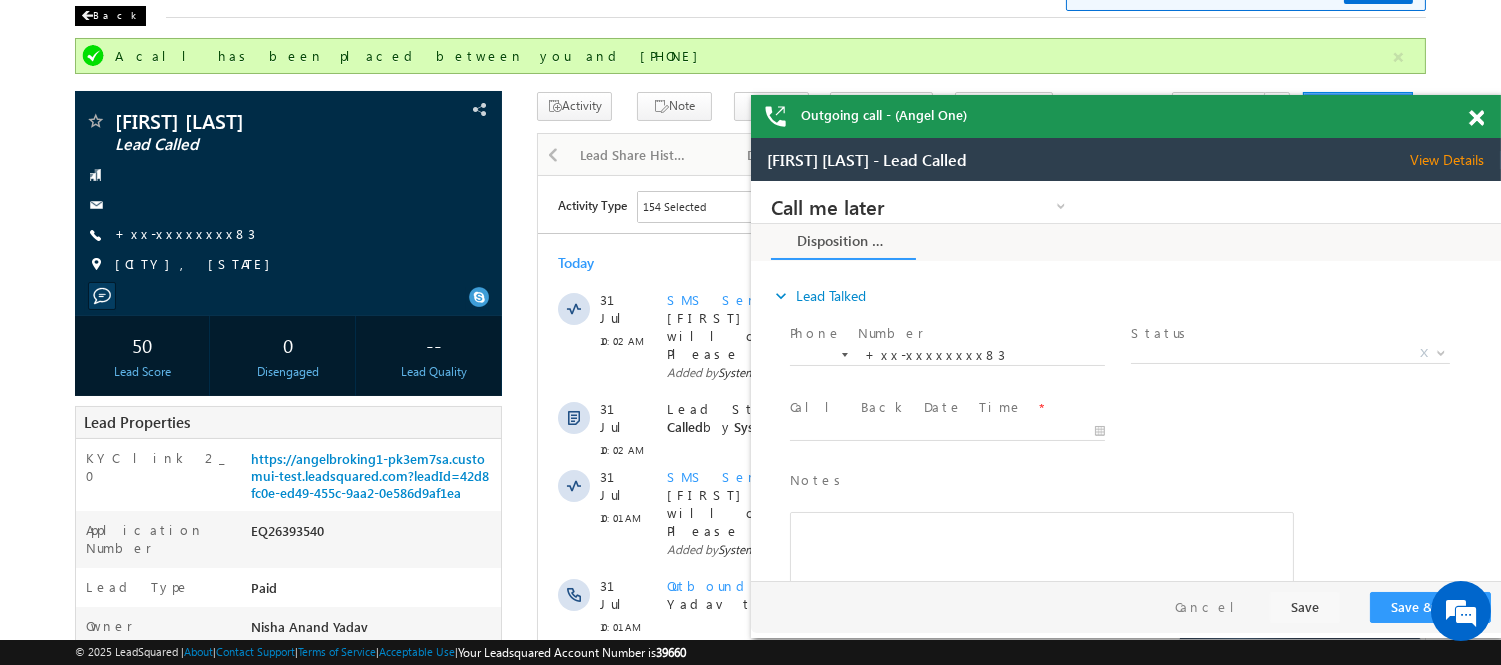 click on "Back" at bounding box center [110, 16] 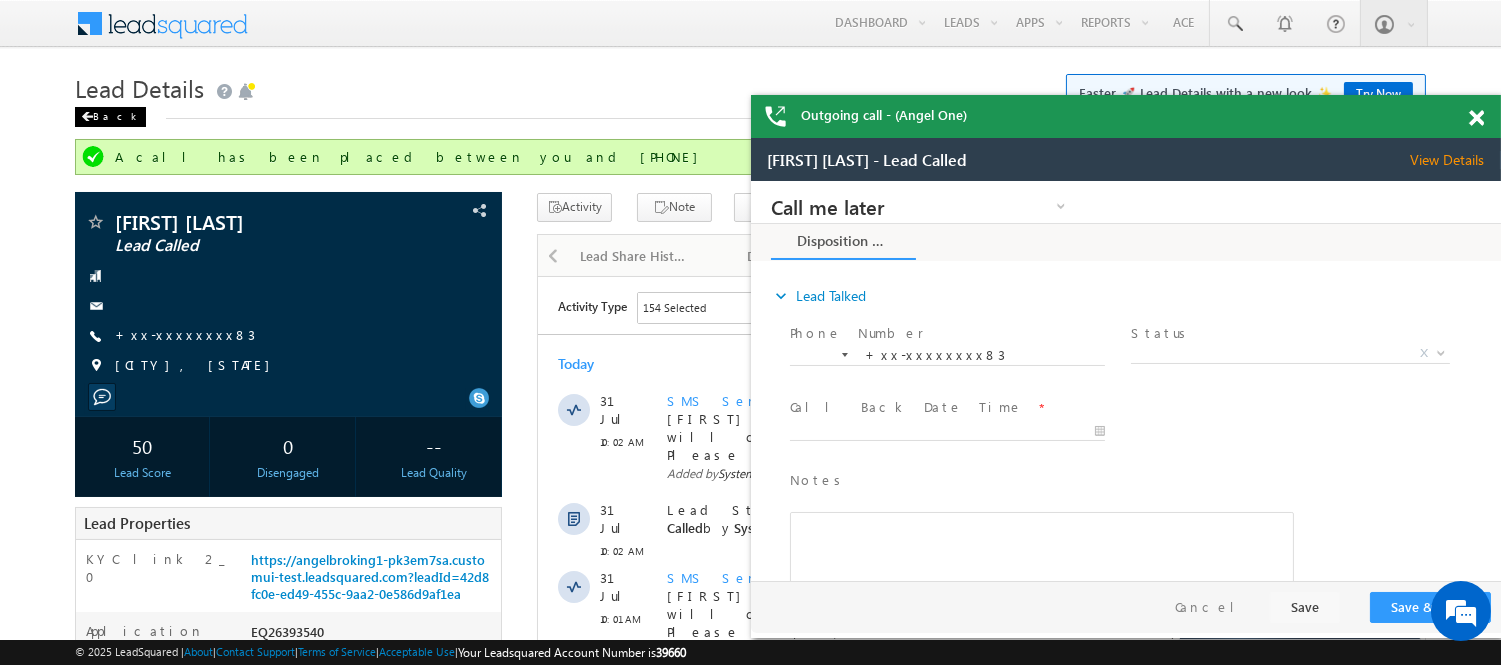 click on "Back" at bounding box center [110, 117] 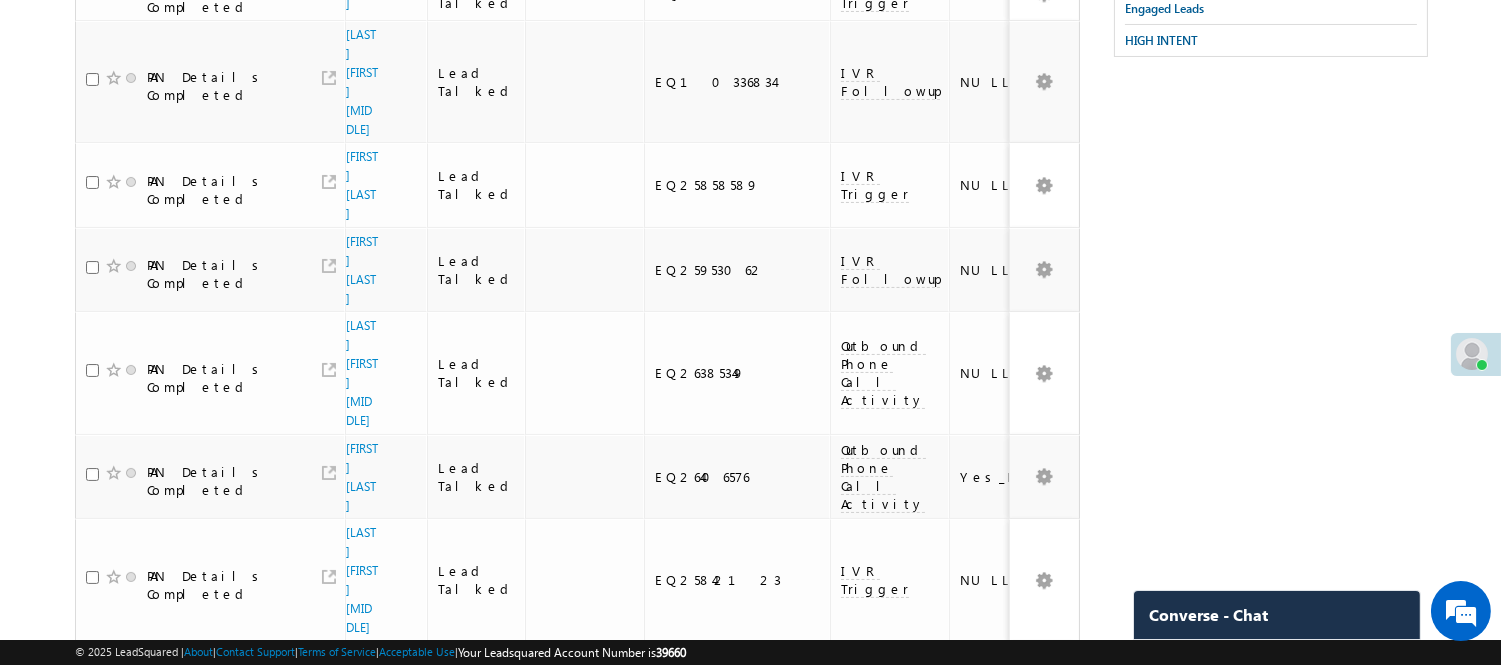 scroll, scrollTop: 0, scrollLeft: 0, axis: both 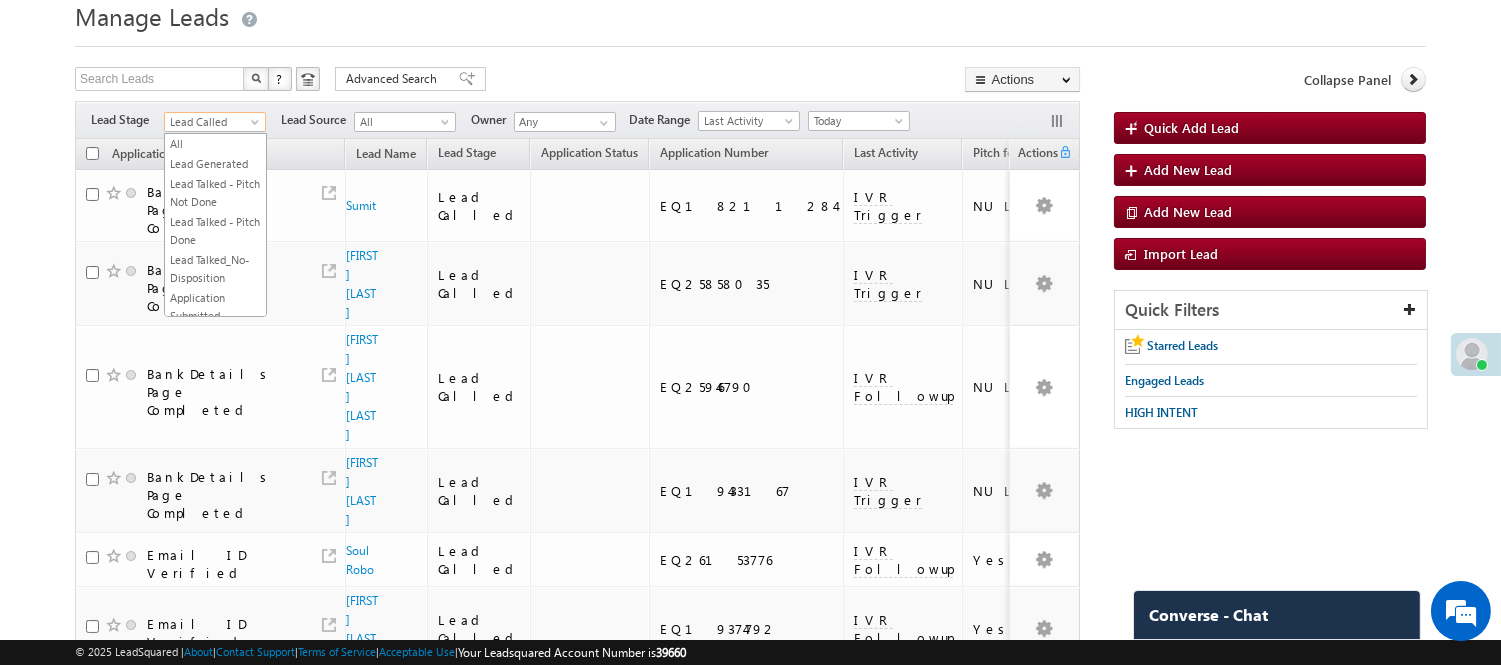 click on "Lead Called" at bounding box center [215, 122] 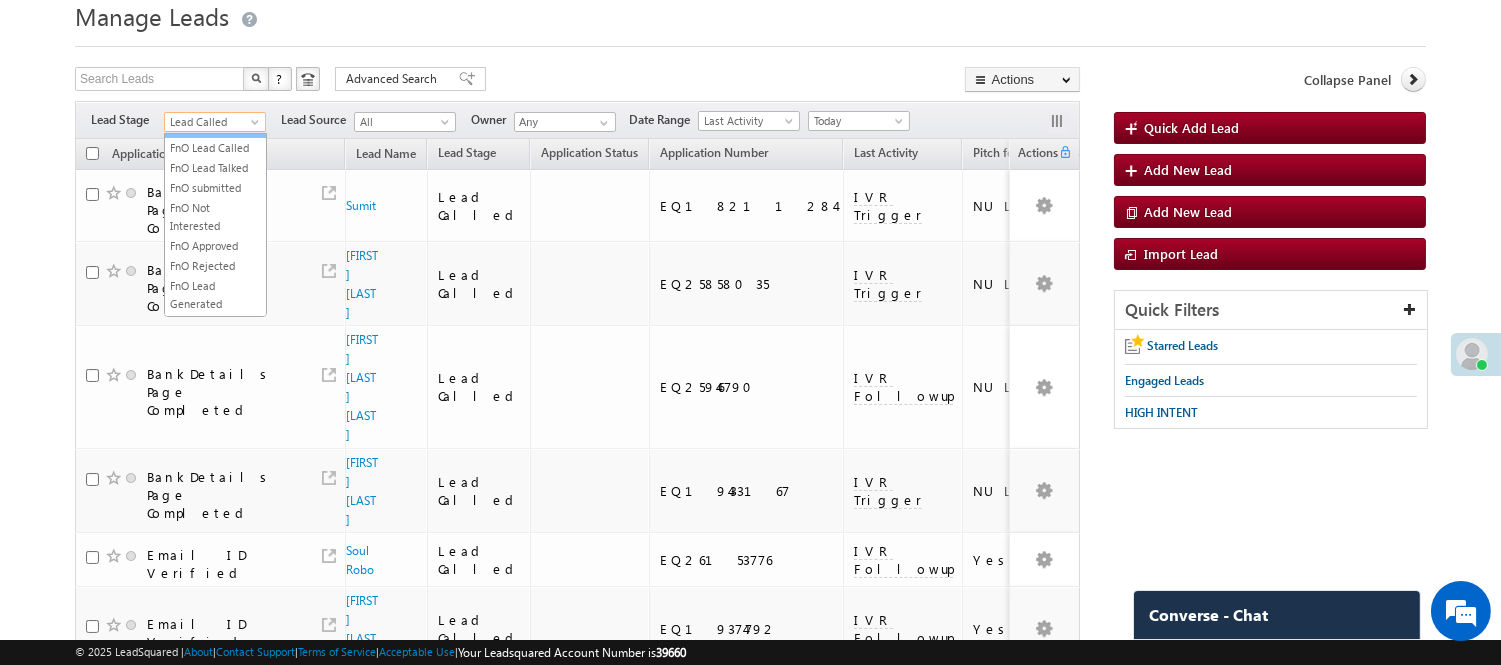 scroll, scrollTop: 0, scrollLeft: 0, axis: both 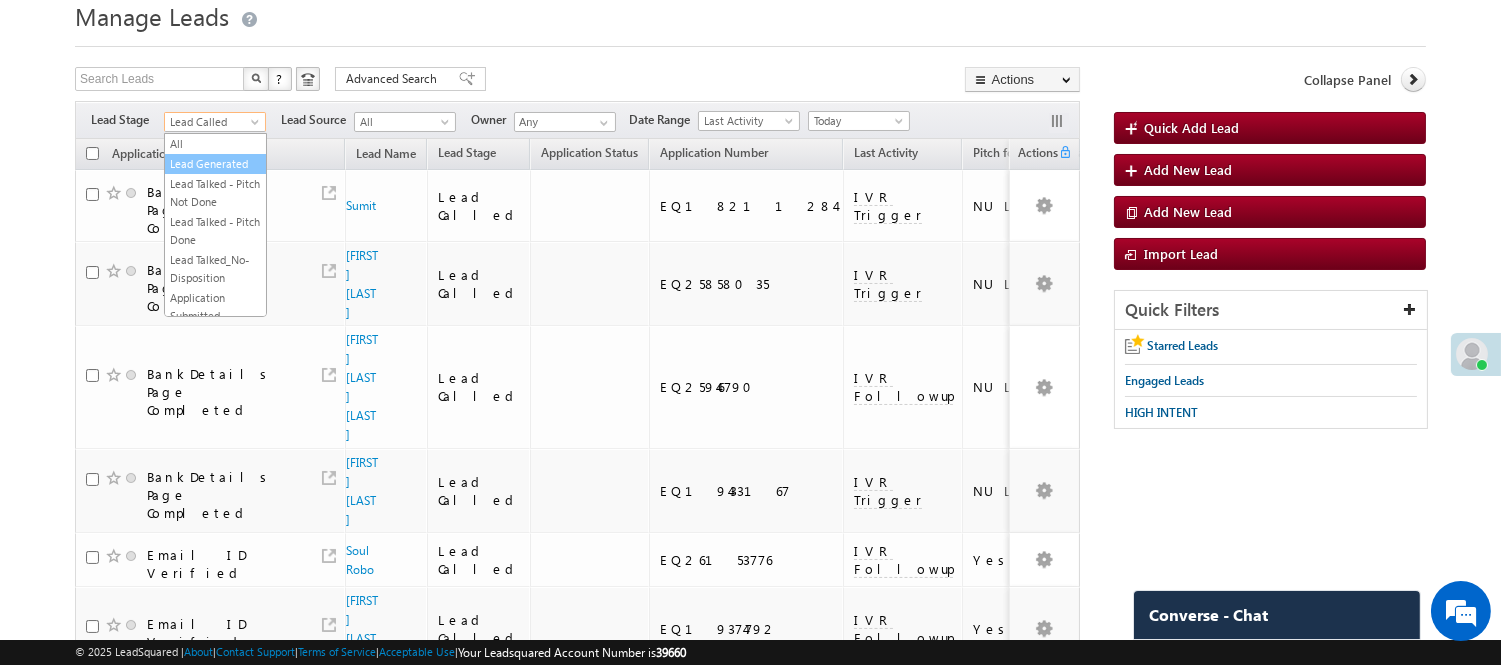 click on "Lead Generated" at bounding box center (215, 164) 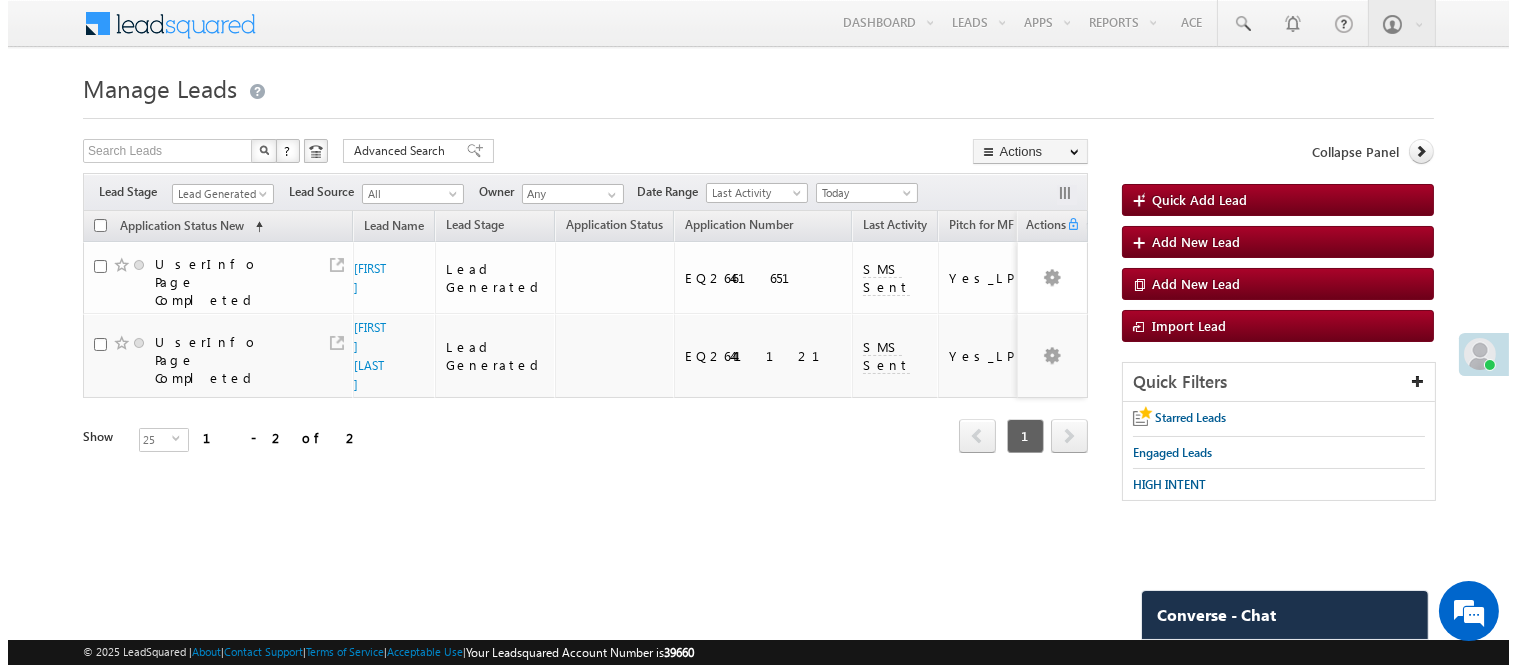 scroll, scrollTop: 0, scrollLeft: 0, axis: both 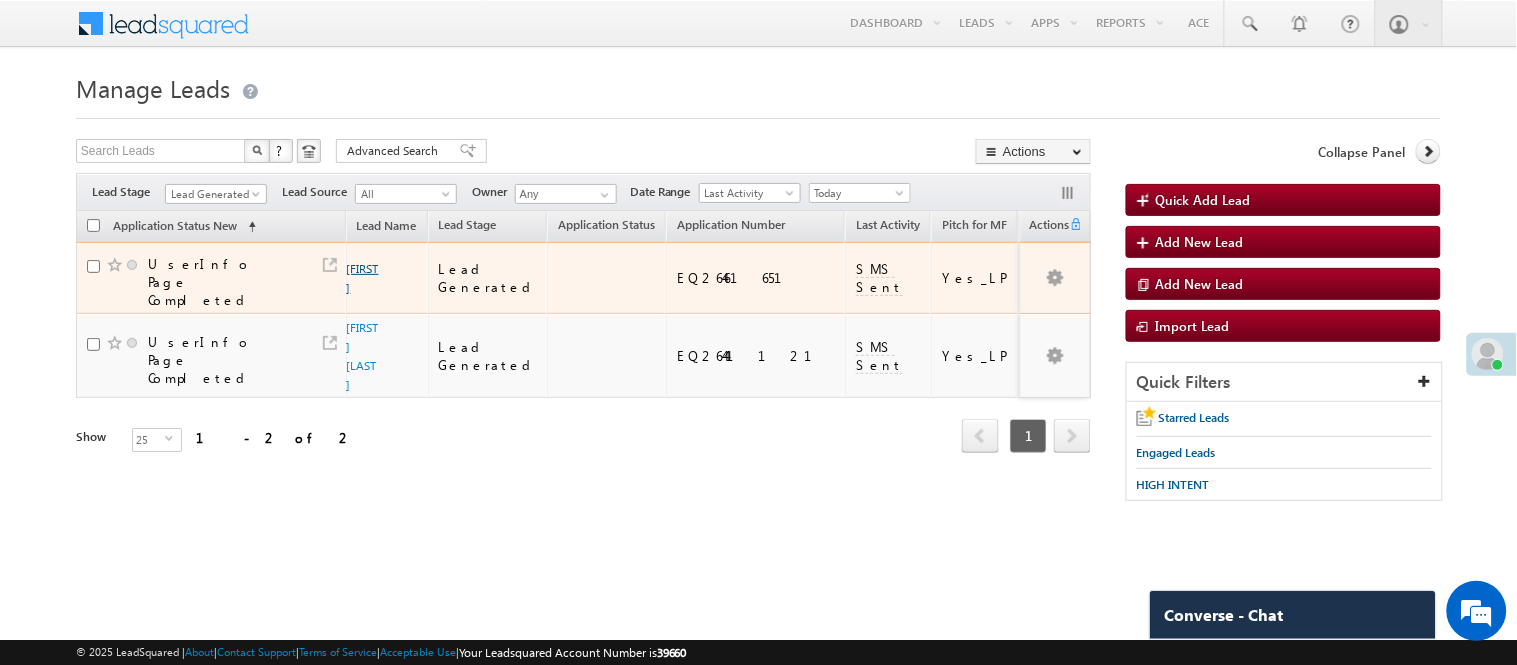 drag, startPoint x: 380, startPoint y: 270, endPoint x: 364, endPoint y: 270, distance: 16 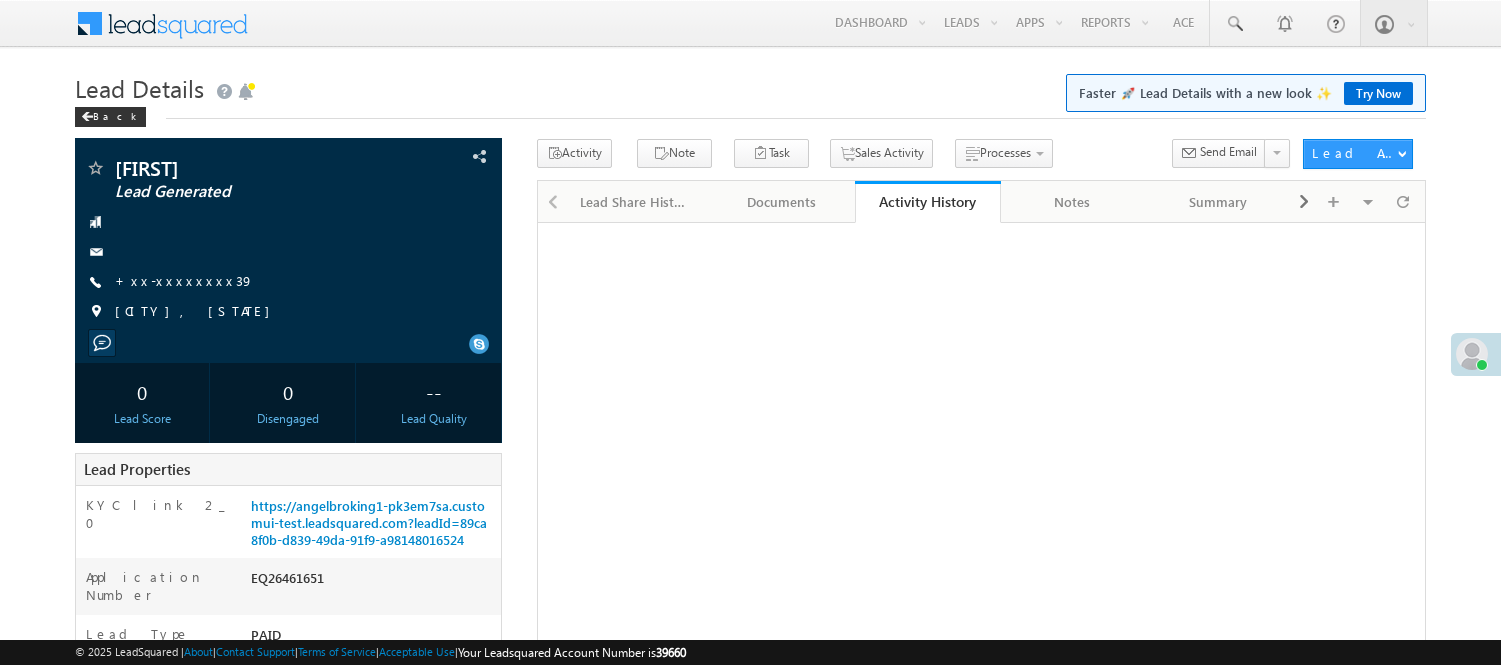 scroll, scrollTop: 0, scrollLeft: 0, axis: both 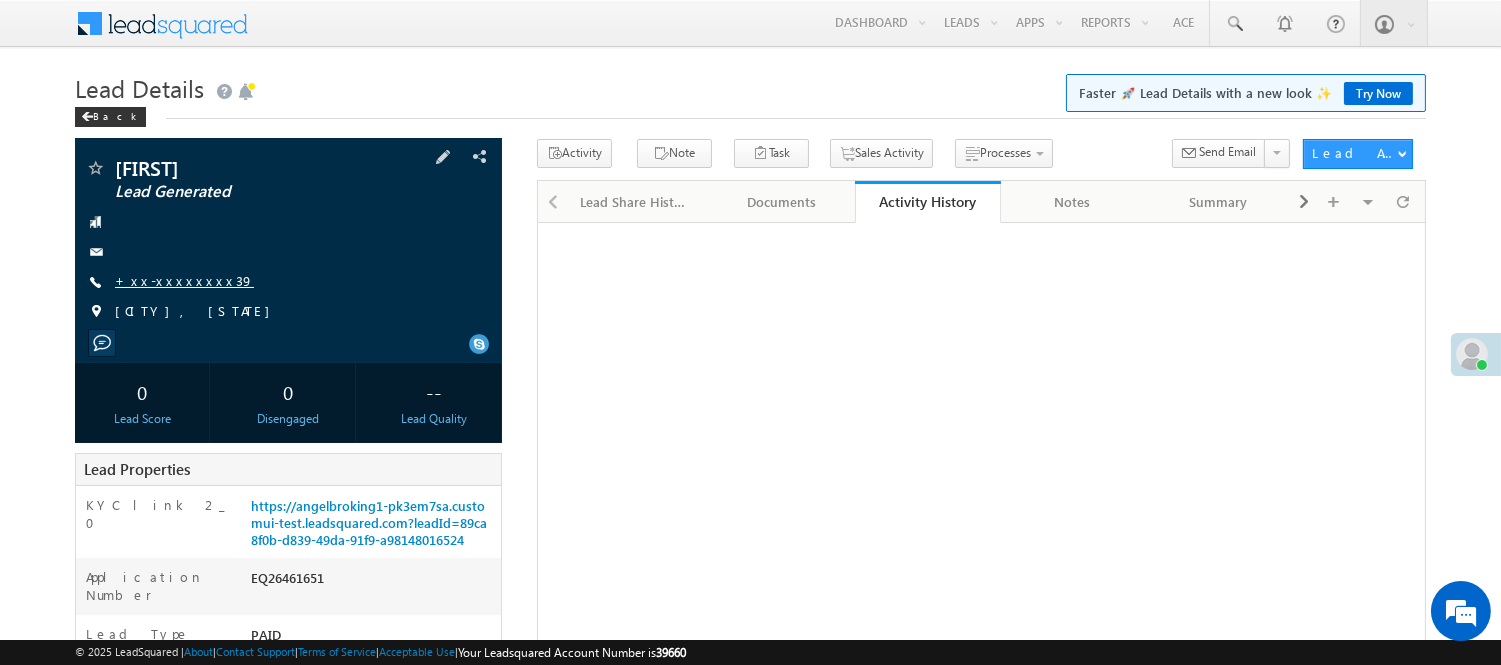 click on "+xx-xxxxxxxx39" at bounding box center [184, 280] 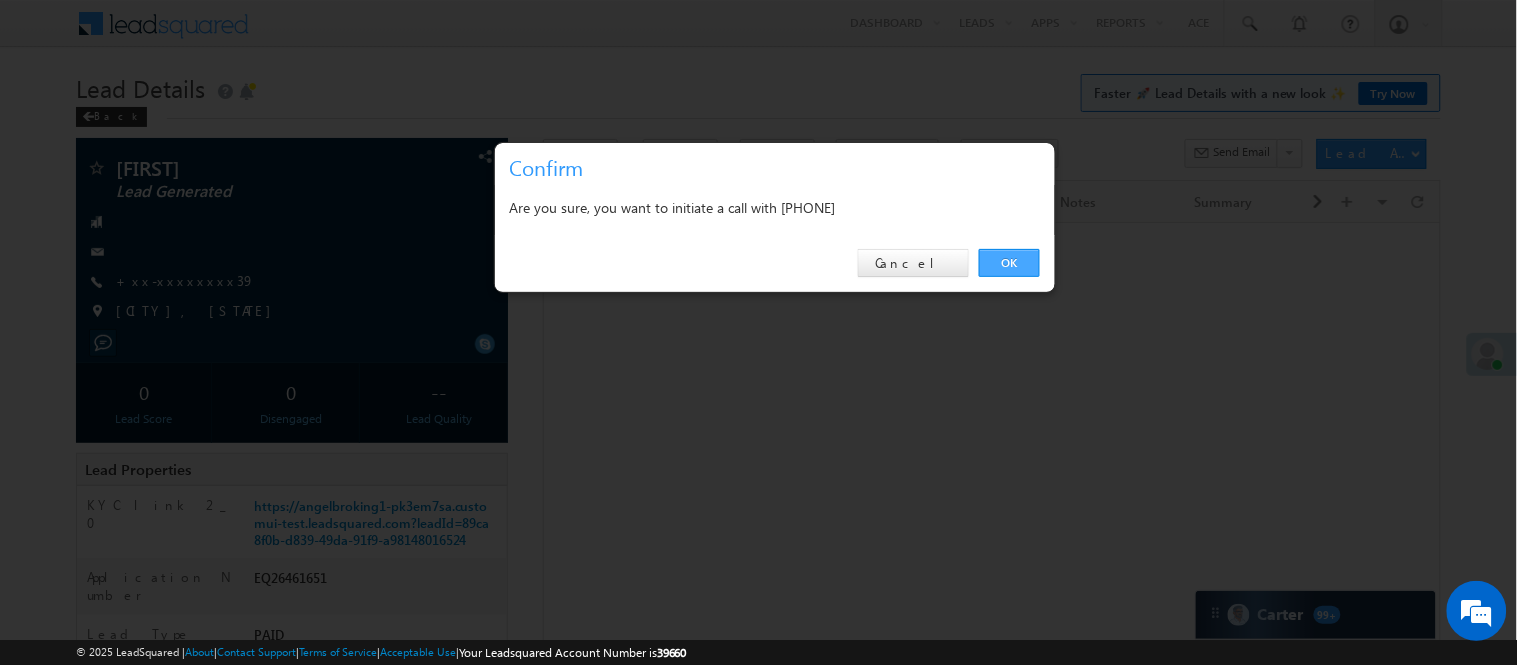 click on "OK" at bounding box center [1009, 263] 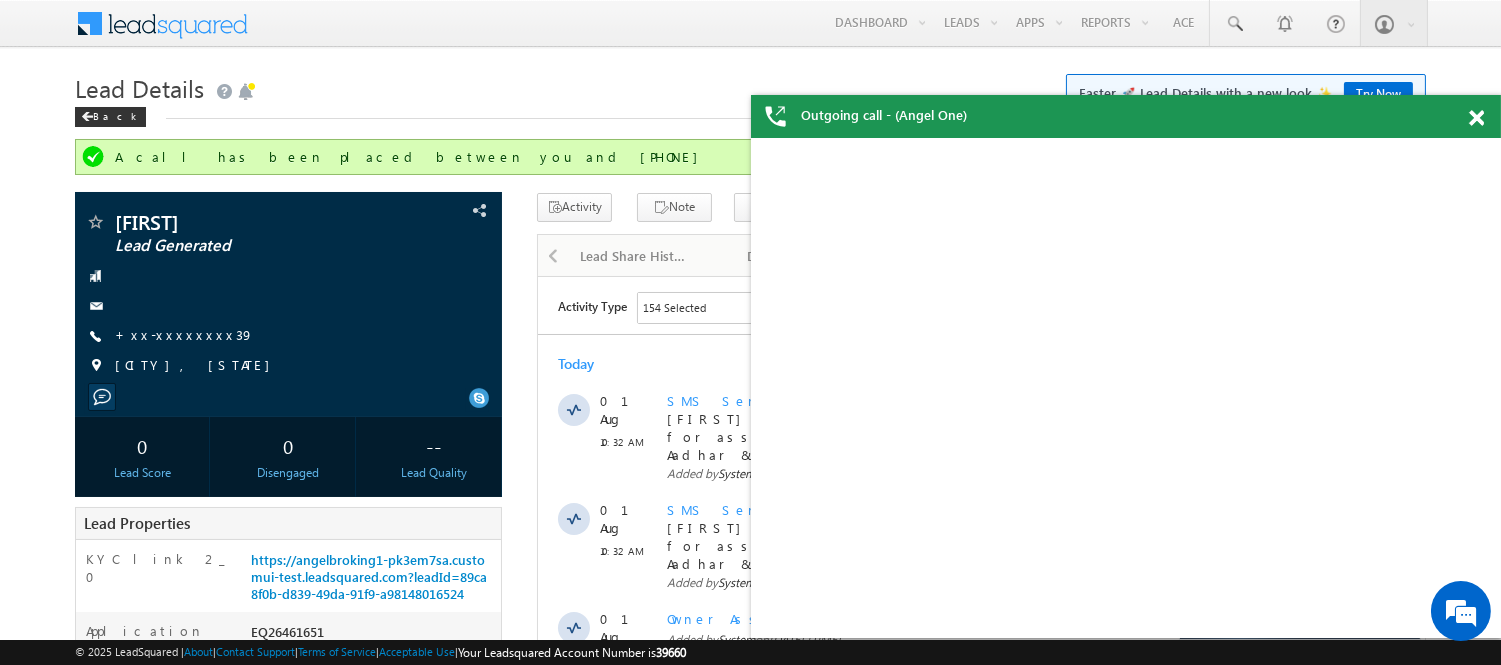 scroll, scrollTop: 0, scrollLeft: 0, axis: both 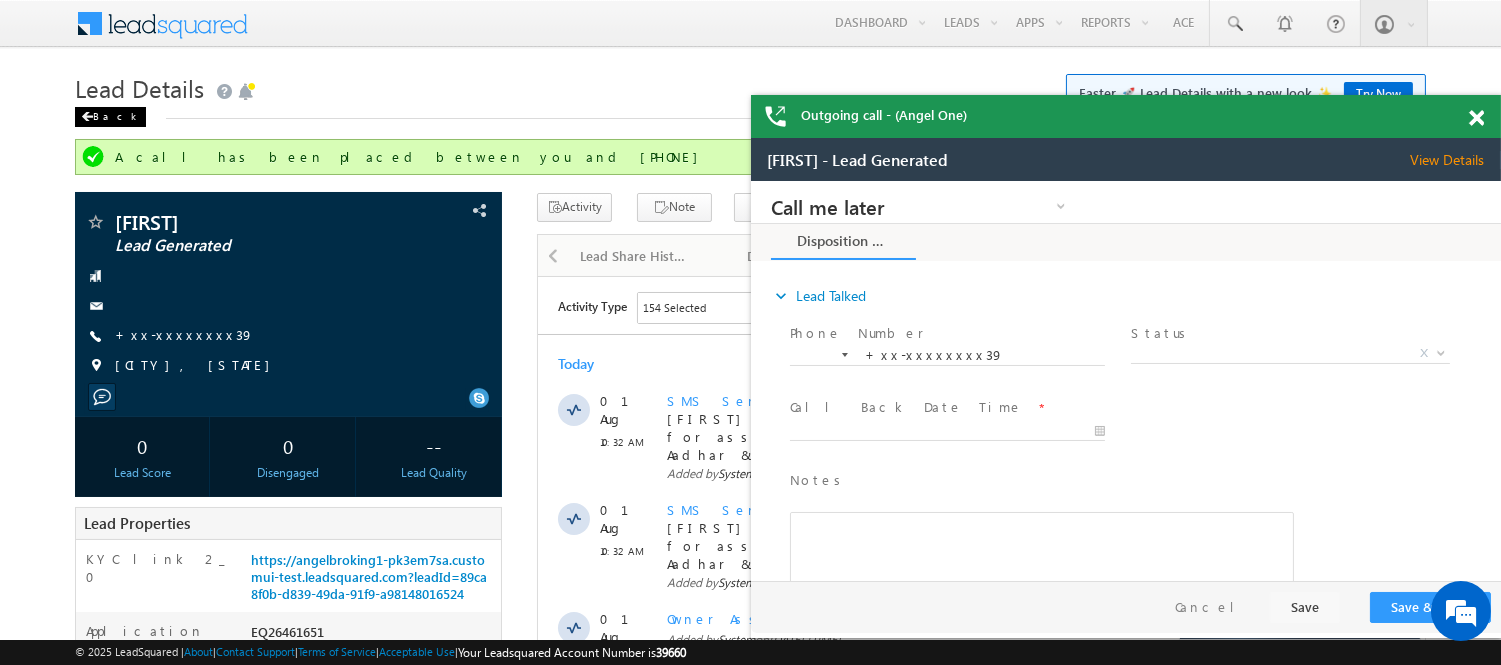 click on "Back" at bounding box center [110, 117] 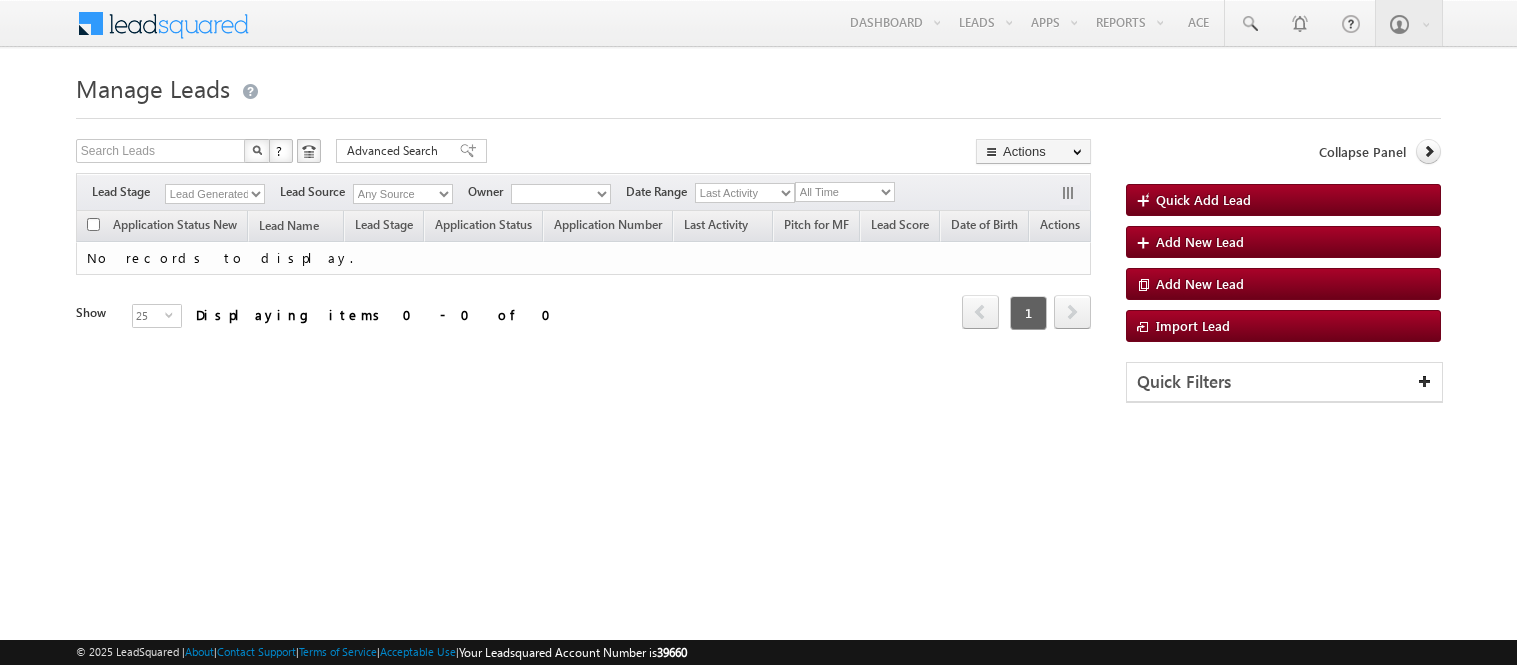 scroll, scrollTop: 0, scrollLeft: 0, axis: both 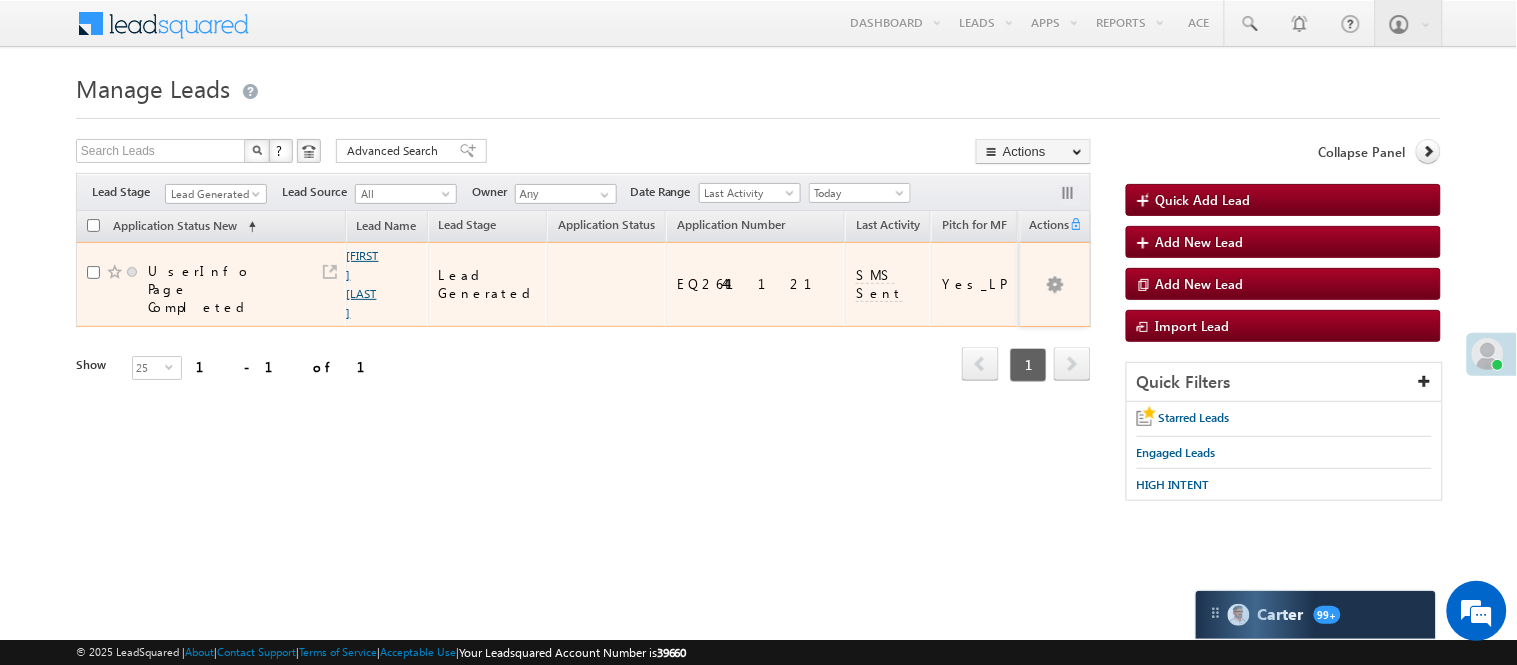 click on "[FIRST] [LAST]" at bounding box center [363, 284] 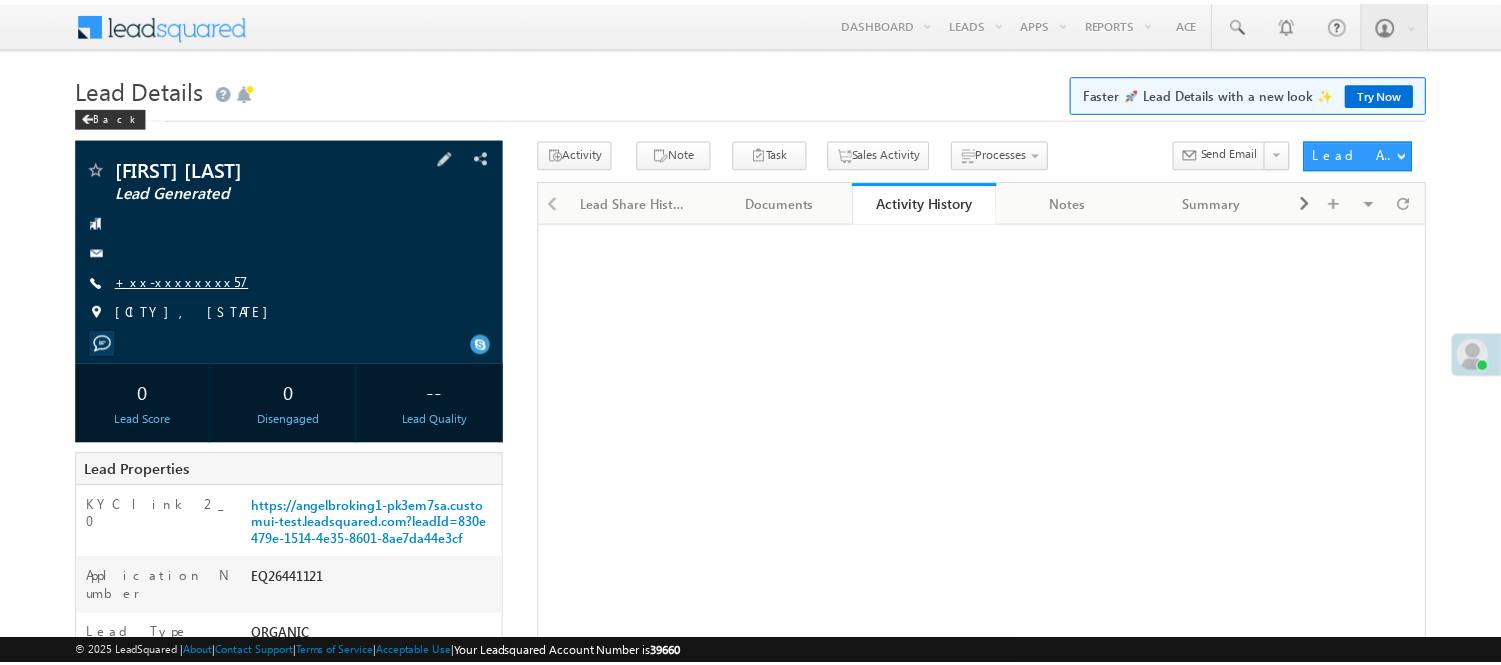 scroll, scrollTop: 0, scrollLeft: 0, axis: both 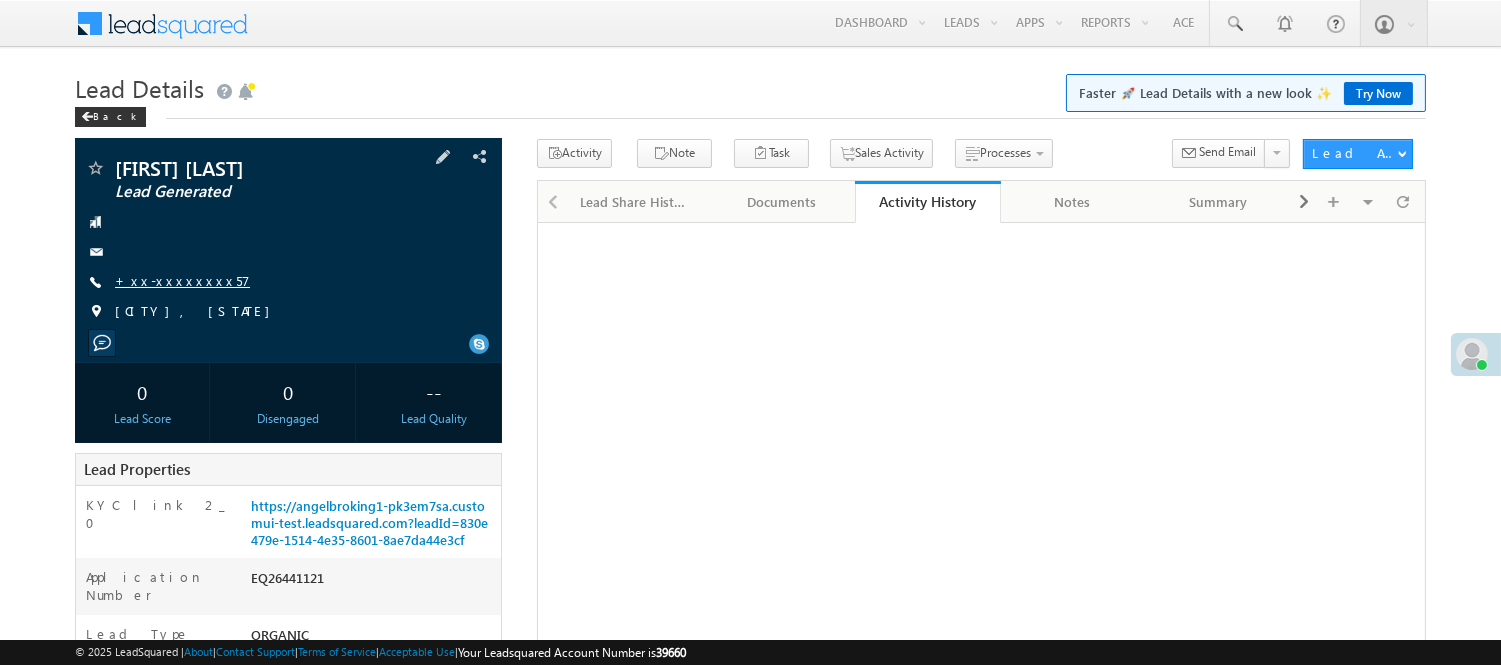 click on "+xx-xxxxxxxx57" at bounding box center [182, 280] 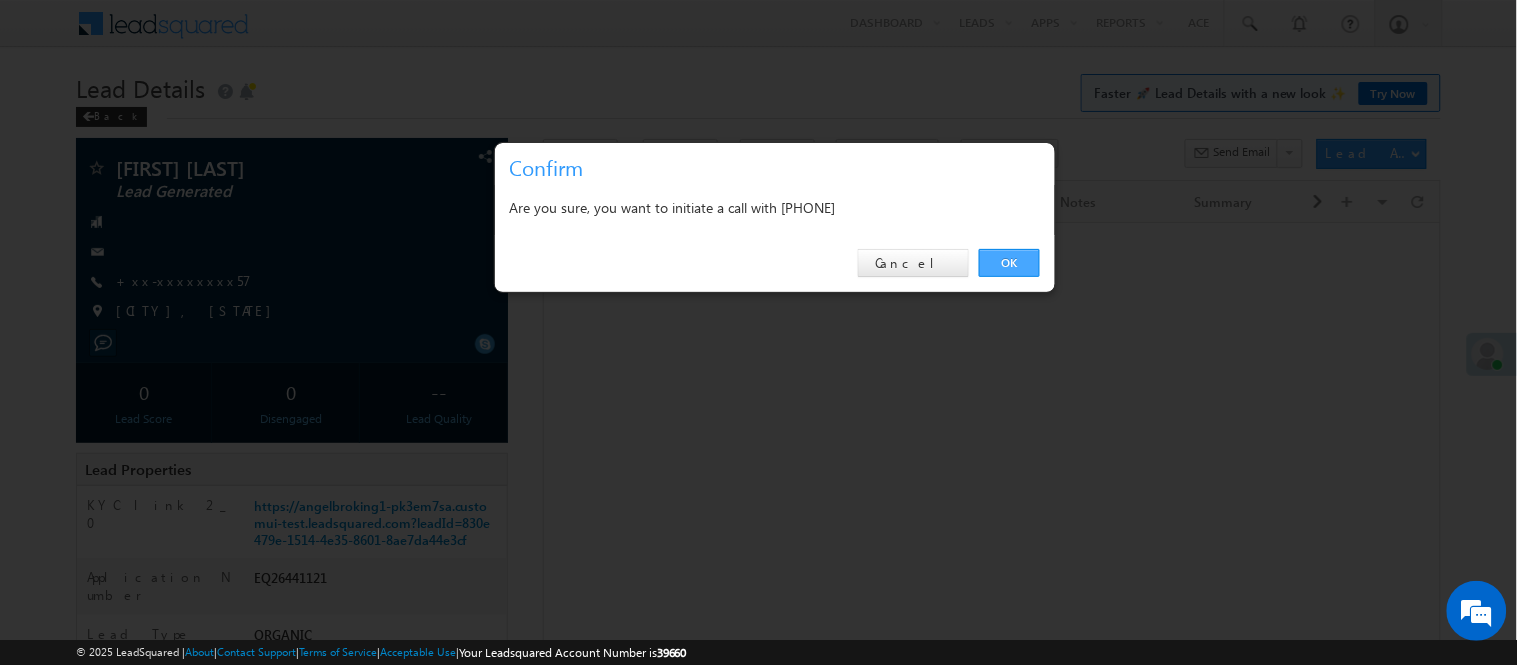 click on "OK" at bounding box center [1009, 263] 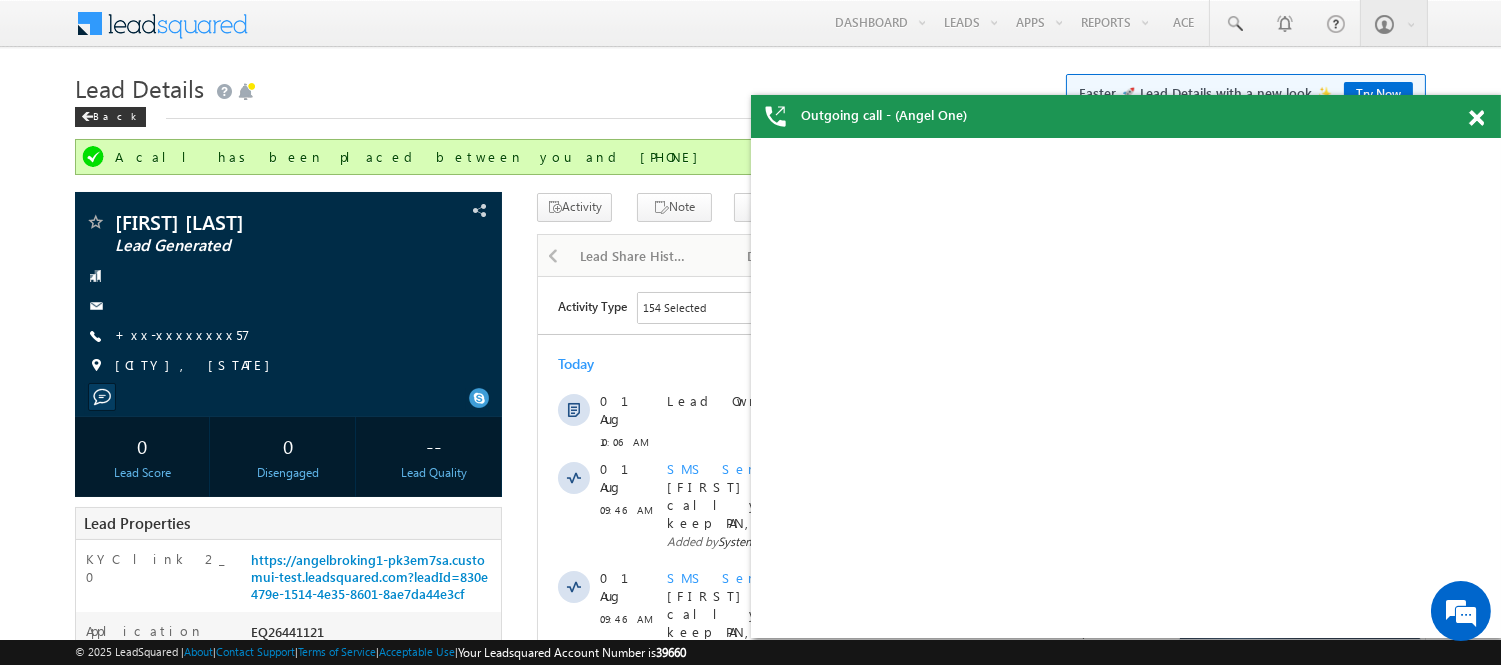 scroll, scrollTop: 0, scrollLeft: 0, axis: both 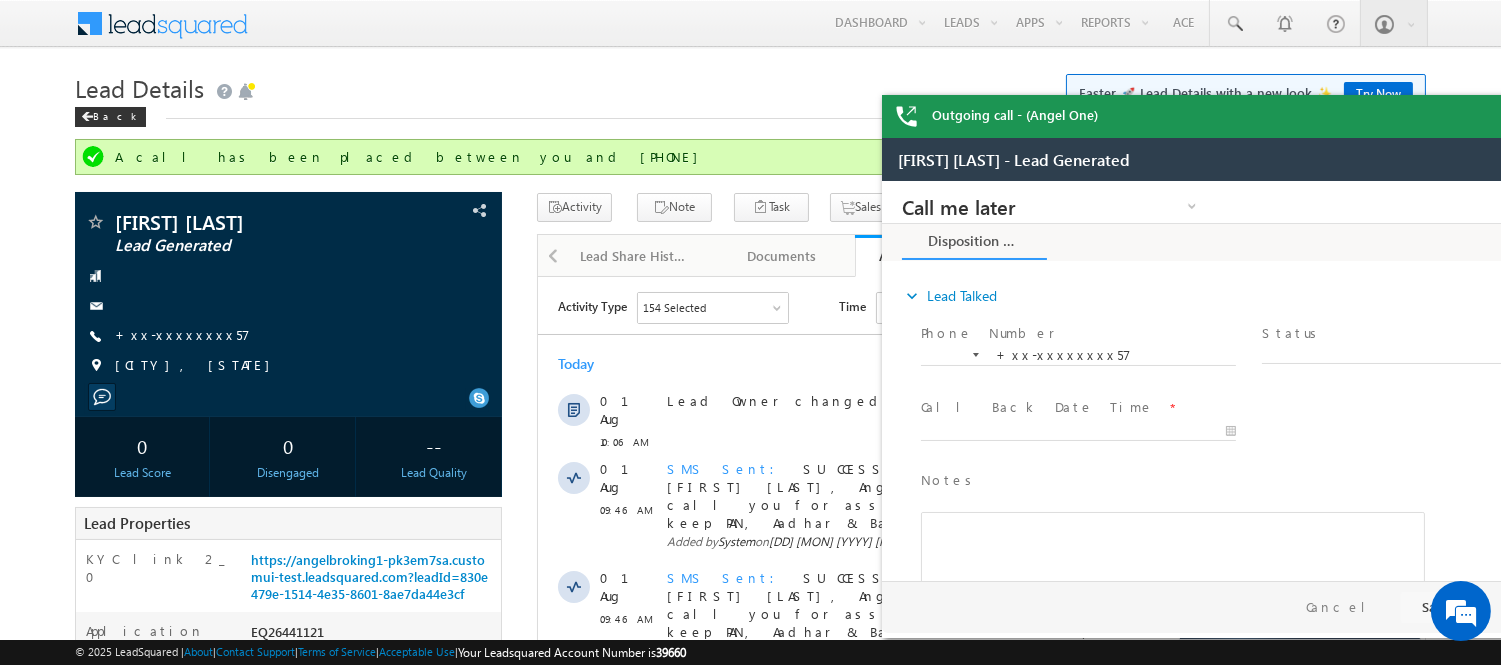 click on "Outgoing call -  (Angel One)" at bounding box center (1257, 116) 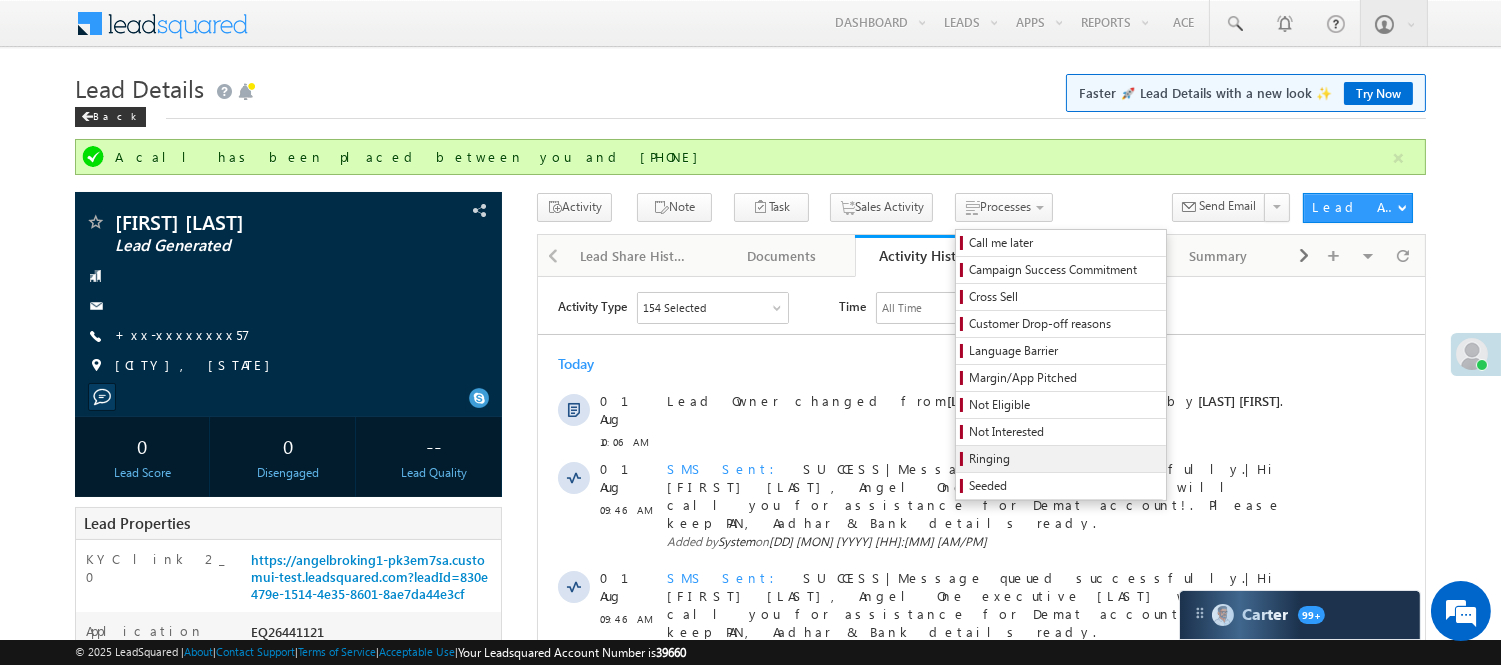 click on "Ringing" at bounding box center (1064, 459) 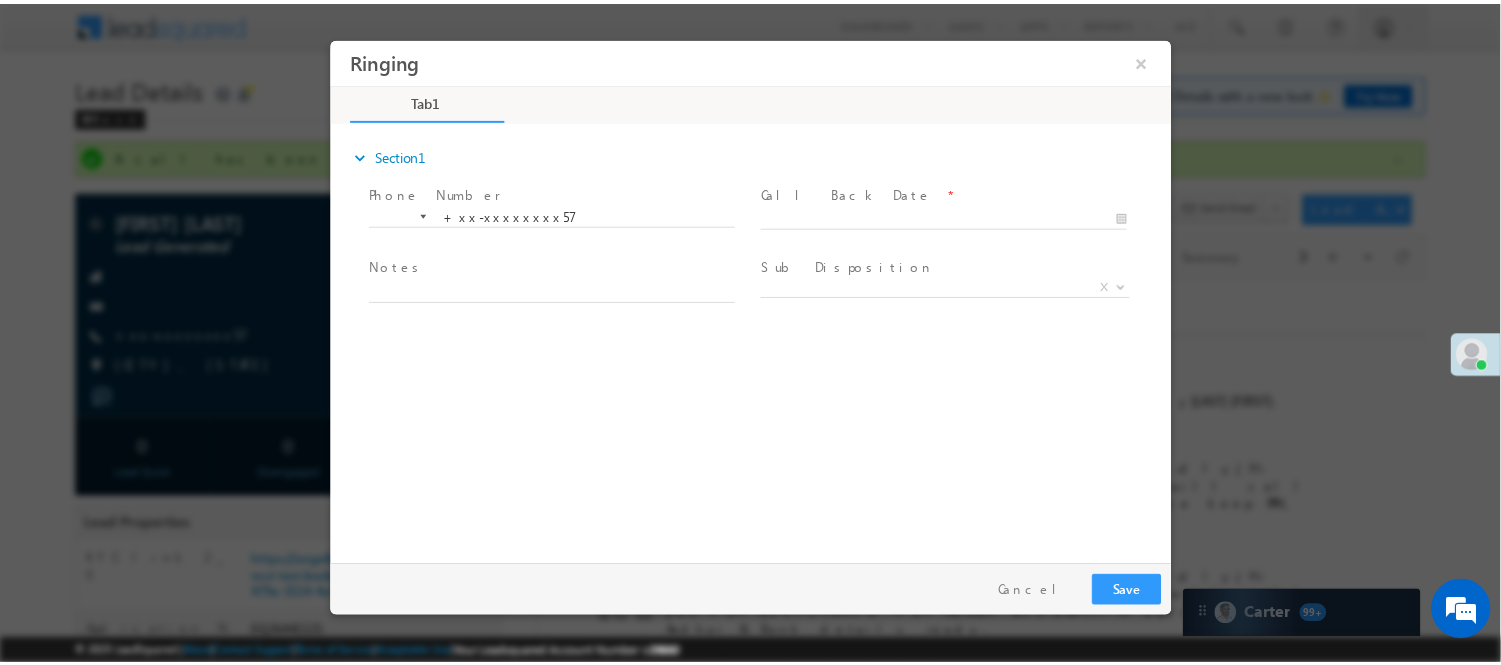 scroll, scrollTop: 0, scrollLeft: 0, axis: both 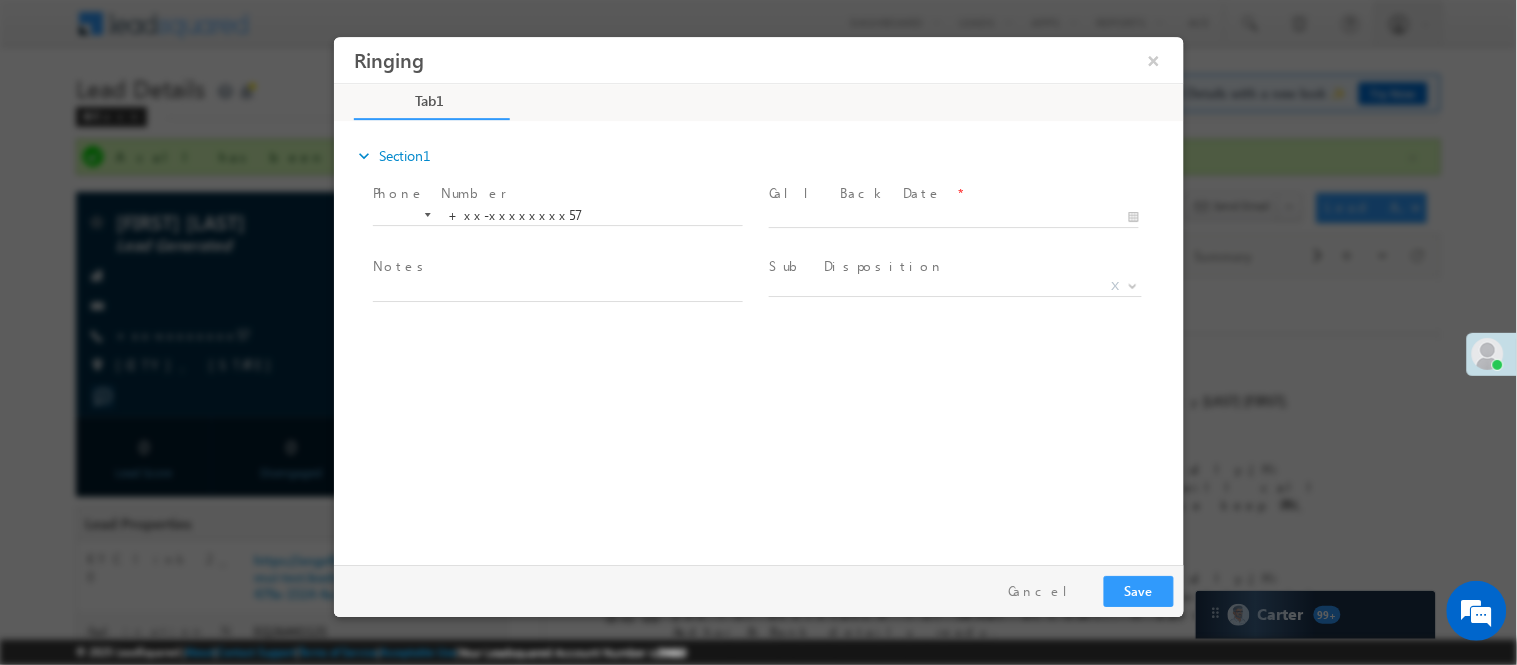 click at bounding box center (962, 217) 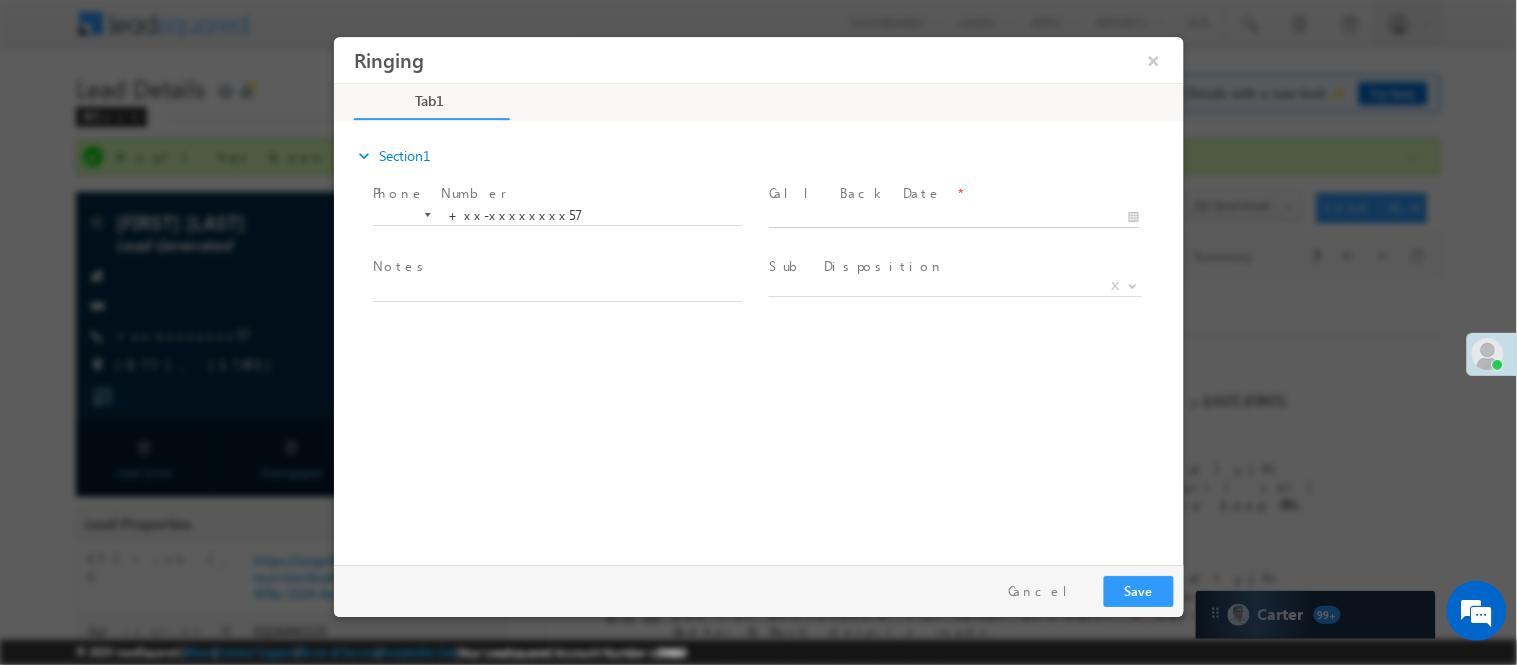type on "[MM]/[DD]/[YY] [HH]:[MM] [AM/PM]" 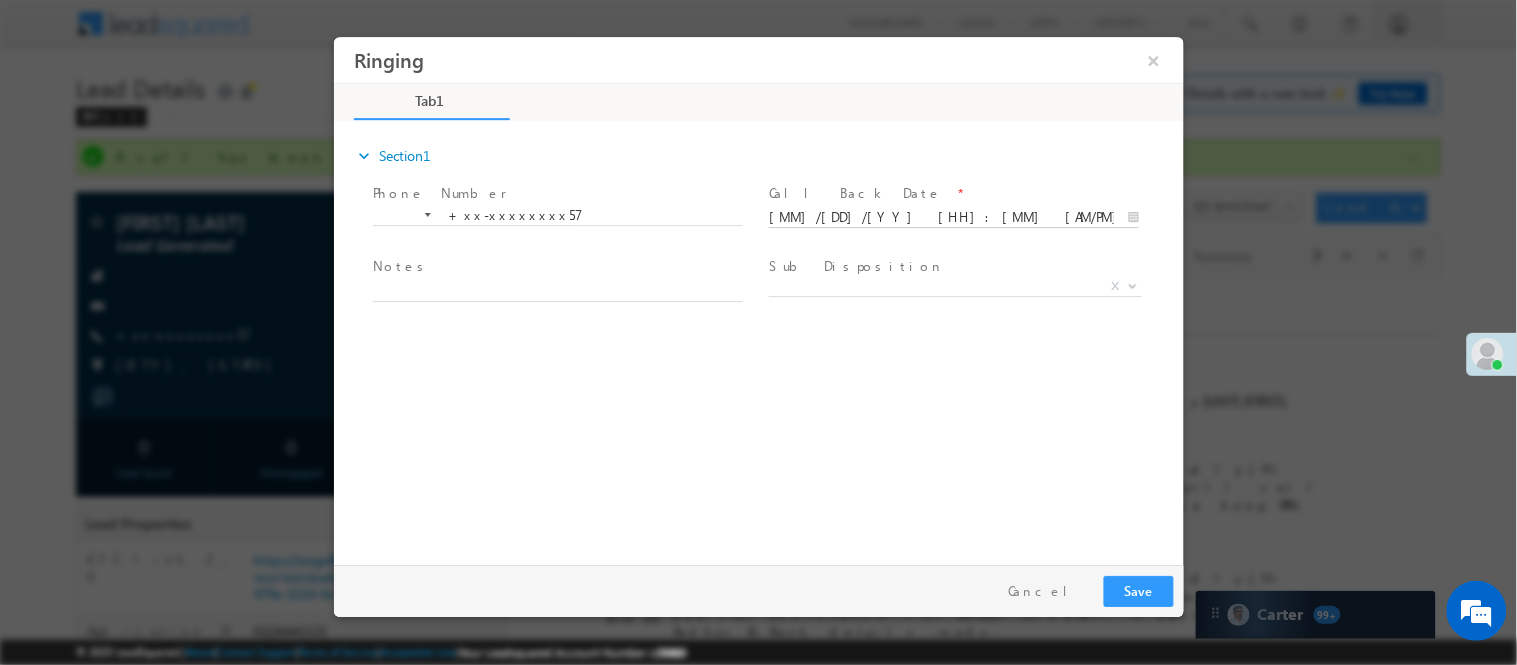 click on "Ringing
×" at bounding box center [758, 295] 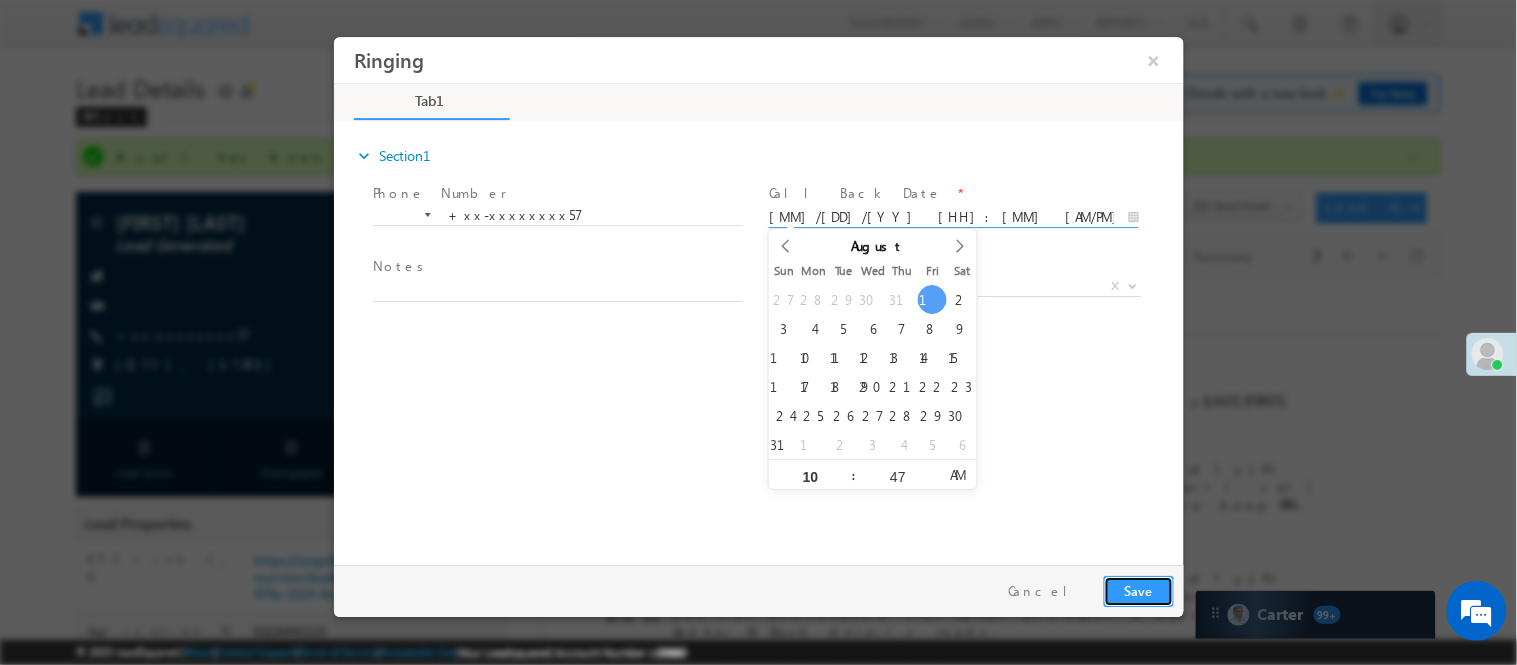 click on "Save" at bounding box center (1138, 590) 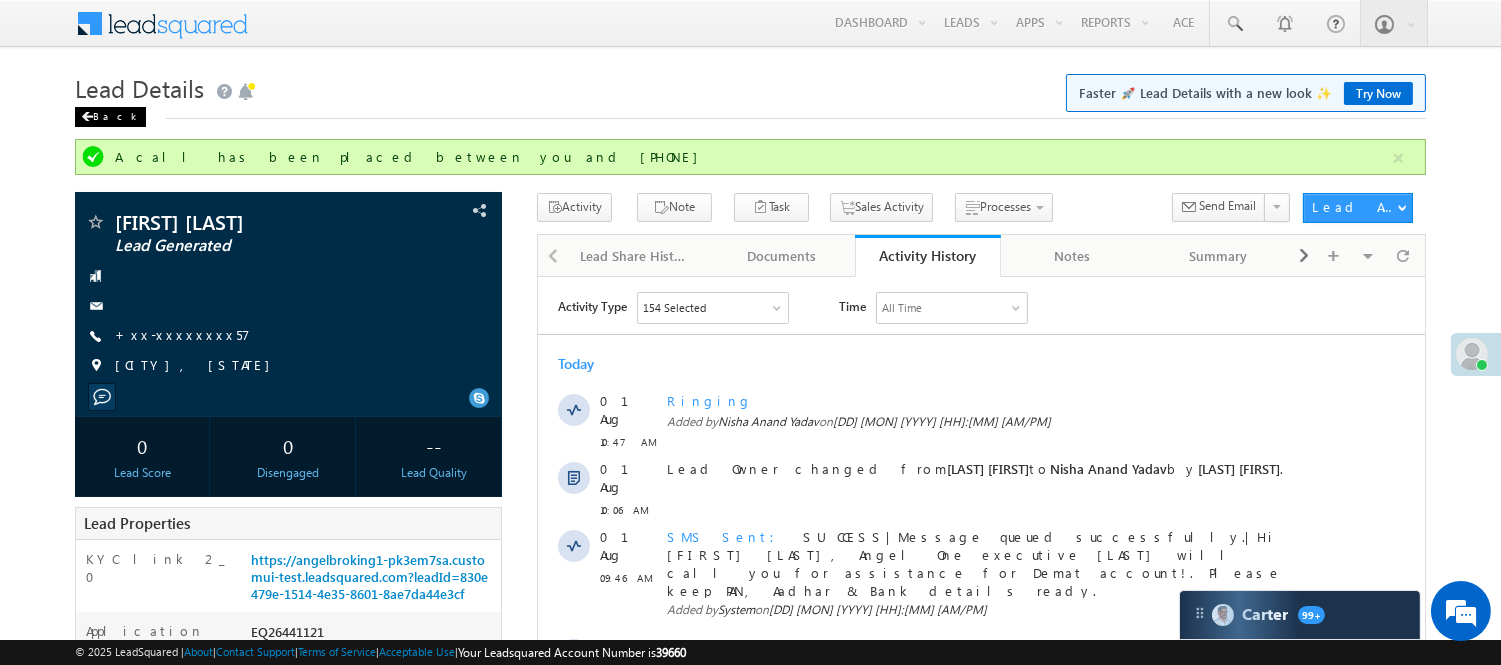 click on "Back" at bounding box center [110, 117] 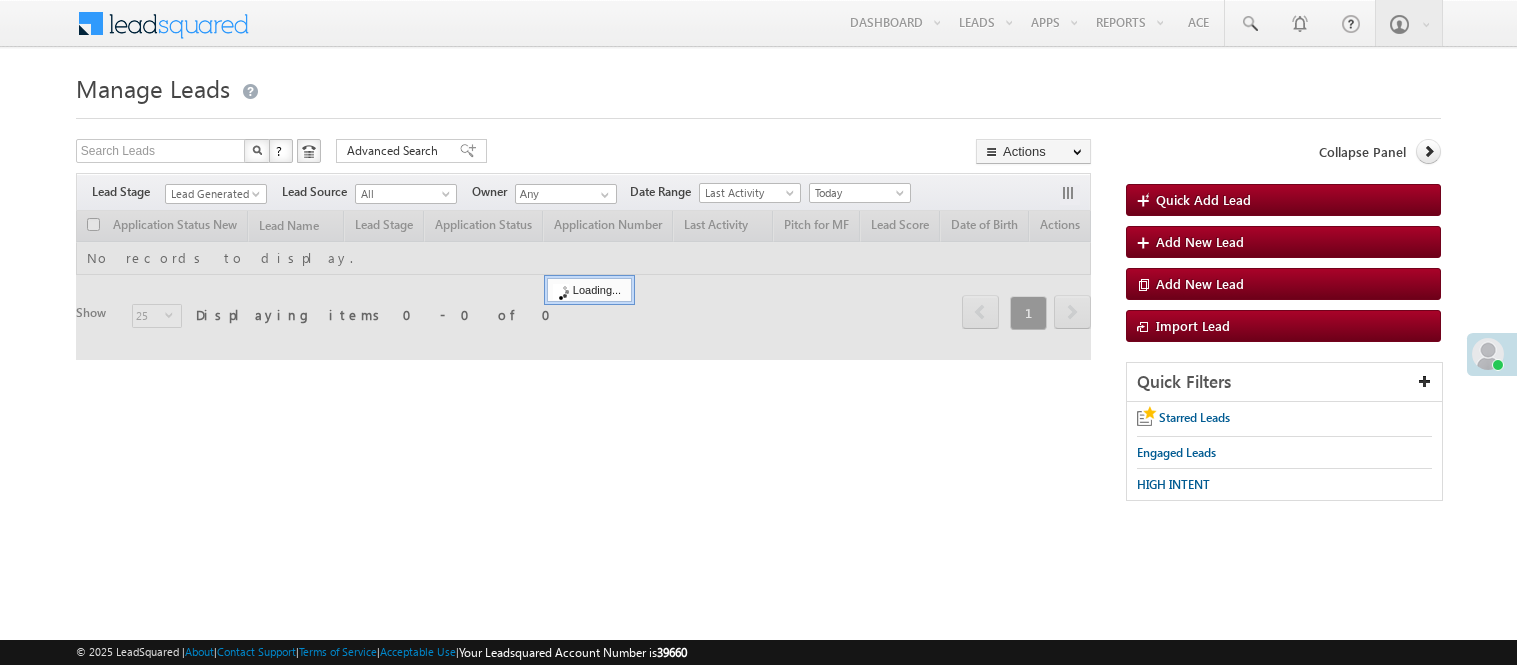 scroll, scrollTop: 0, scrollLeft: 0, axis: both 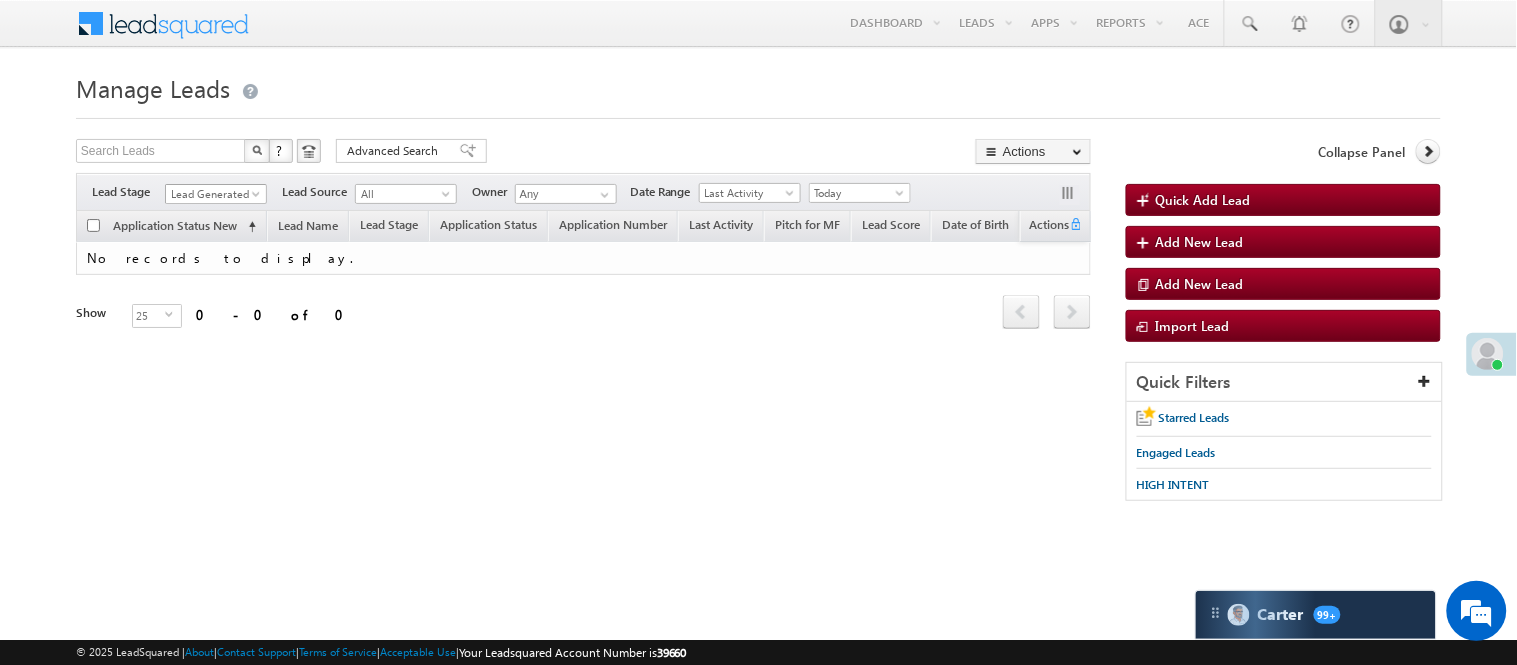 click on "Lead Generated" at bounding box center (213, 194) 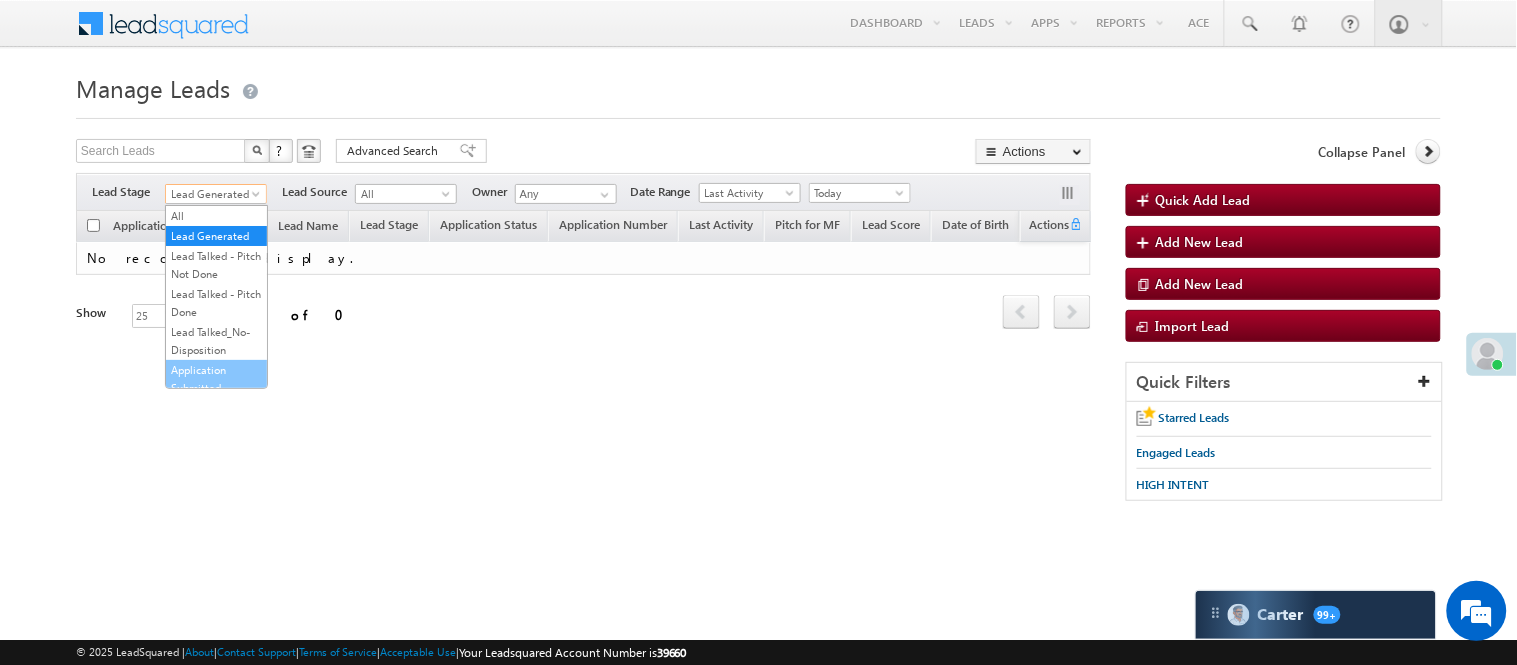 scroll, scrollTop: 0, scrollLeft: 0, axis: both 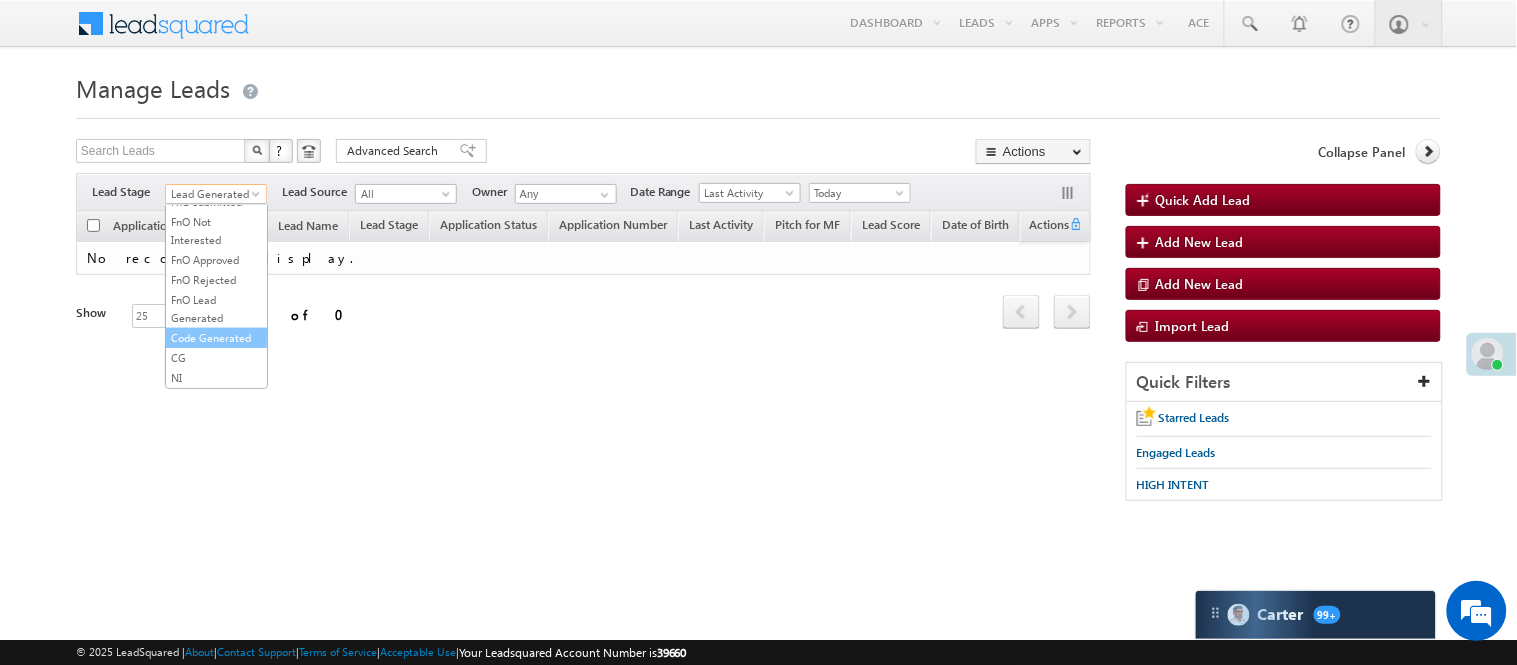 click on "Code Generated" at bounding box center [216, 338] 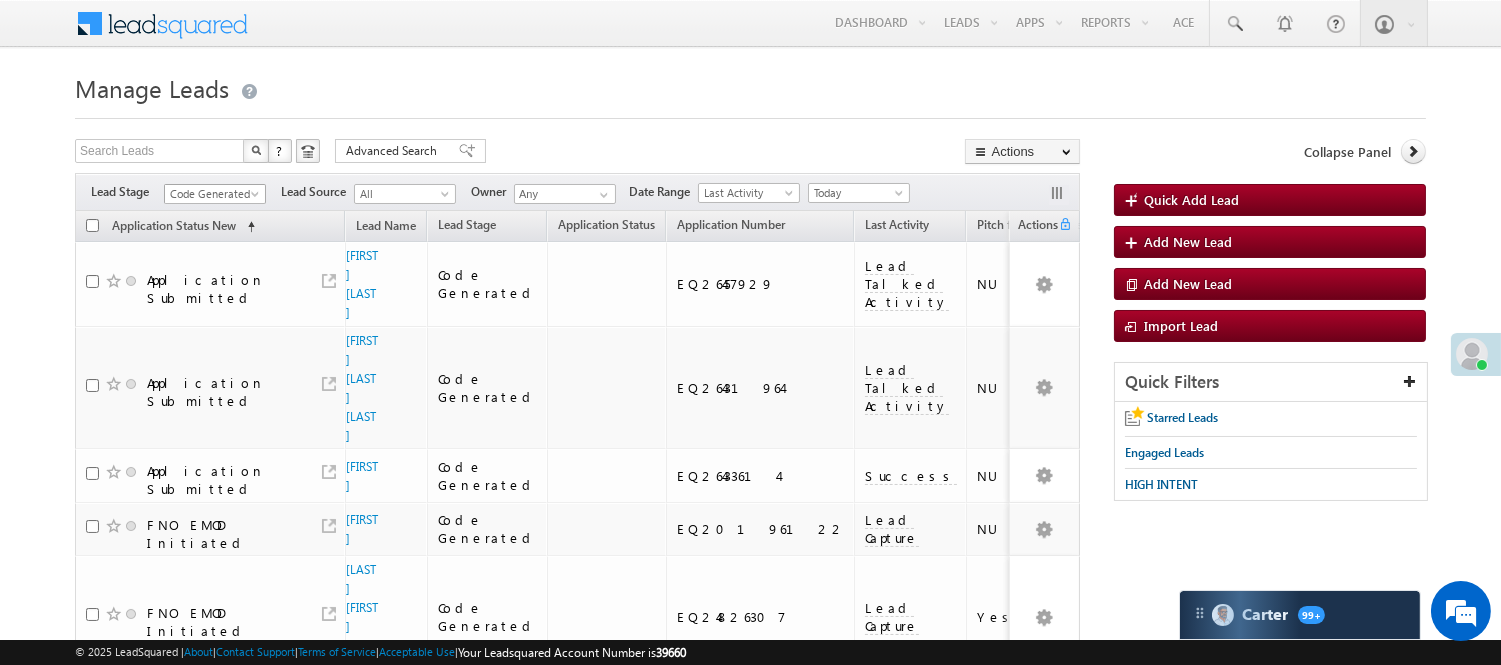 click on "Code Generated" at bounding box center (212, 194) 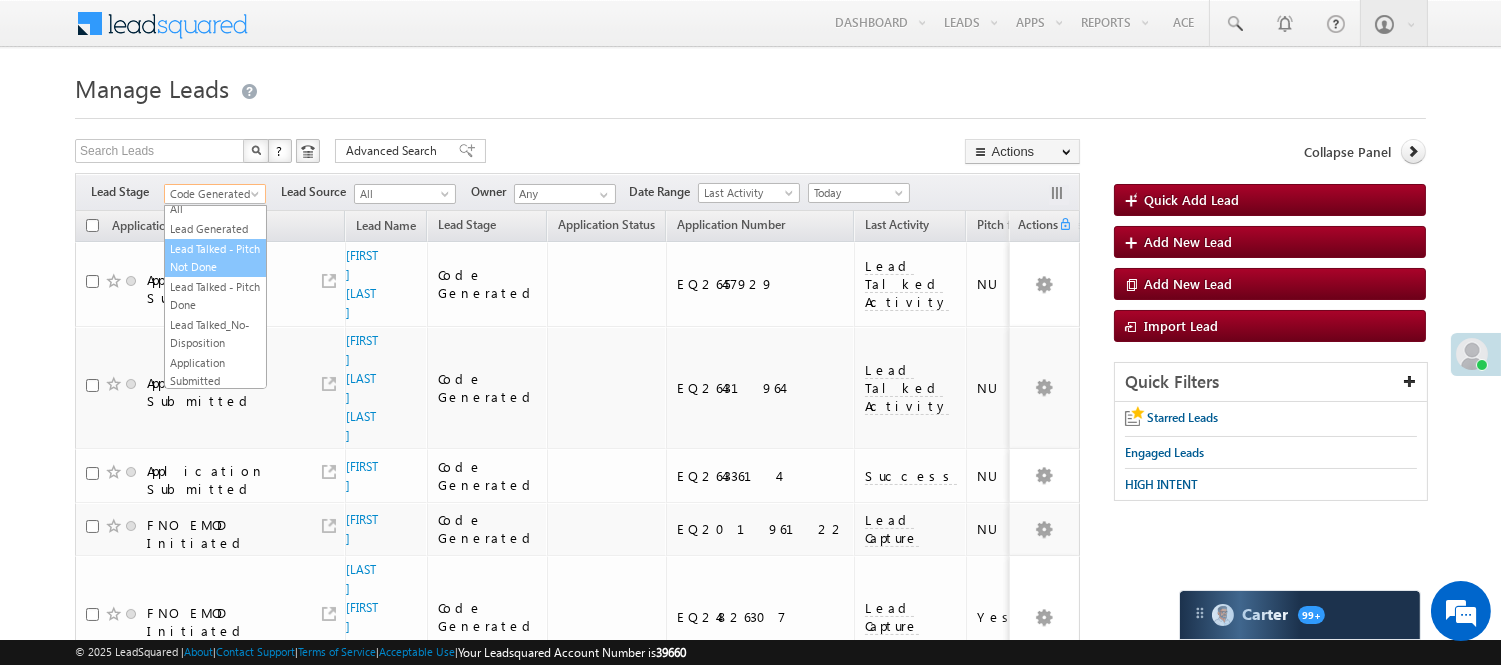 scroll, scrollTop: 0, scrollLeft: 0, axis: both 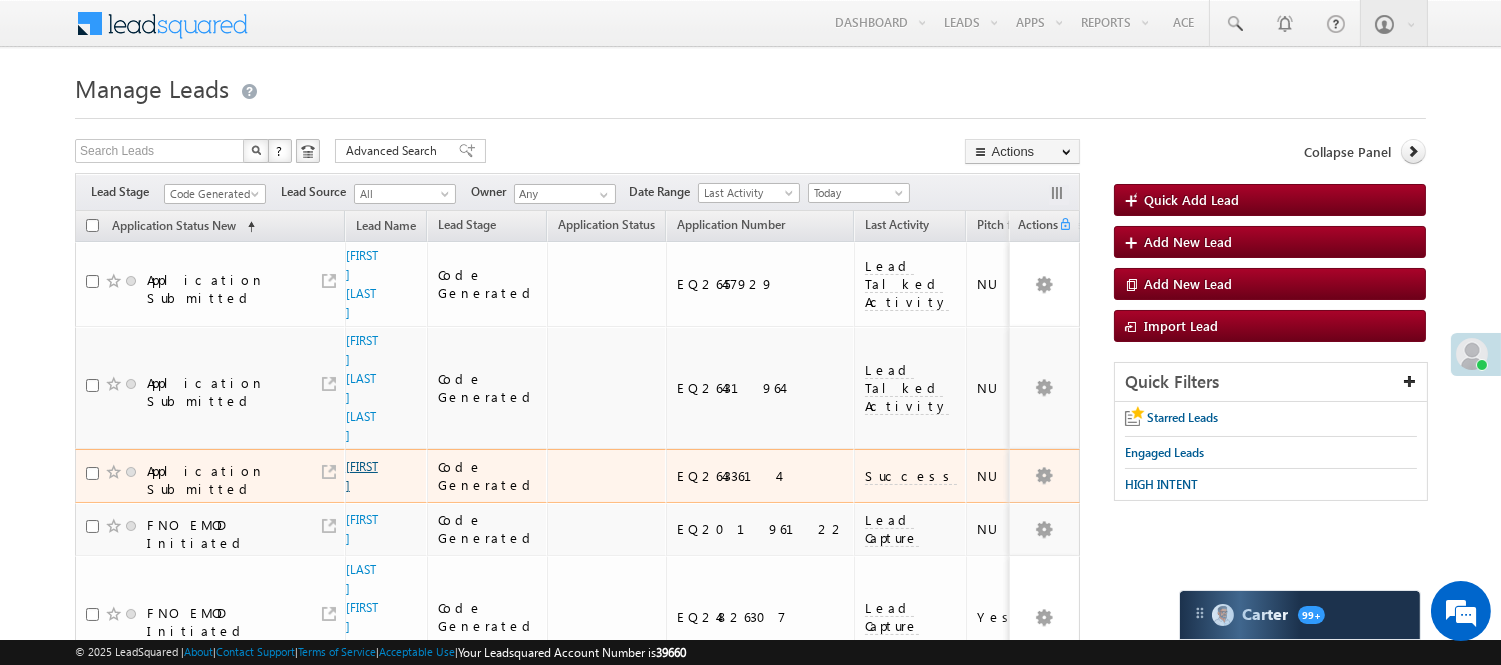 click on "Tushar" at bounding box center (362, 476) 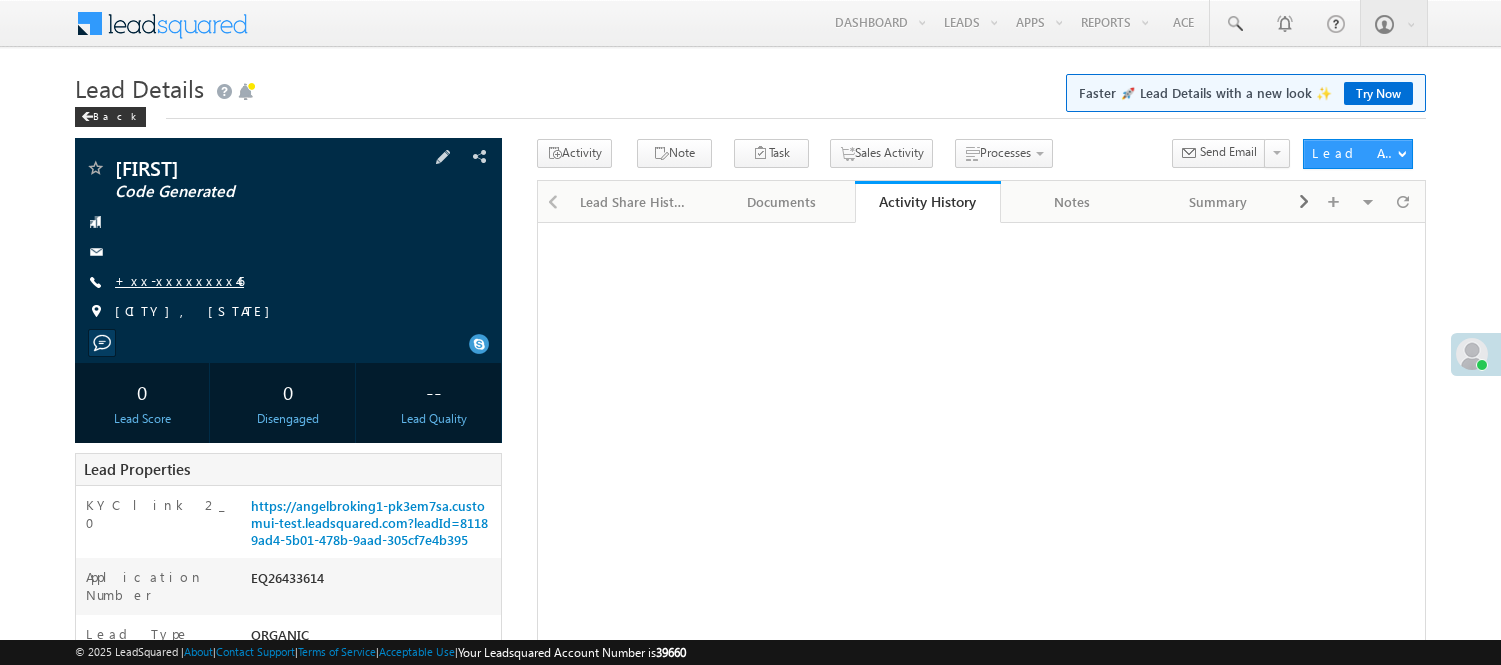 click on "+xx-xxxxxxxx46" at bounding box center (179, 280) 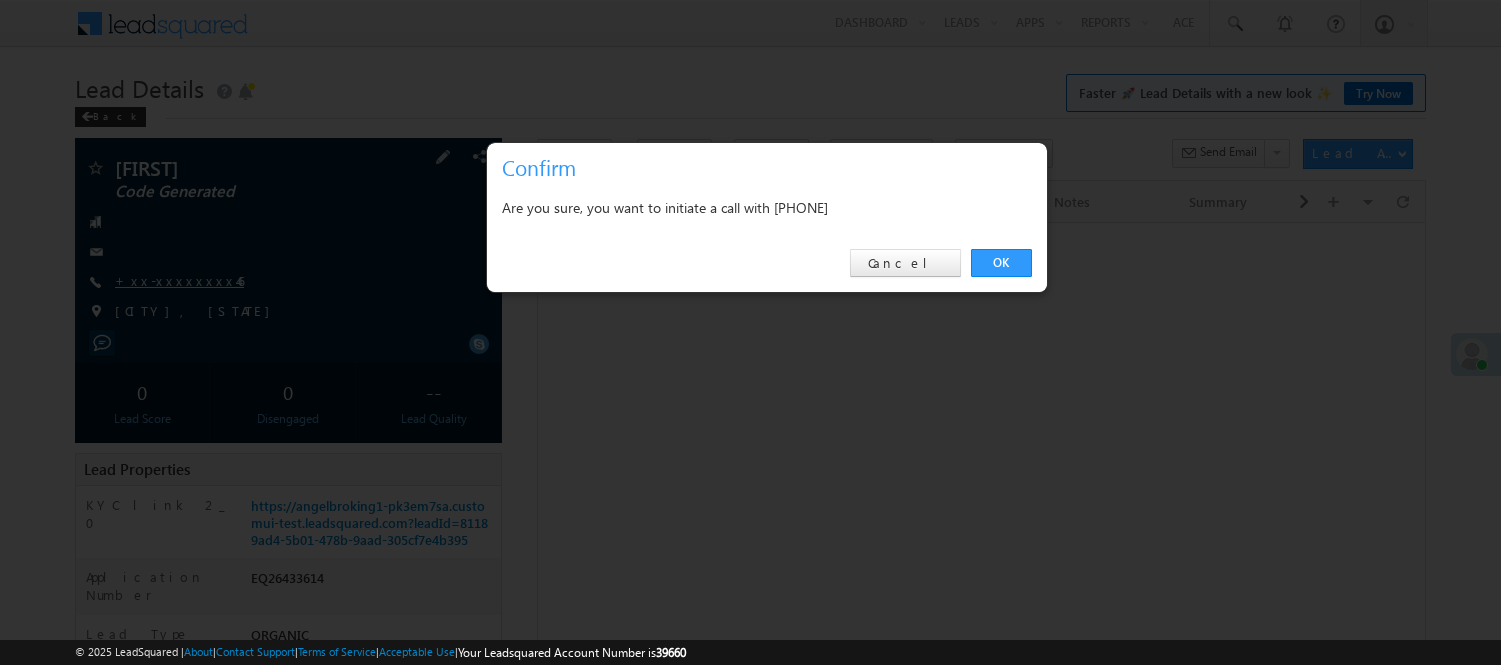 scroll, scrollTop: 0, scrollLeft: 0, axis: both 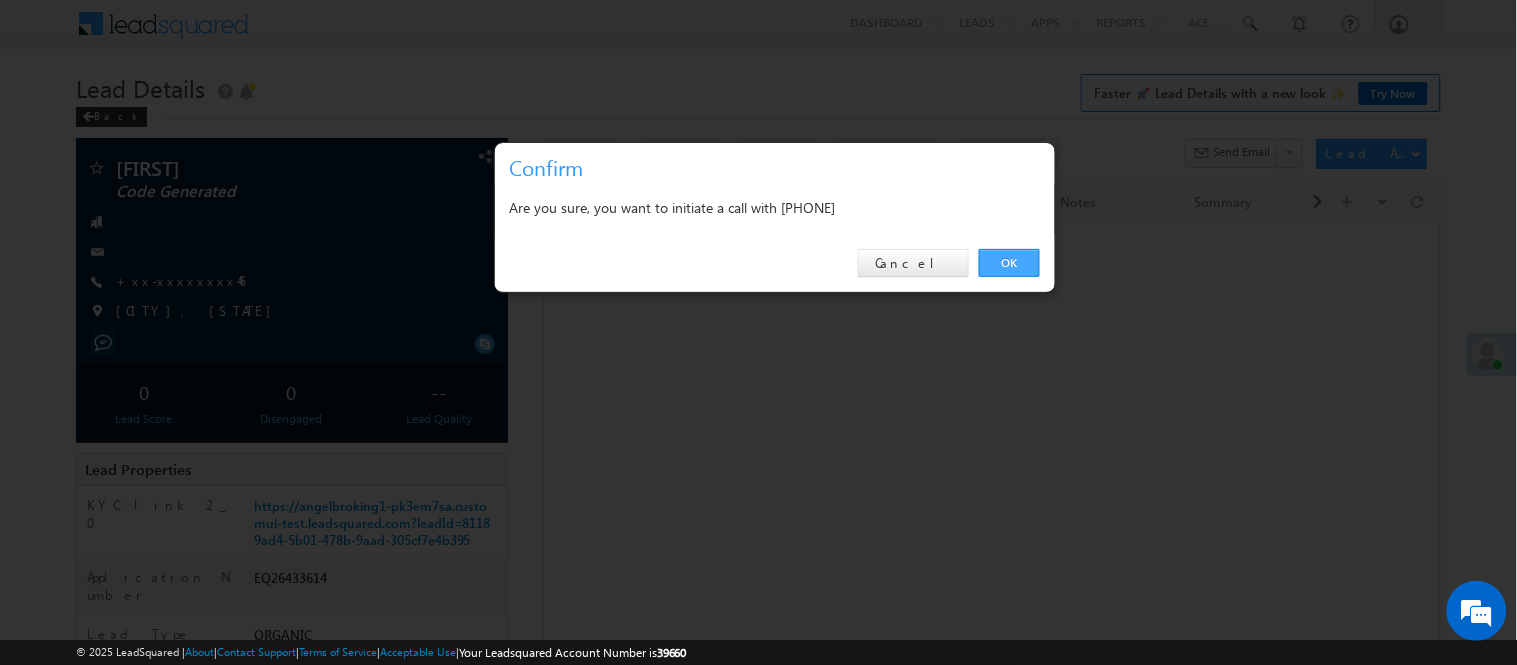 click on "OK" at bounding box center [1009, 263] 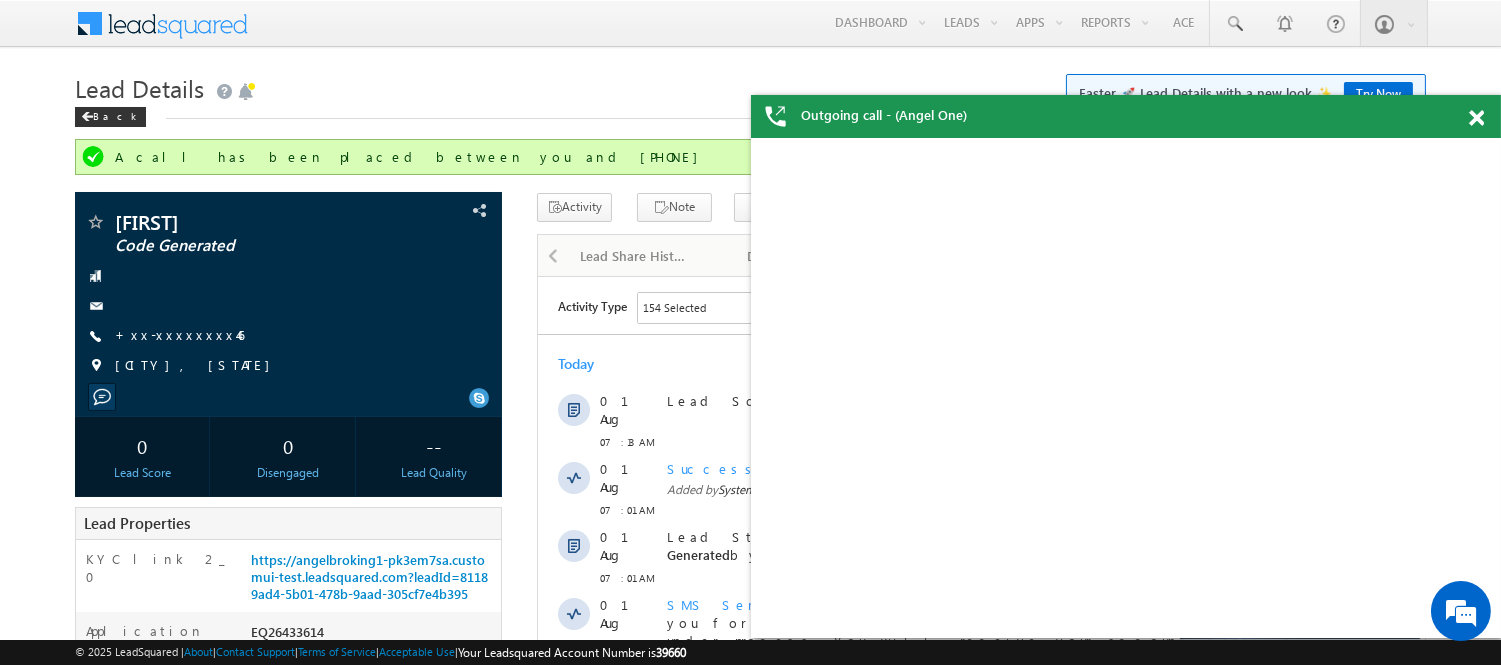scroll, scrollTop: 0, scrollLeft: 0, axis: both 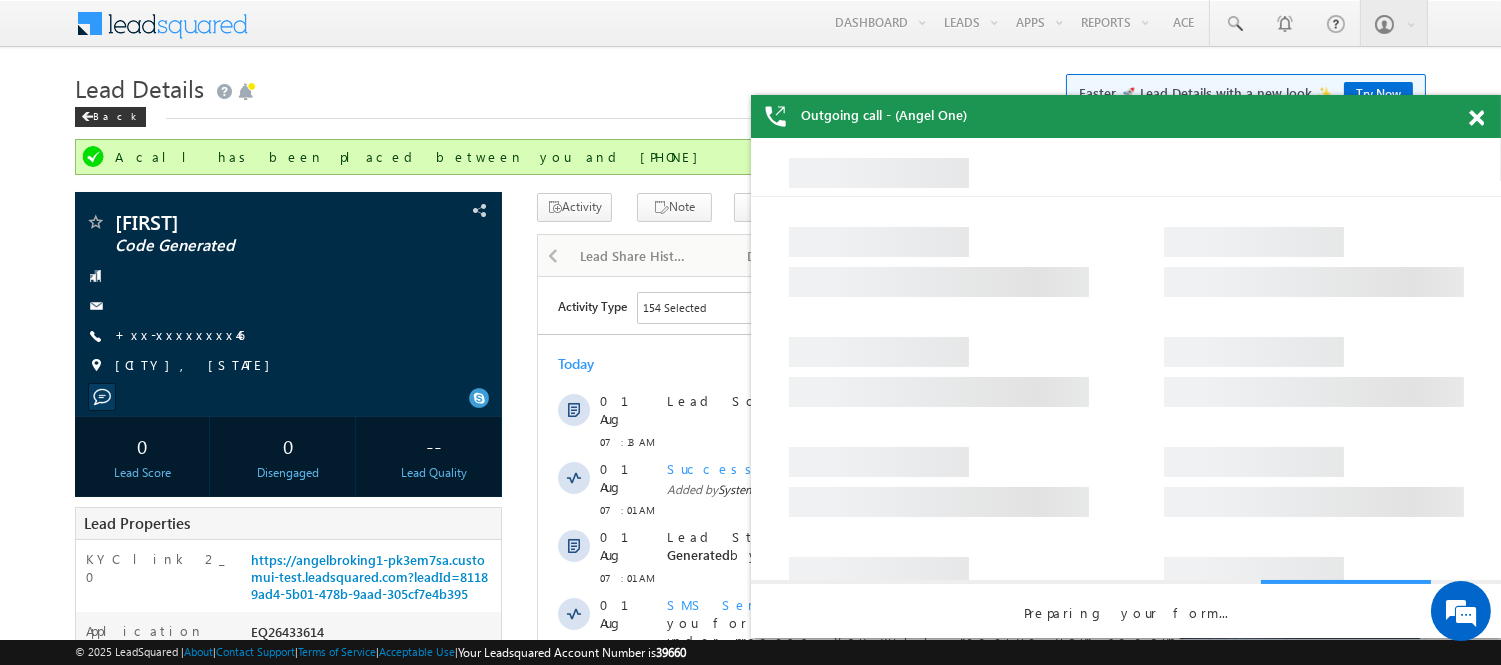 click at bounding box center (1476, 118) 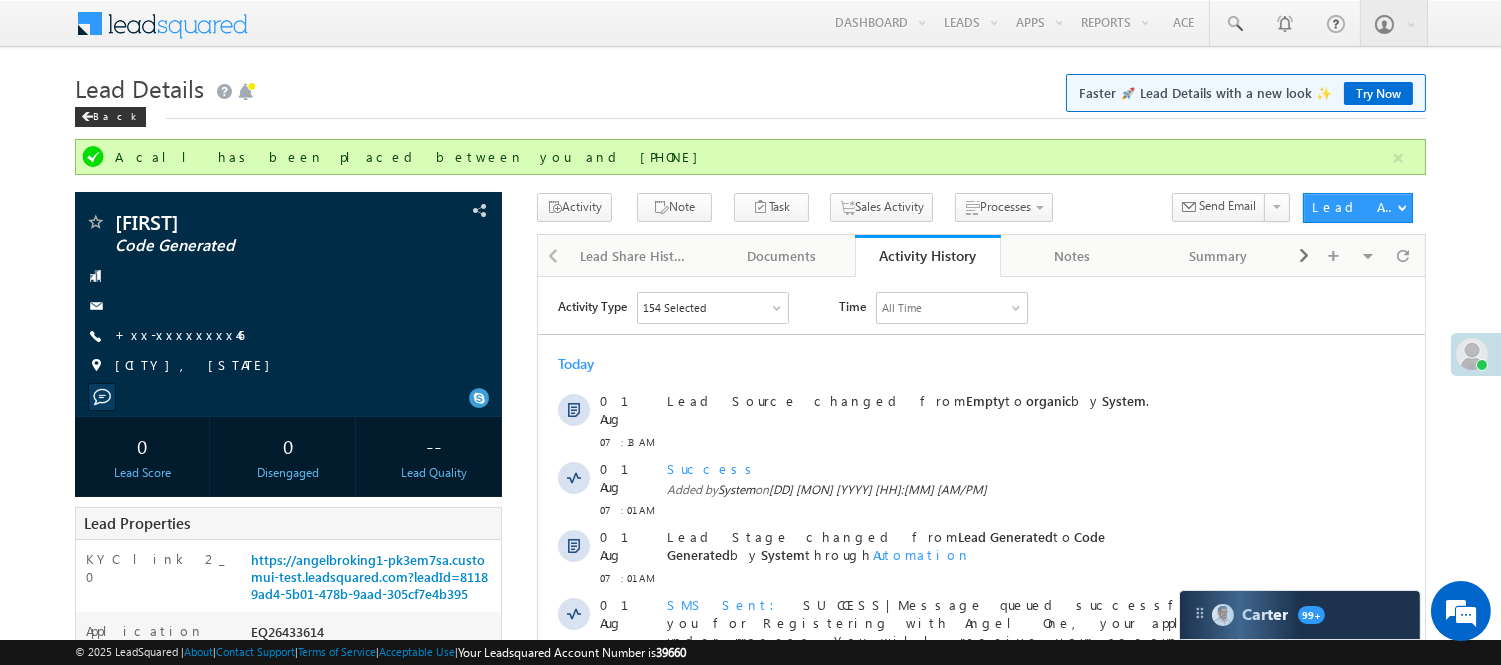 scroll, scrollTop: 0, scrollLeft: 0, axis: both 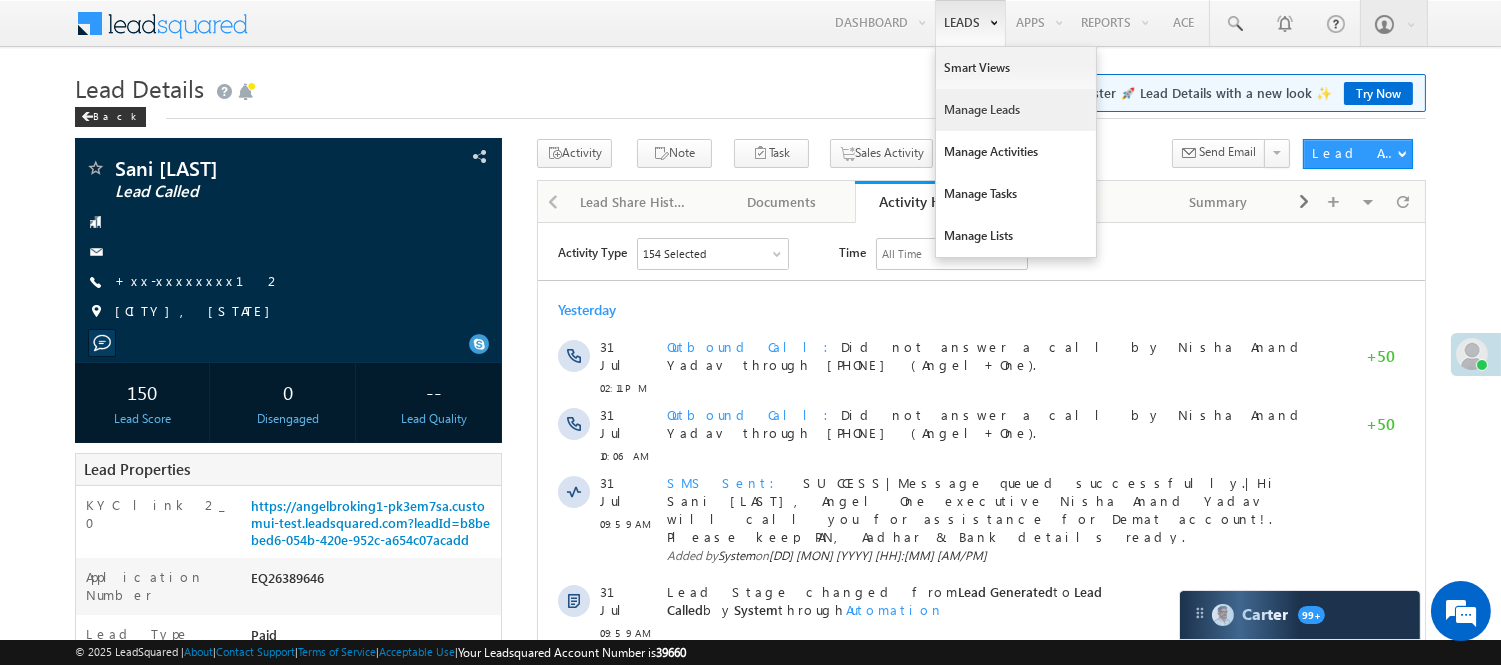 click on "Manage Leads" at bounding box center [1016, 110] 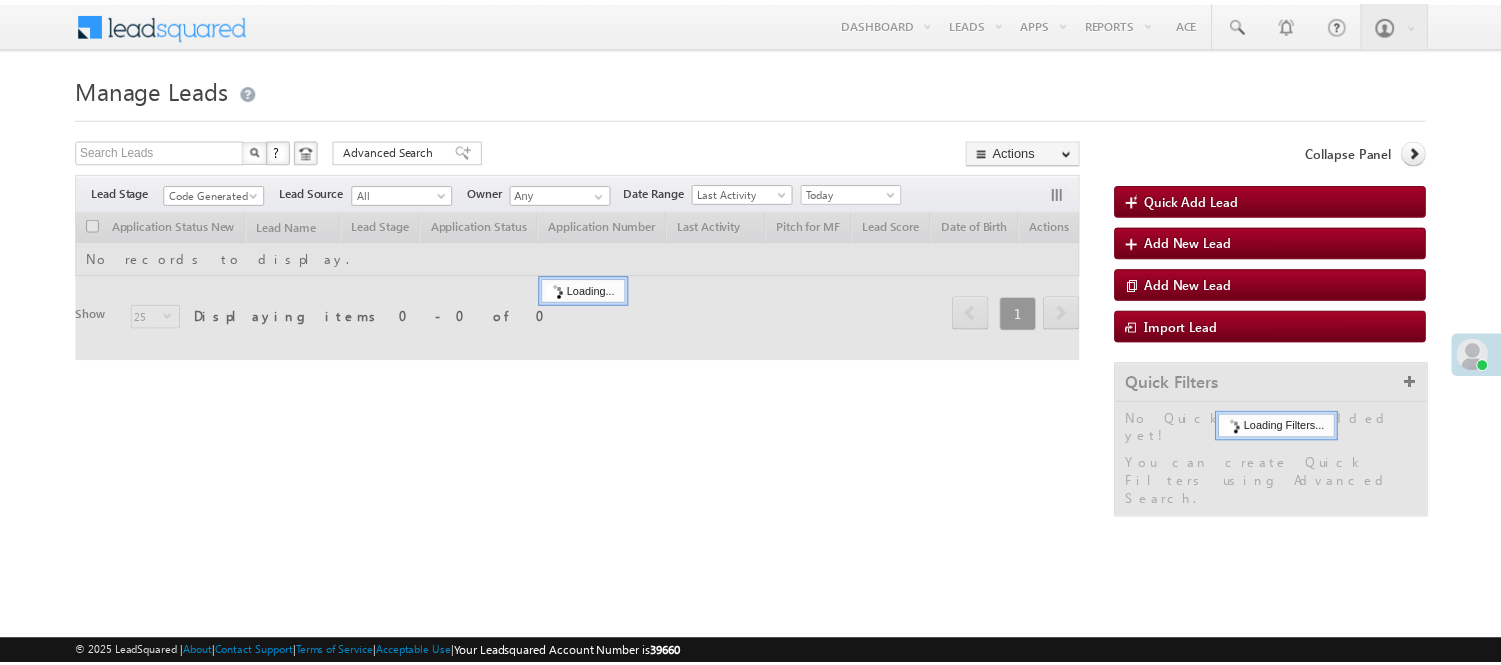 scroll, scrollTop: 0, scrollLeft: 0, axis: both 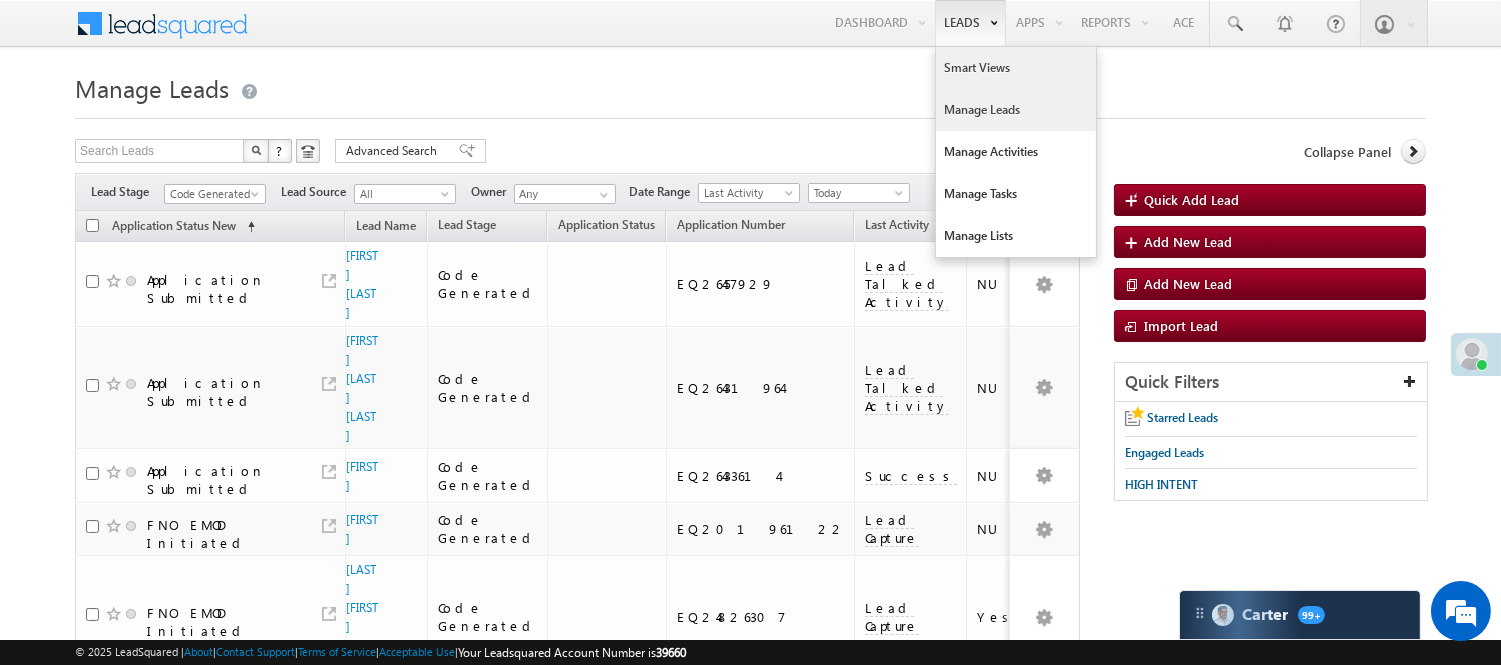 click on "Smart Views" at bounding box center (1016, 68) 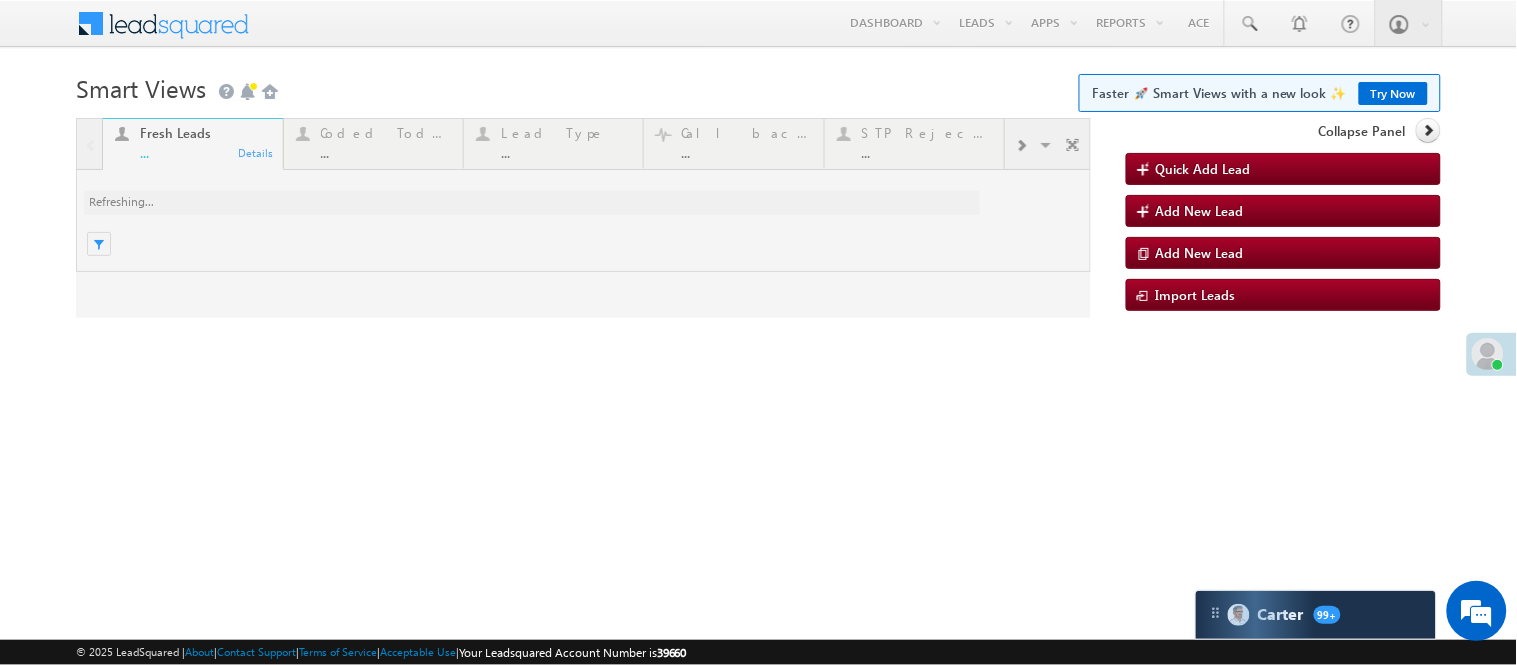 scroll, scrollTop: 0, scrollLeft: 0, axis: both 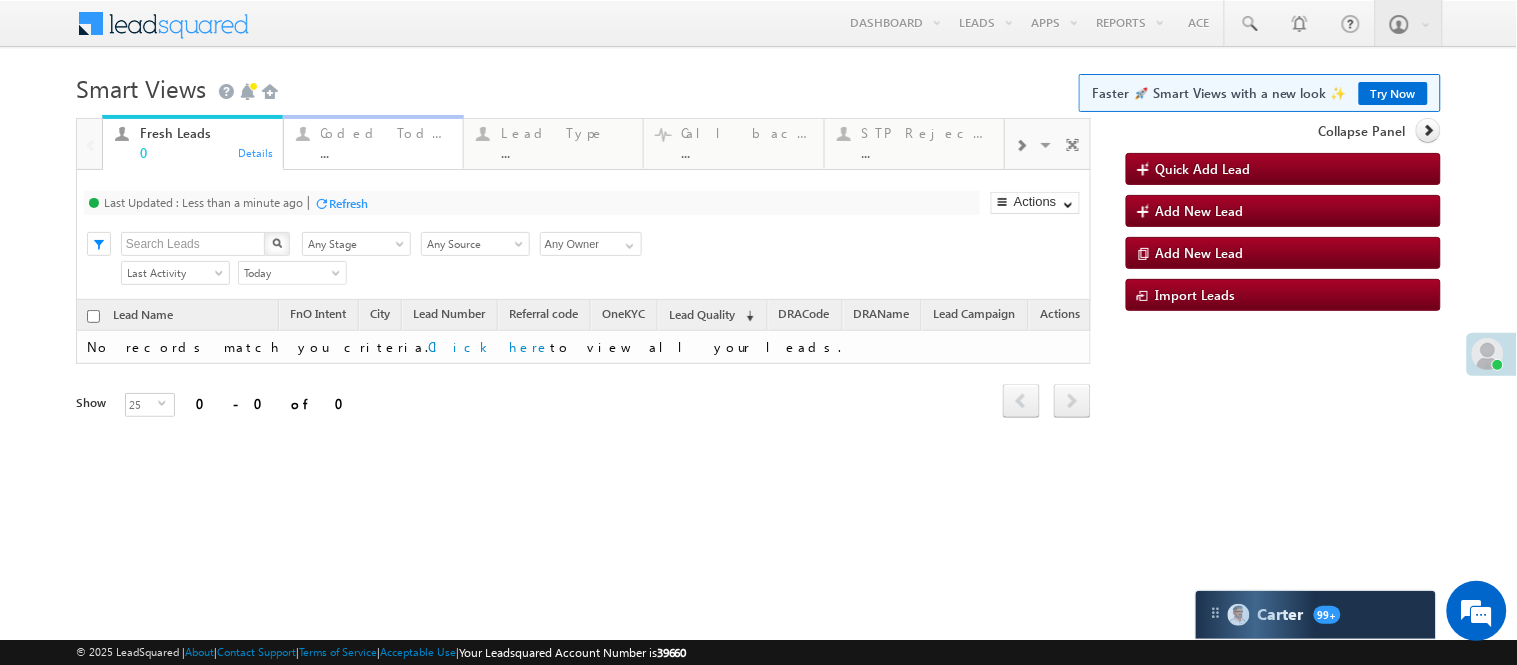 click on "Coded Today" at bounding box center [386, 133] 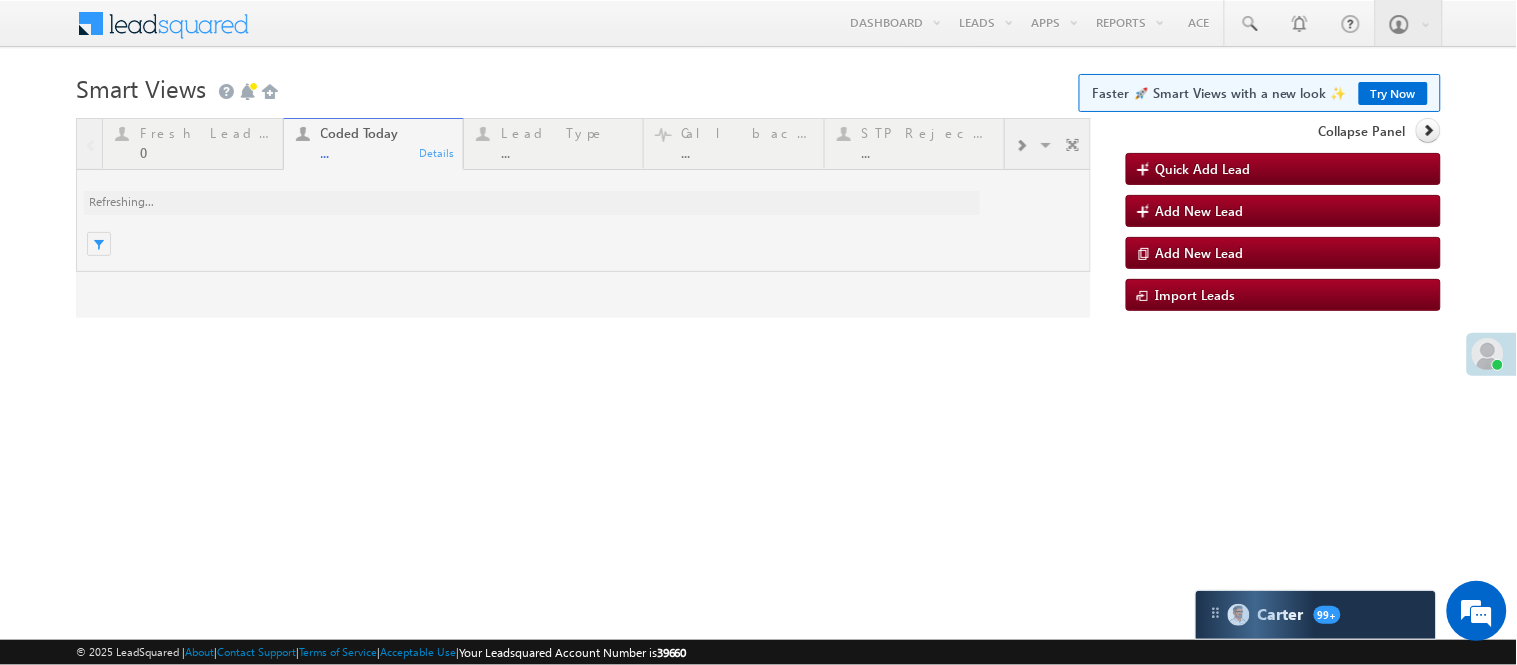scroll, scrollTop: 0, scrollLeft: 0, axis: both 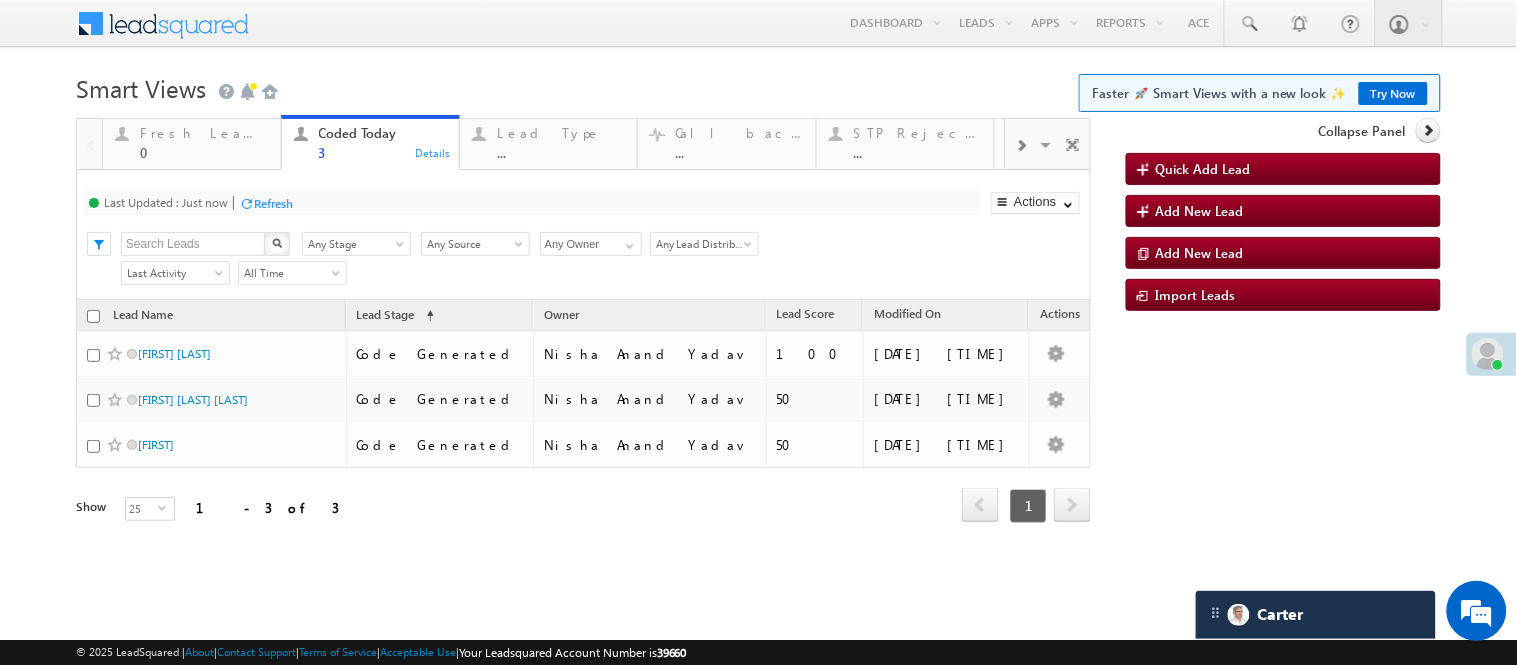 click on "Smart Views Getting Started Faster 🚀 Smart Views with a new look ✨ Try Now" at bounding box center (758, 86) 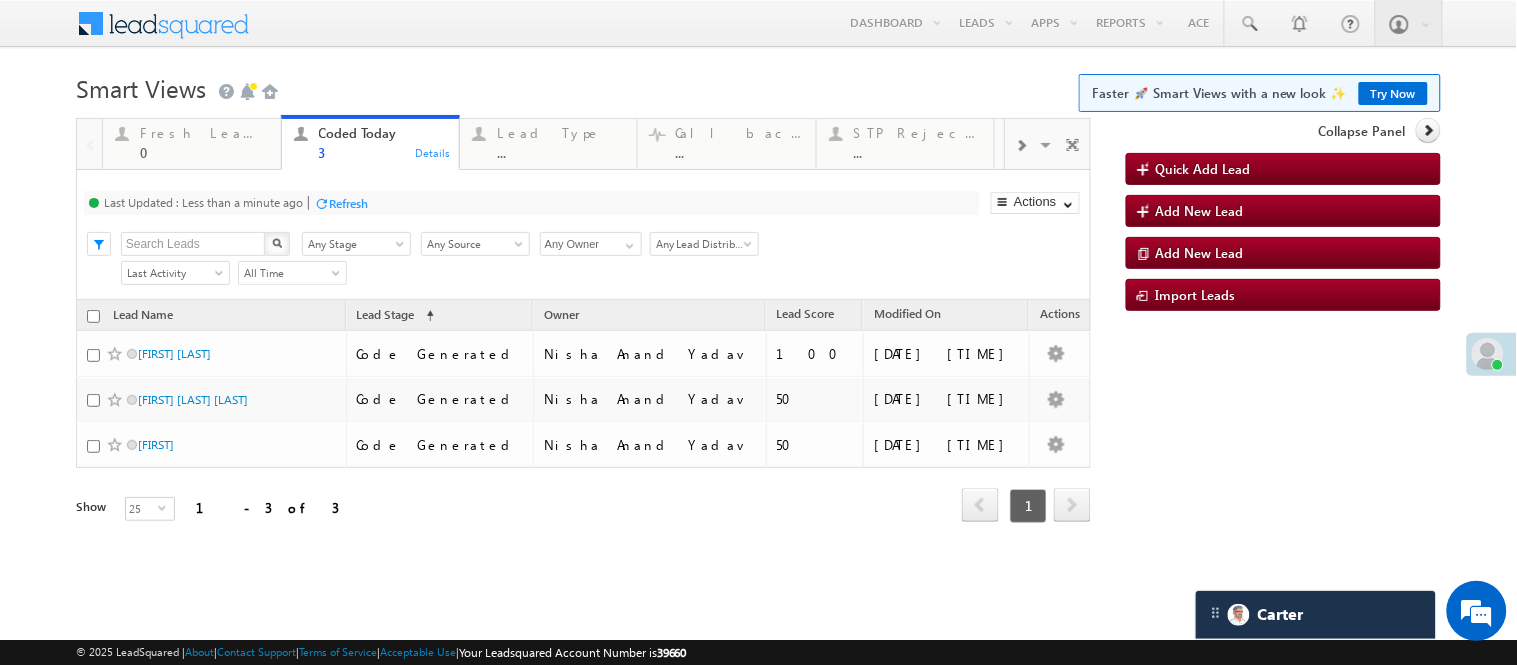 click on "Menu
Nisha Anand Yadav
Nisha .Yada v@ang elbro king. com
Angel Broki" at bounding box center [758, 24] 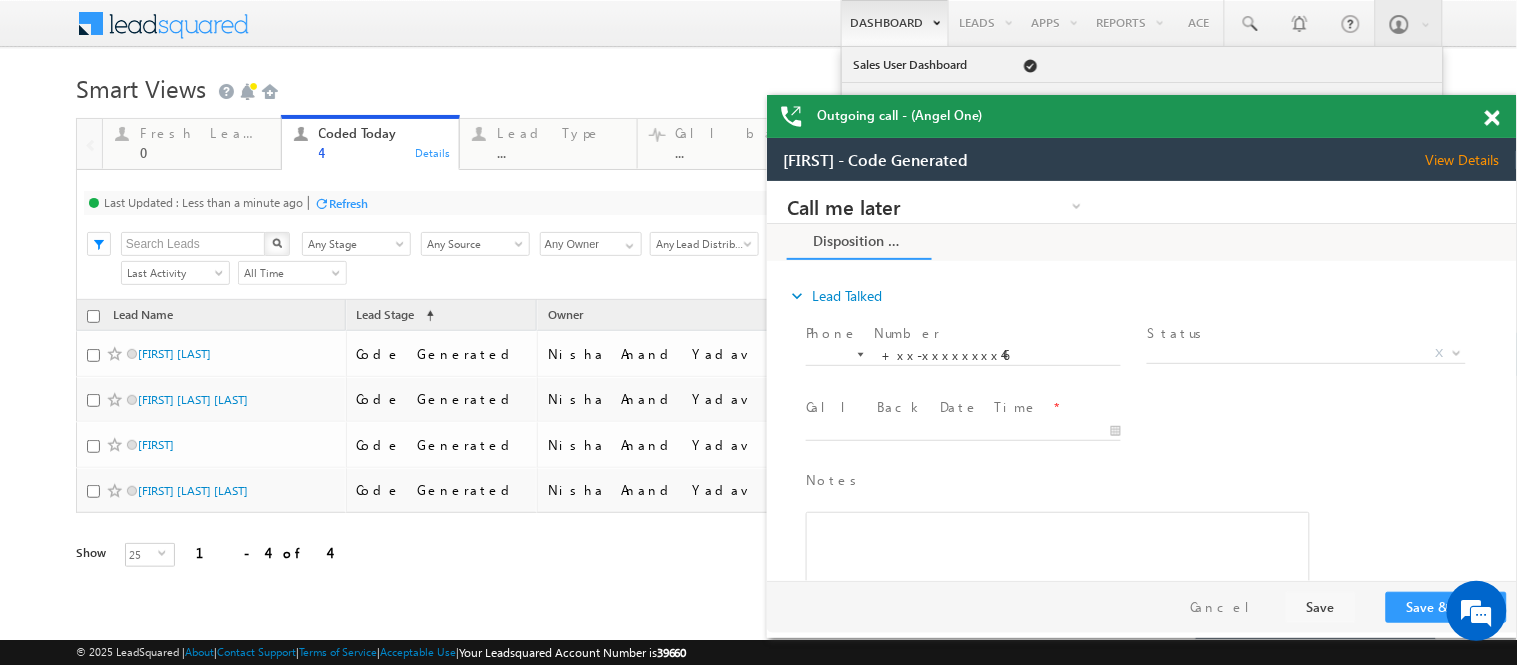scroll, scrollTop: 0, scrollLeft: 0, axis: both 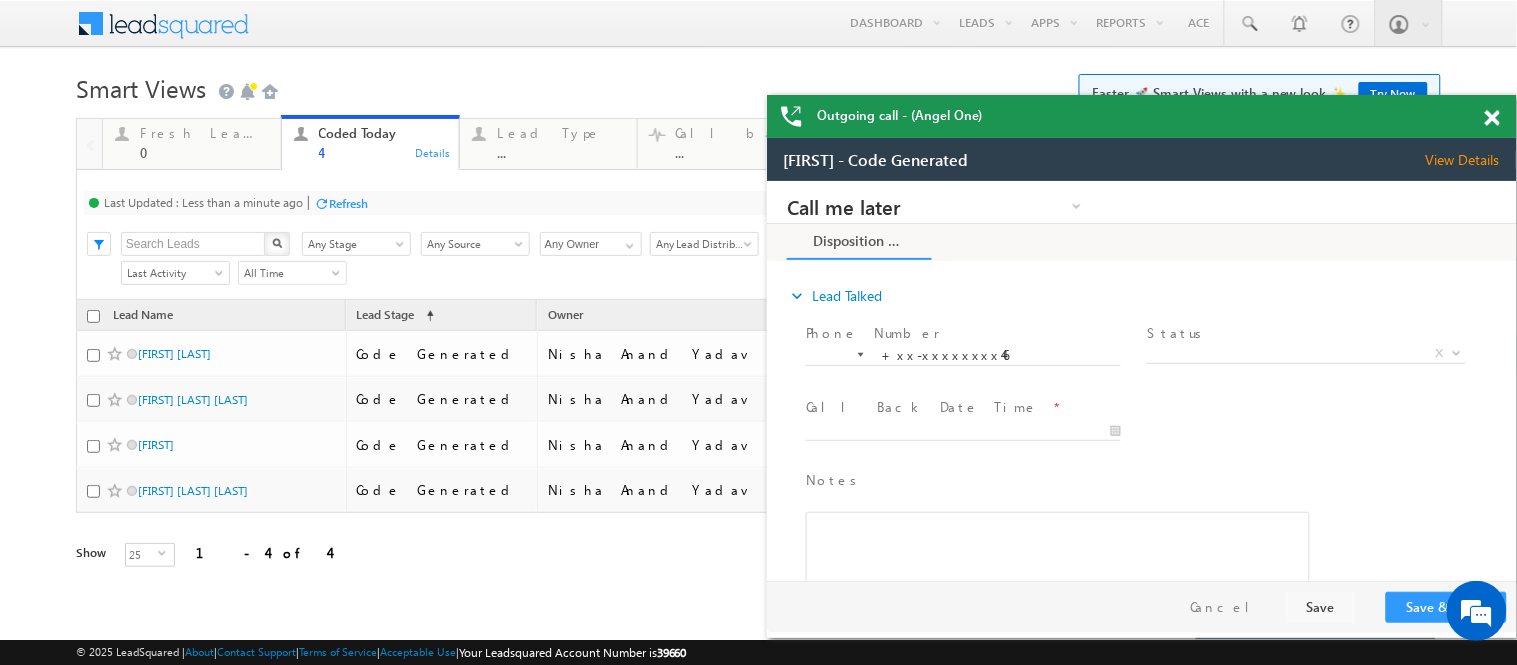 click at bounding box center (1503, 114) 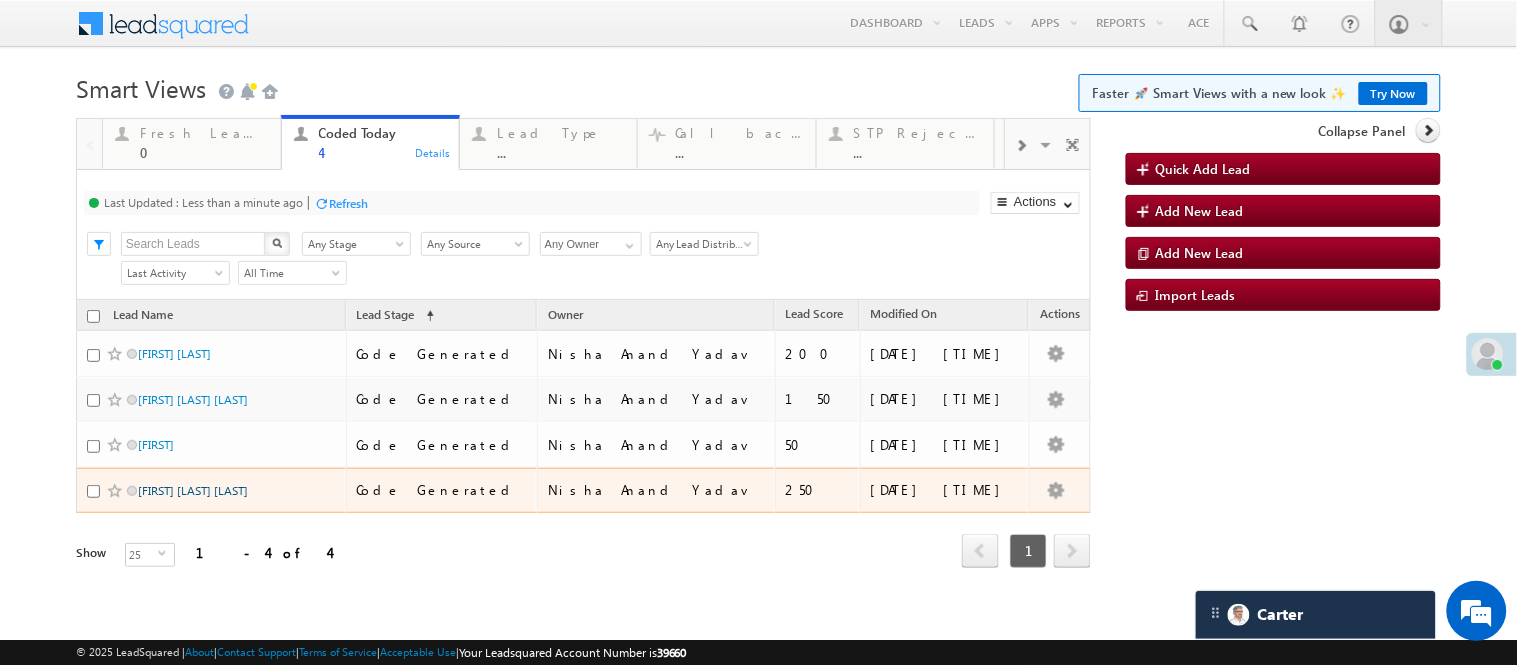 click on "Yamini Prabhakar Wasule" at bounding box center (193, 490) 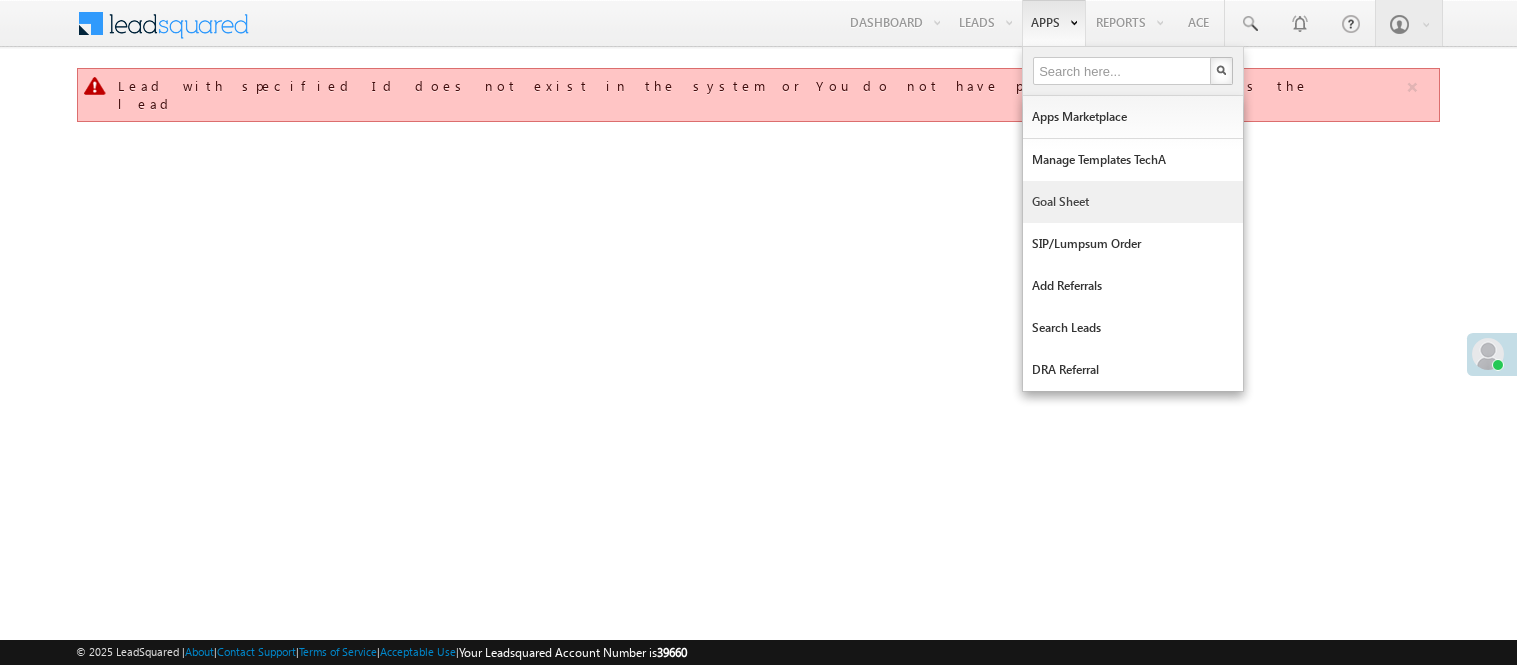 scroll, scrollTop: 0, scrollLeft: 0, axis: both 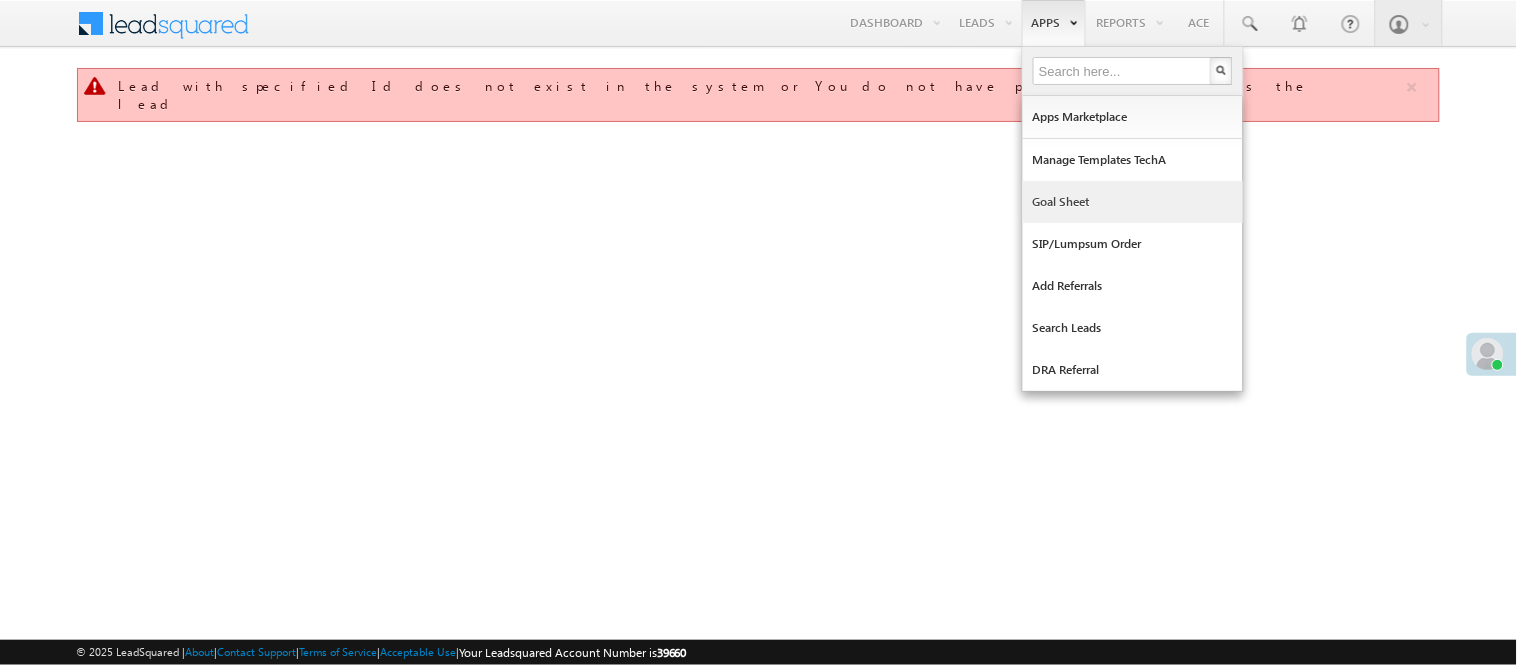 click on "Goal Sheet" at bounding box center [1133, 202] 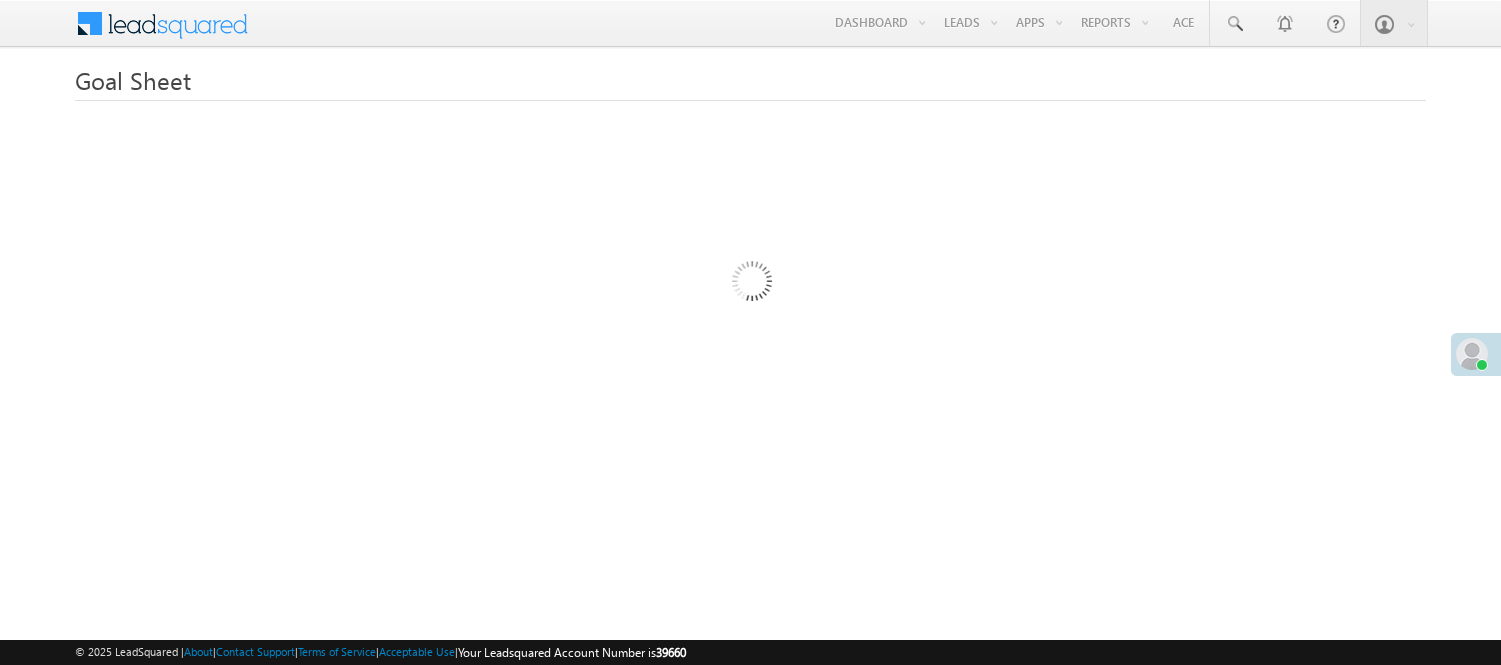 scroll, scrollTop: 0, scrollLeft: 0, axis: both 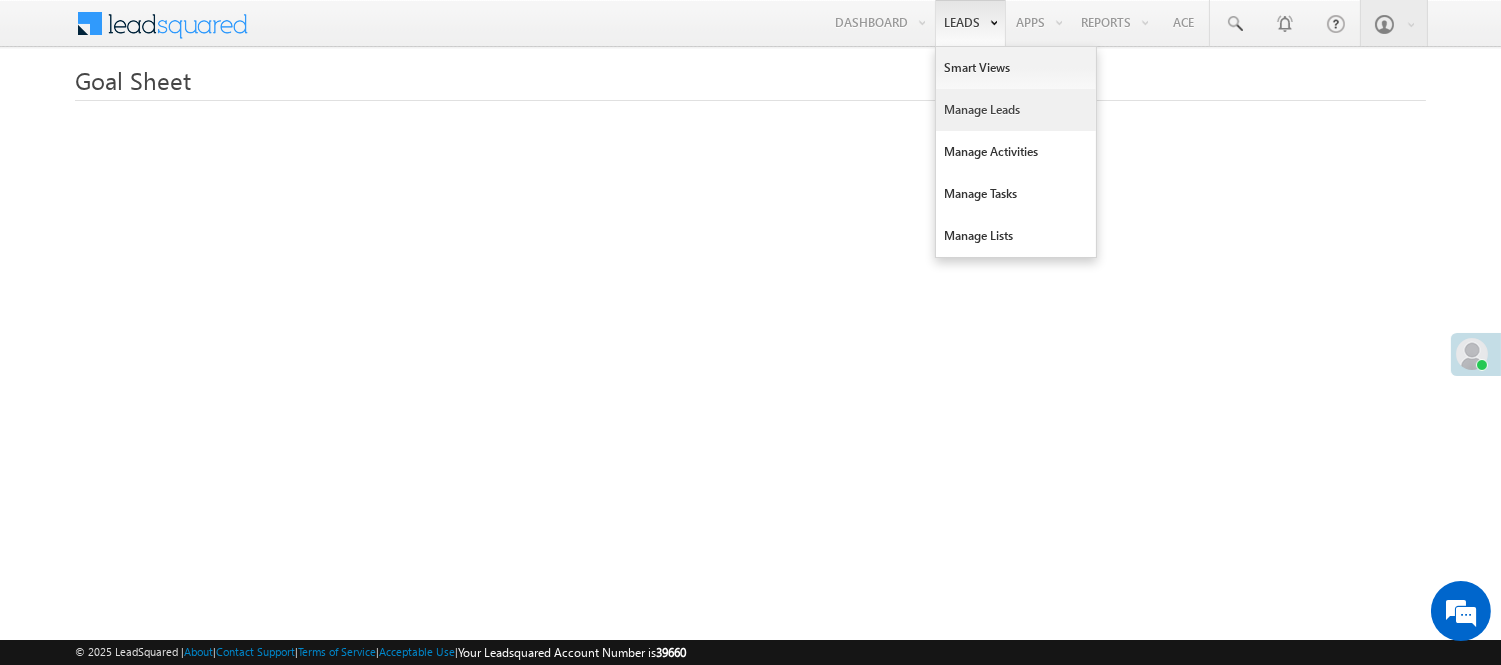 click on "Manage Leads" at bounding box center [1016, 110] 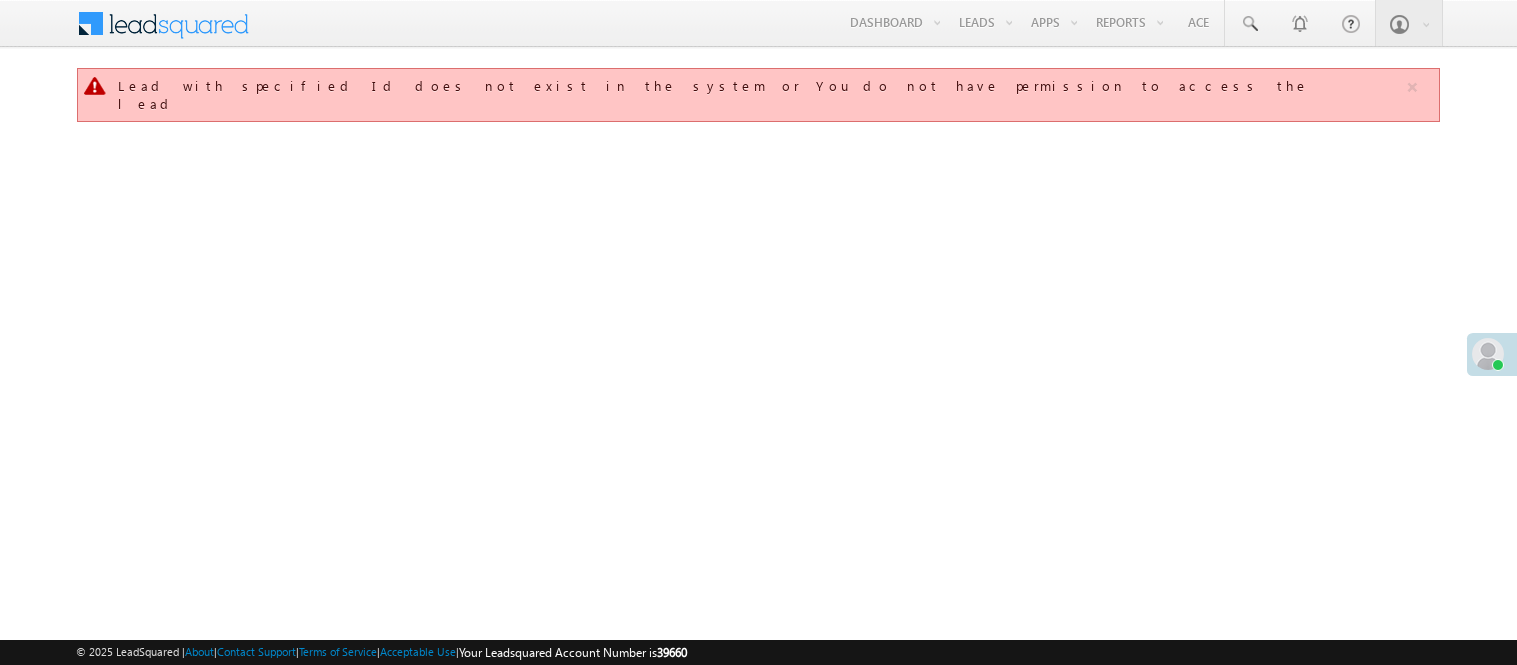 scroll, scrollTop: 0, scrollLeft: 0, axis: both 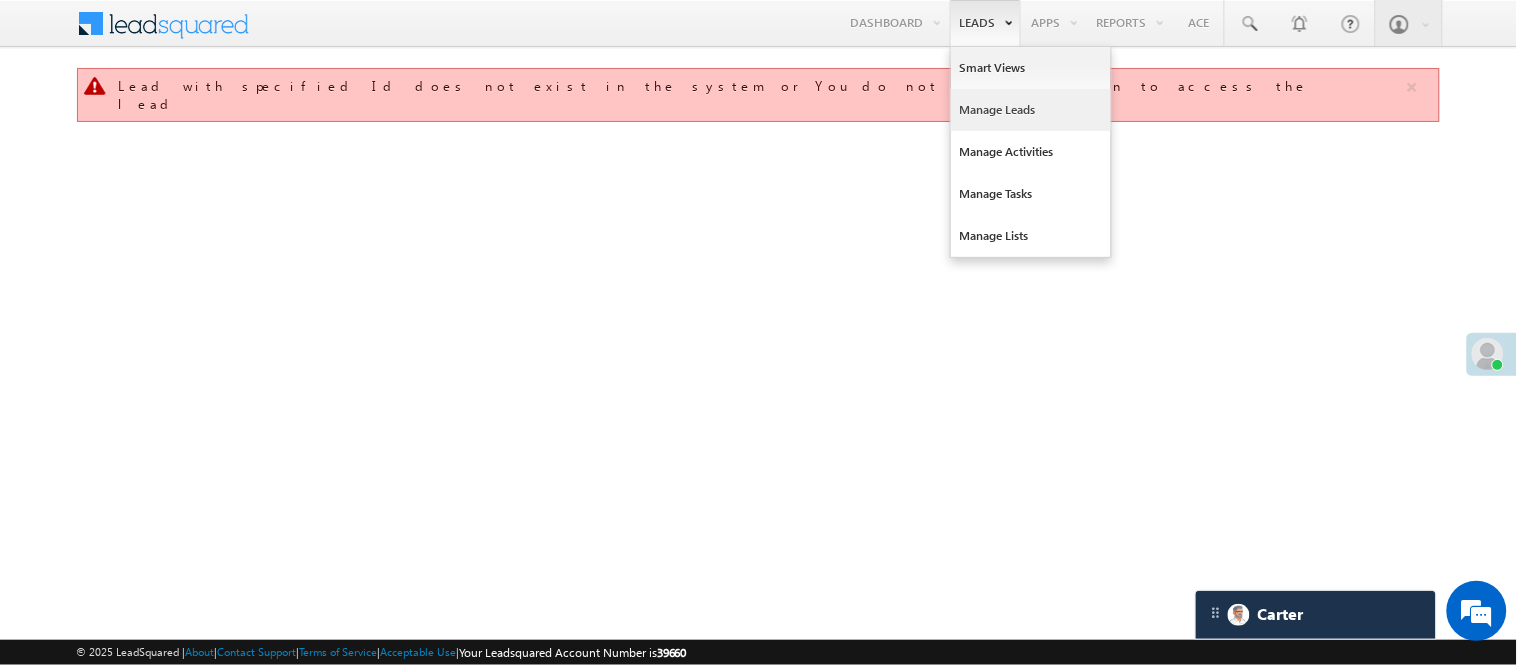 click on "Manage Leads" at bounding box center [1031, 110] 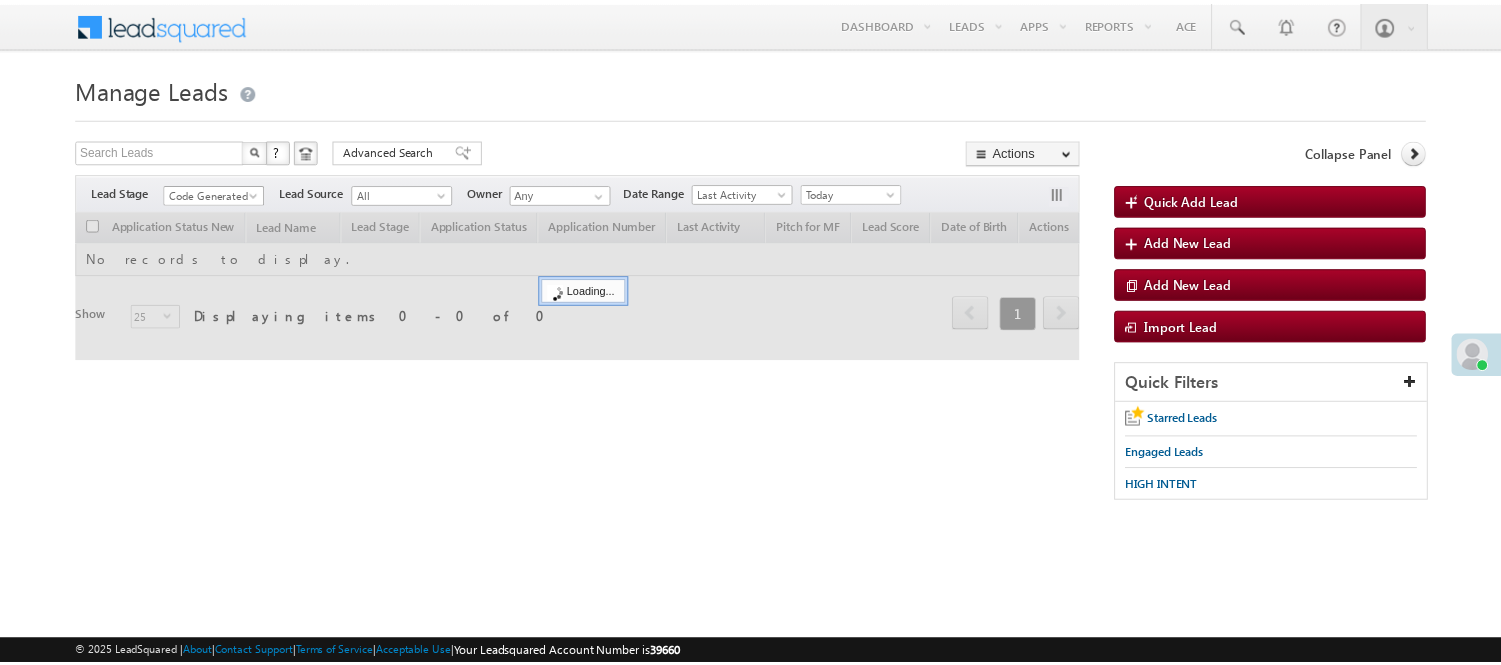 scroll, scrollTop: 0, scrollLeft: 0, axis: both 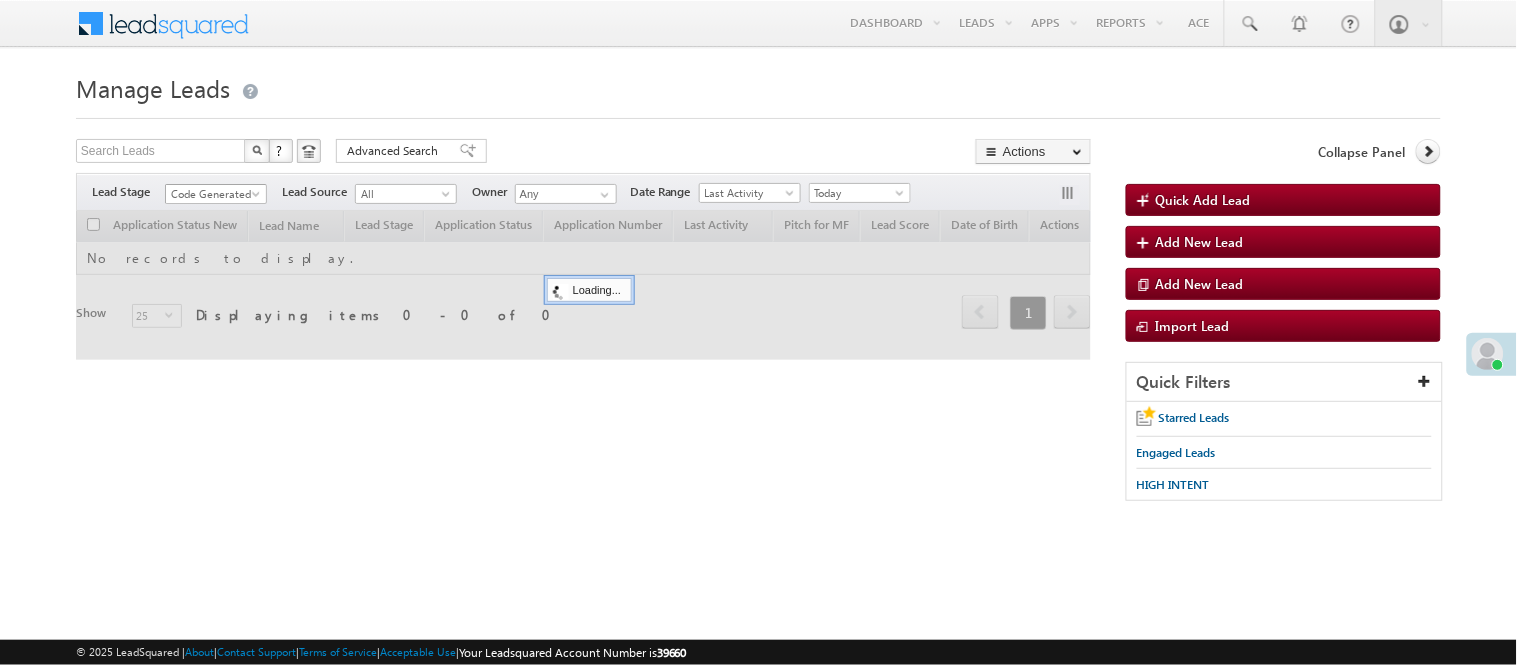 drag, startPoint x: 0, startPoint y: 0, endPoint x: 228, endPoint y: 196, distance: 300.66592 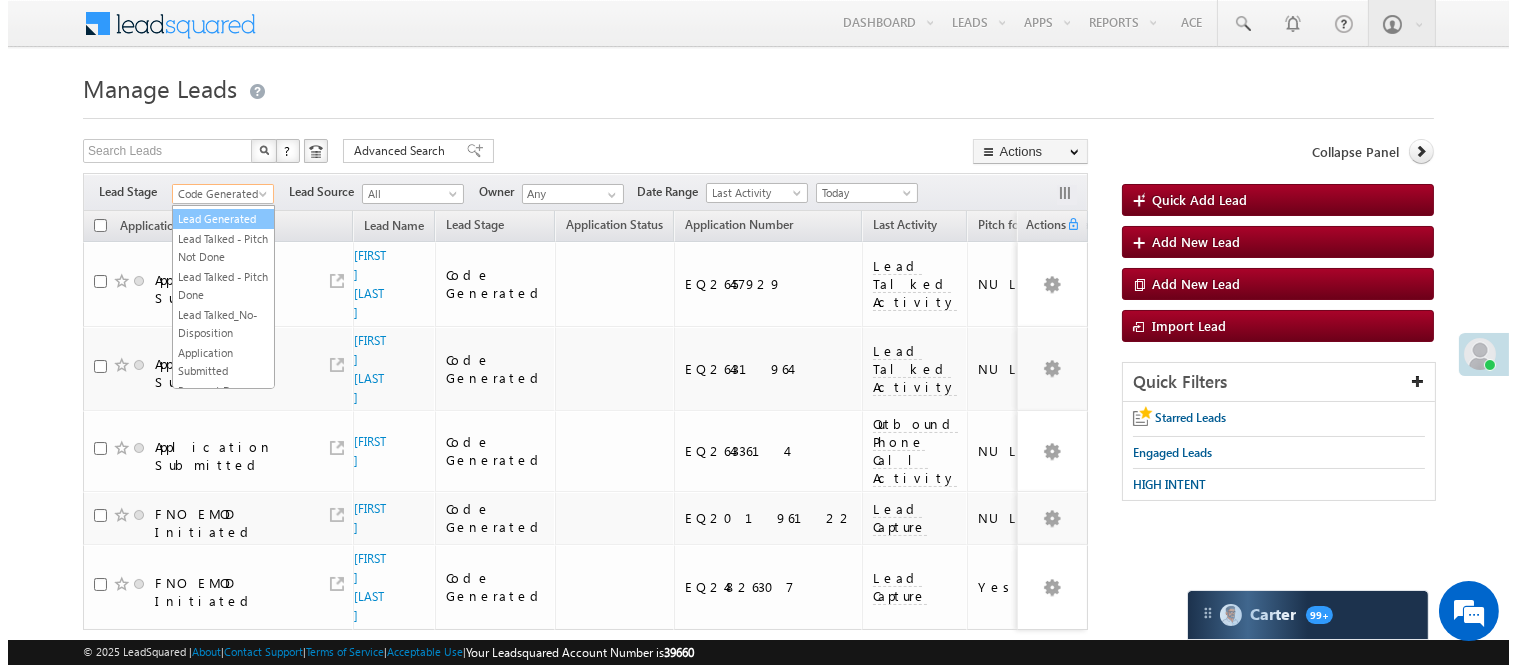 scroll, scrollTop: 0, scrollLeft: 0, axis: both 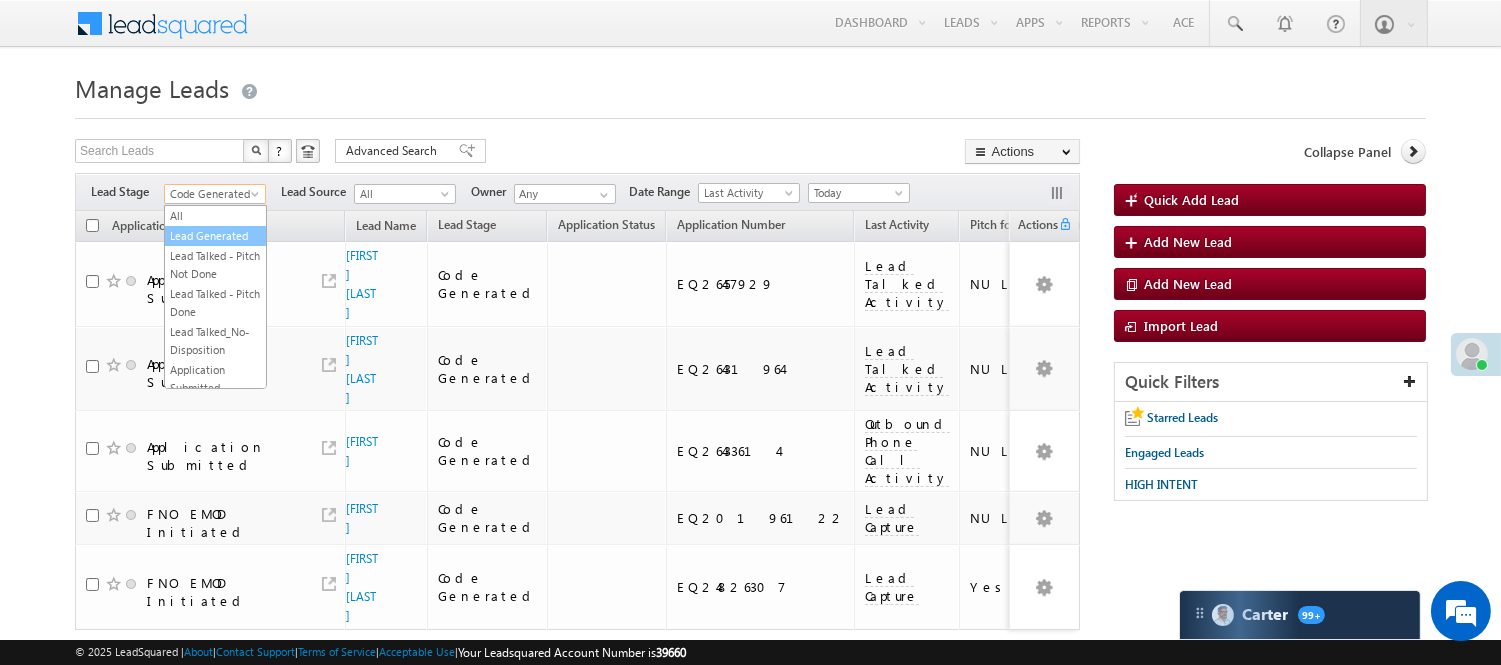 click on "Lead Generated" at bounding box center [215, 236] 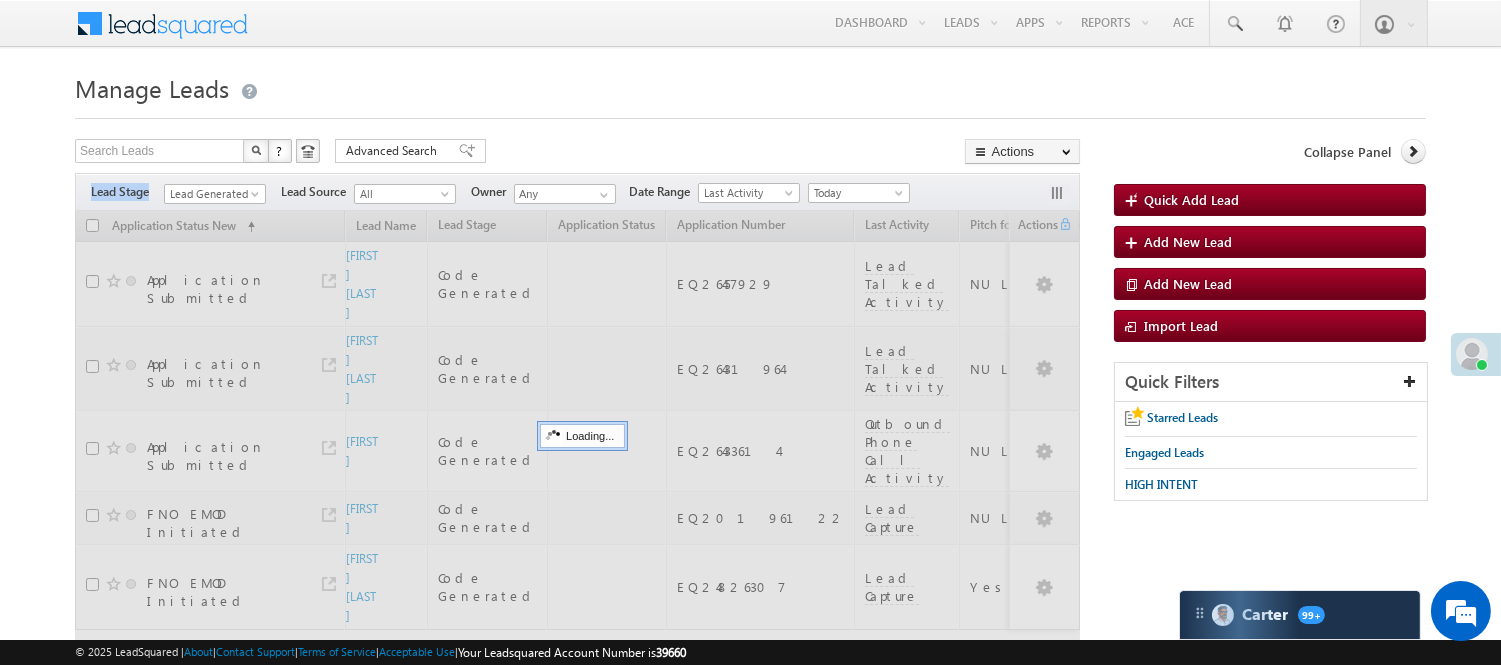 click on "Filters
Lead Stage
All Lead Generated Lead Talked - Pitch Not Done Lead Talked - Pitch Done Lead Talked_No-Disposition Application Submitted Payment Done Application Resubmitted Under Objection Lead Called Lead Talked Not Interested FnO Lead Called FnO Lead Talked FnO submitted FnO Not Interested FnO Approved FnO Rejected FnO Lead Generated Code Generated CG NI Lead Generated
Lead Source
All All
Owner Any Any" at bounding box center [577, 192] 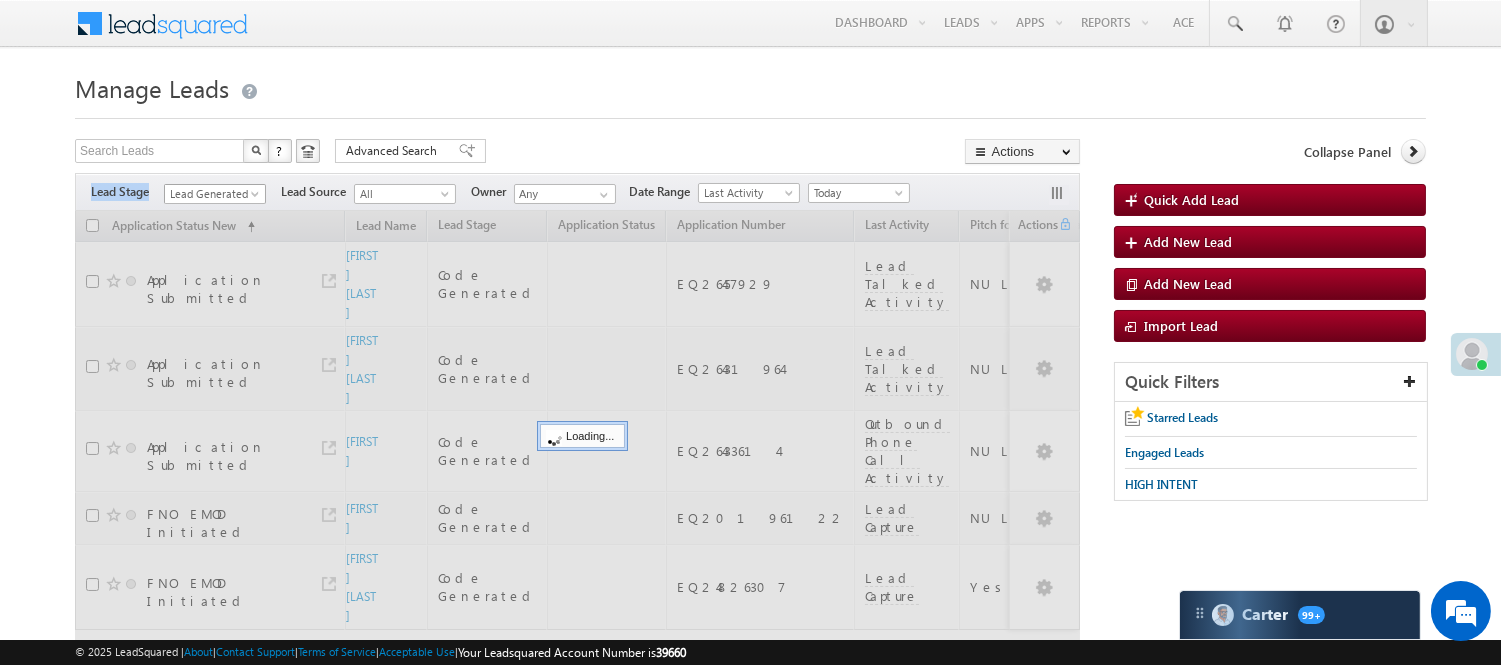 click on "Lead Generated" at bounding box center (212, 194) 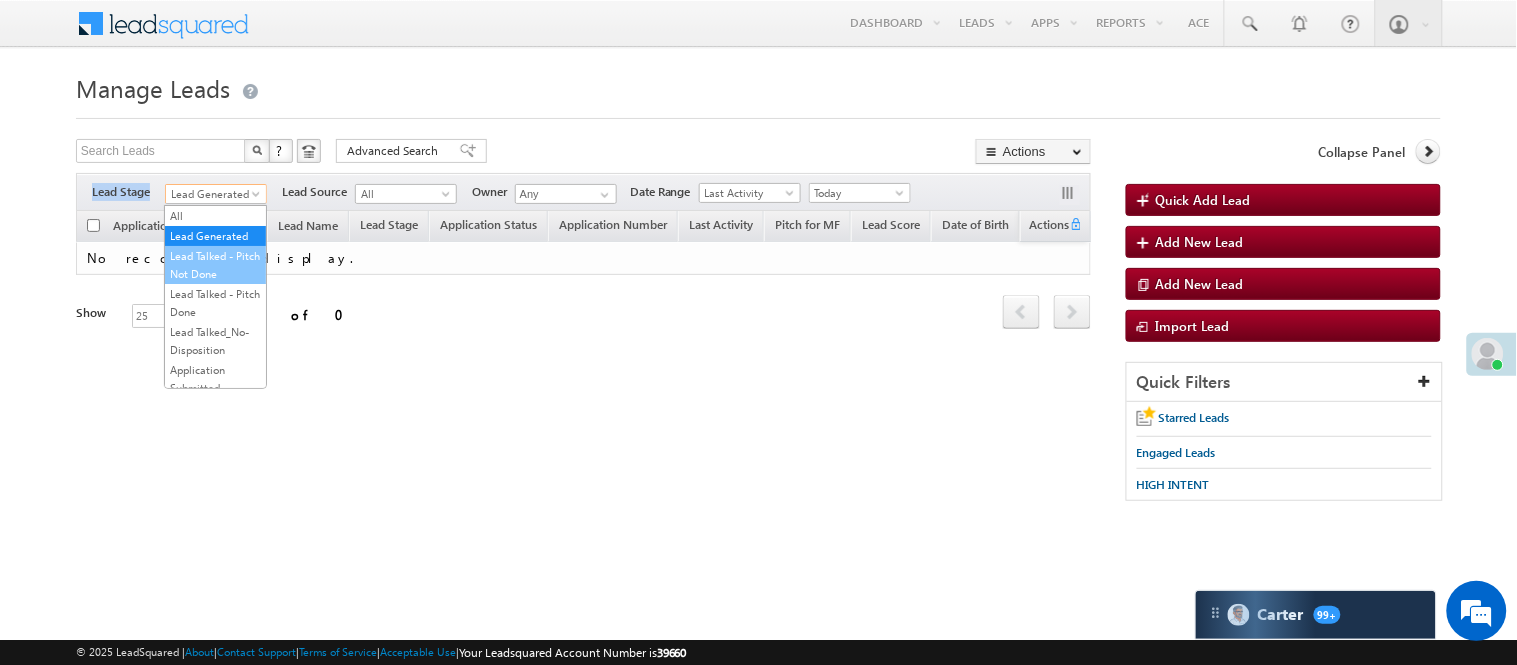 scroll, scrollTop: 0, scrollLeft: 0, axis: both 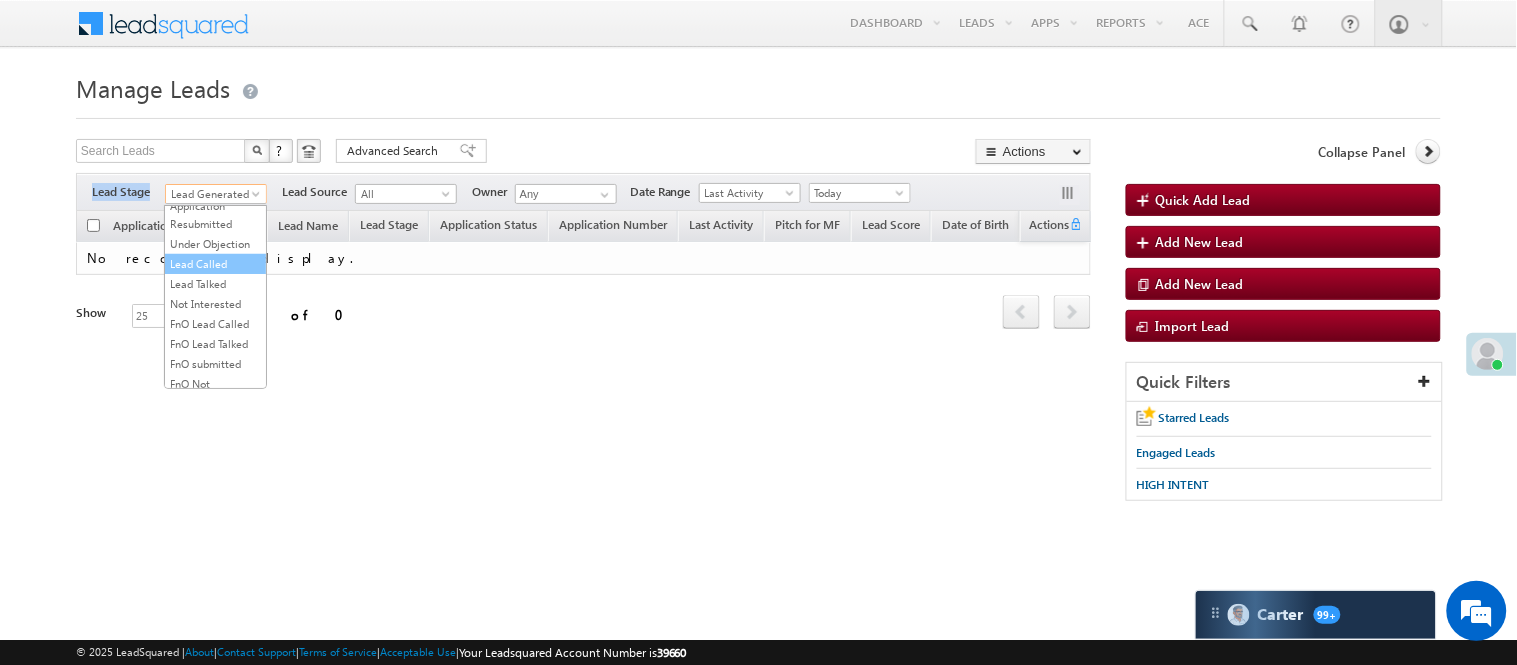 click on "Lead Called" at bounding box center (215, 264) 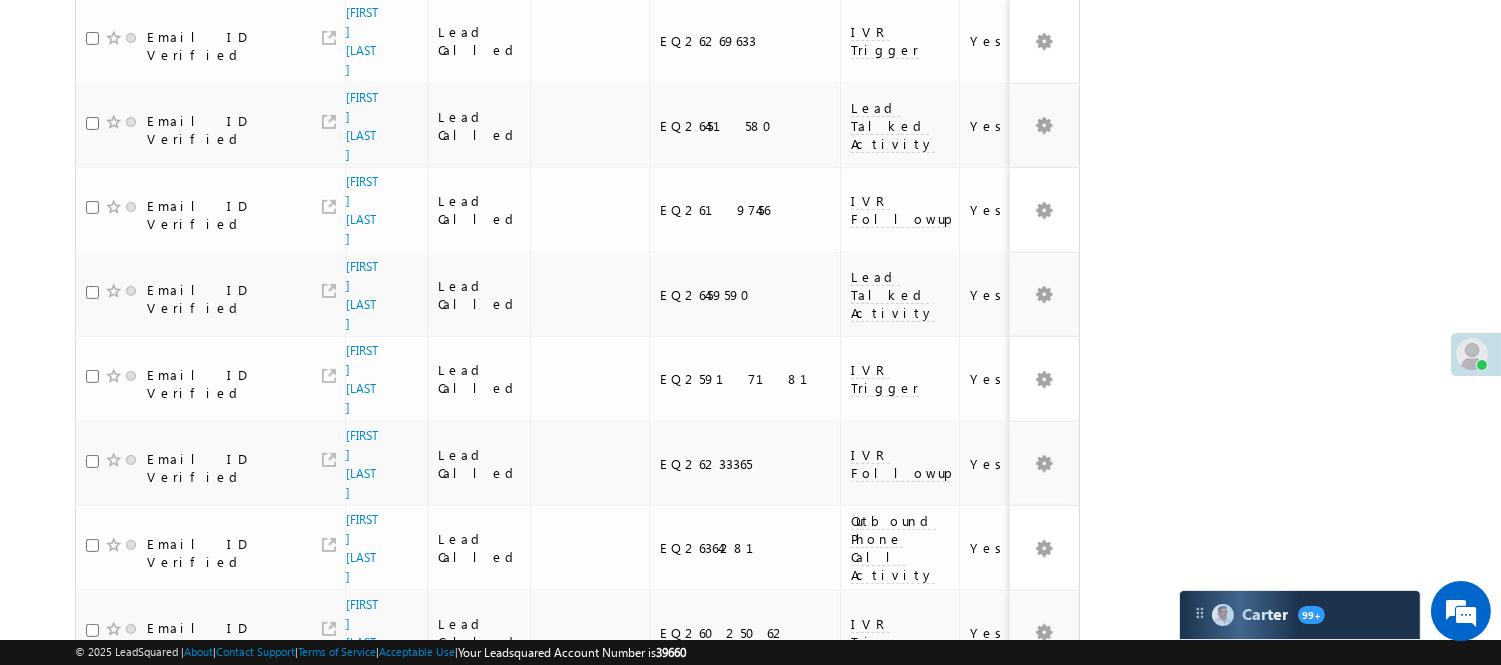 scroll, scrollTop: 1557, scrollLeft: 0, axis: vertical 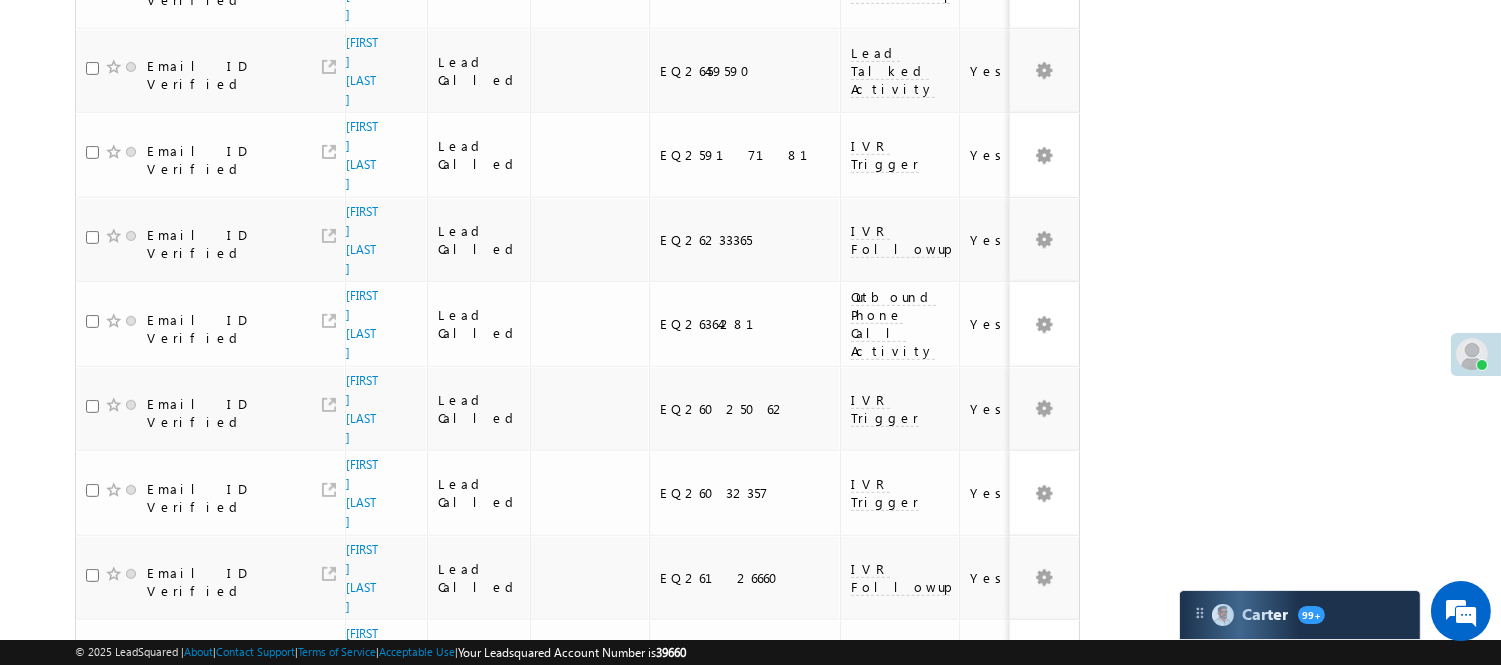 click on "2" at bounding box center [978, 743] 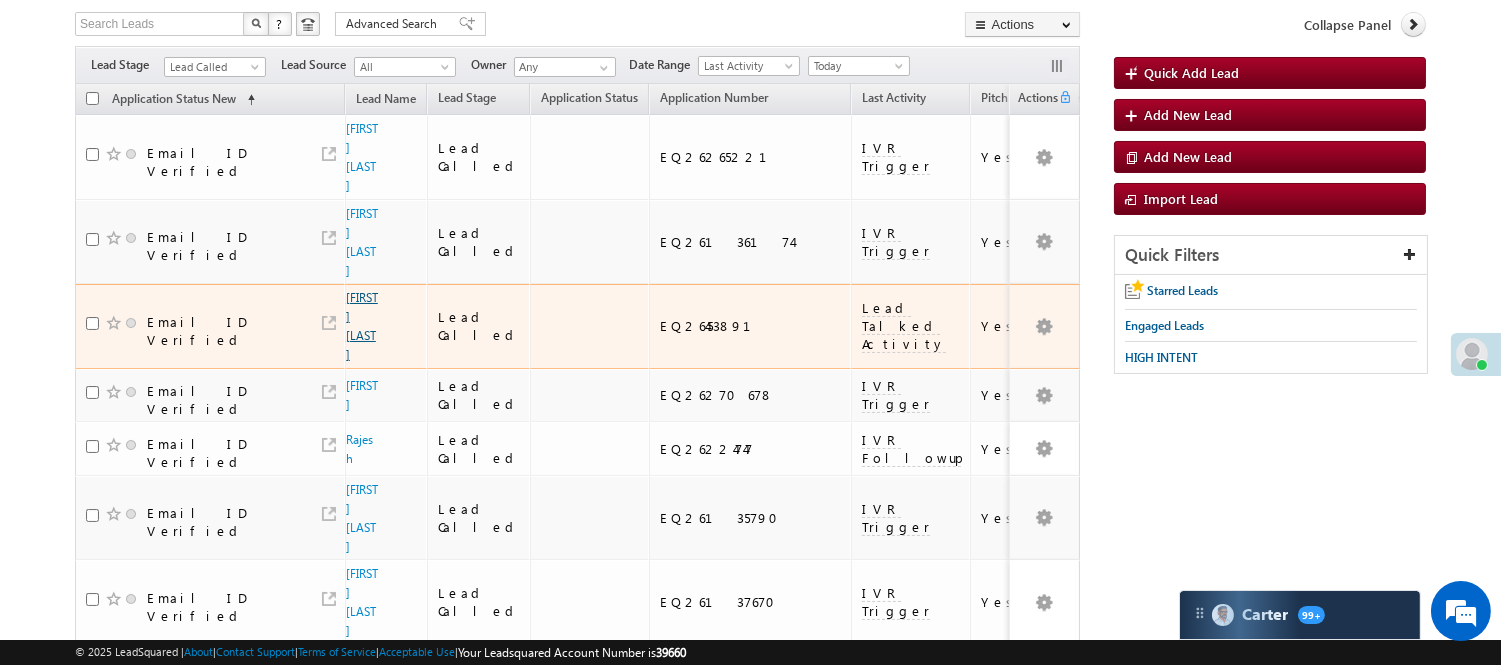 scroll, scrollTop: 0, scrollLeft: 0, axis: both 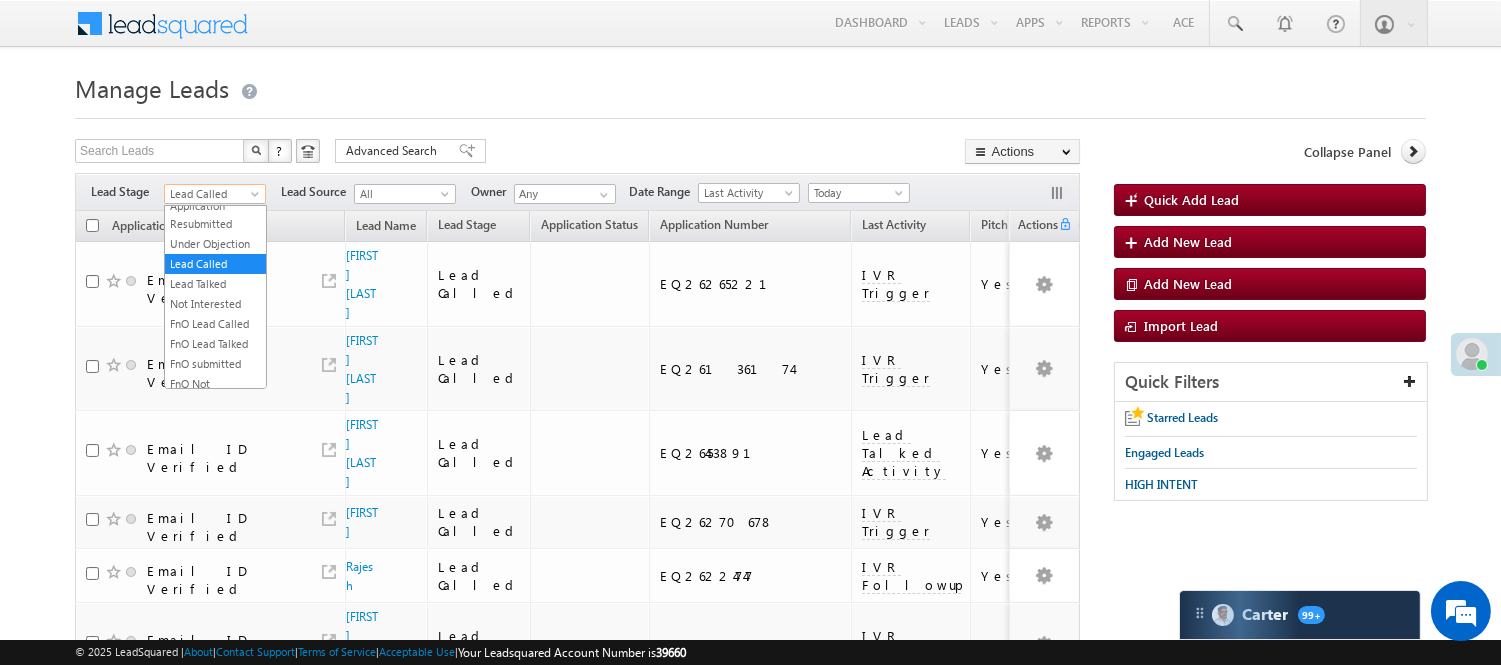 click on "Lead Called" at bounding box center (212, 194) 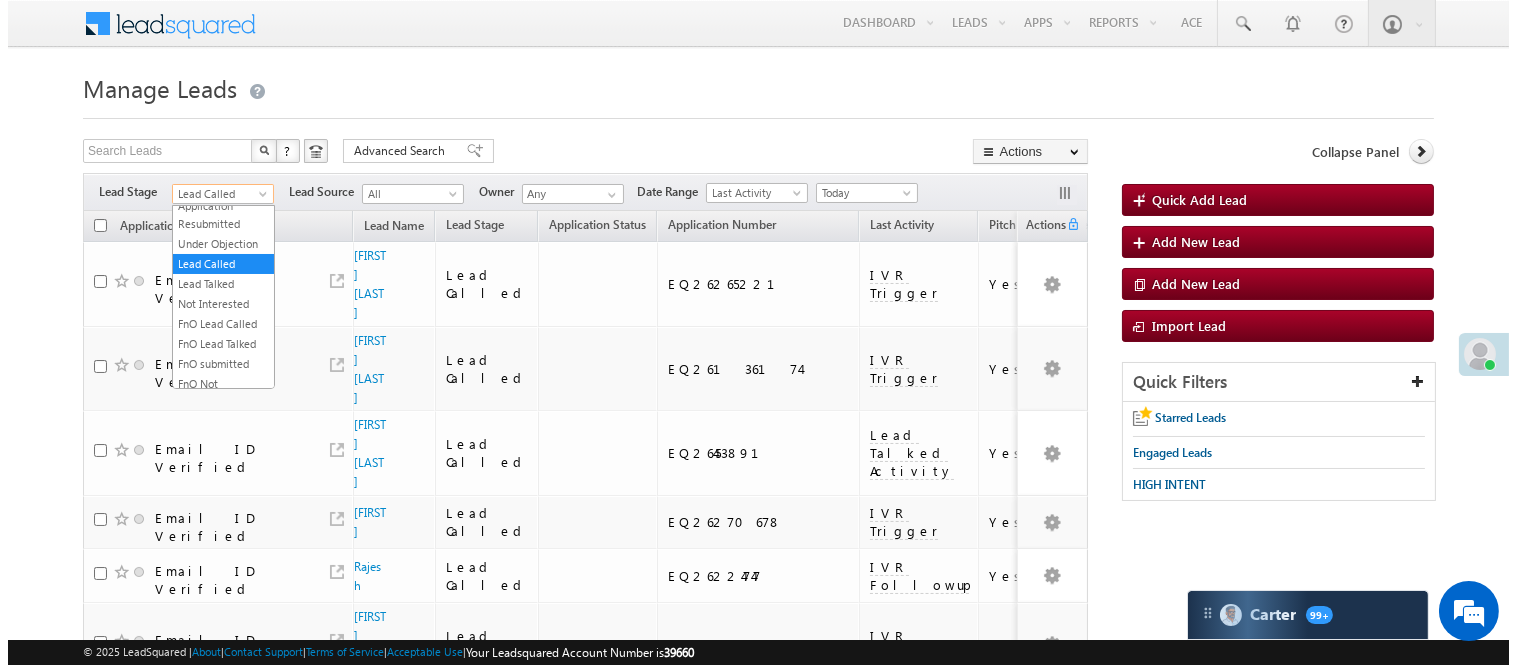 scroll, scrollTop: 0, scrollLeft: 0, axis: both 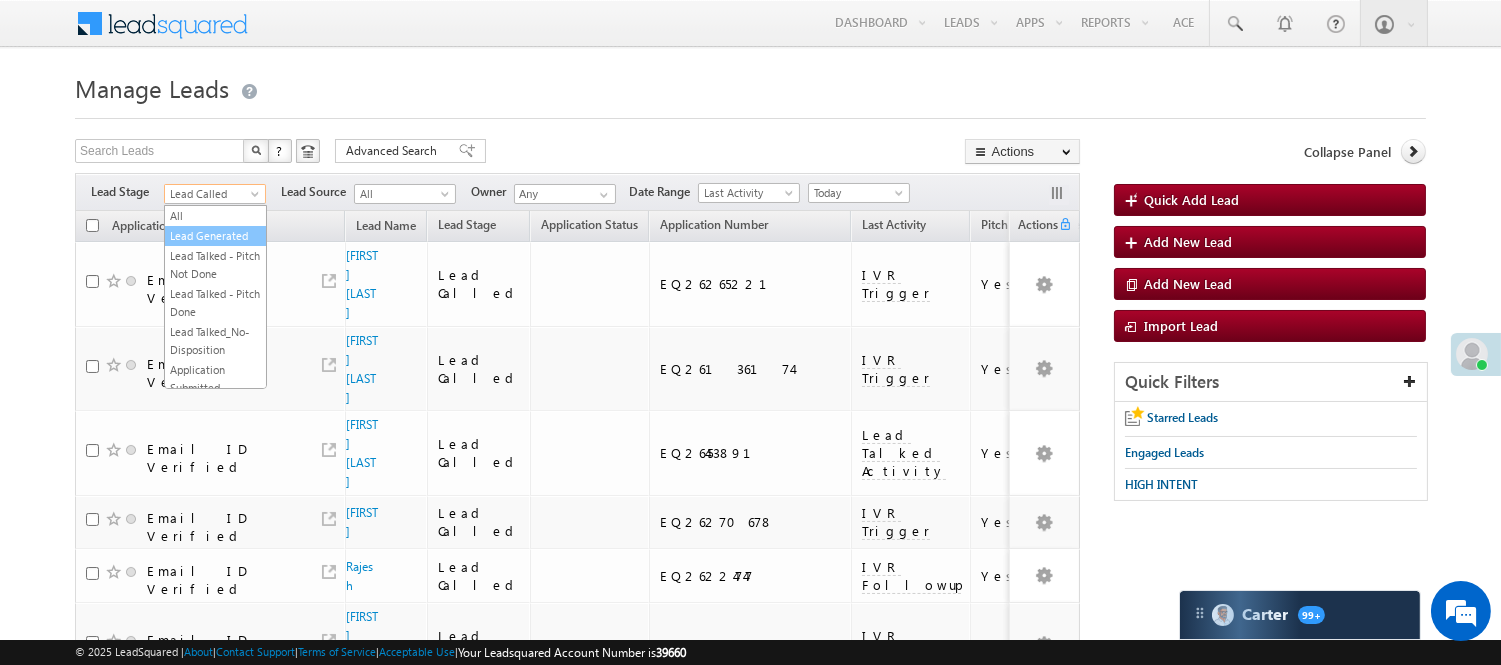 click on "Lead Generated" at bounding box center [215, 236] 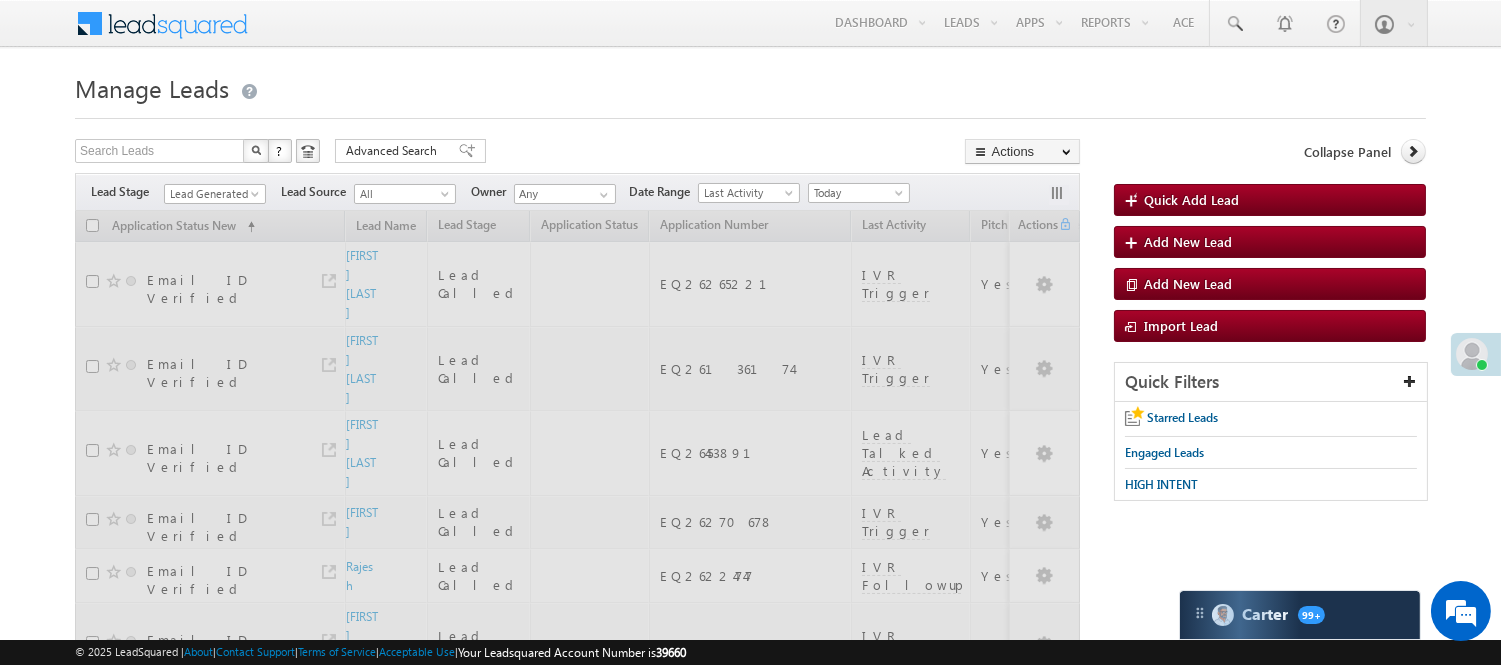 click on "Manage Leads" at bounding box center [750, 86] 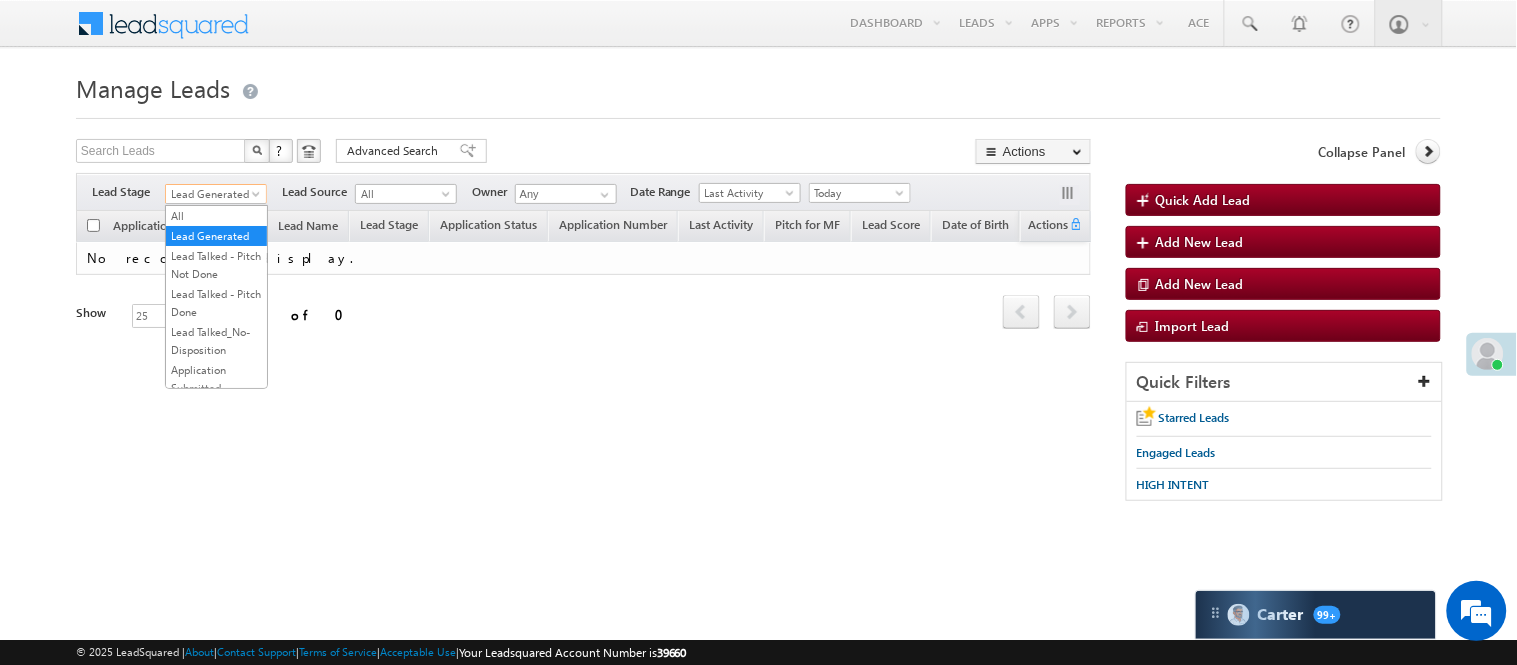 click on "Lead Generated" at bounding box center [213, 194] 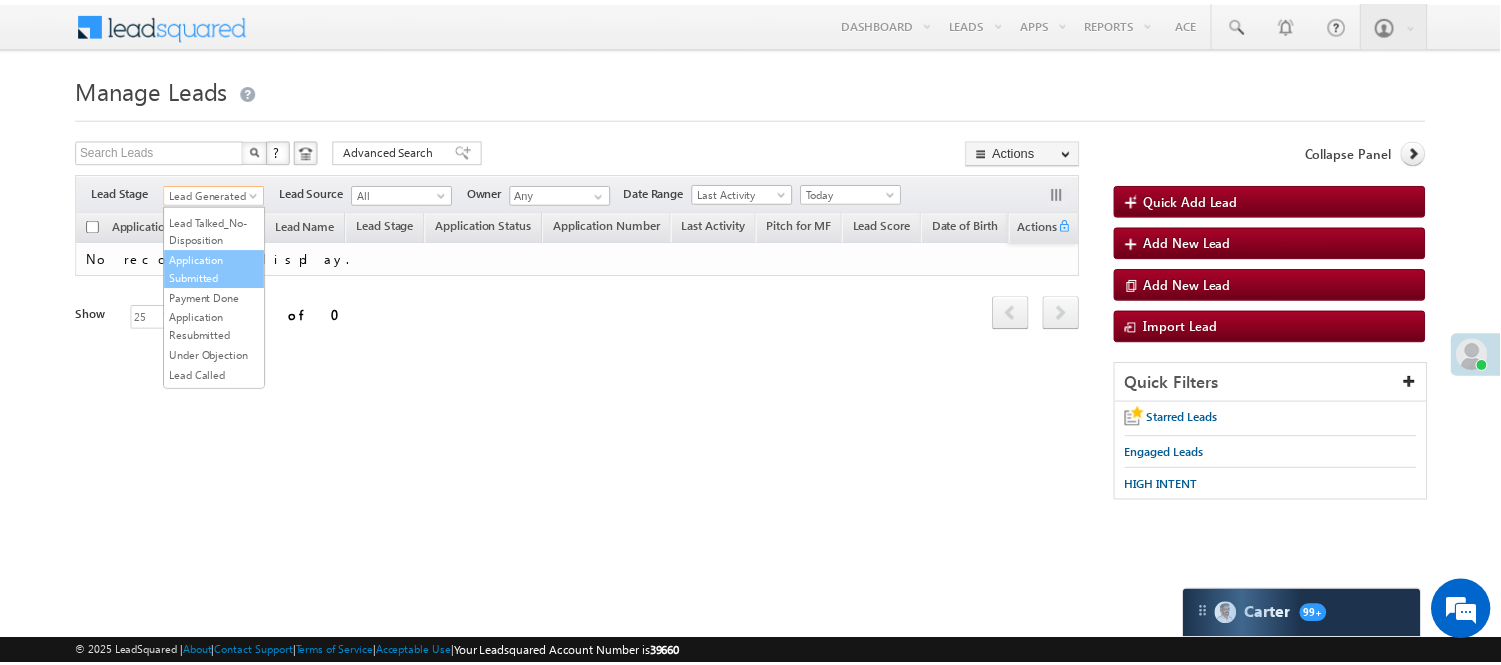 scroll, scrollTop: 0, scrollLeft: 0, axis: both 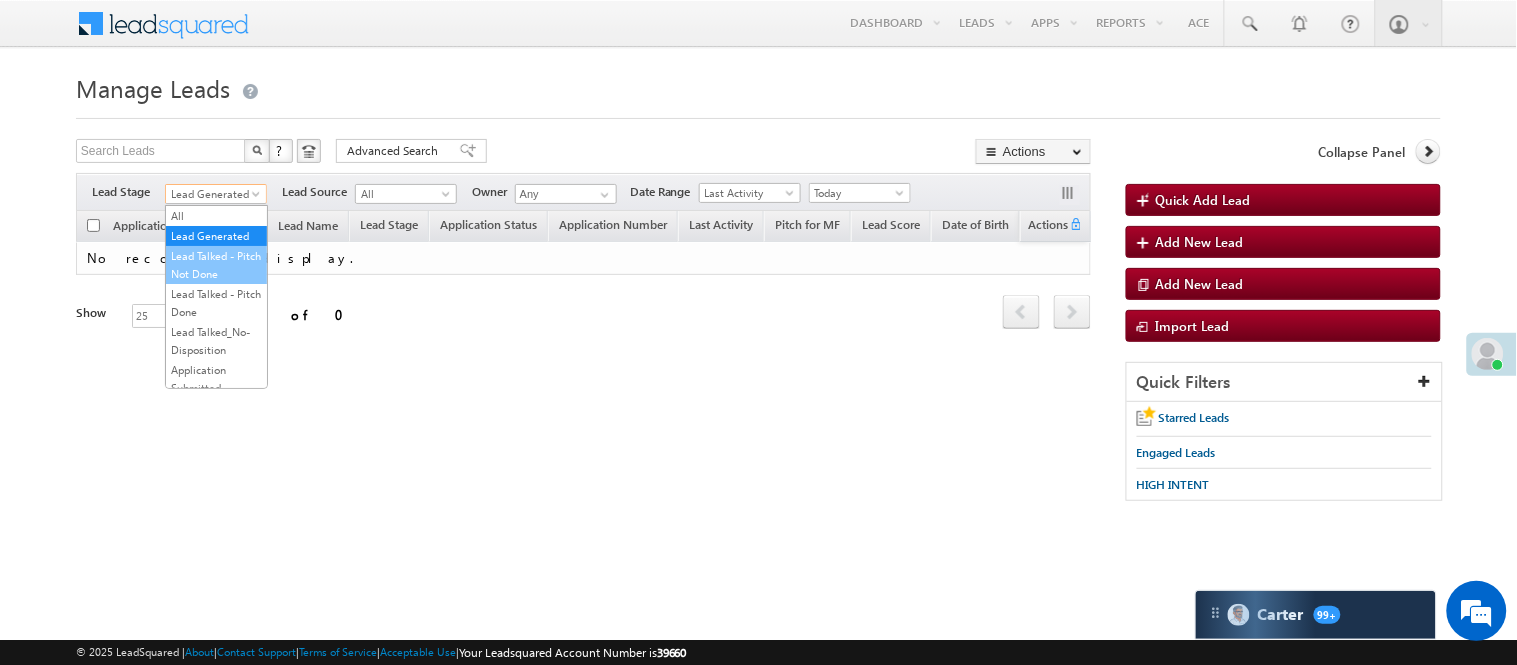 drag, startPoint x: 208, startPoint y: 308, endPoint x: 222, endPoint y: 291, distance: 22.022715 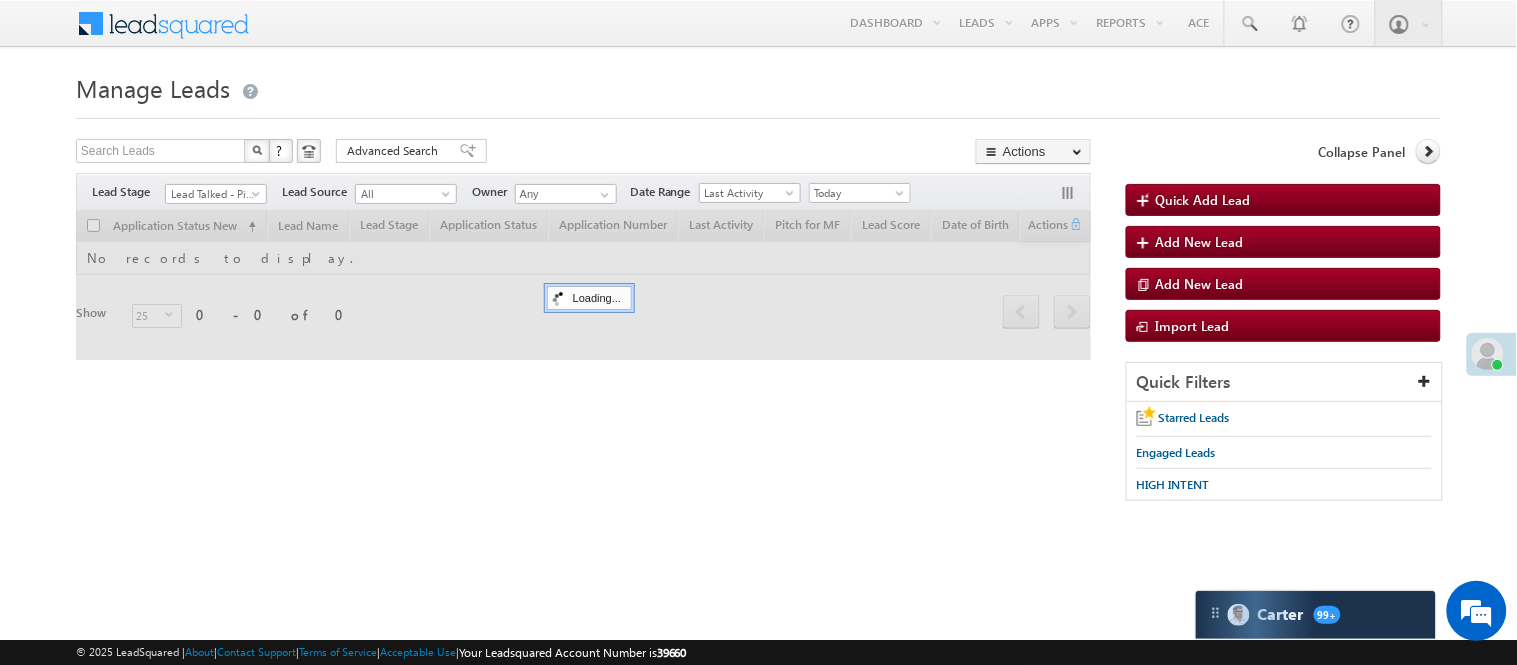 click on "Search Leads X ?   0 results found
Advanced Search
Advanced Search
Advanced search results
Actions Export Leads Reset all Filters
Actions Export Leads Bulk Update Send Email Add to List Add Activity Change Owner Change Stage Delete Merge Leads" at bounding box center (583, 153) 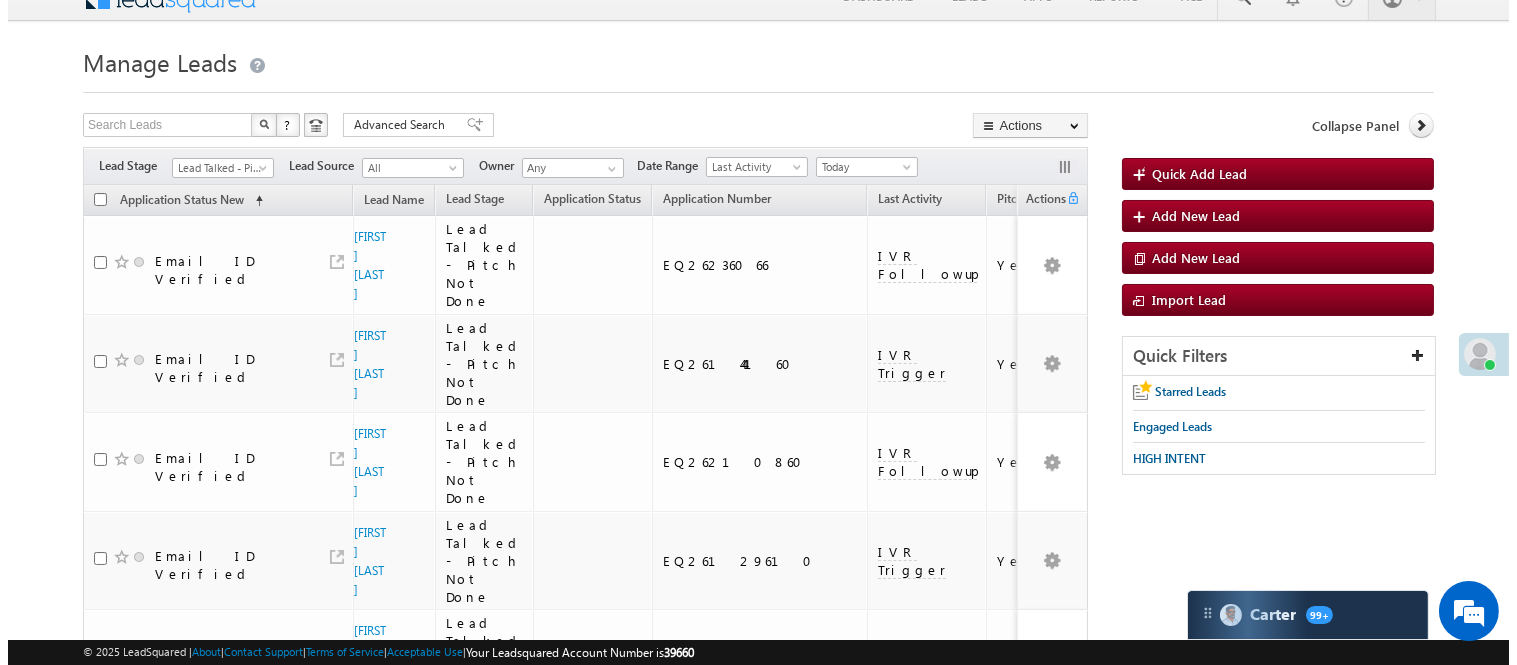 scroll, scrollTop: 0, scrollLeft: 0, axis: both 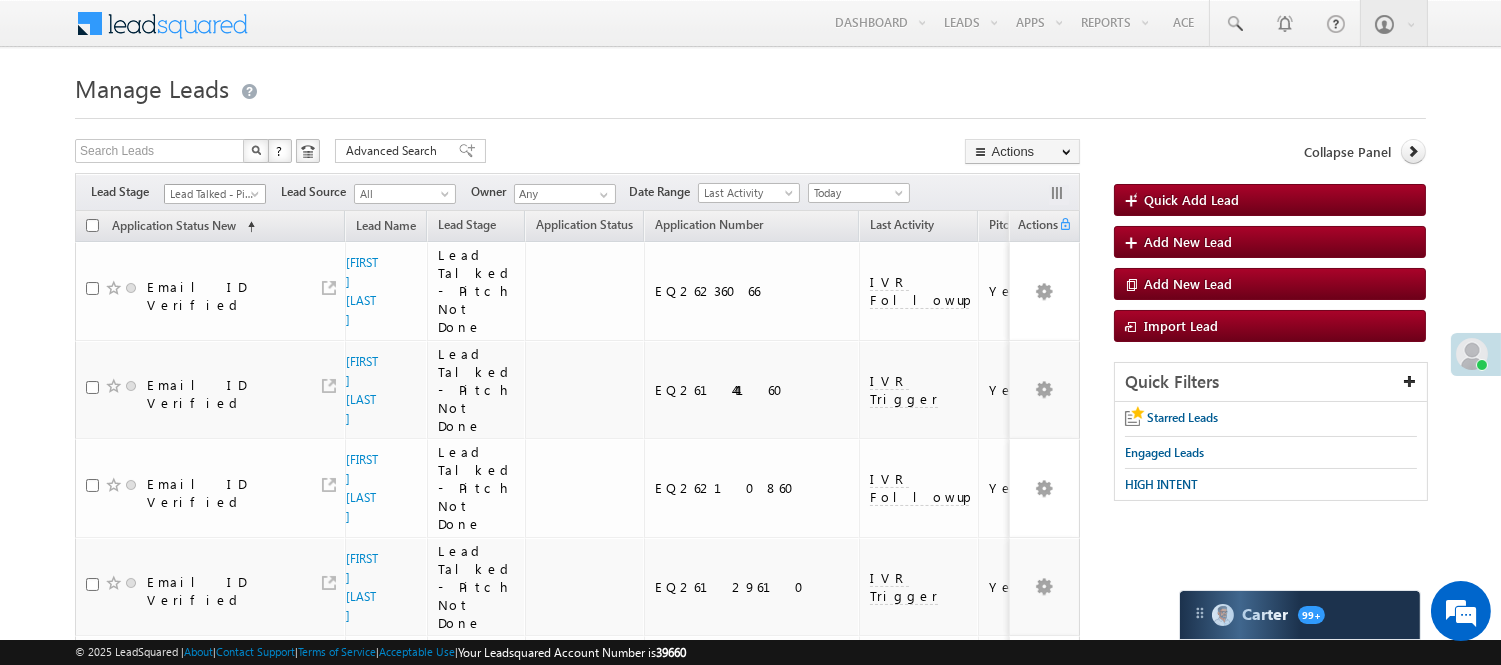 click on "Lead Talked - Pitch Not Done" at bounding box center [212, 194] 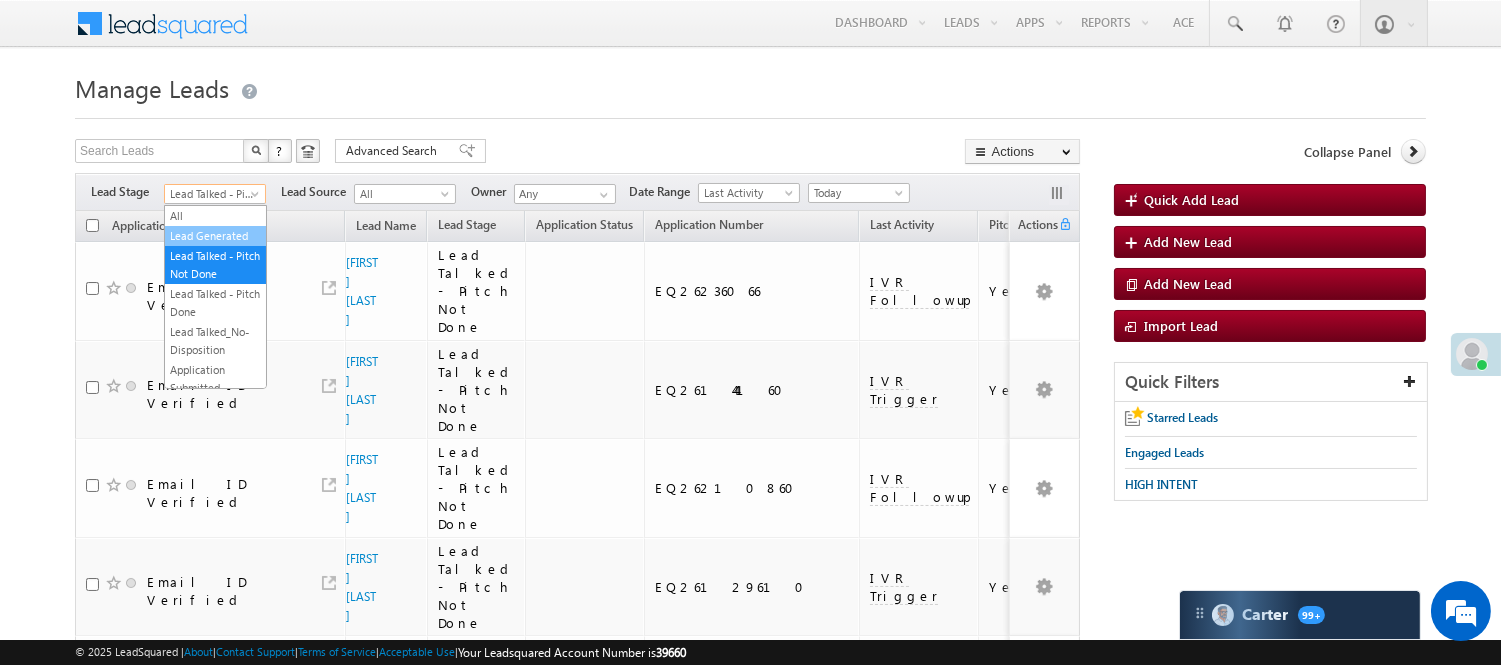 click on "Lead Generated" at bounding box center (215, 236) 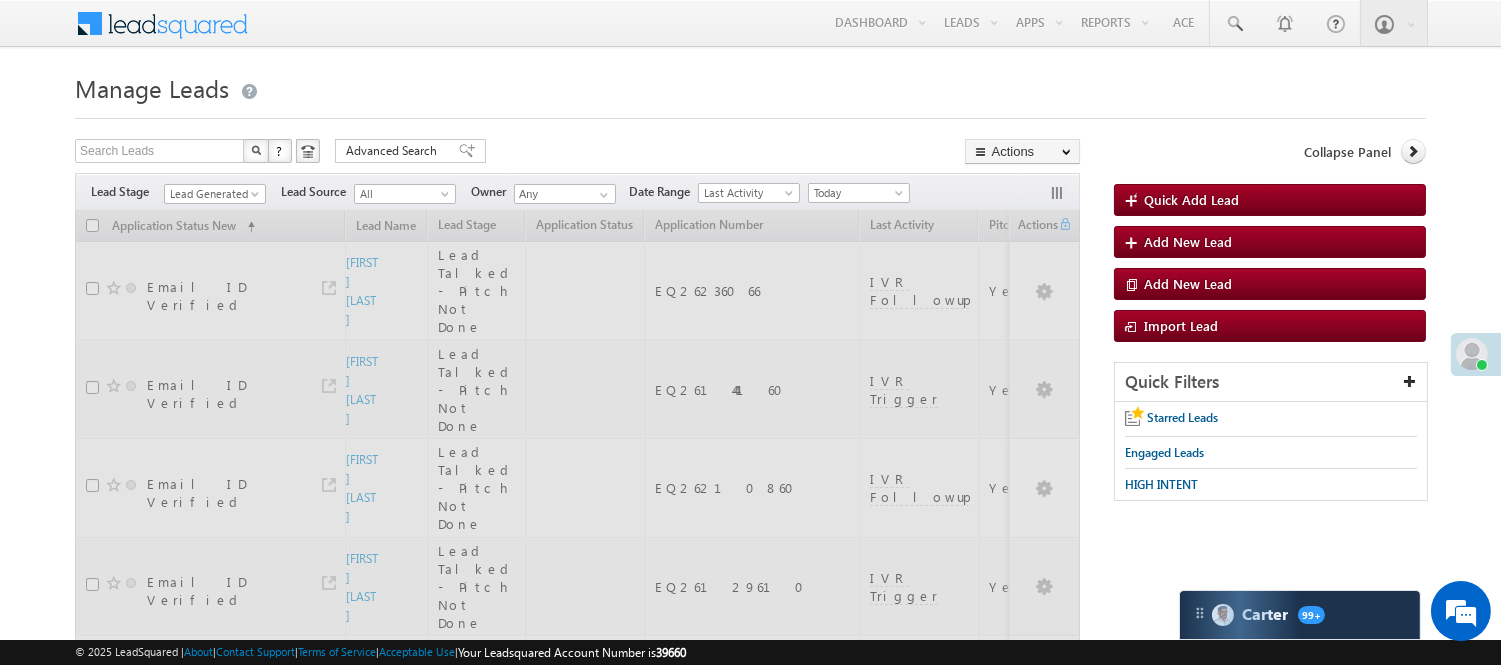 click on "Manage Leads" at bounding box center [750, 86] 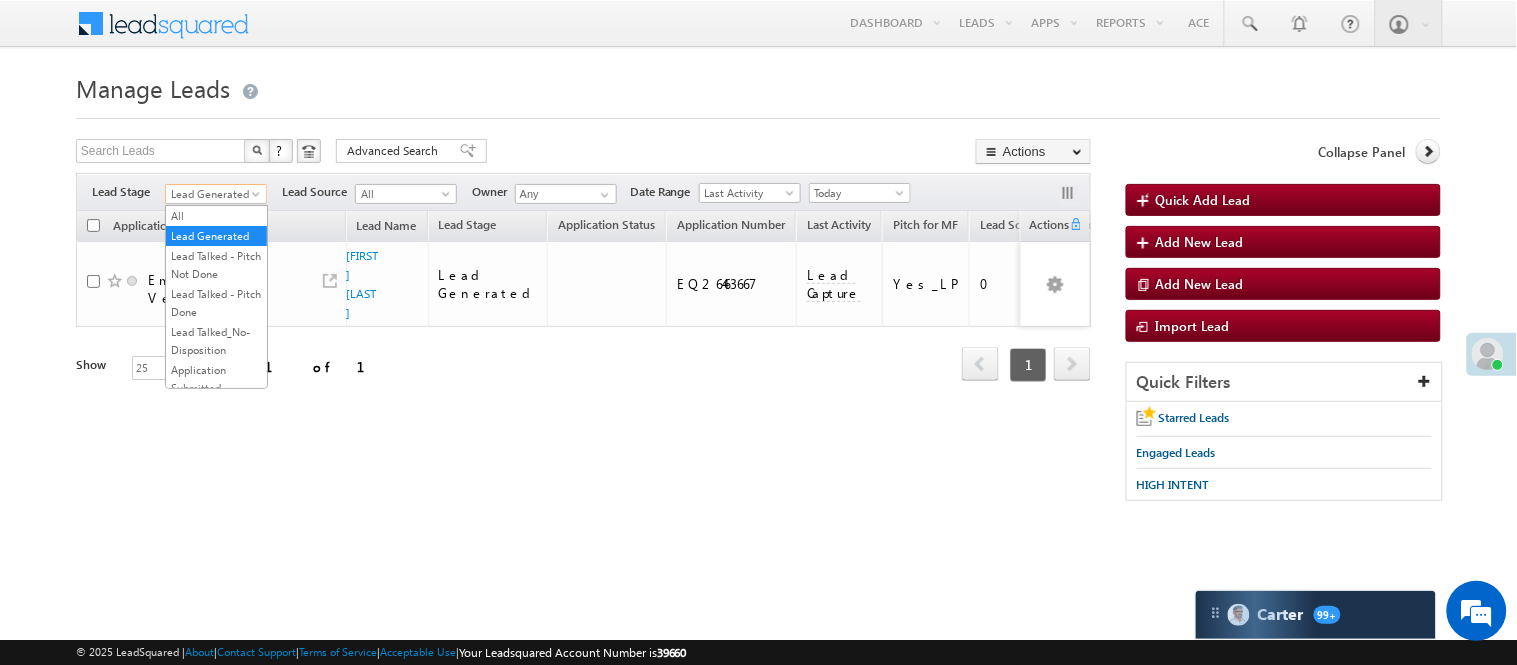 click on "Lead Generated" at bounding box center [213, 194] 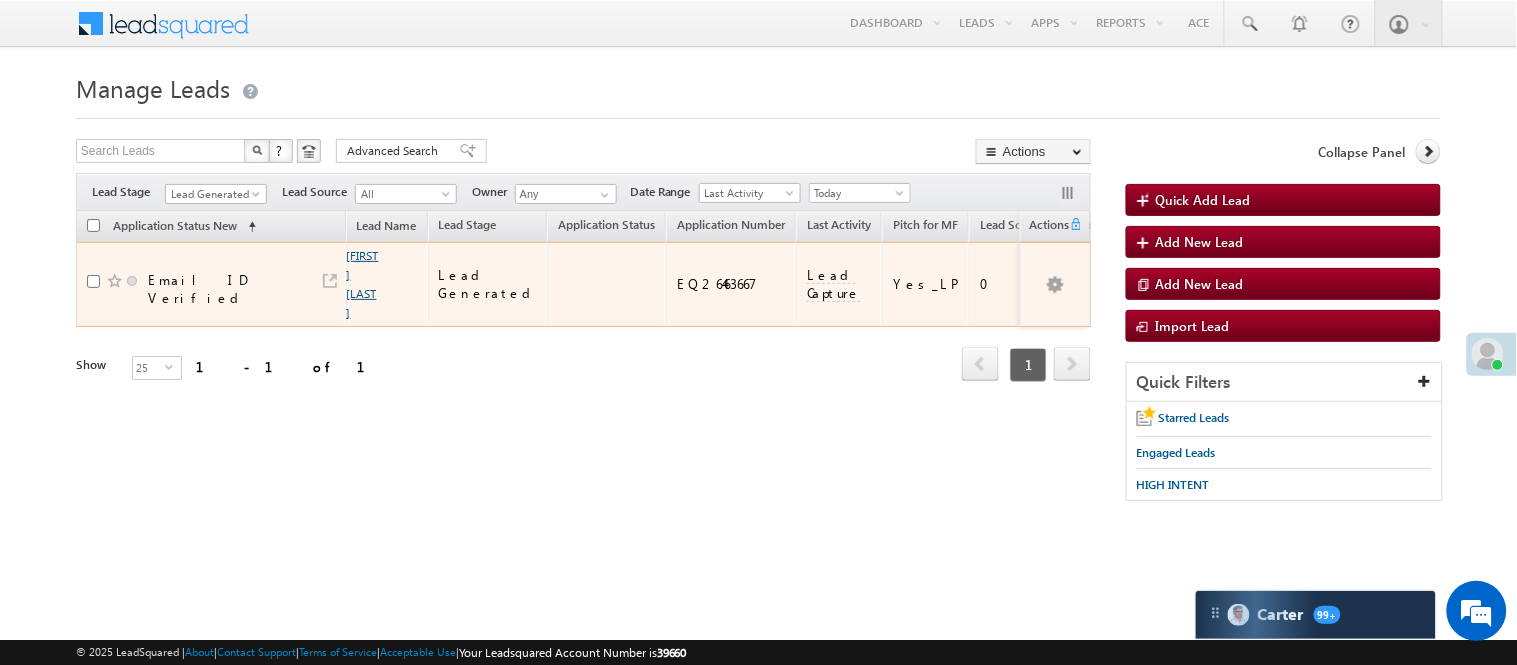 click on "[FIRST] [LAST]" at bounding box center [363, 284] 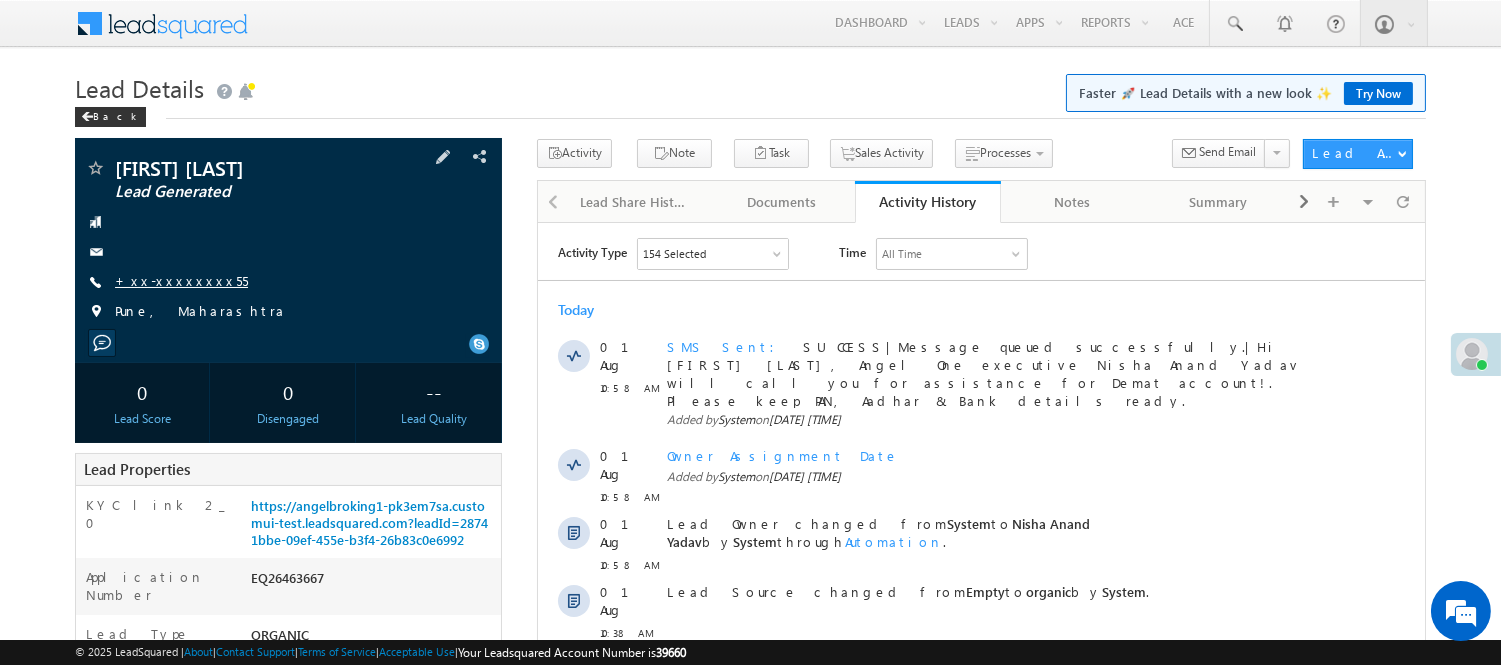 scroll, scrollTop: 0, scrollLeft: 0, axis: both 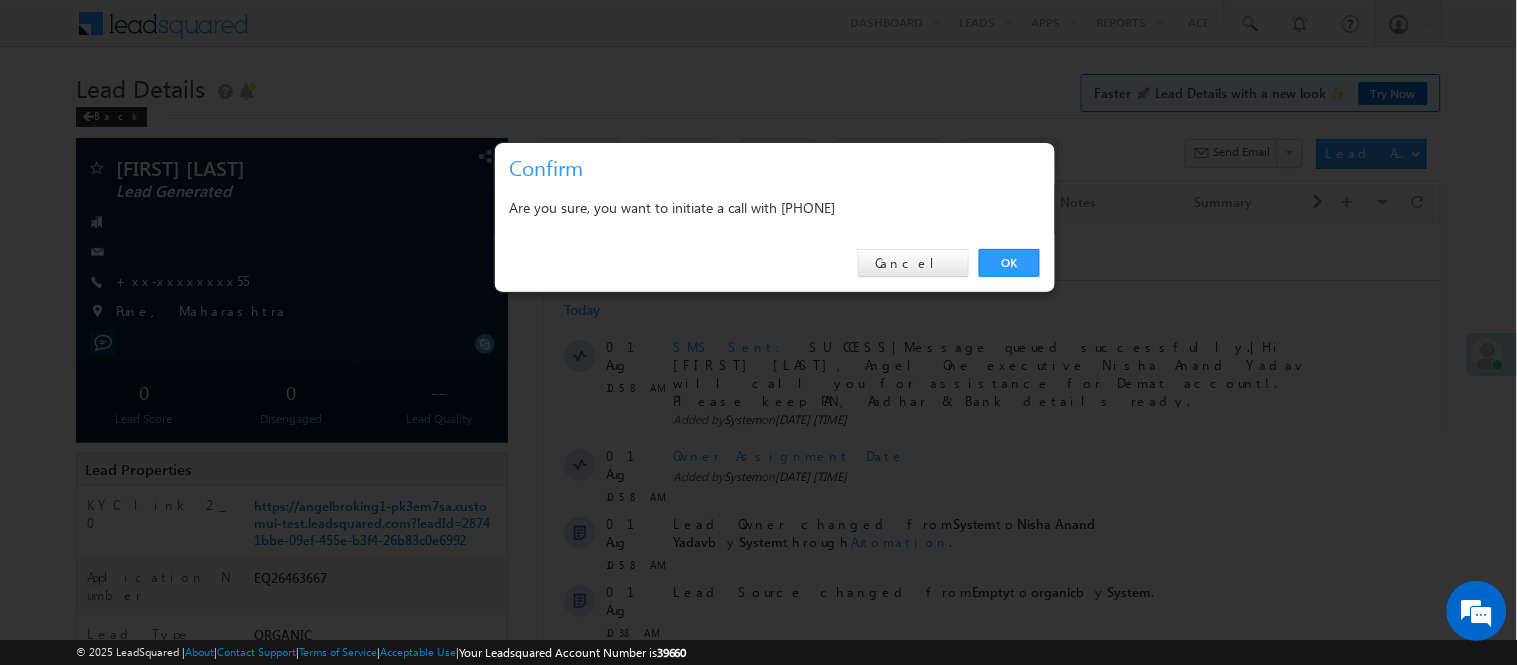 click on "OK Cancel" at bounding box center [775, 263] 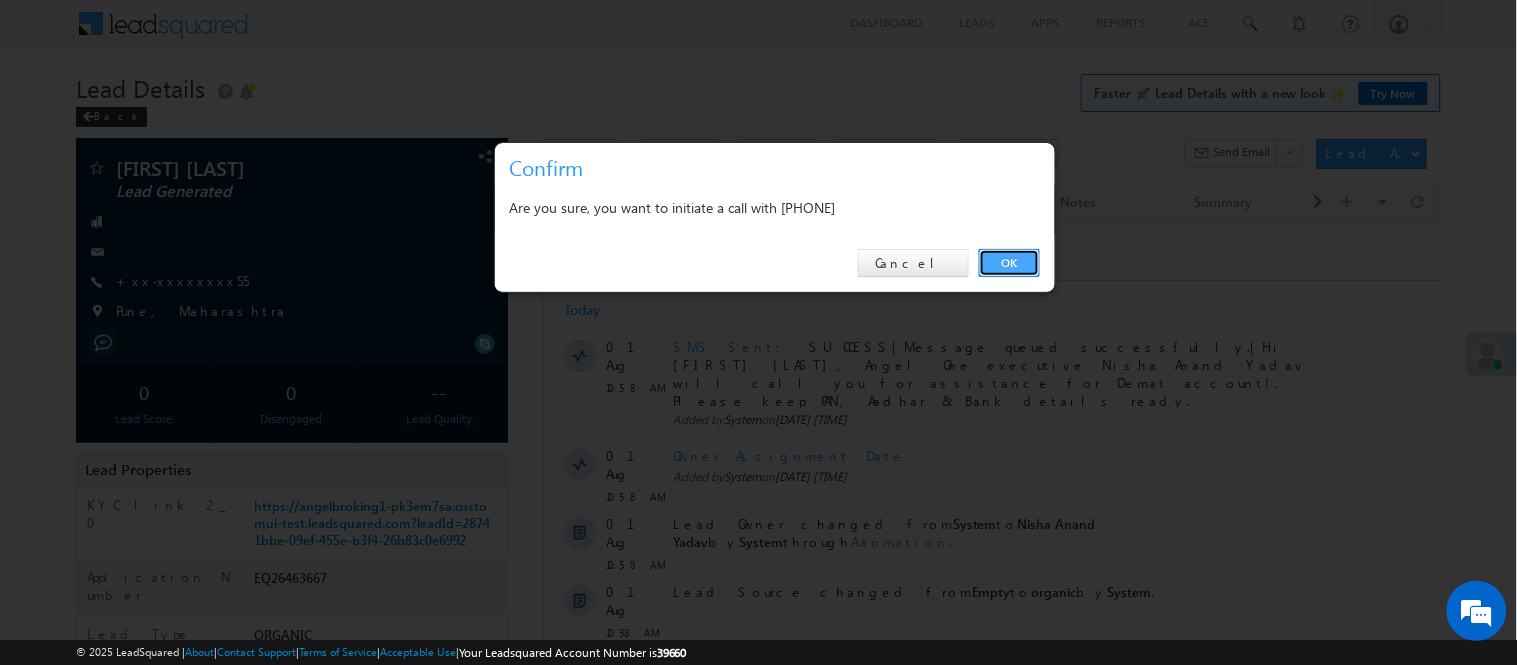click on "OK" at bounding box center [1009, 263] 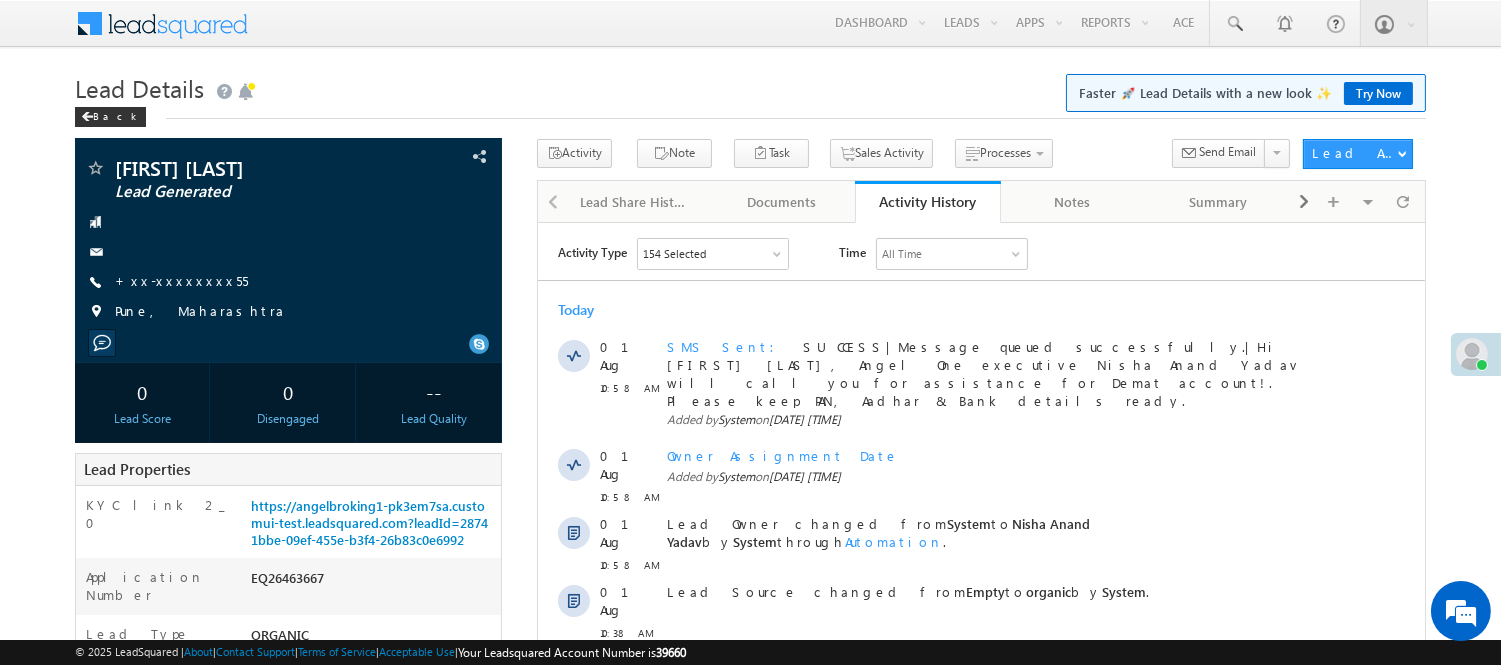 scroll, scrollTop: 0, scrollLeft: 0, axis: both 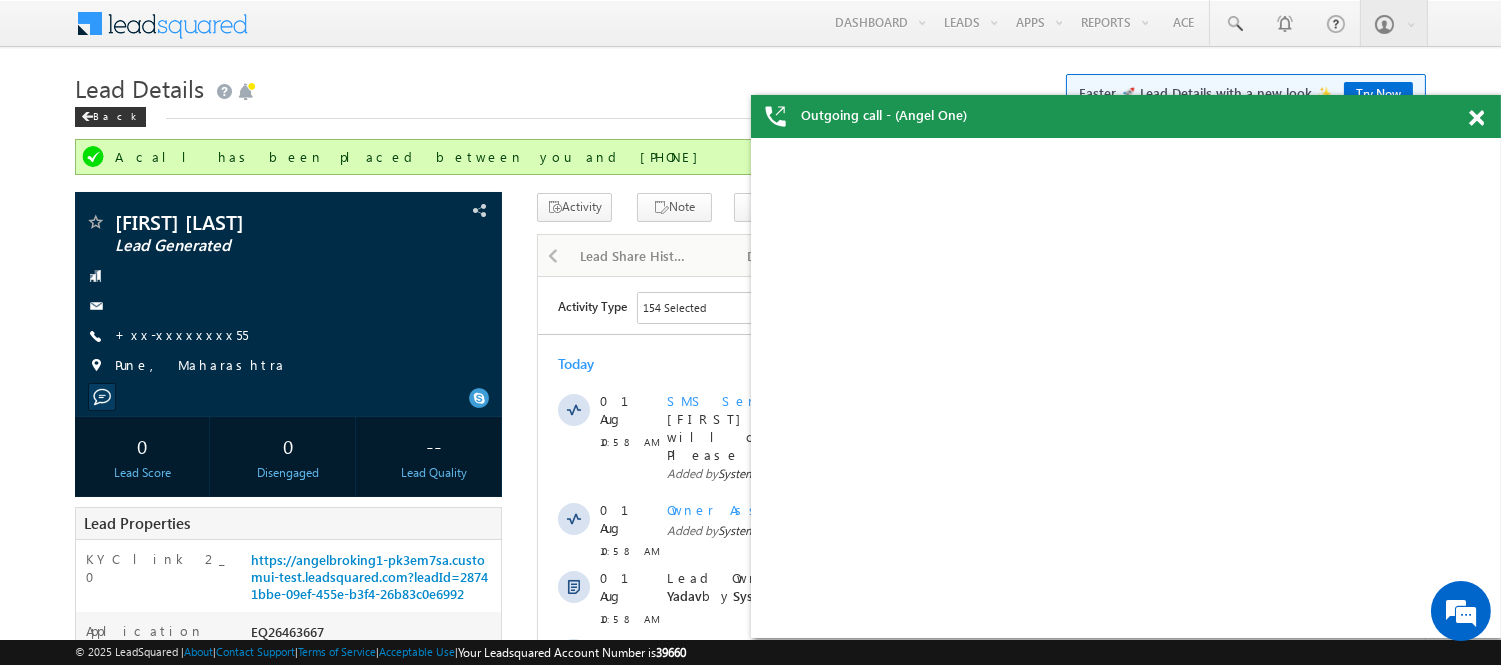 click at bounding box center [1476, 118] 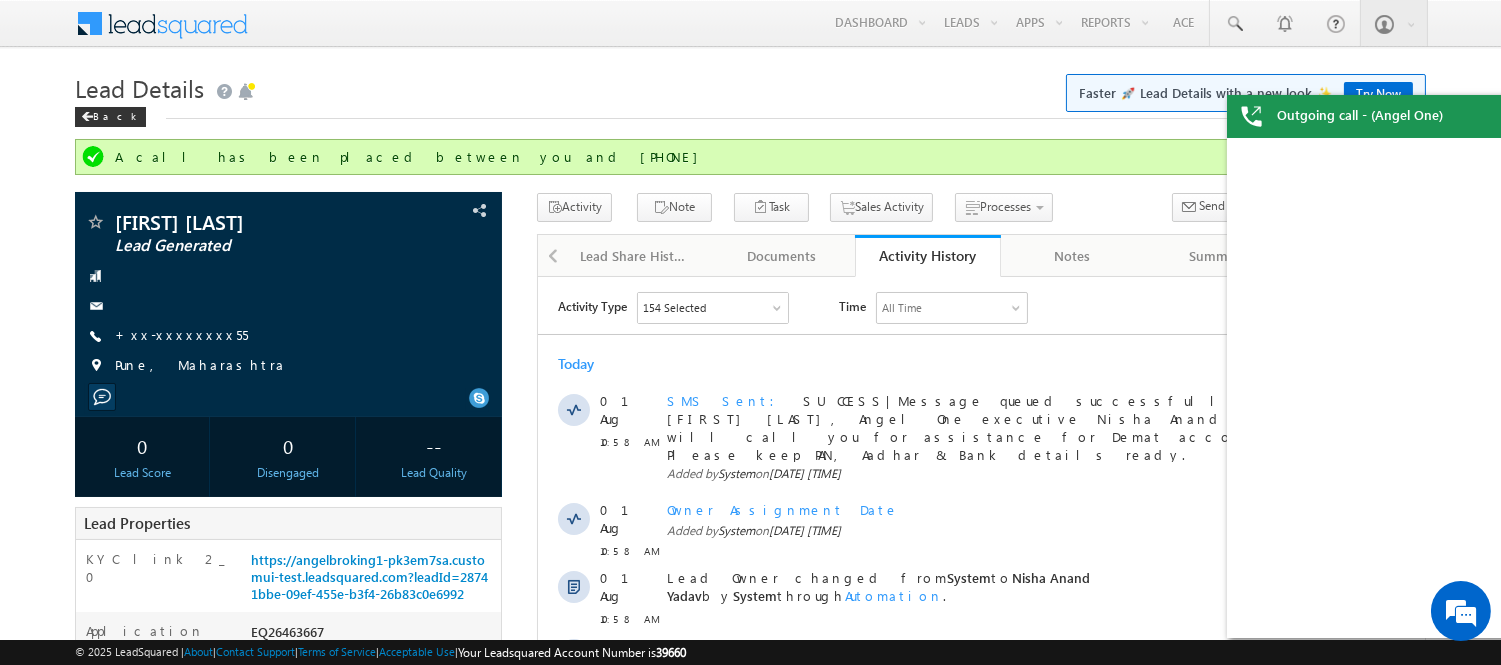 scroll, scrollTop: 0, scrollLeft: 0, axis: both 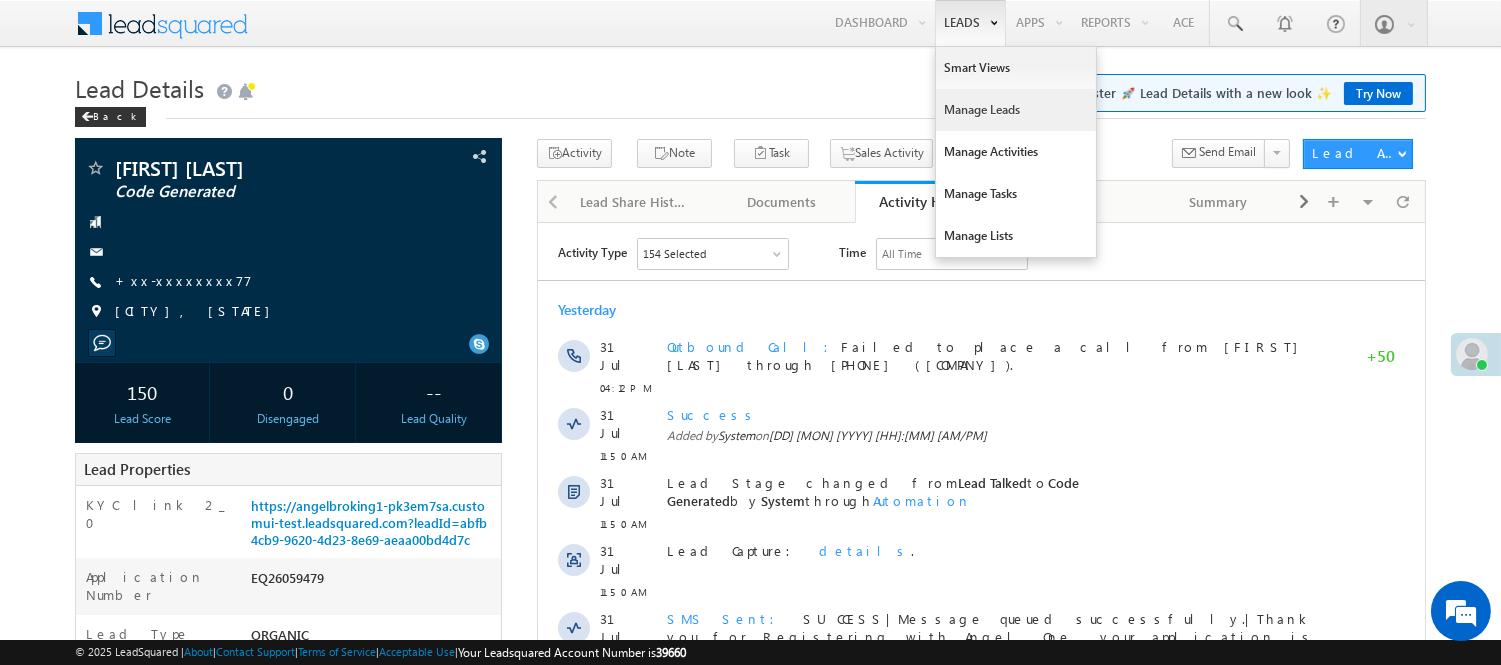 click on "Manage Leads" at bounding box center [1016, 110] 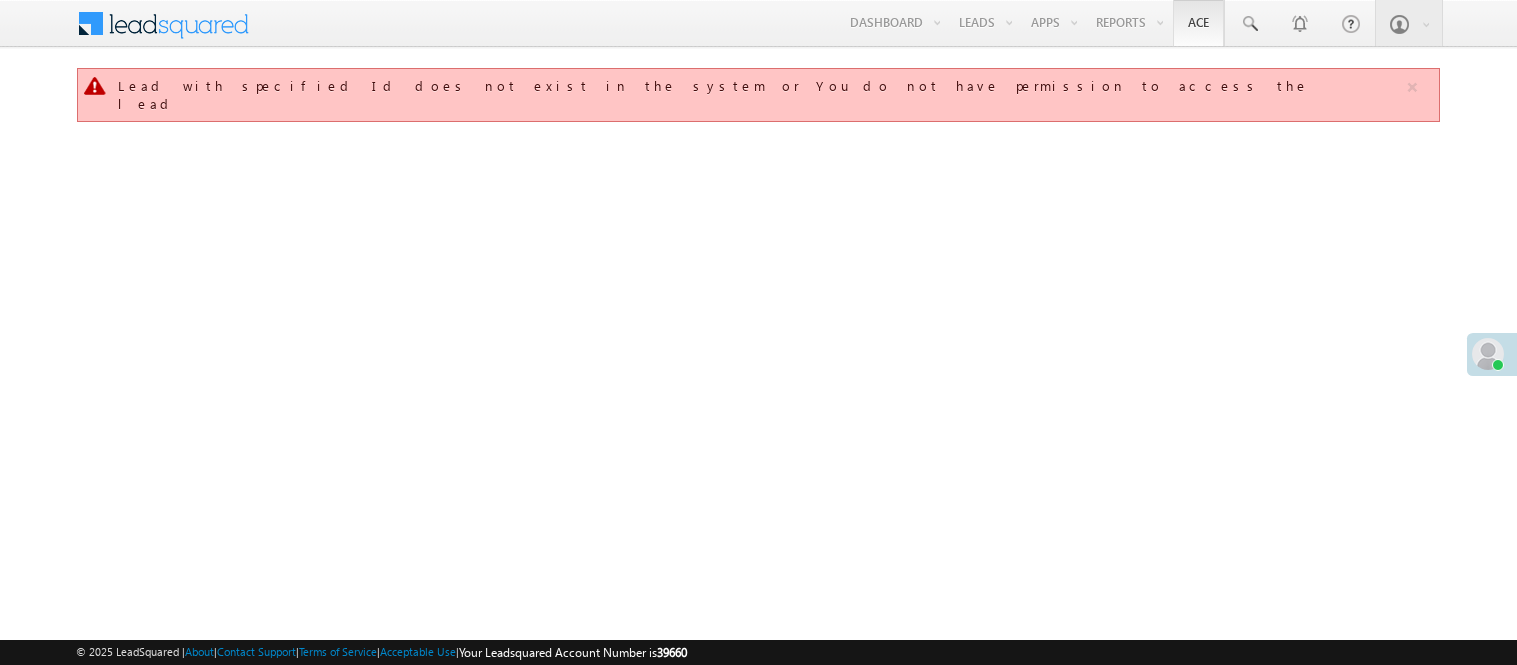 scroll, scrollTop: 0, scrollLeft: 0, axis: both 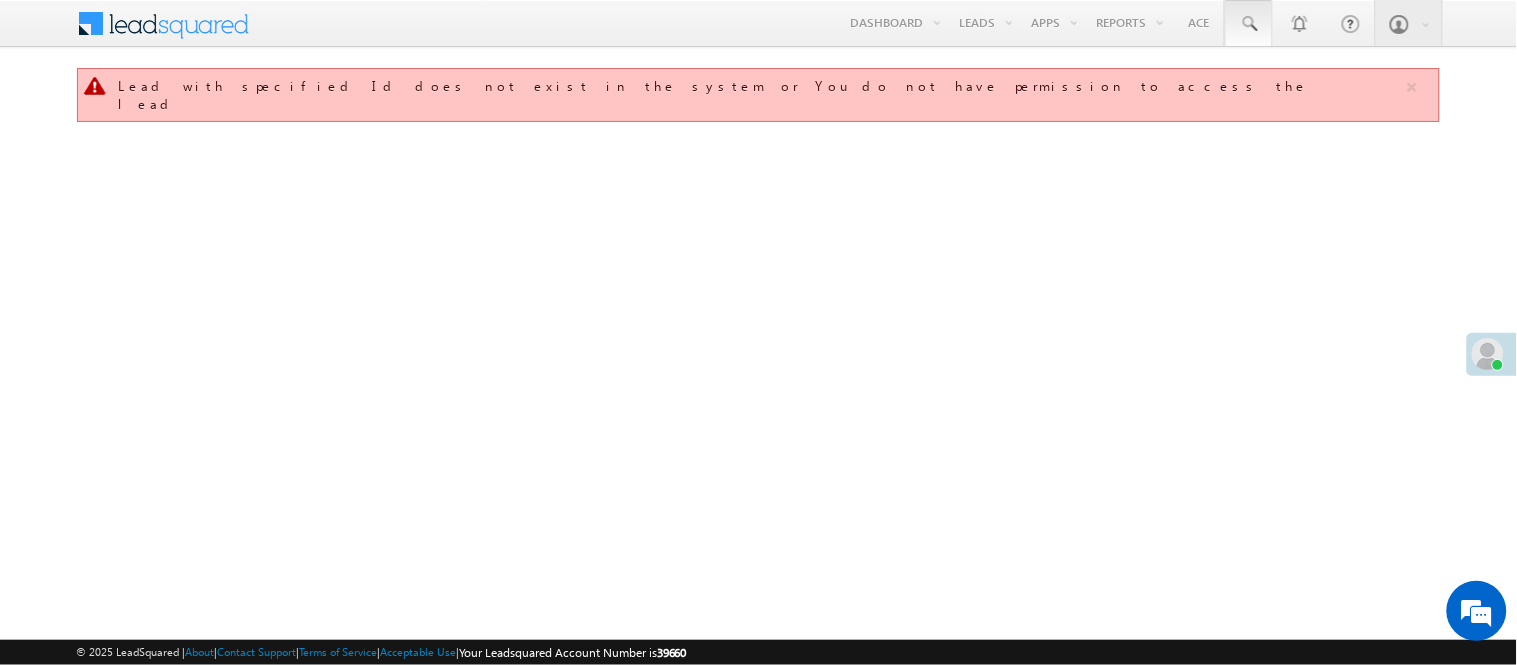 click at bounding box center [1249, 23] 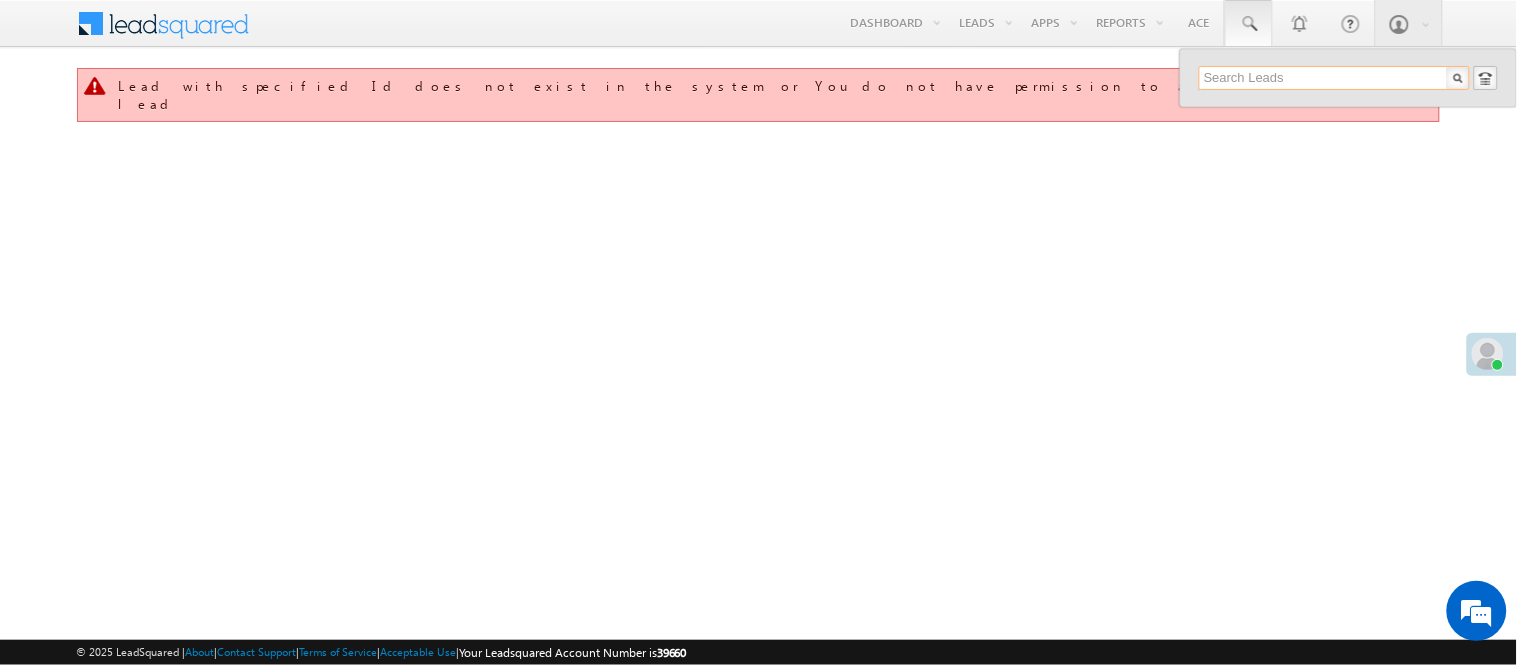 click at bounding box center [1334, 78] 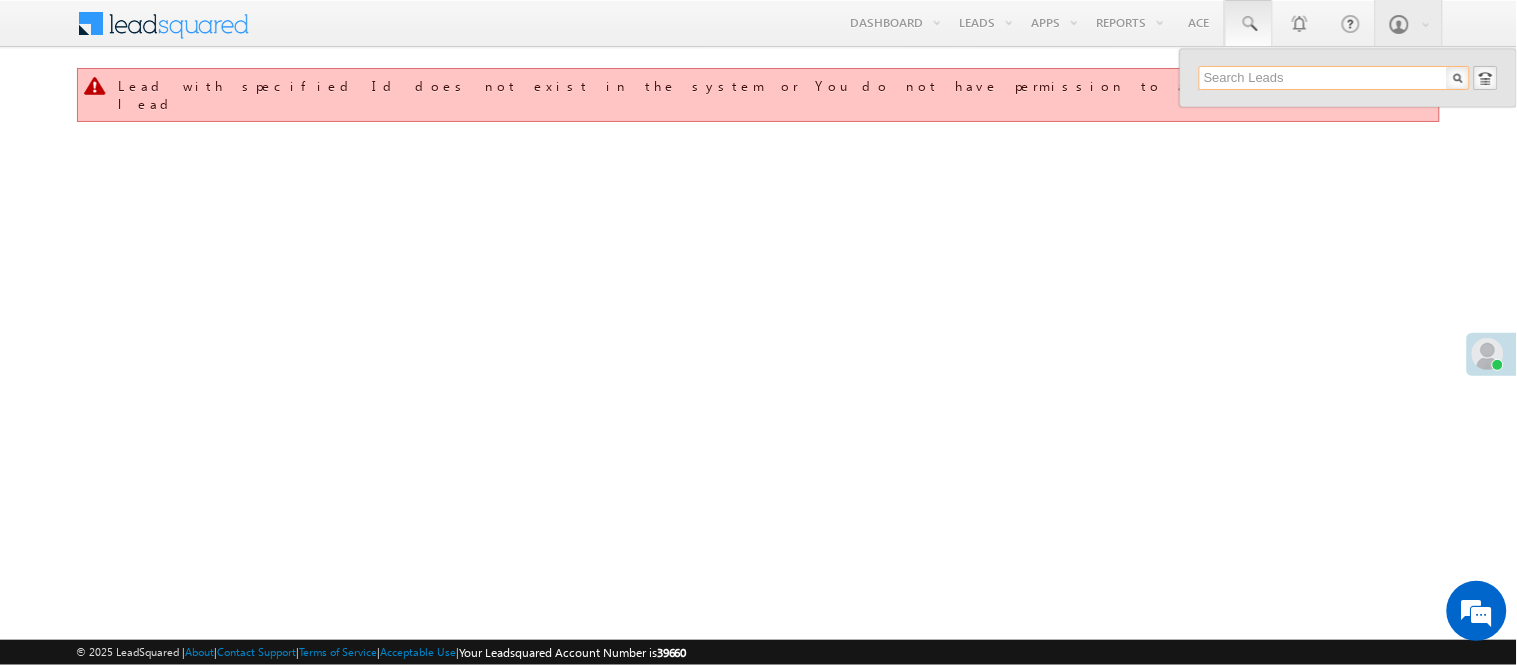 paste on "EQ26463667" 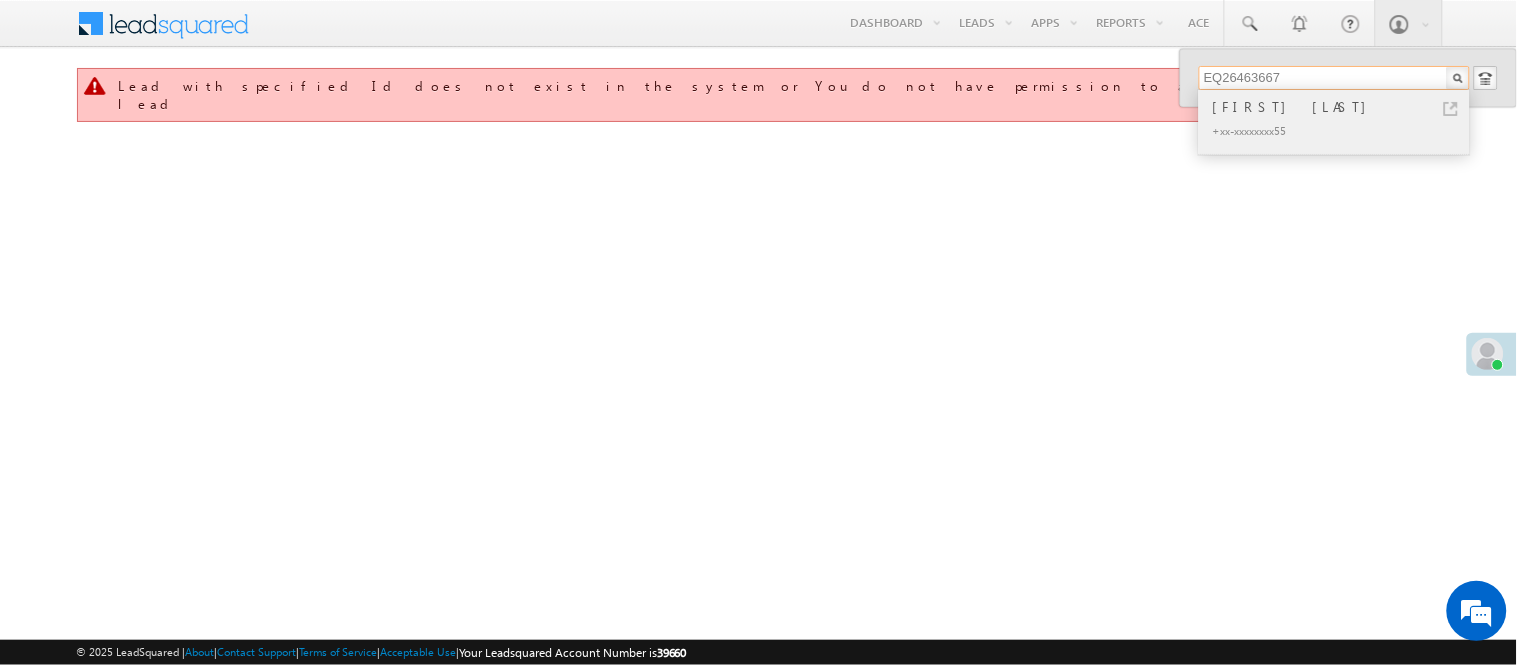 type on "EQ26463667" 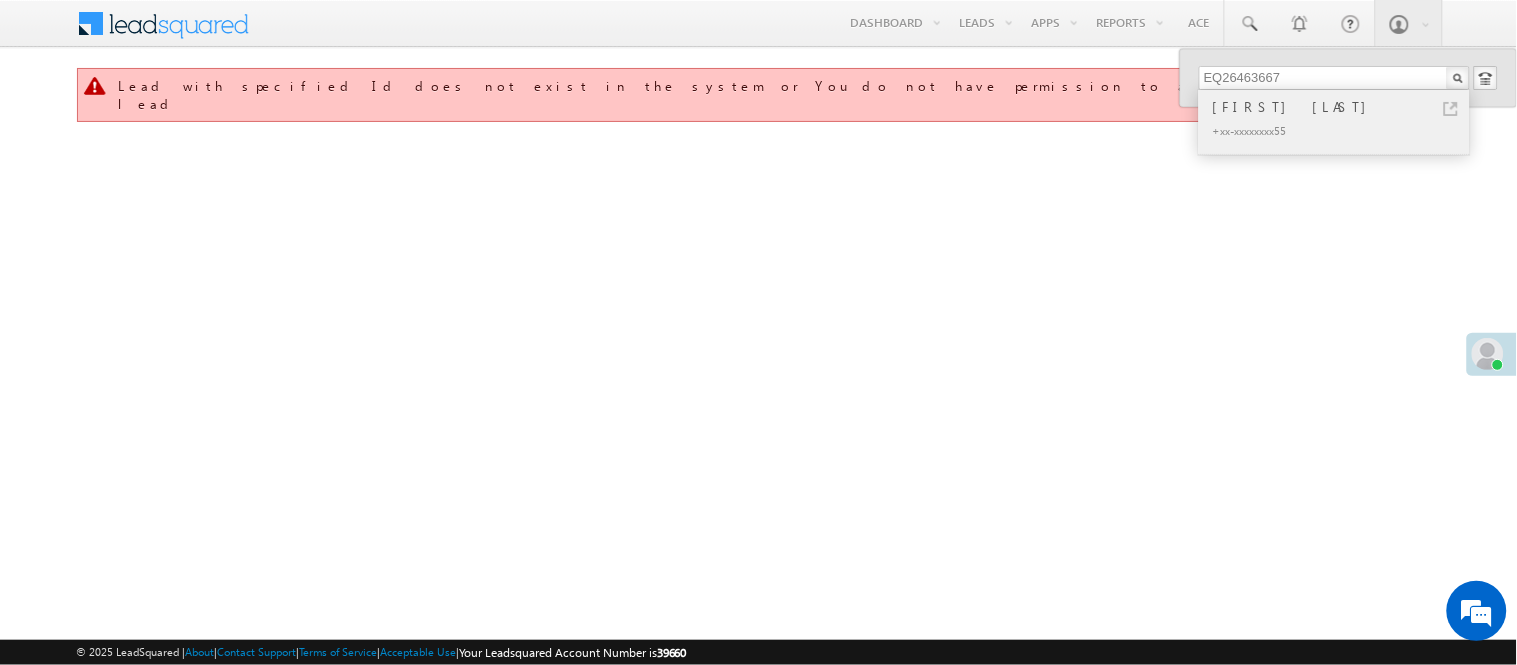 click on "[FIRST] [LAST]" at bounding box center (1343, 107) 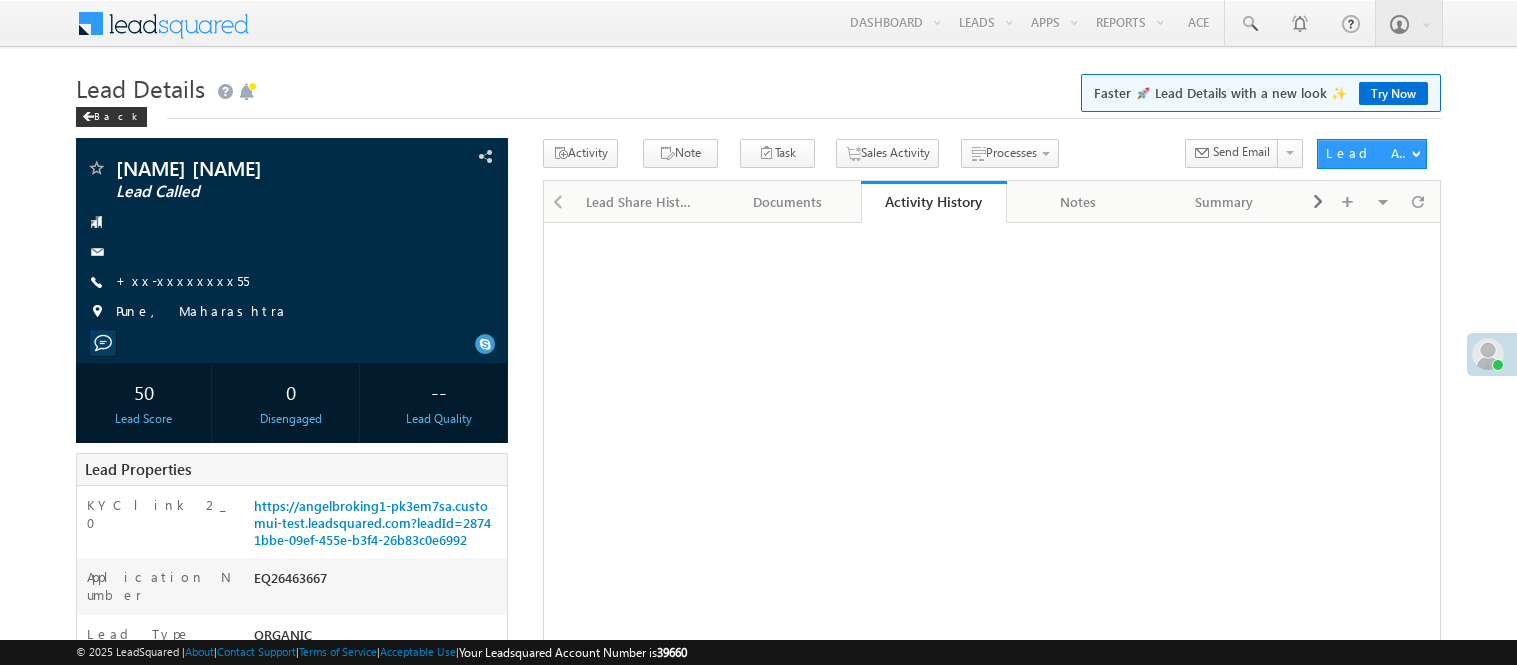 scroll, scrollTop: 0, scrollLeft: 0, axis: both 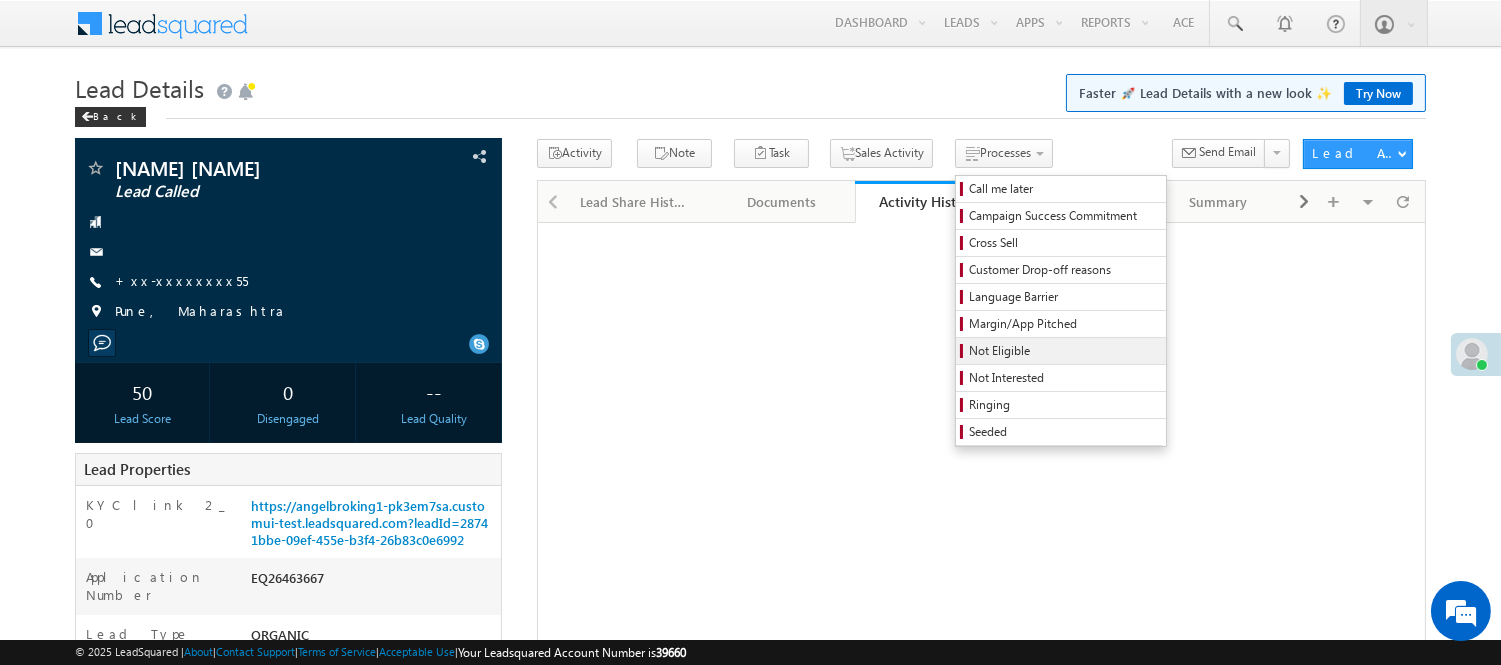 click on "Not Eligible" at bounding box center (1064, 351) 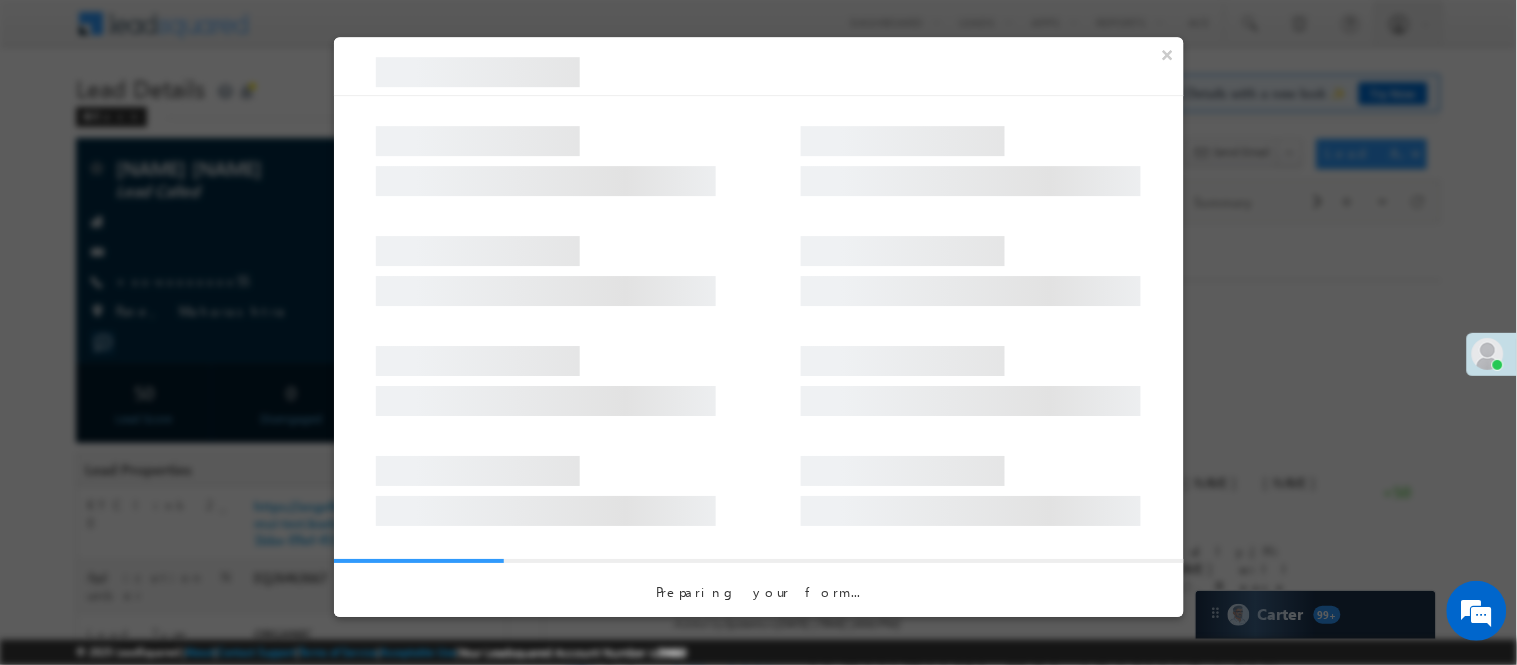 scroll, scrollTop: 0, scrollLeft: 0, axis: both 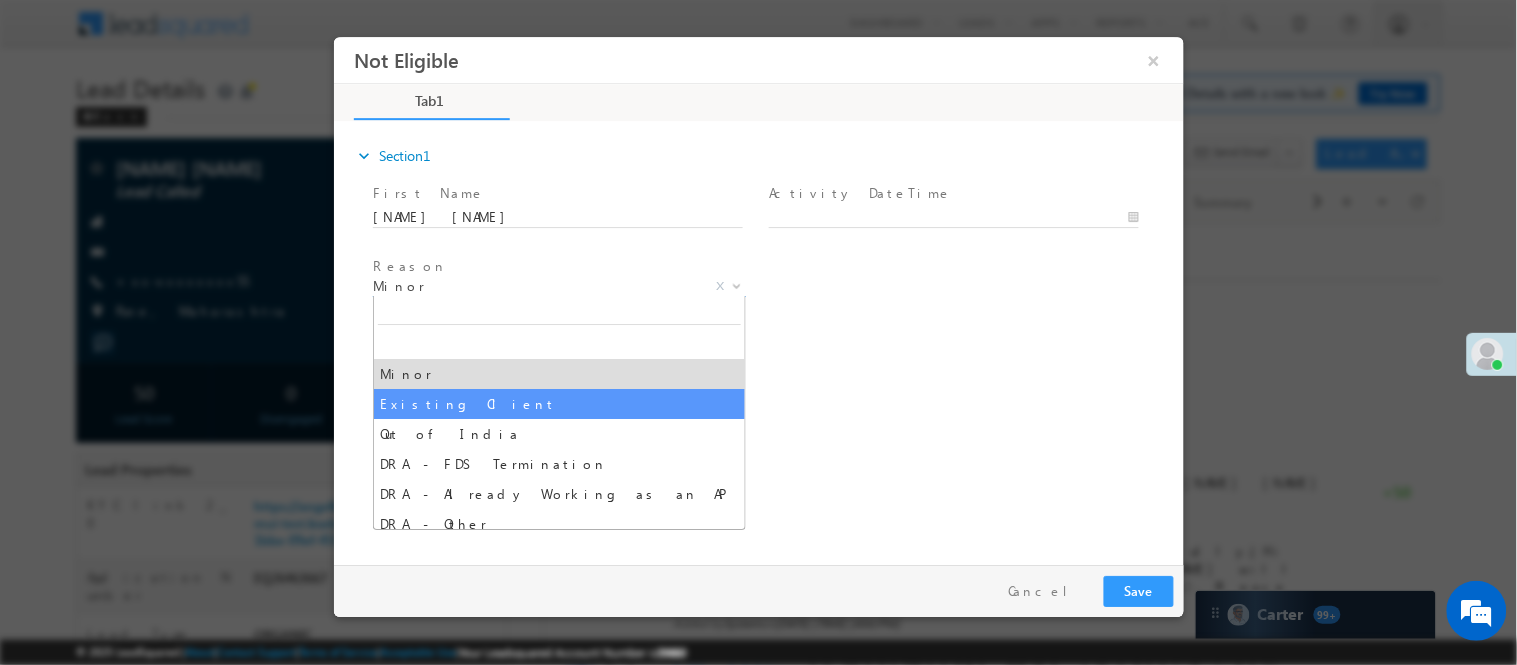 select on "Existing Client" 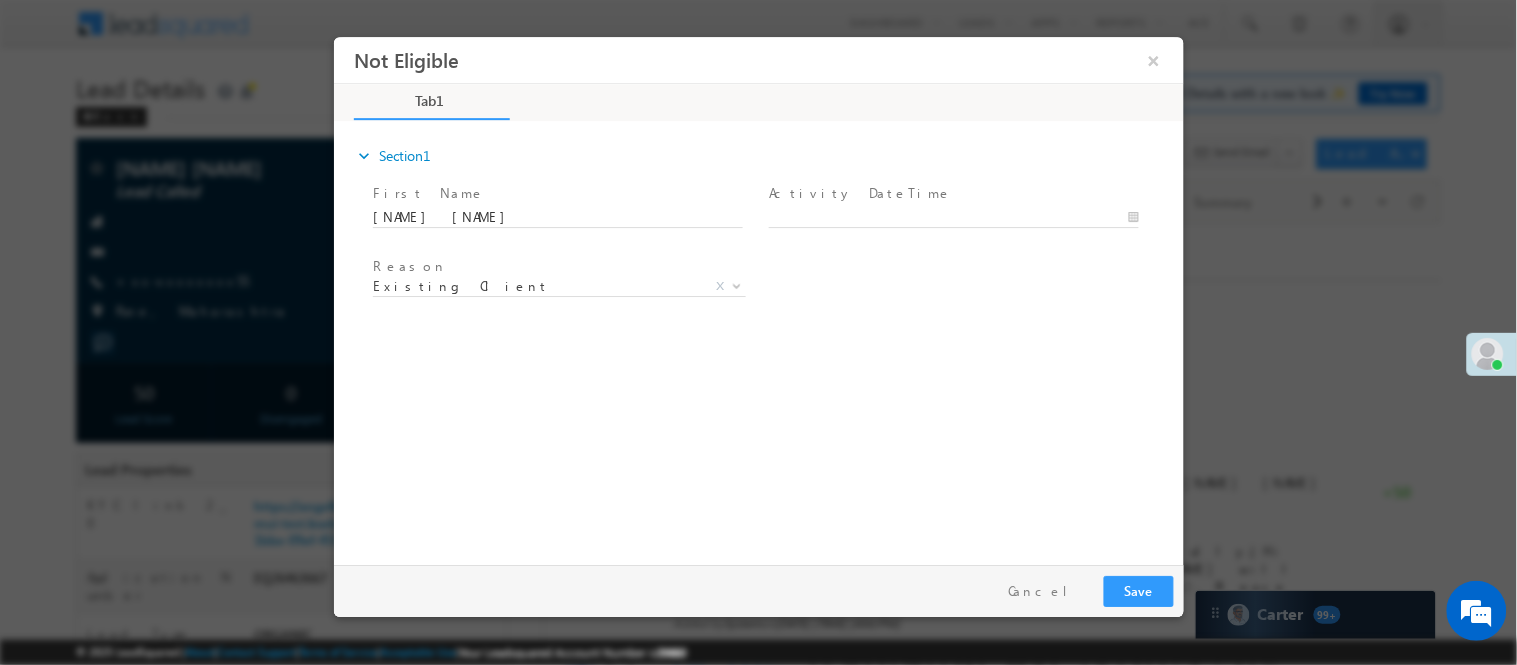 click at bounding box center [952, 237] 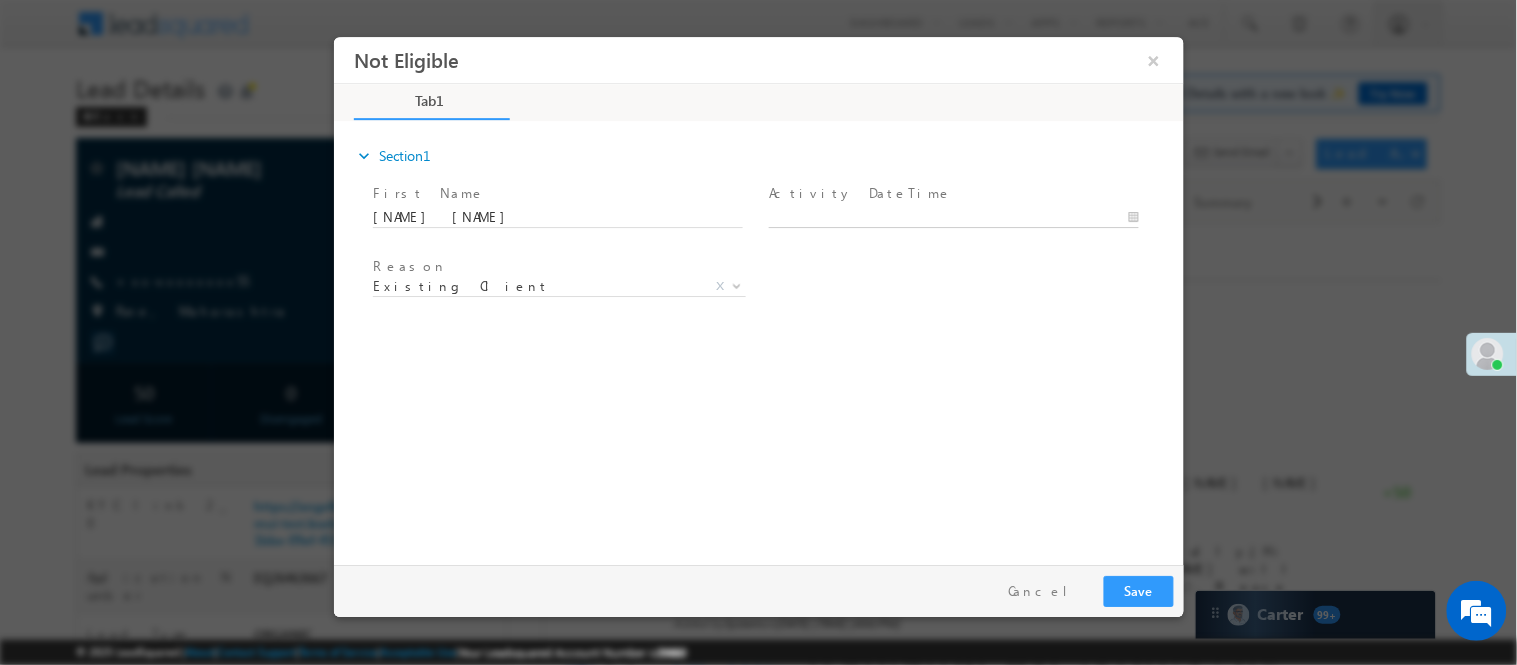 type on "08/01/25 11:03 AM" 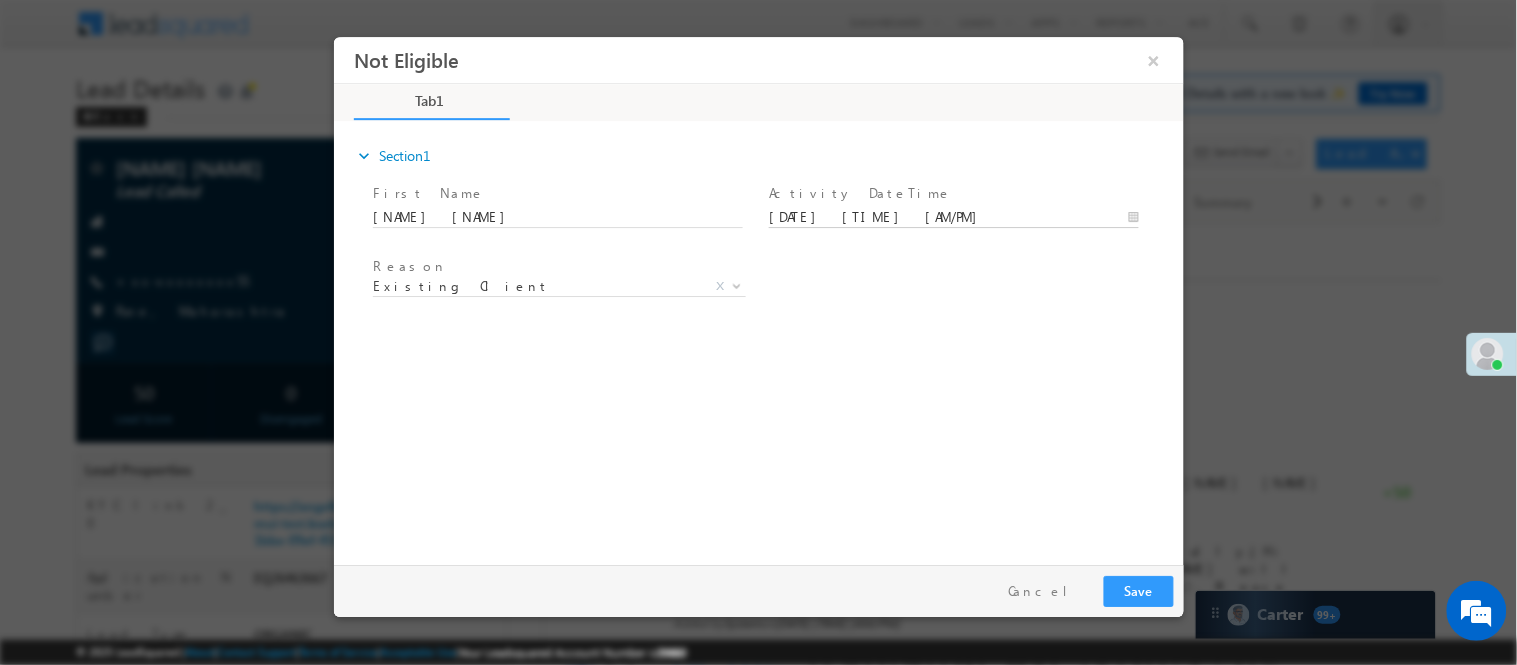click on "08/01/25 11:03 AM" at bounding box center (953, 217) 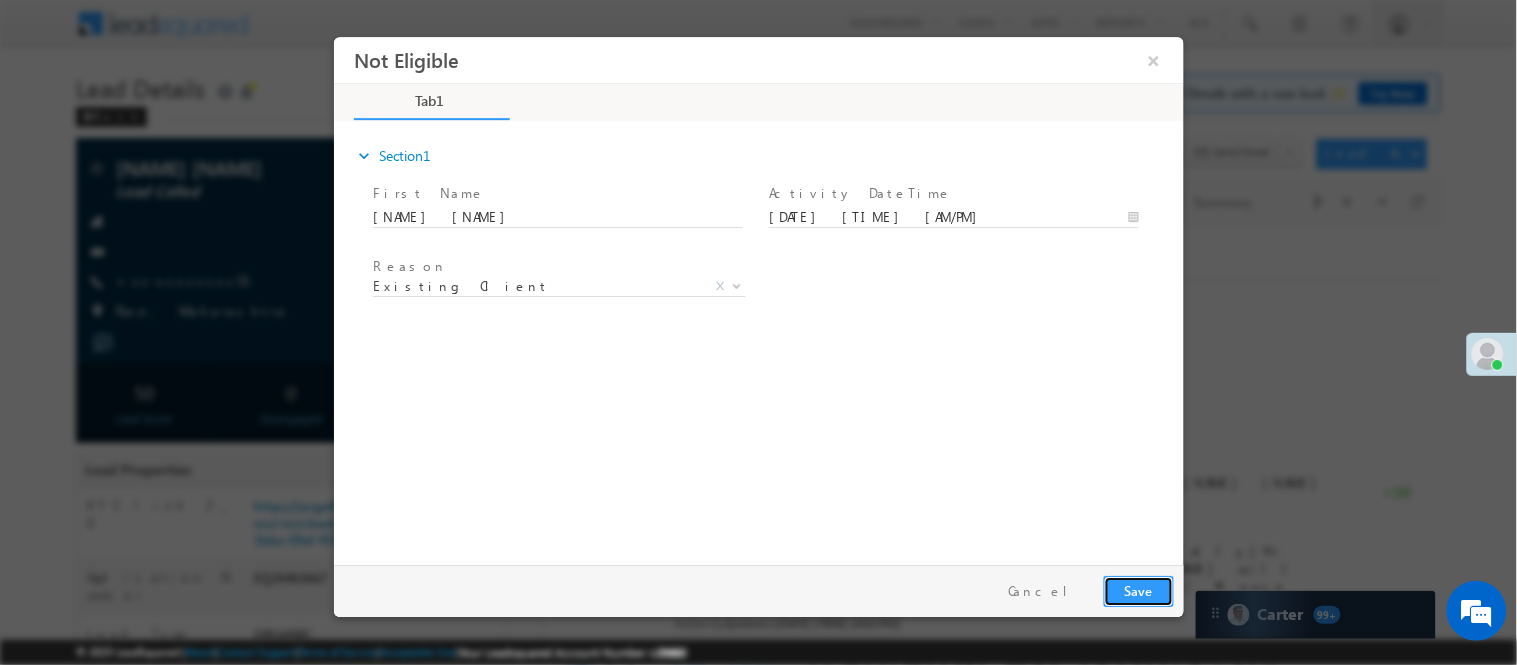 click on "Save" at bounding box center [1138, 590] 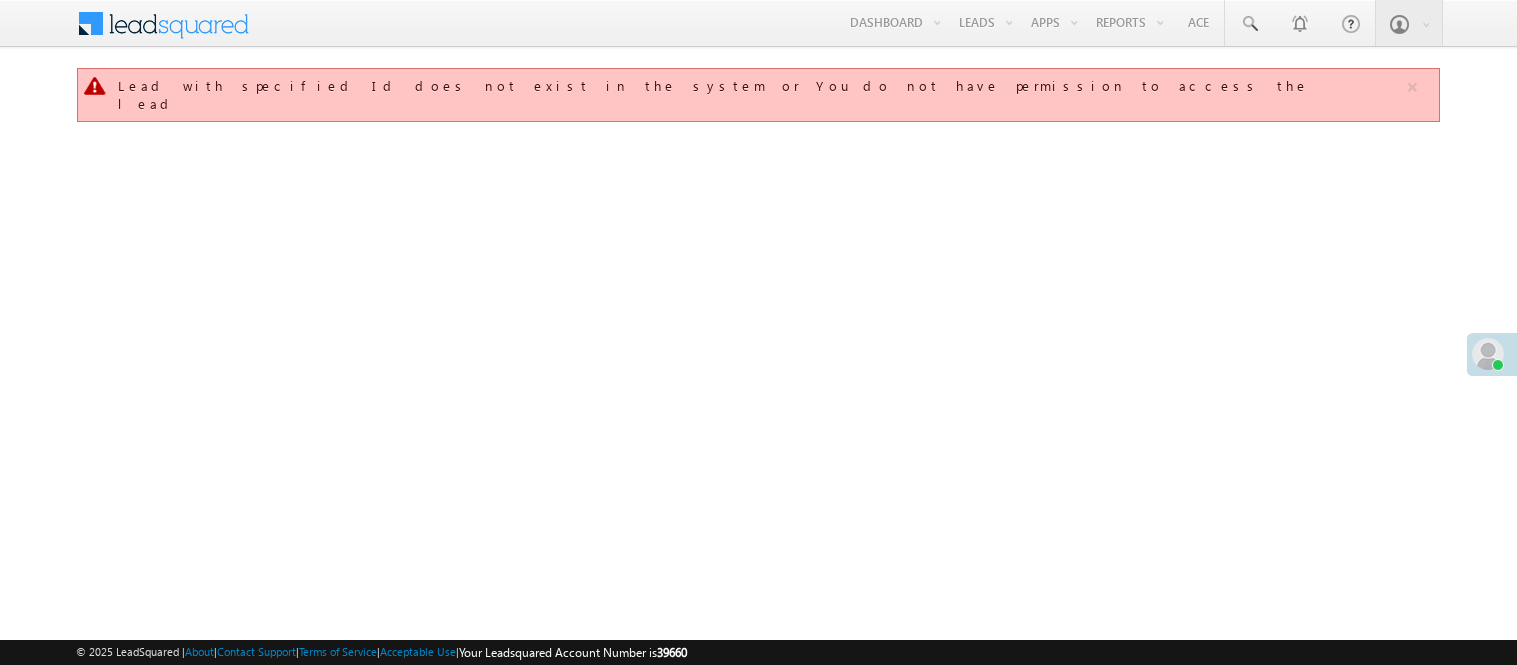 scroll, scrollTop: 0, scrollLeft: 0, axis: both 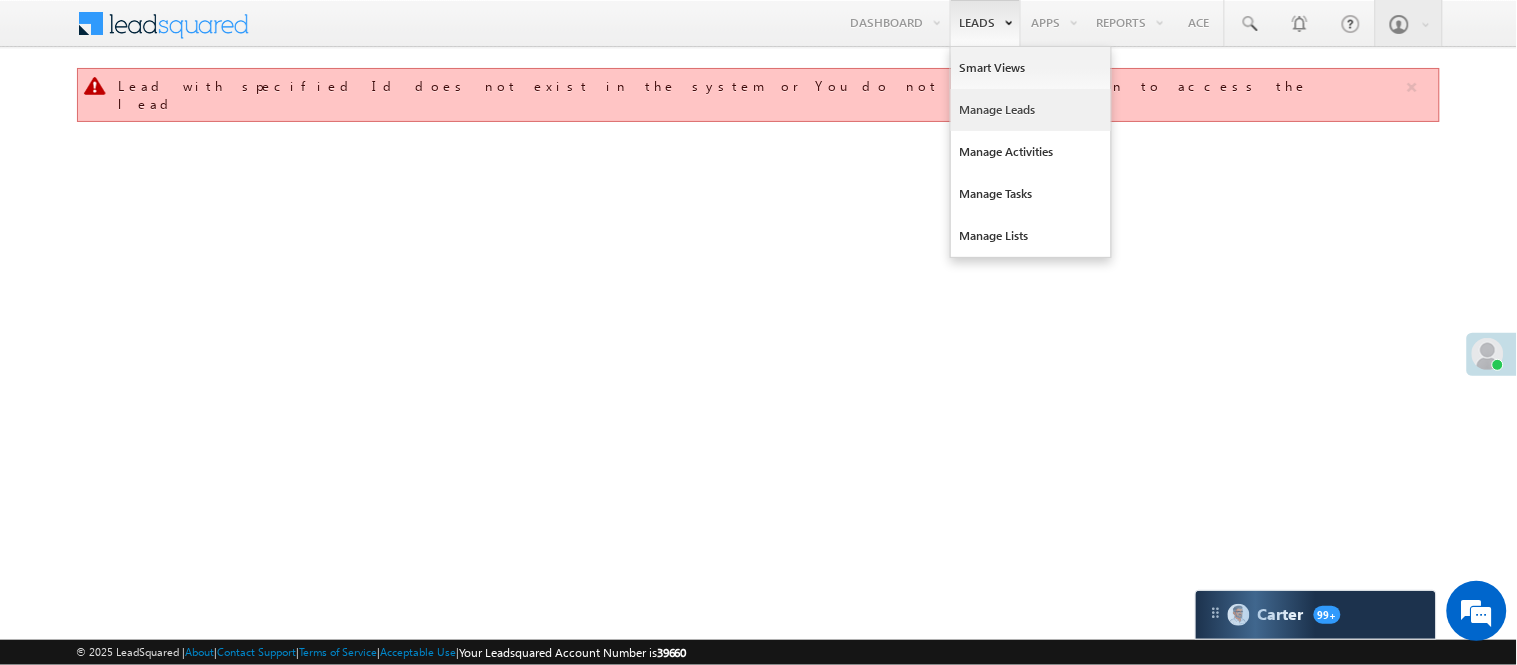 click on "Manage Leads" at bounding box center (1031, 110) 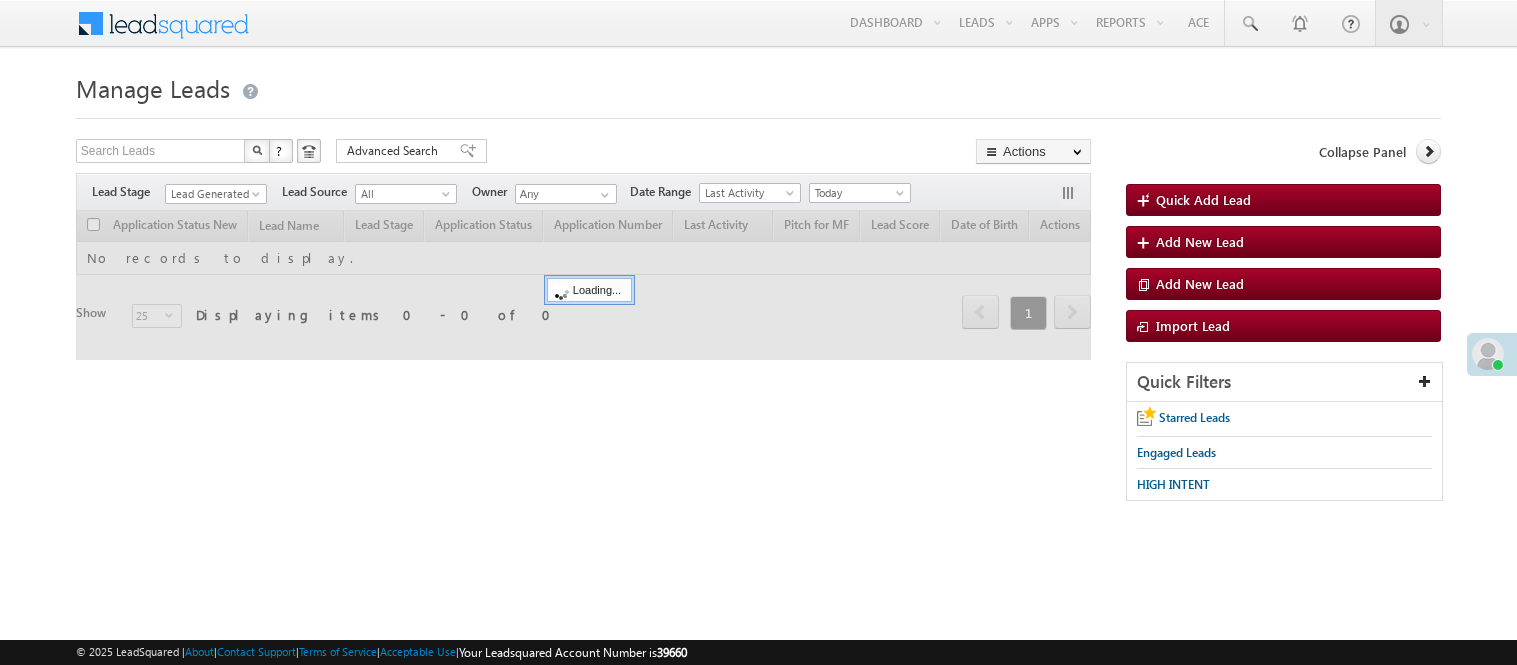 scroll, scrollTop: 0, scrollLeft: 0, axis: both 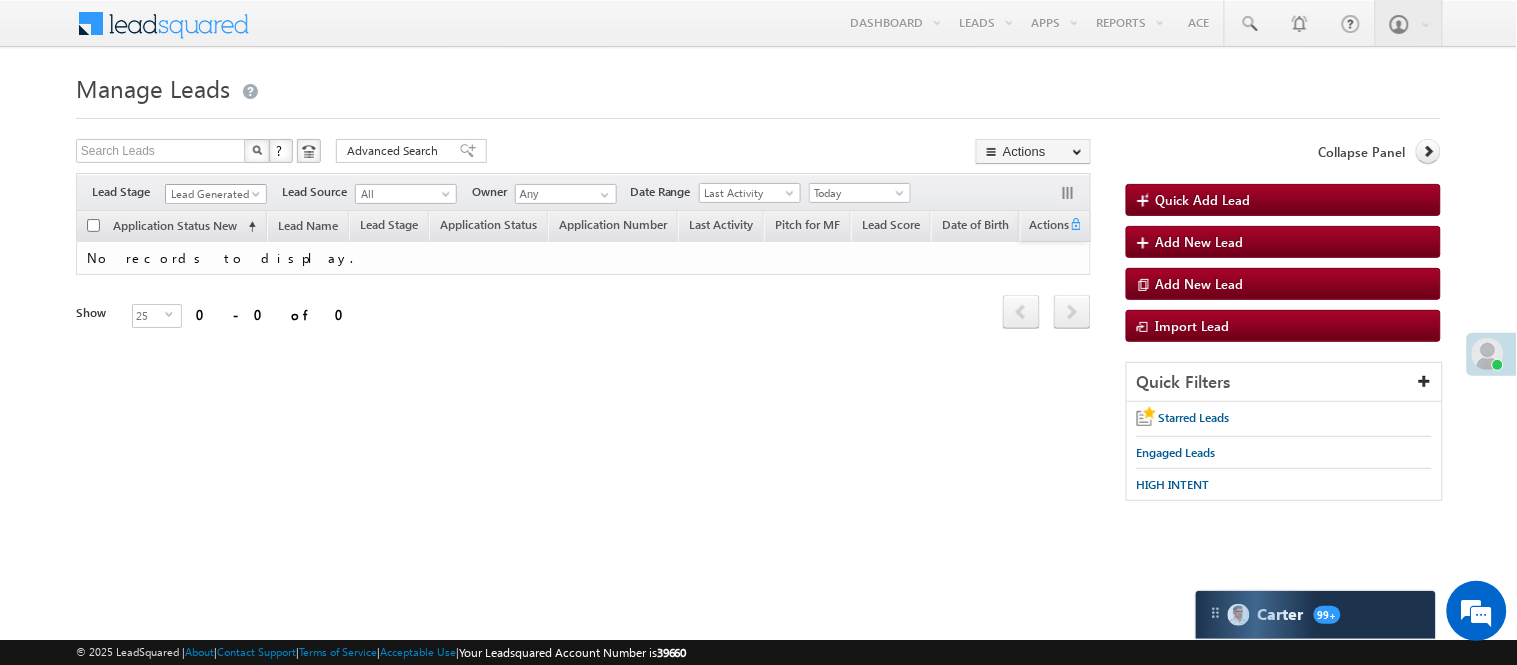 click on "Lead Generated" at bounding box center [213, 194] 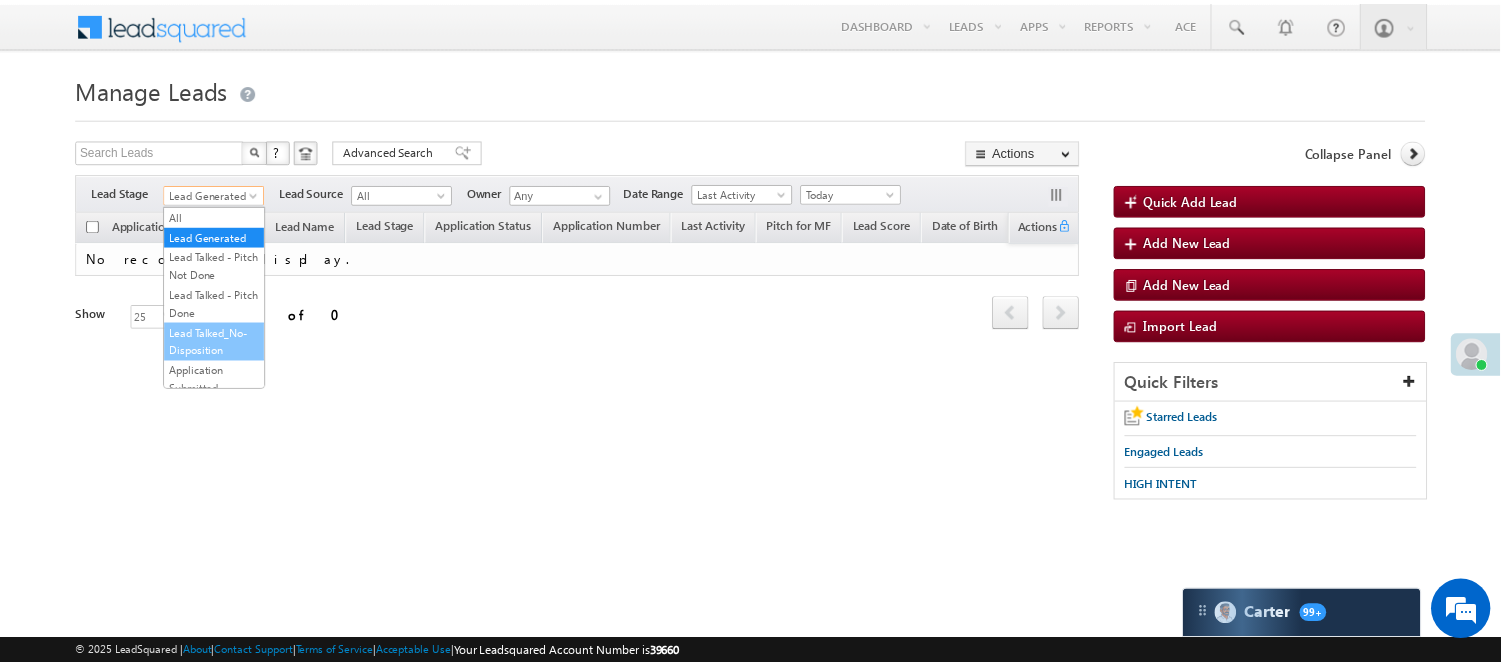 scroll, scrollTop: 496, scrollLeft: 0, axis: vertical 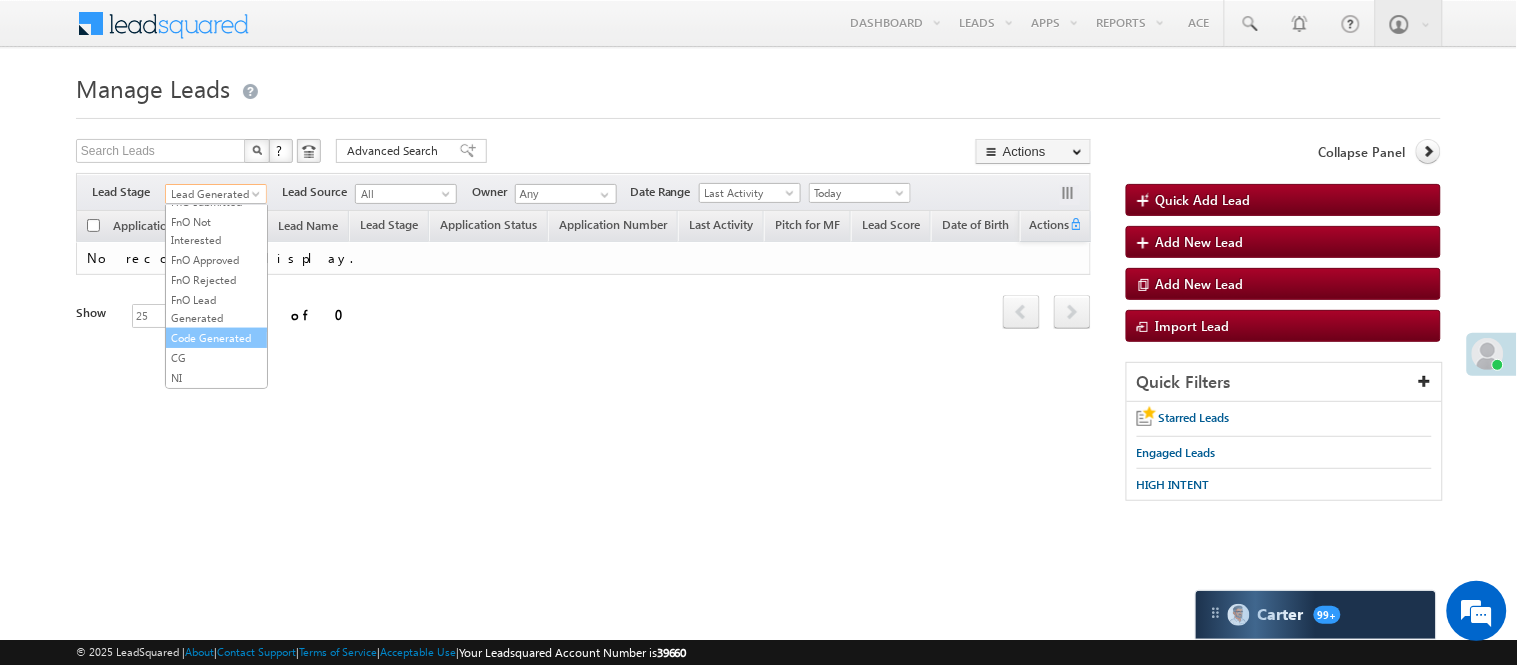 click on "Code Generated" at bounding box center [216, 338] 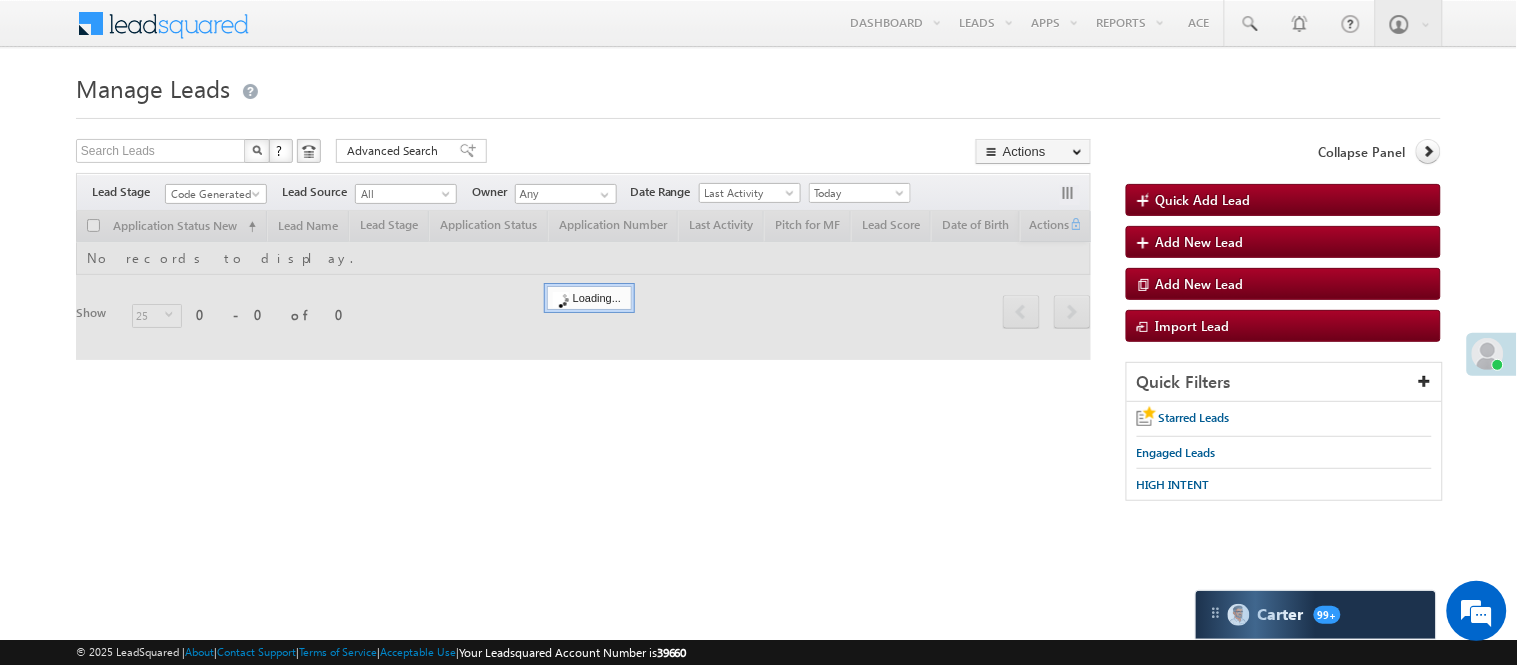 click on "Menu
[FIRST] [LAST] [LAST]
[FIRST] .[LAST] @[DOMAIN]. com" at bounding box center (758, 283) 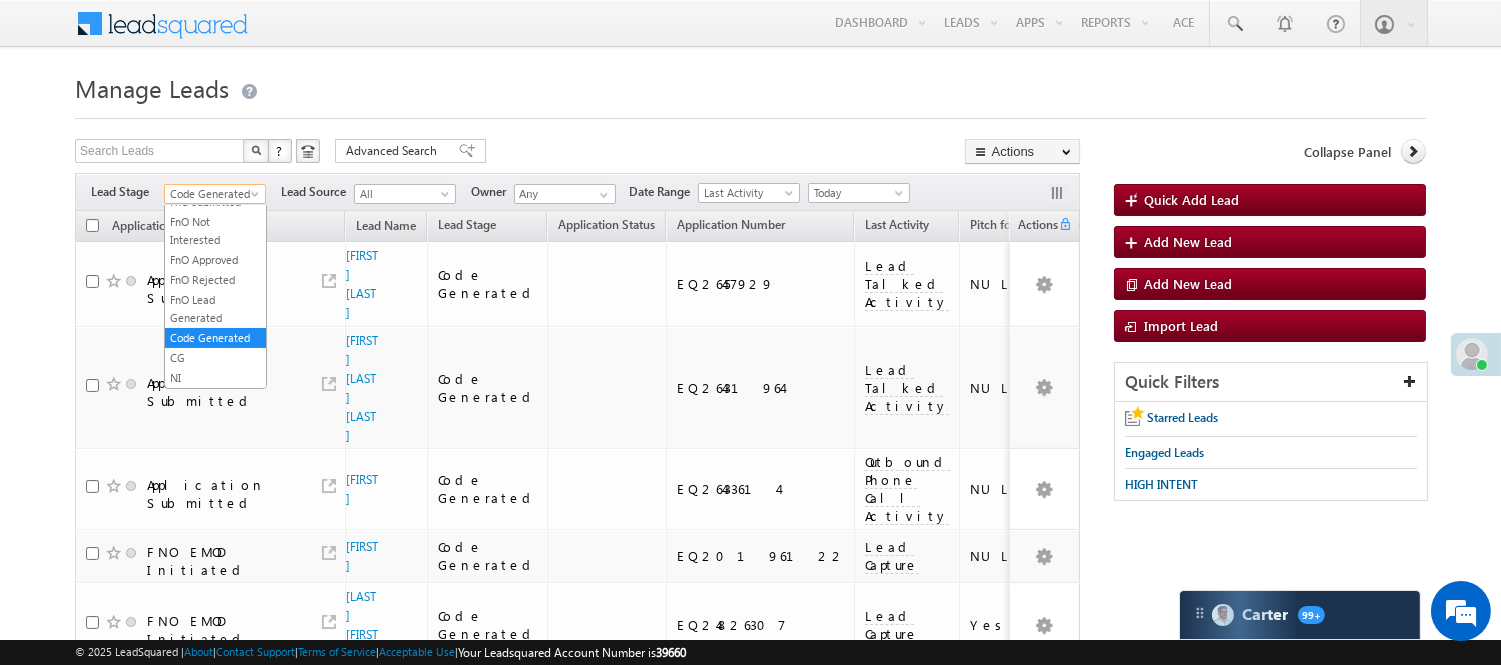 click on "Code Generated" at bounding box center (212, 194) 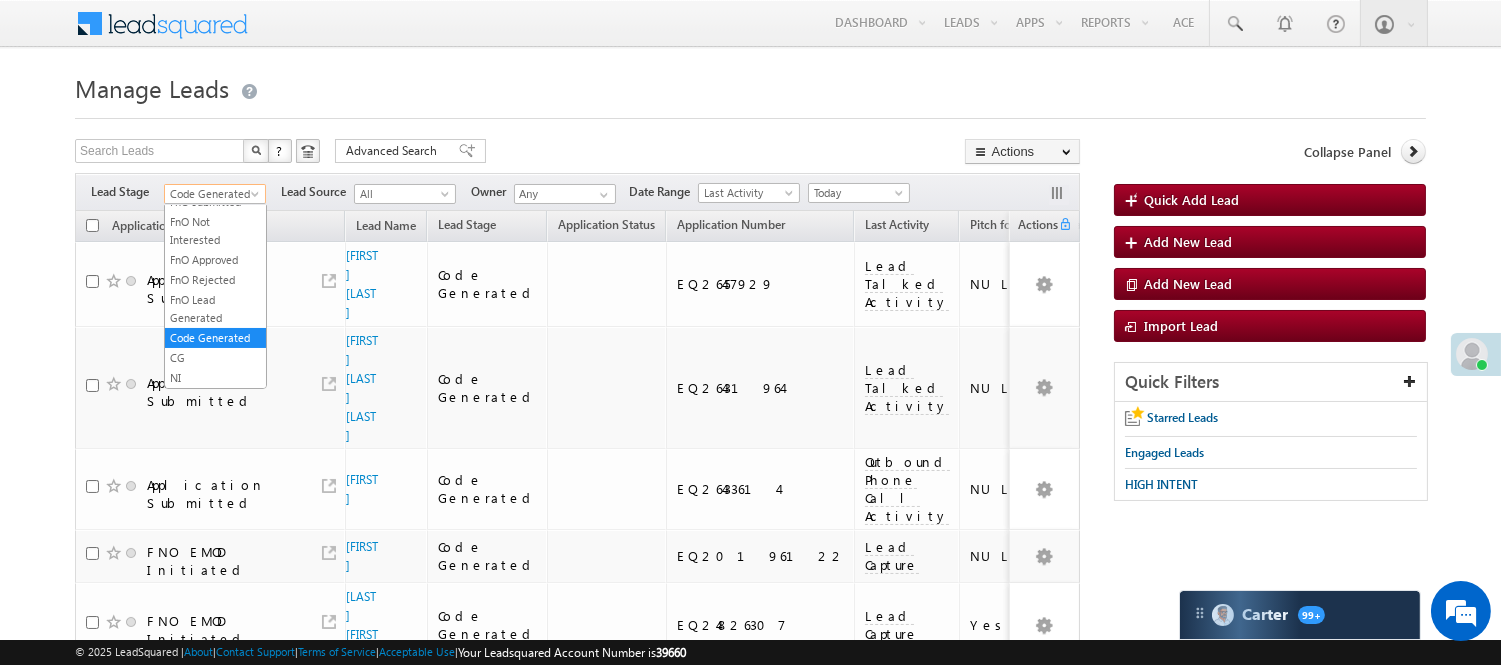 scroll, scrollTop: 274, scrollLeft: 0, axis: vertical 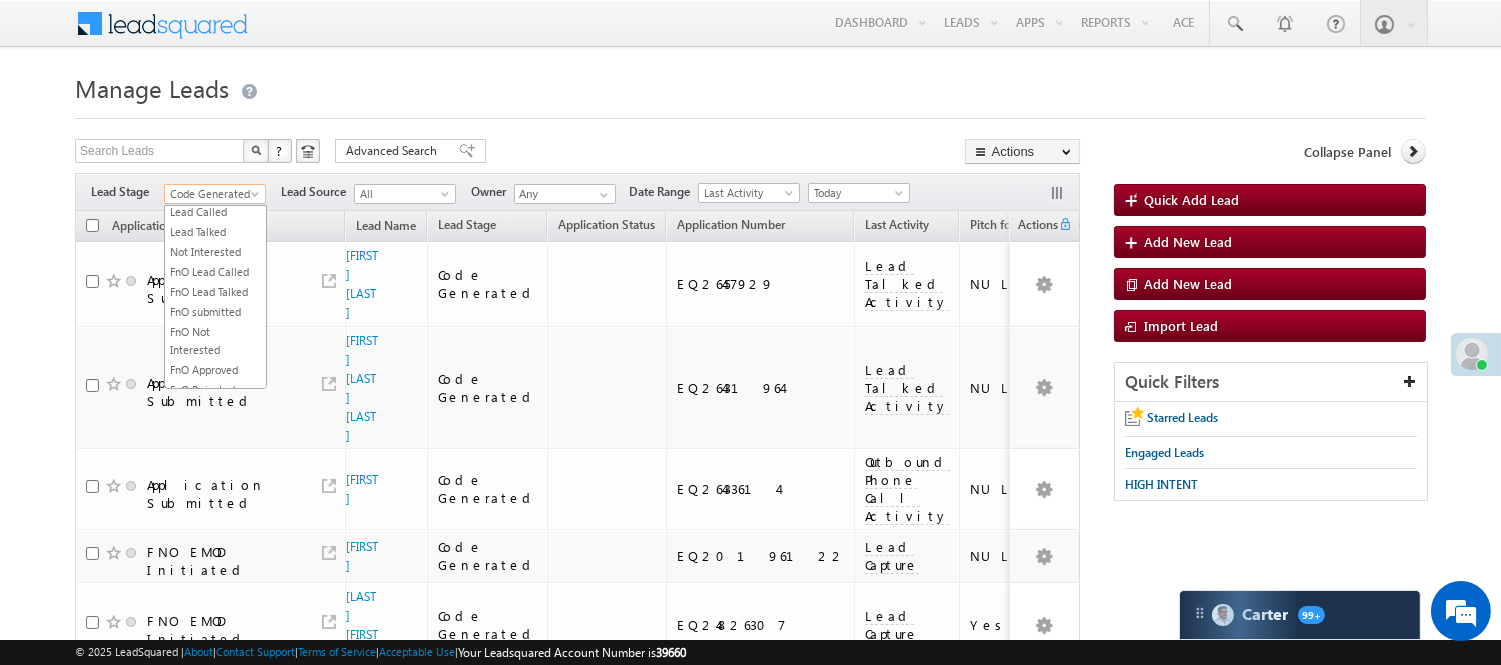 click on "Under Objection" at bounding box center (215, 192) 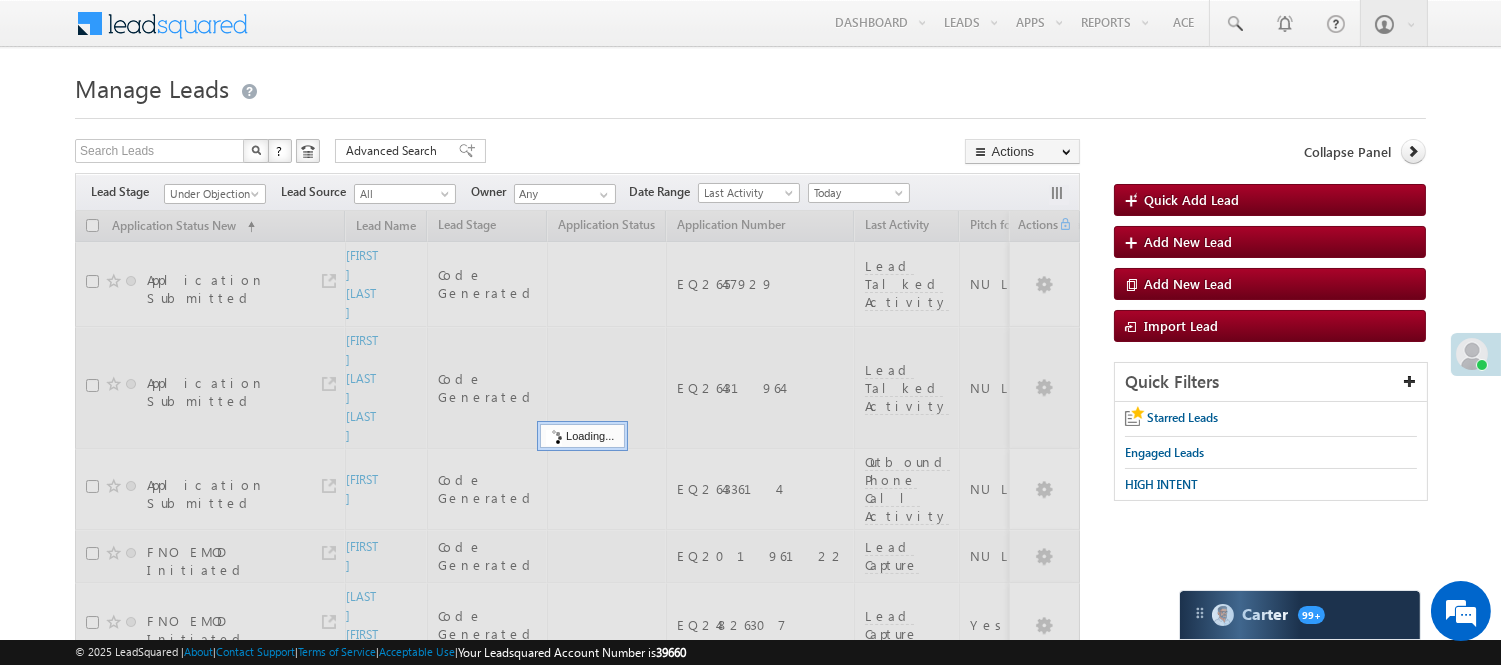 click on "Menu
[FIRST] [LAST] [LAST]
[FIRST] .[LAST] @[DOMAIN]. com
[BRAND]" at bounding box center (750, 24) 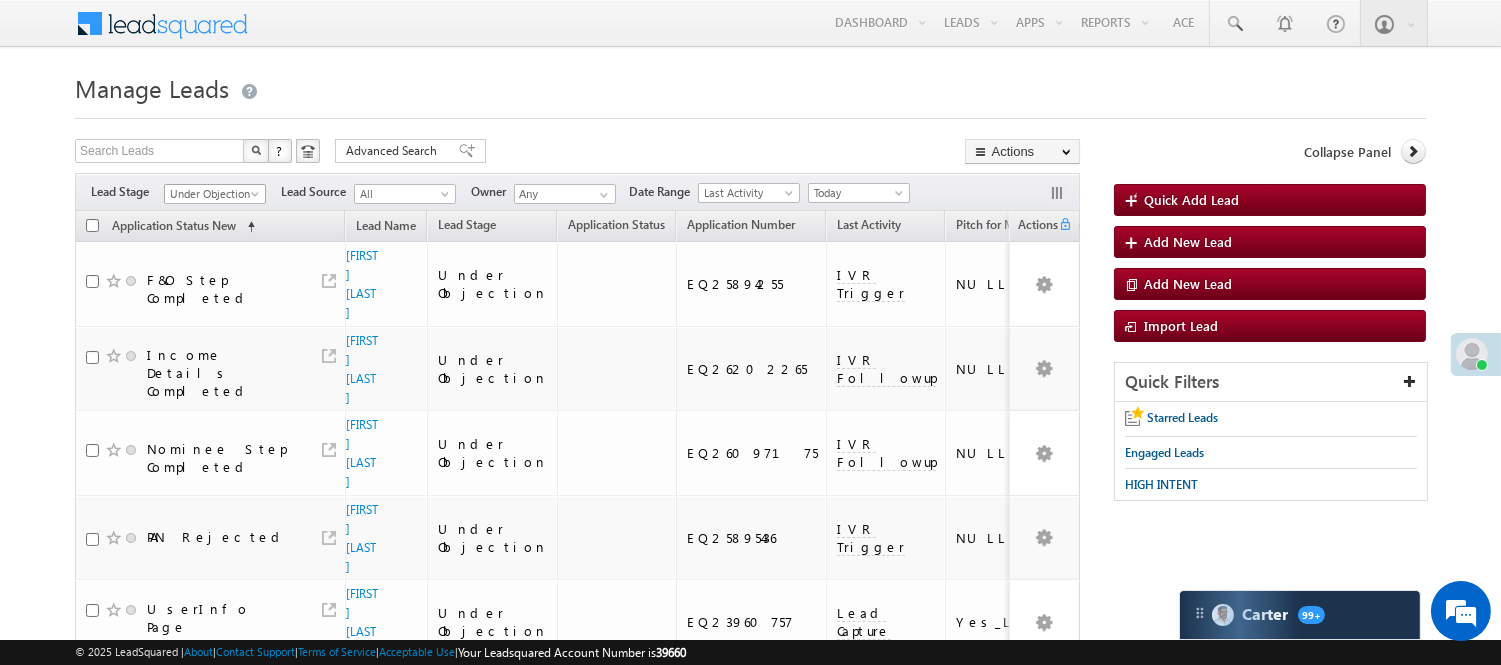 click on "Under Objection" at bounding box center (212, 194) 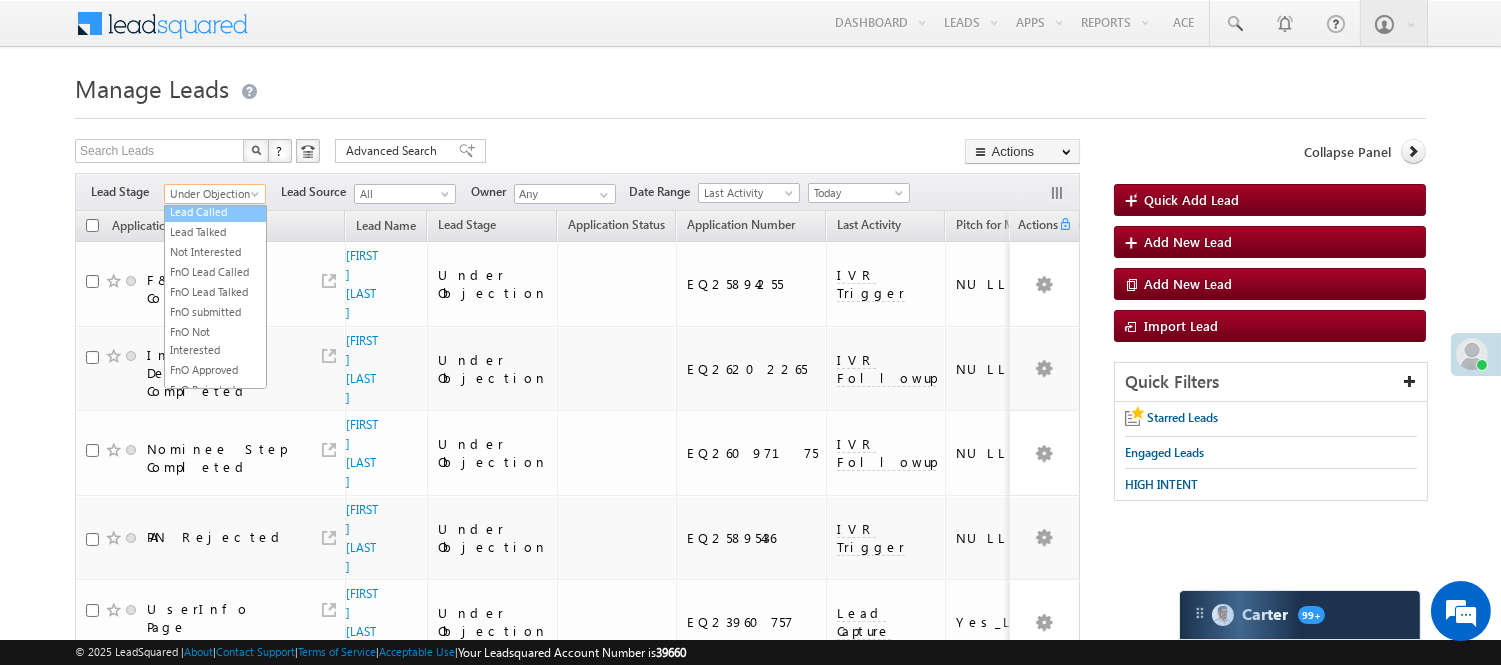 click on "Lead Called" at bounding box center (215, 212) 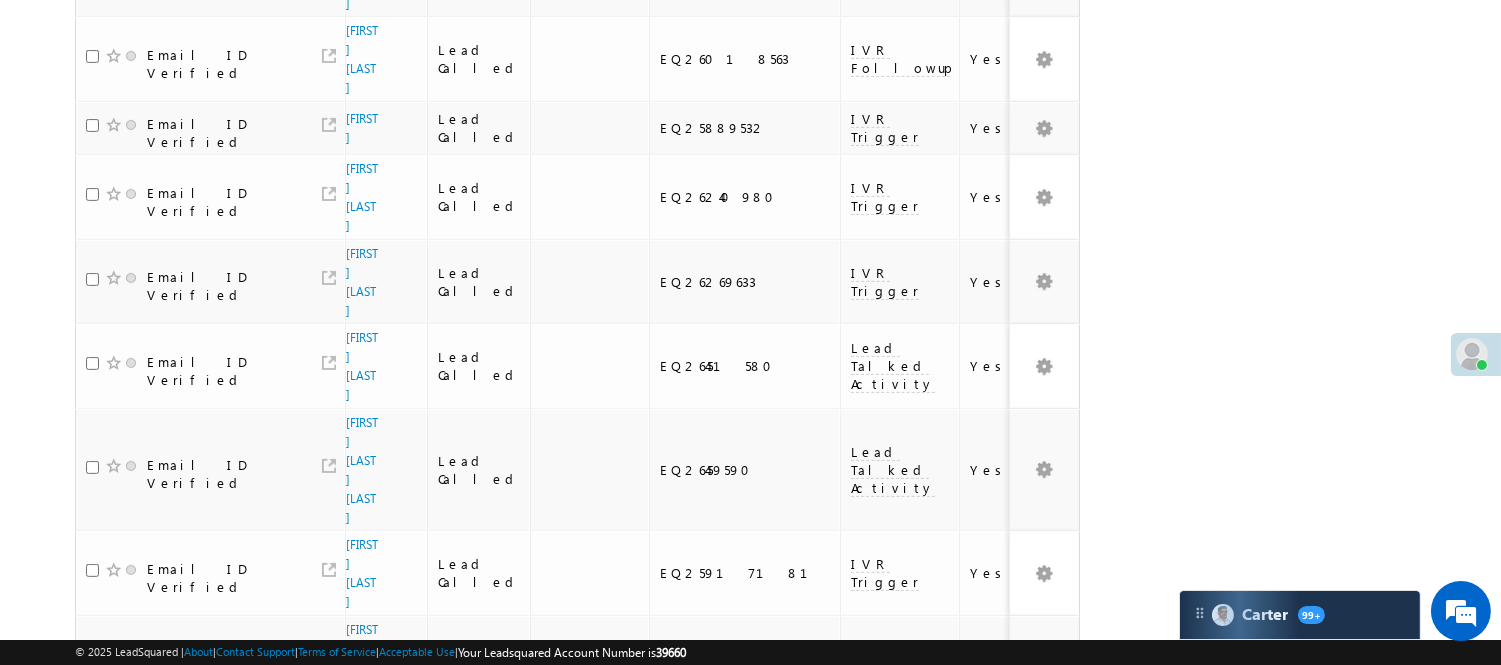 scroll, scrollTop: 1538, scrollLeft: 0, axis: vertical 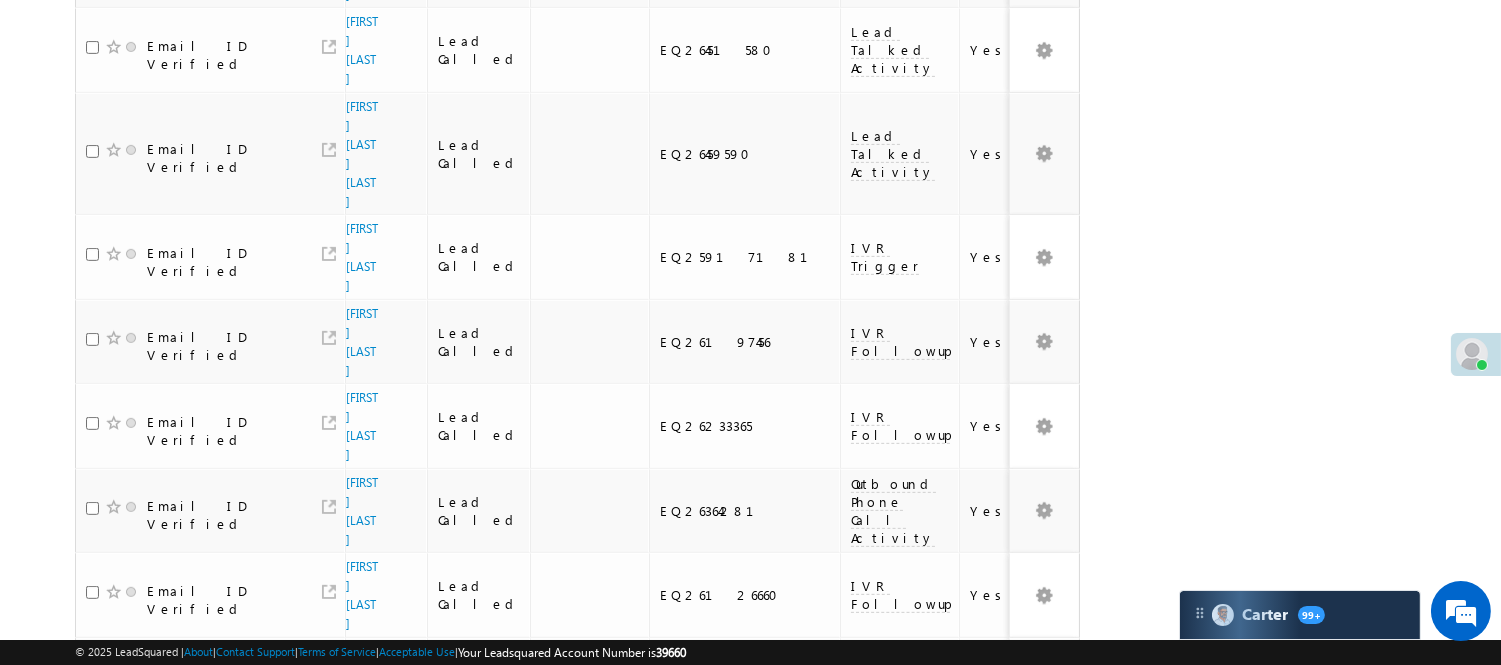 click on "2" at bounding box center (978, 883) 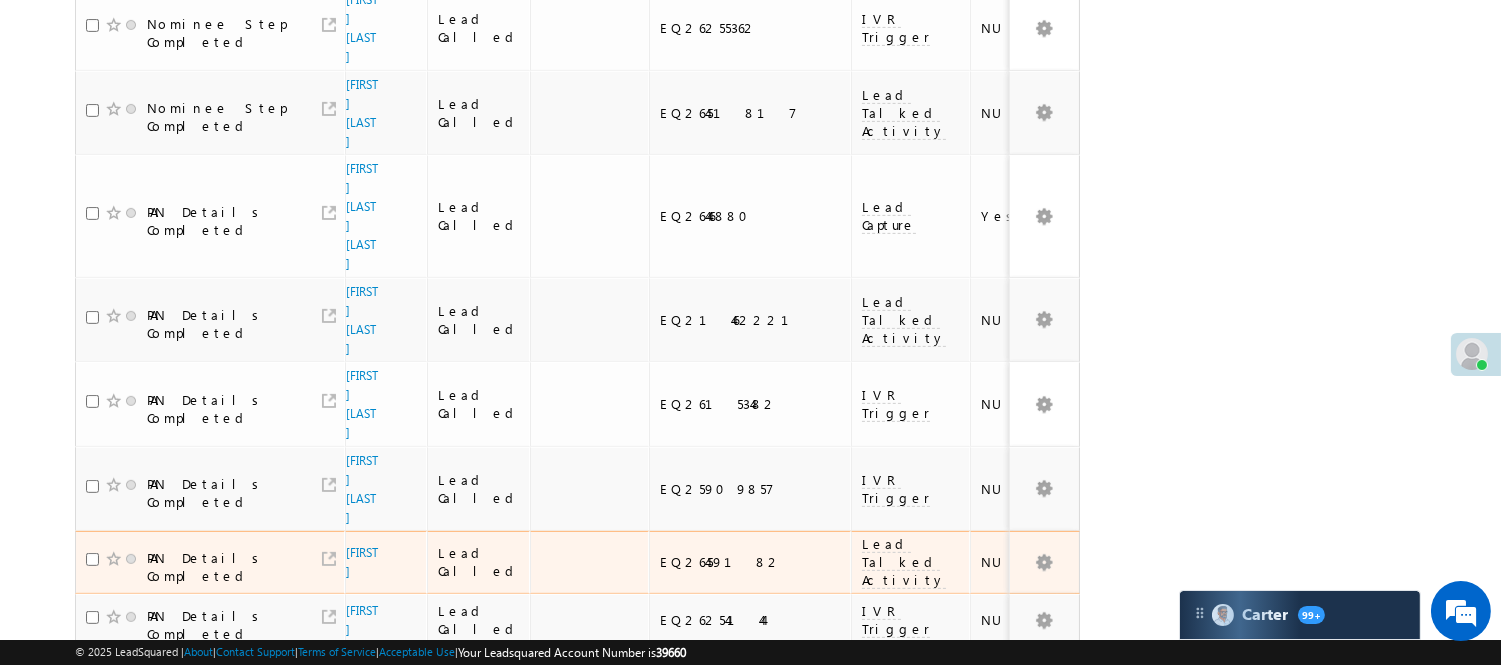 scroll, scrollTop: 977, scrollLeft: 0, axis: vertical 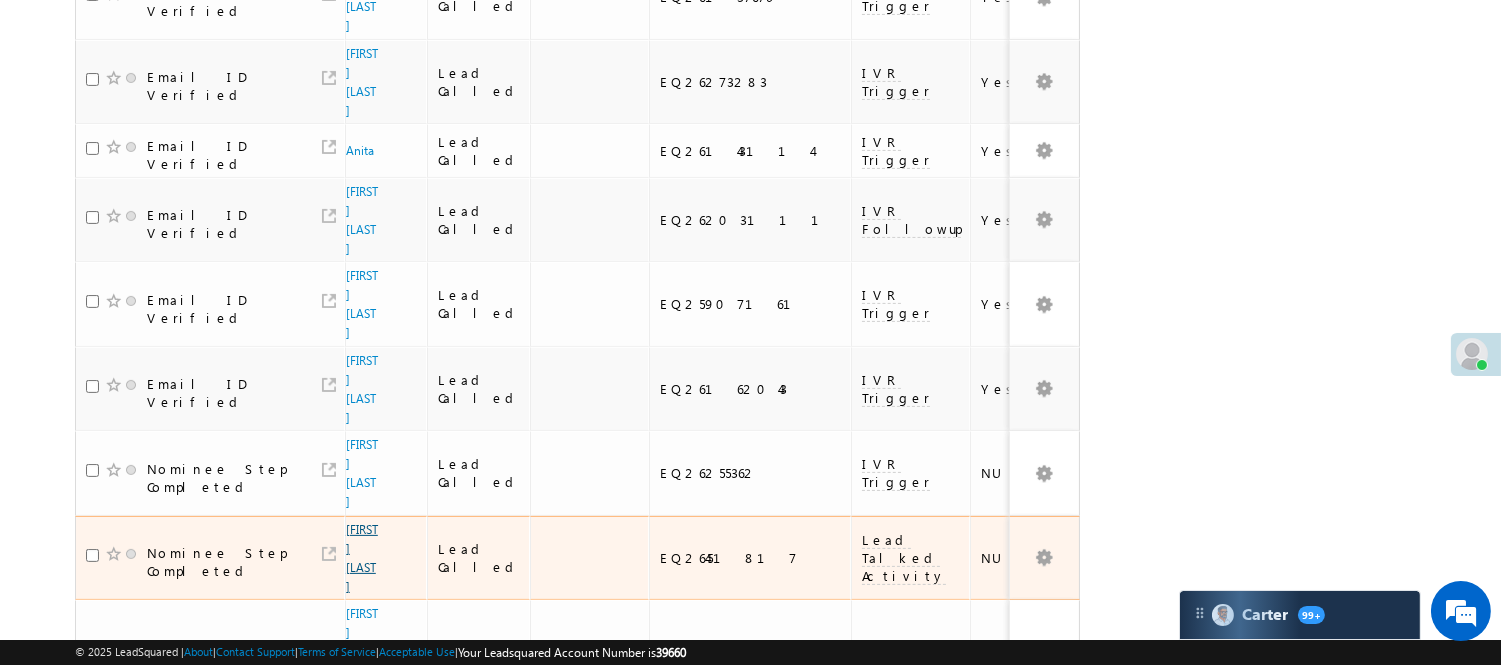 click on "[FIRST] [LAST]" at bounding box center [362, 558] 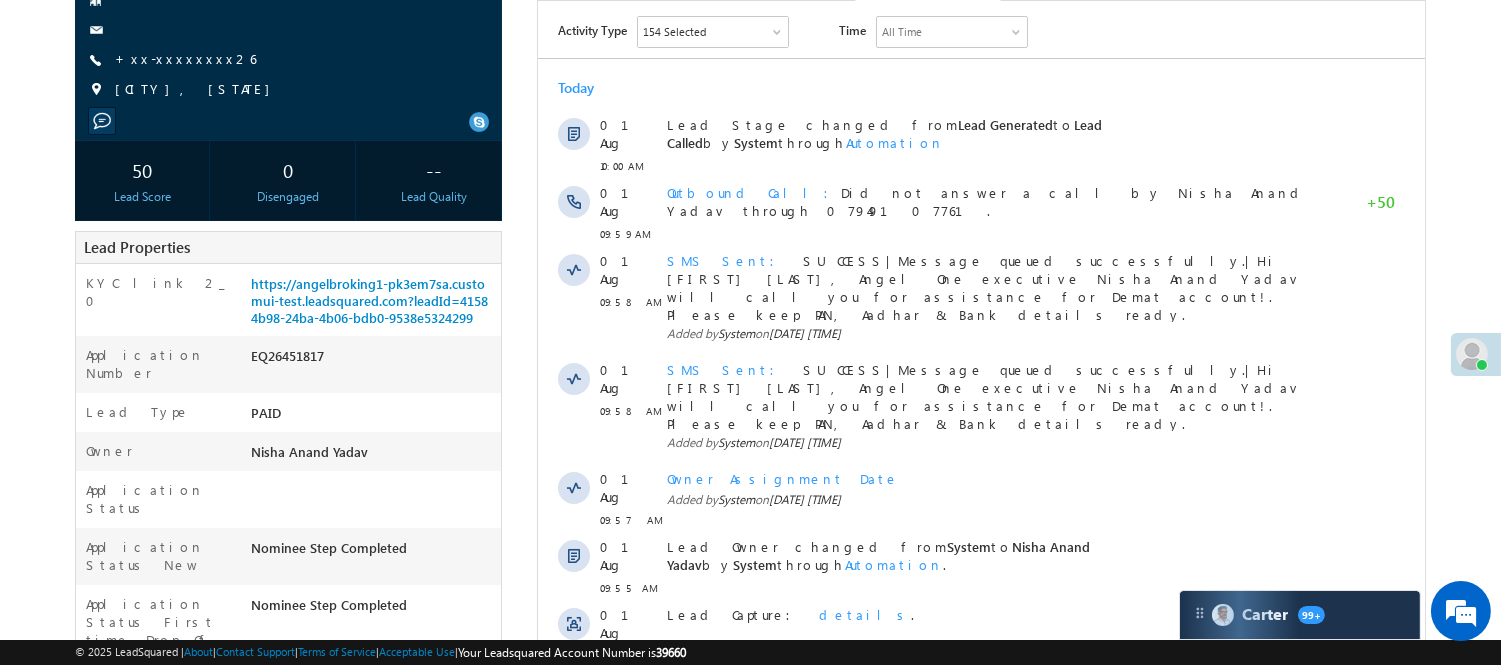 scroll, scrollTop: 555, scrollLeft: 0, axis: vertical 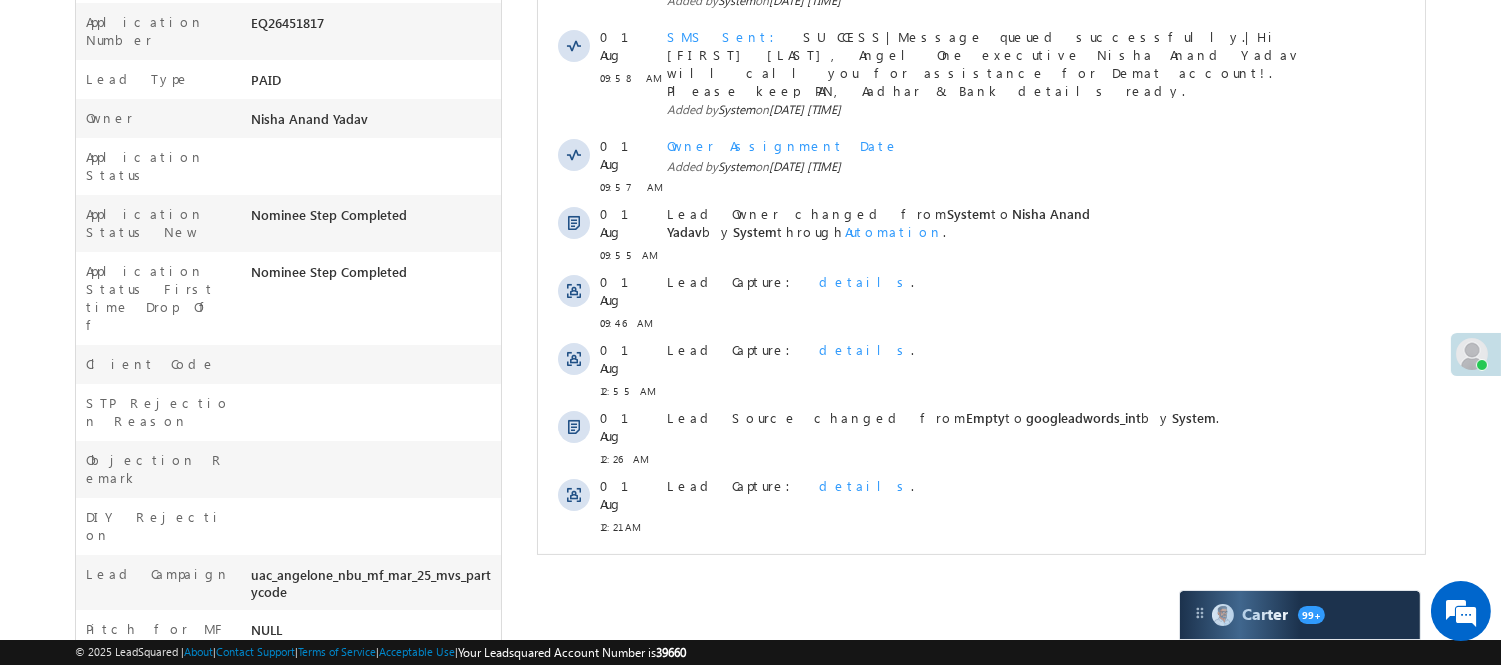 click on "Show More" at bounding box center [990, 571] 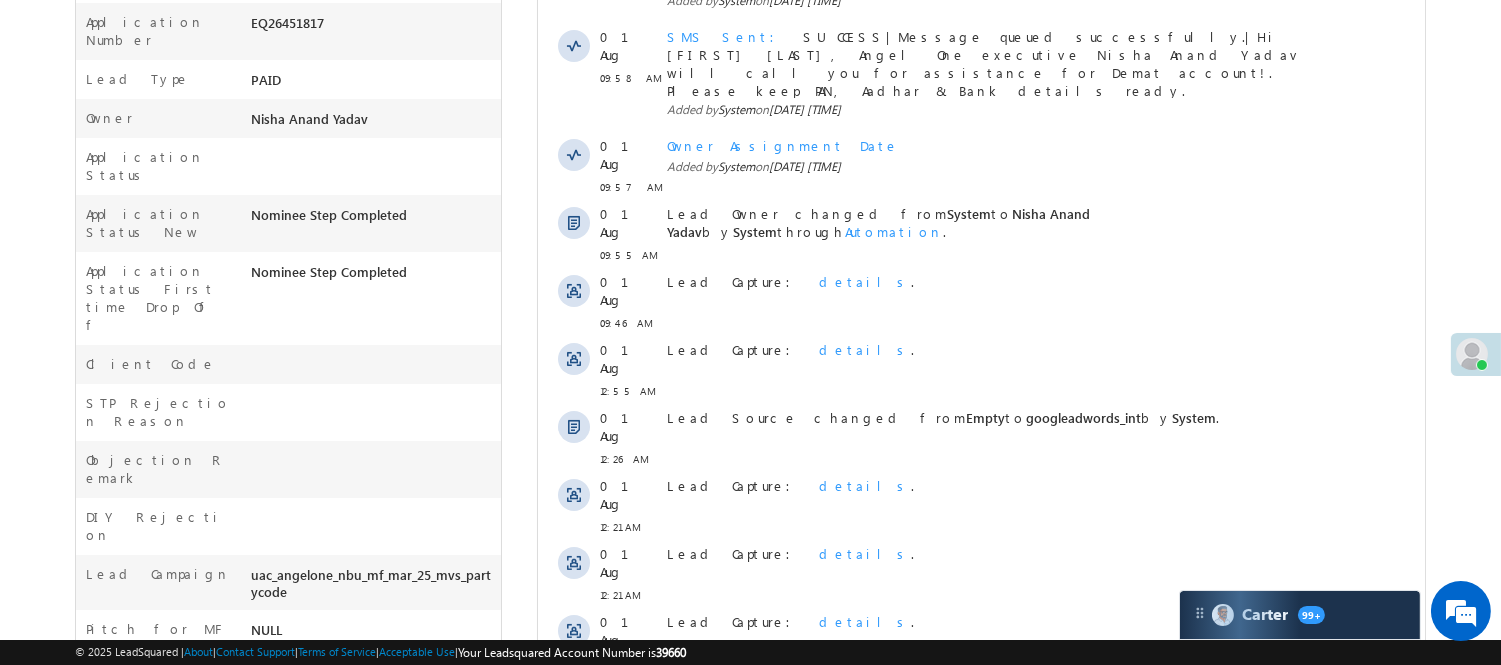 scroll, scrollTop: 0, scrollLeft: 0, axis: both 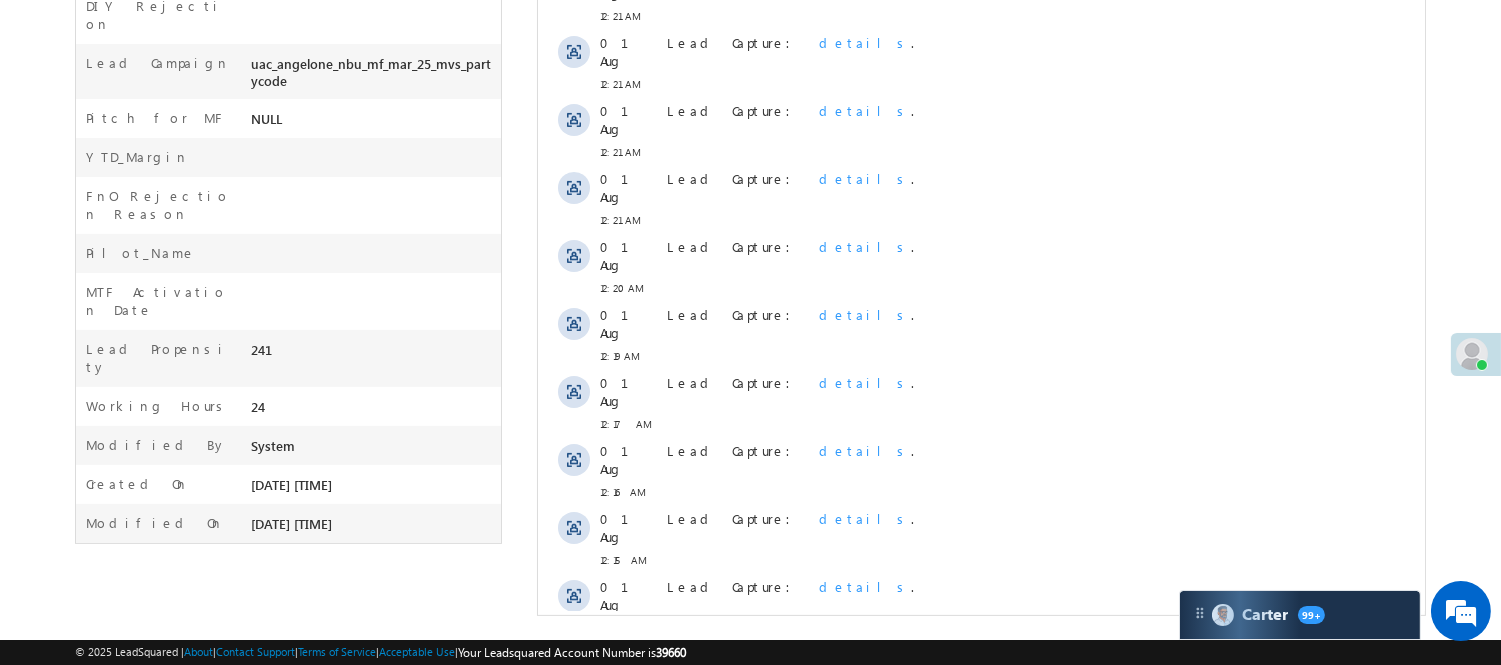 click on "Activity Type
154 Selected
Select All Sales Activities 1 Sales Activity Email Activities 18 Email Bounced Email Link Clicked Email Marked Spam Email Opened Inbound Lead through Email Mailing preference link clicked Negative Response to Email Neutral Response to Email Positive Response to Email Resubscribed Subscribed To Newsletter Subscribed To Promotional Emails Unsubscribe Link Clicked Unsubscribed Unsubscribed From Newsletter Unsubscribed From Promotional Emails View in browser link Clicked Email Sent Web Activities 5 Conversion Button Clicked Converted to Lead Form Submitted on Website Page Visited on Website Tracking URL Clicked Lead Capture Activities 1 Lead Capture Phone Call Activities 2 Inbound Phone Call Activity Outbound Phone Call Activity Other Activities 175 3 Hours Redistribution Account Inactive Date Add_Alternate_Number Agreed for Payment App Downloaded jk" at bounding box center [980, -34] 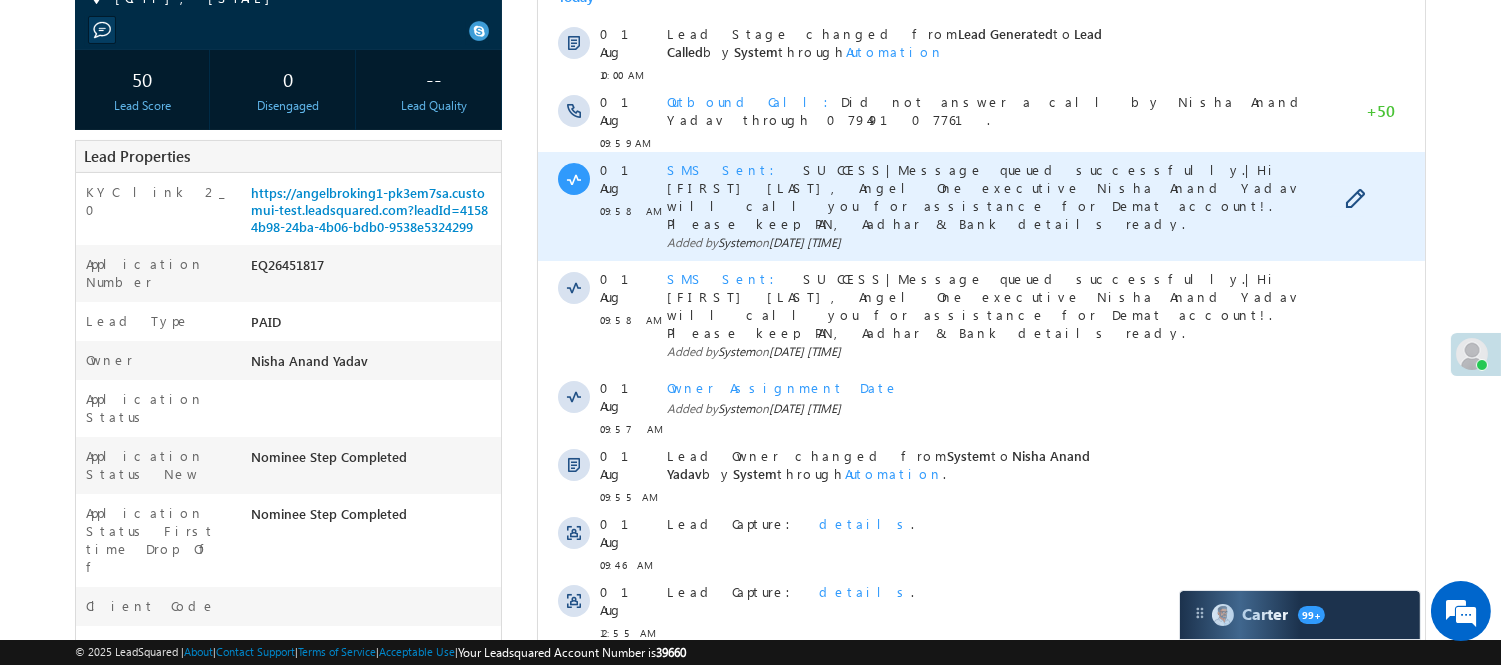 scroll, scrollTop: 288, scrollLeft: 0, axis: vertical 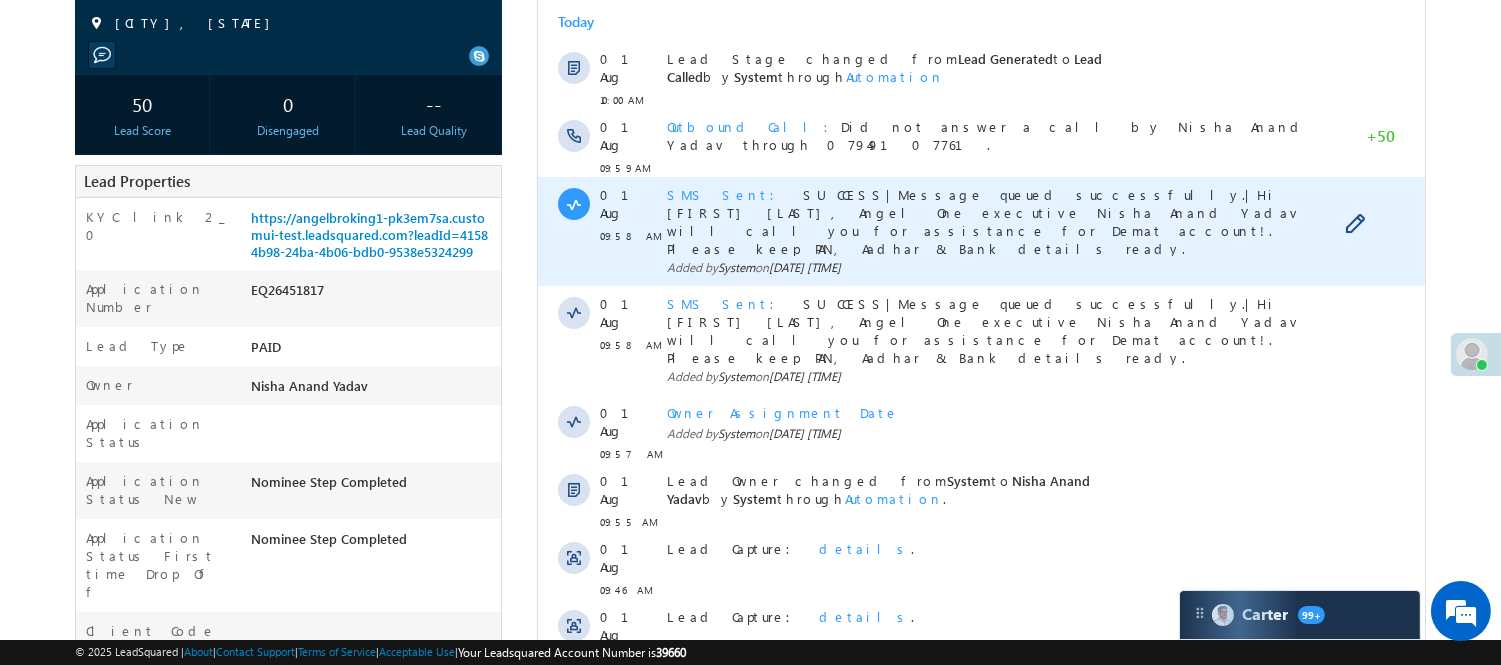 click on "SMS Sent" at bounding box center [726, 194] 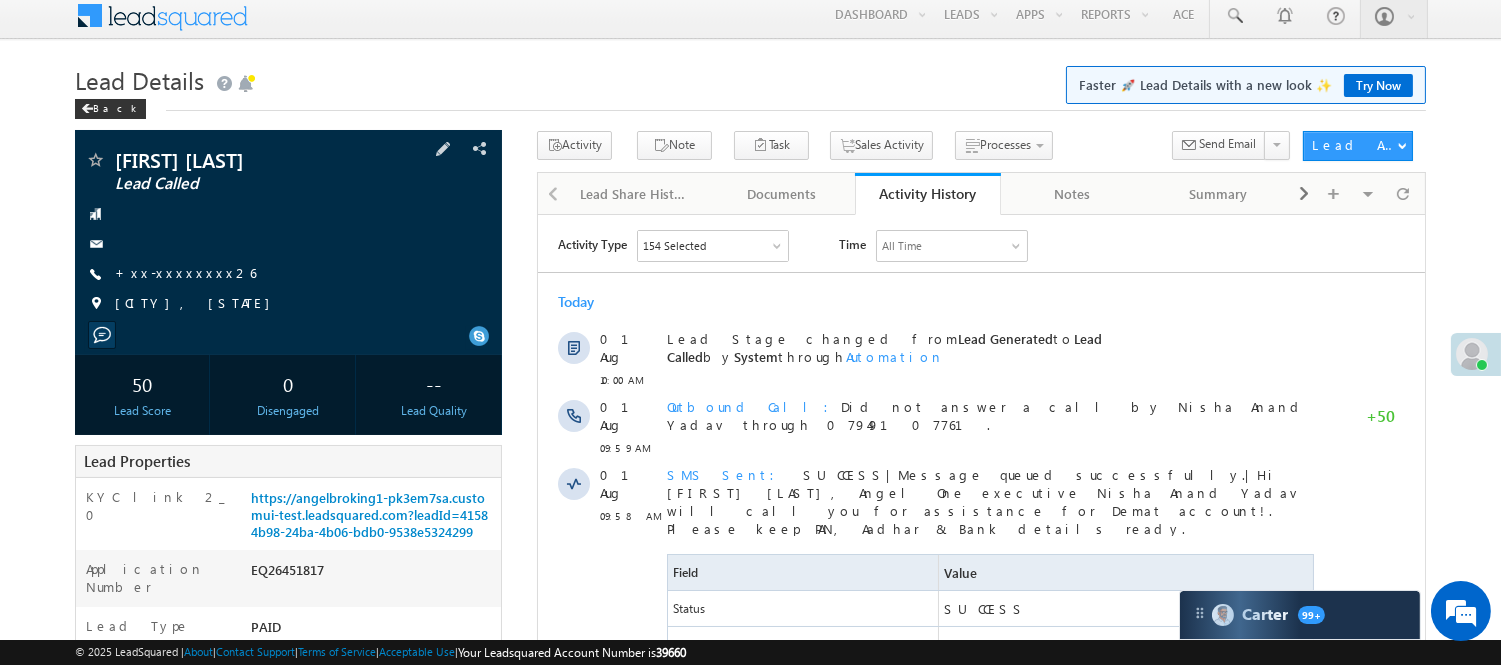 scroll, scrollTop: 0, scrollLeft: 0, axis: both 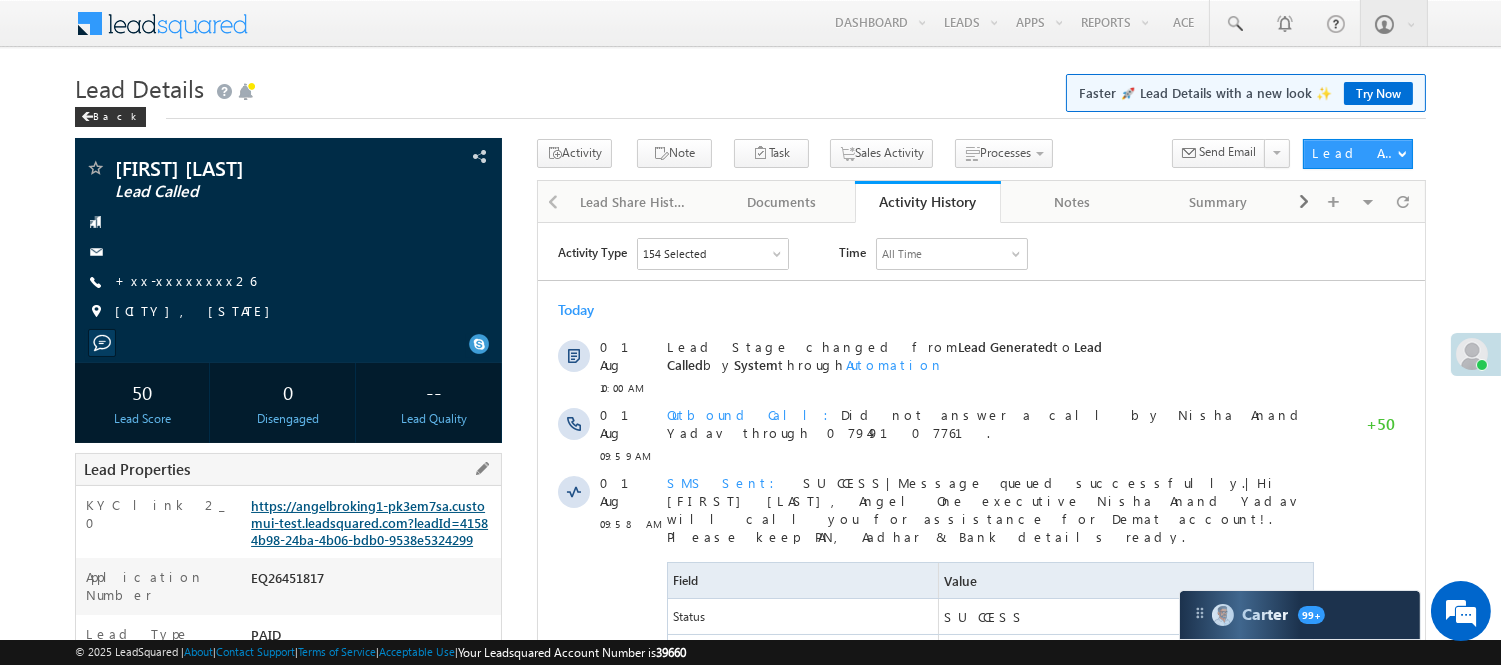 click on "https://angelbroking1-pk3em7sa.customui-test.leadsquared.com?leadId=41584b98-24ba-4b06-bdb0-9538e5324299" at bounding box center (369, 522) 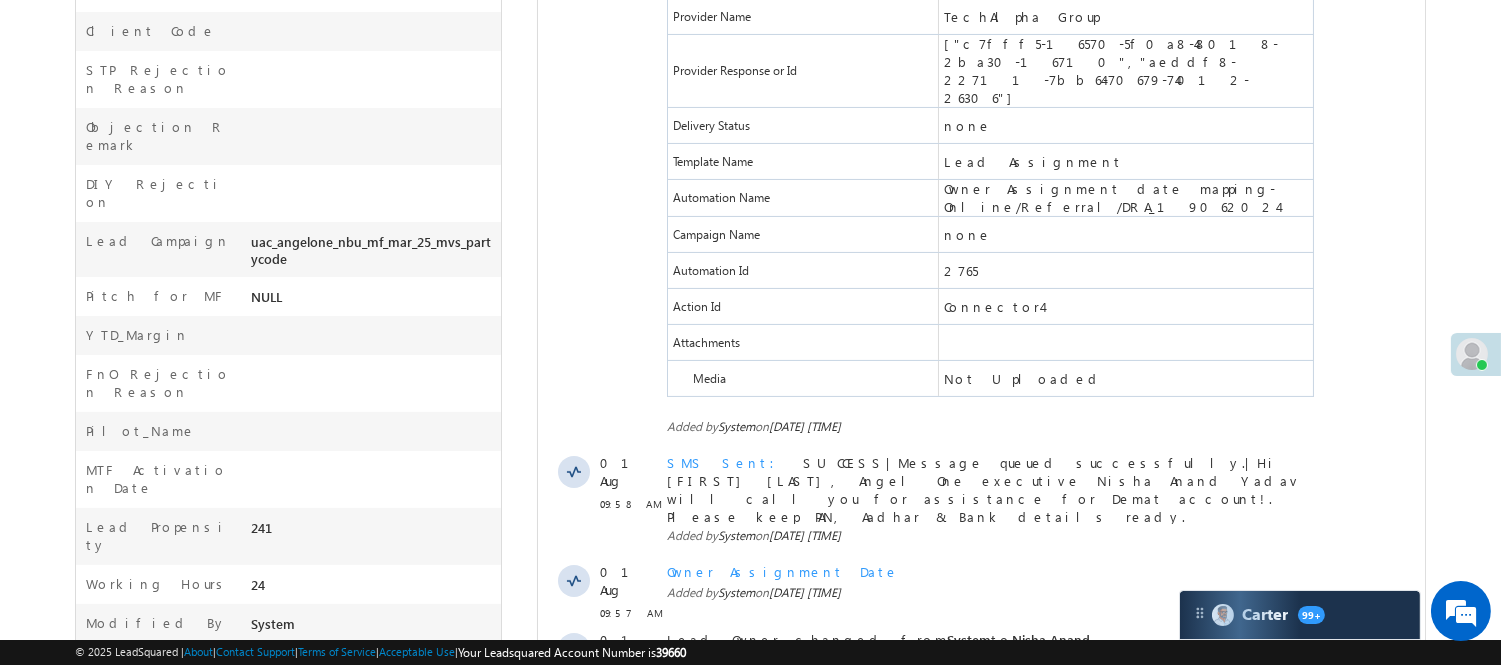 scroll, scrollTop: 1222, scrollLeft: 0, axis: vertical 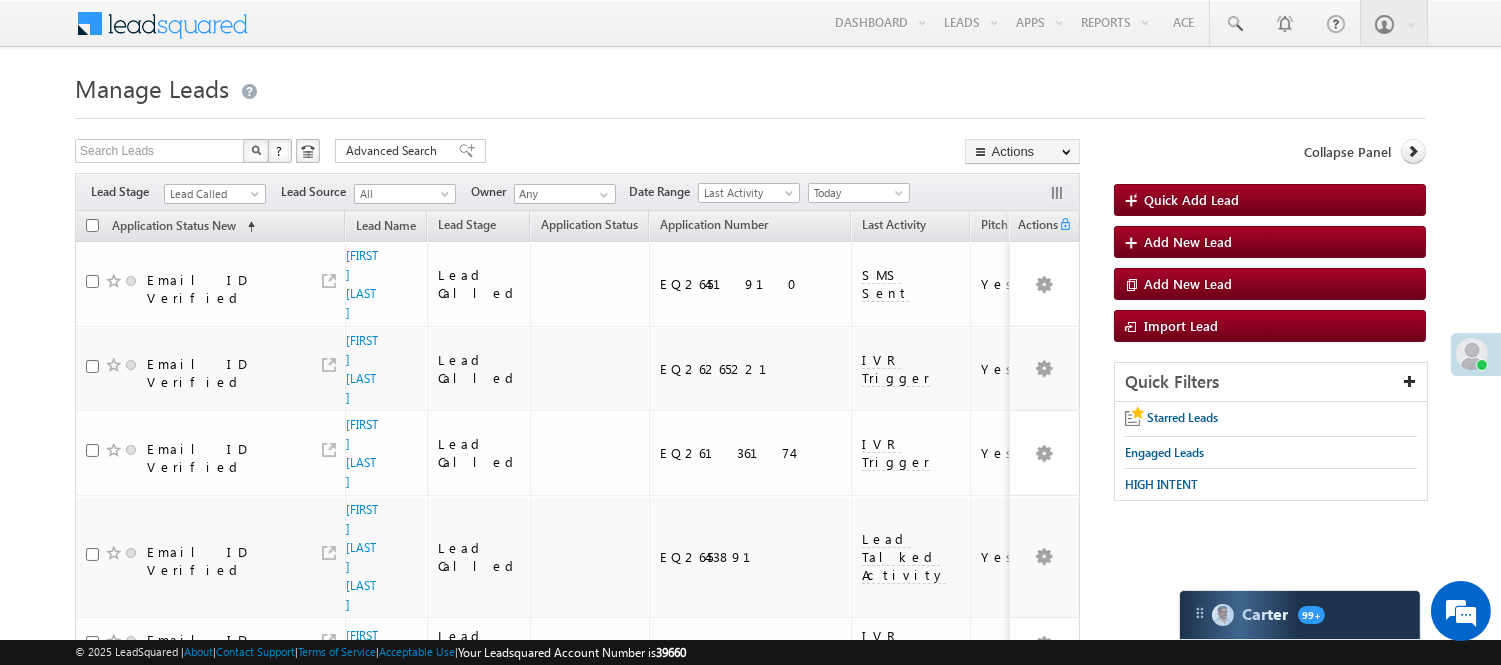 click on "Lead Called" at bounding box center (212, 194) 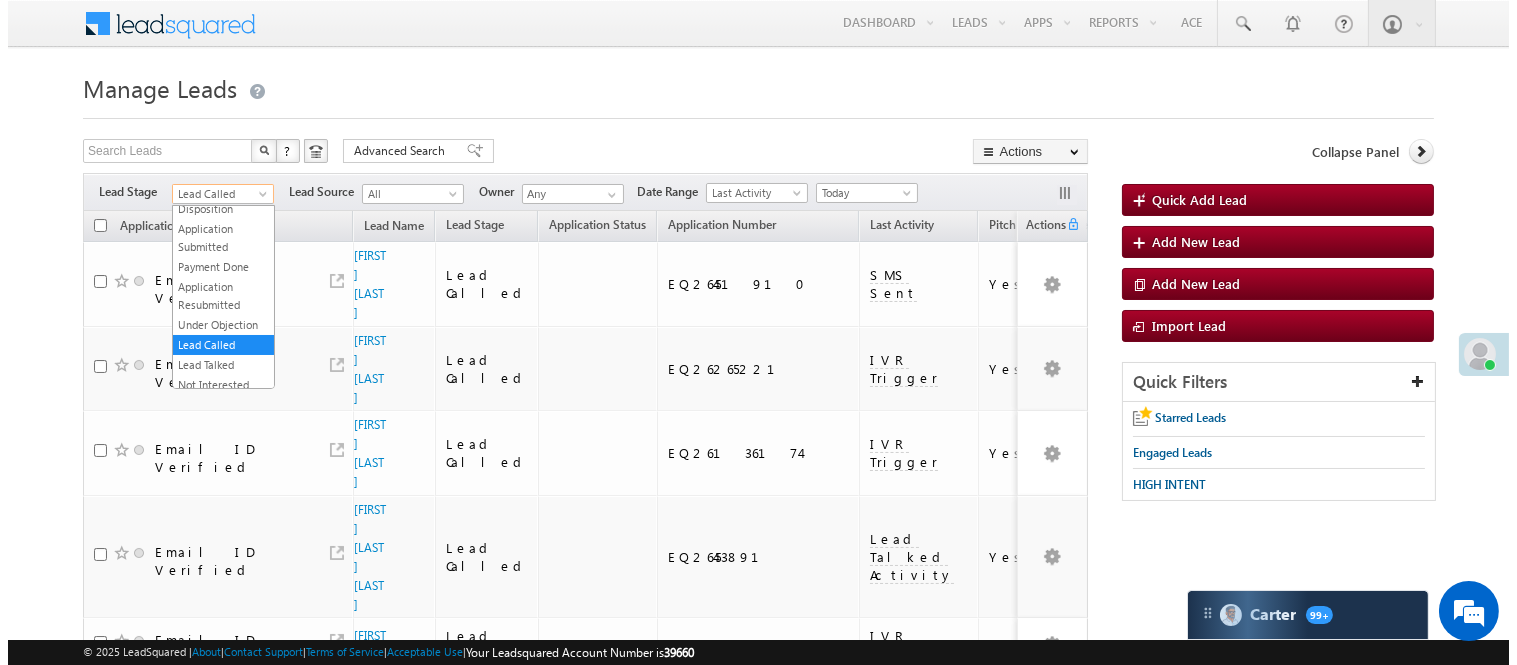 scroll, scrollTop: 0, scrollLeft: 0, axis: both 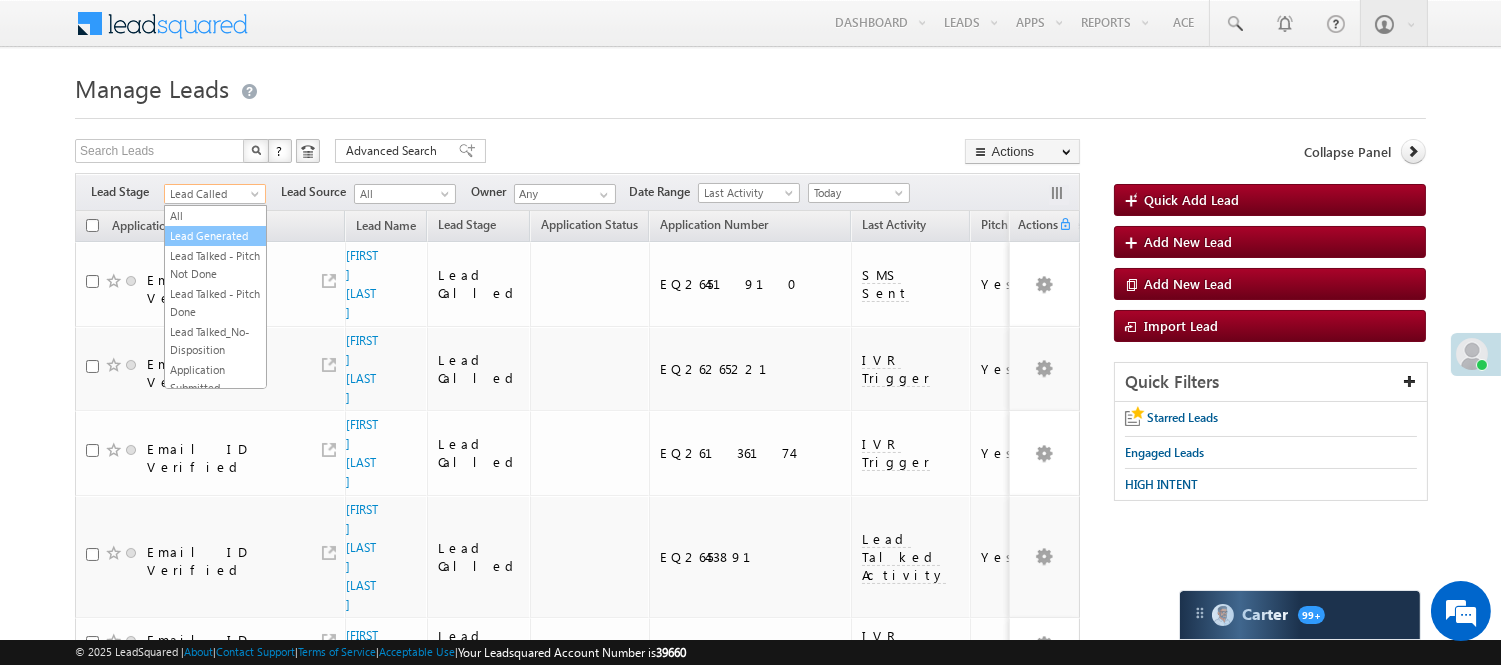 click on "Lead Generated" at bounding box center [215, 236] 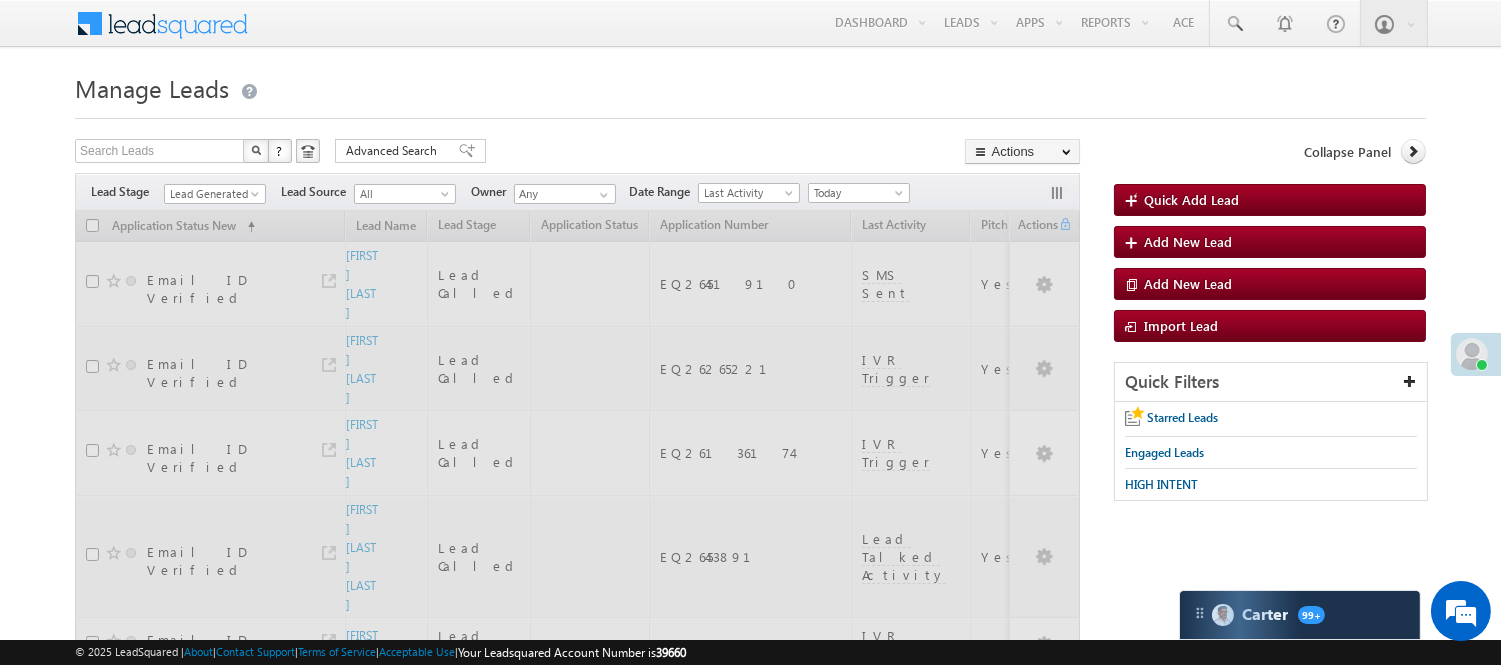 click on "Manage Leads" at bounding box center (750, 86) 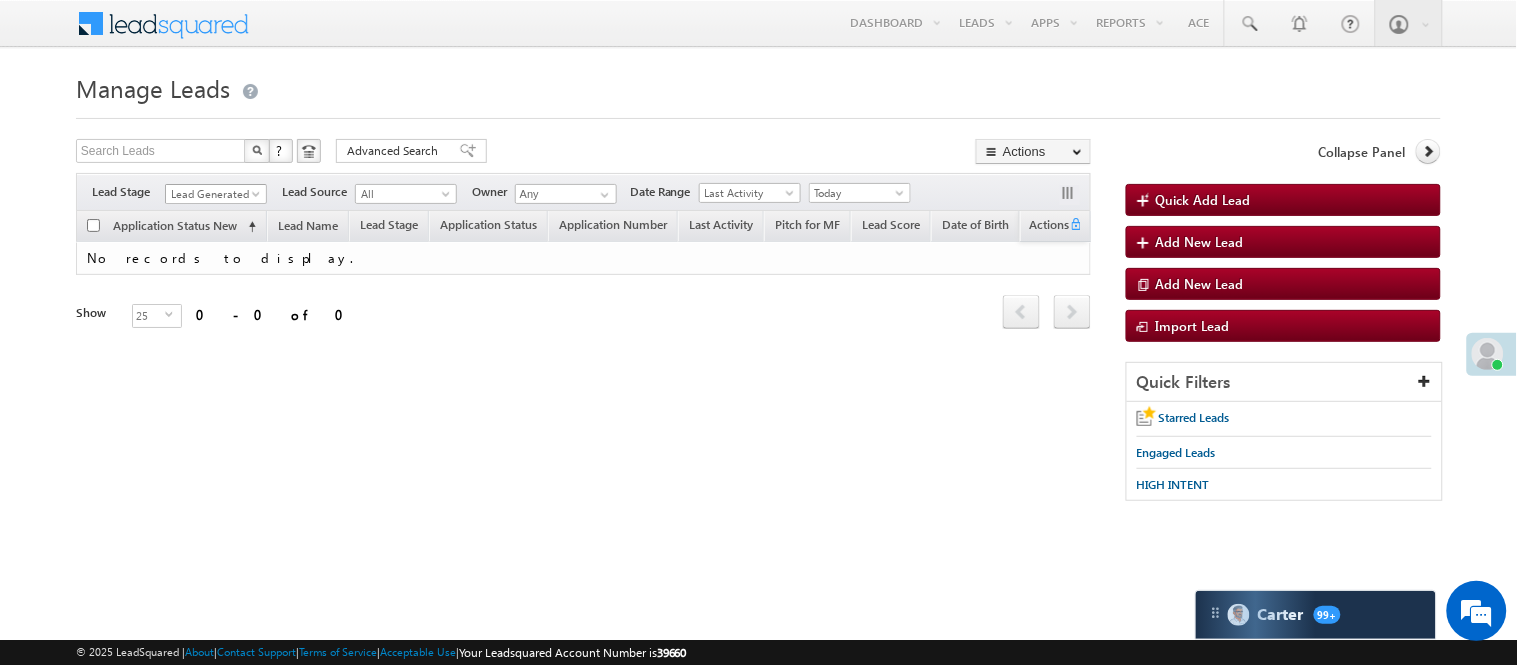 click on "Lead Generated" at bounding box center [213, 194] 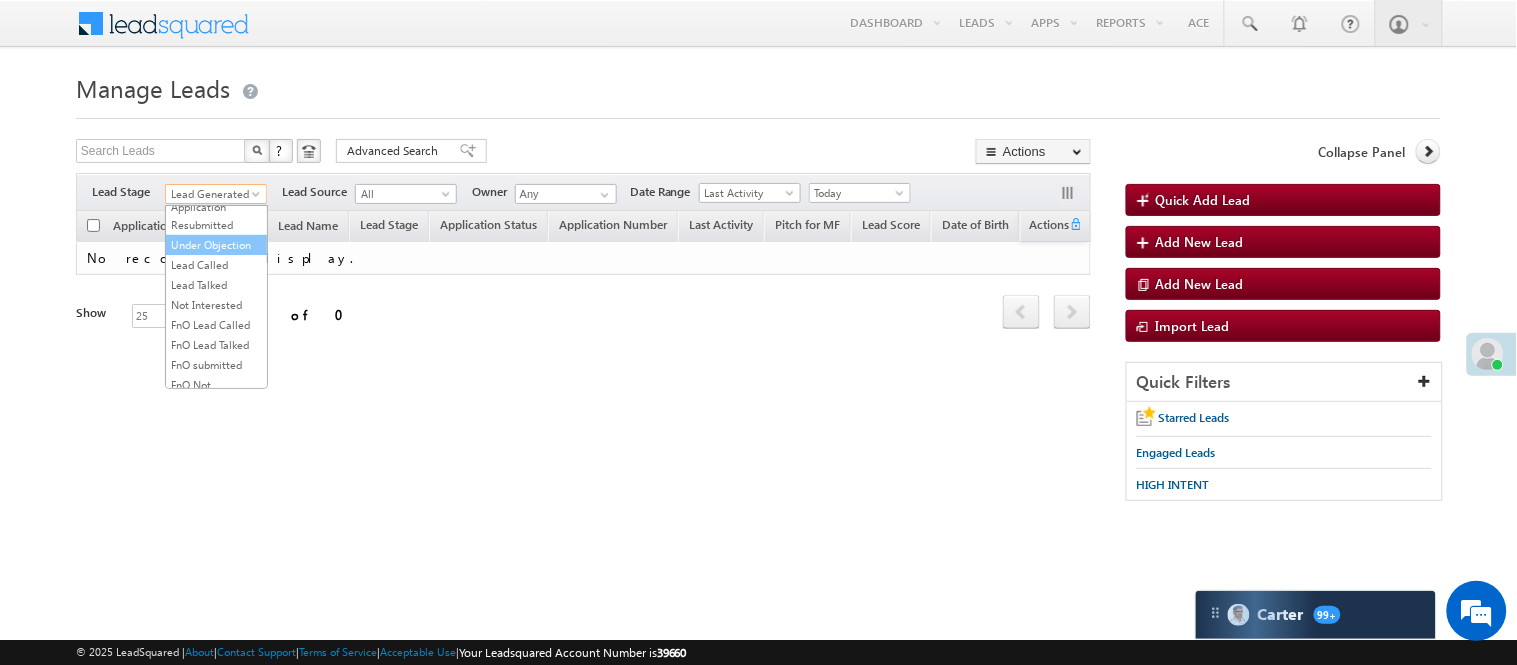 scroll, scrollTop: 222, scrollLeft: 0, axis: vertical 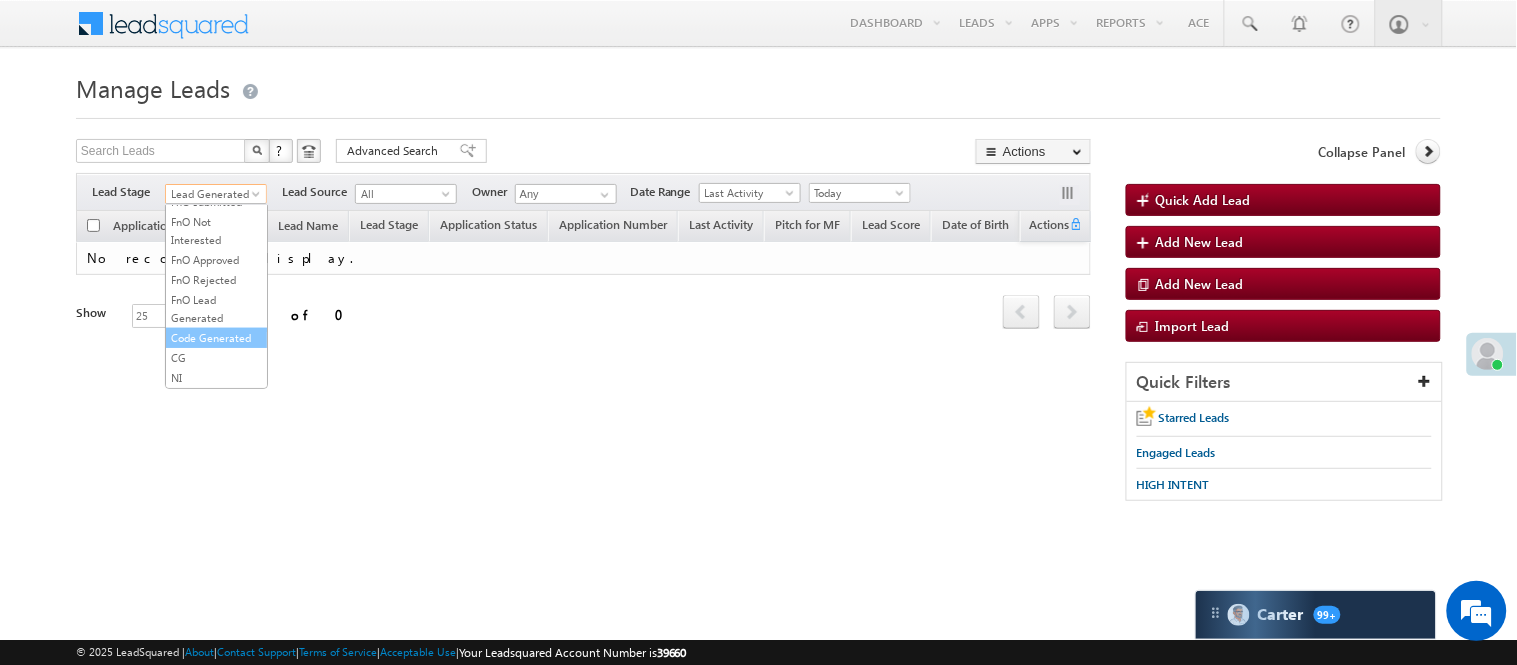 click on "Code Generated" at bounding box center (216, 338) 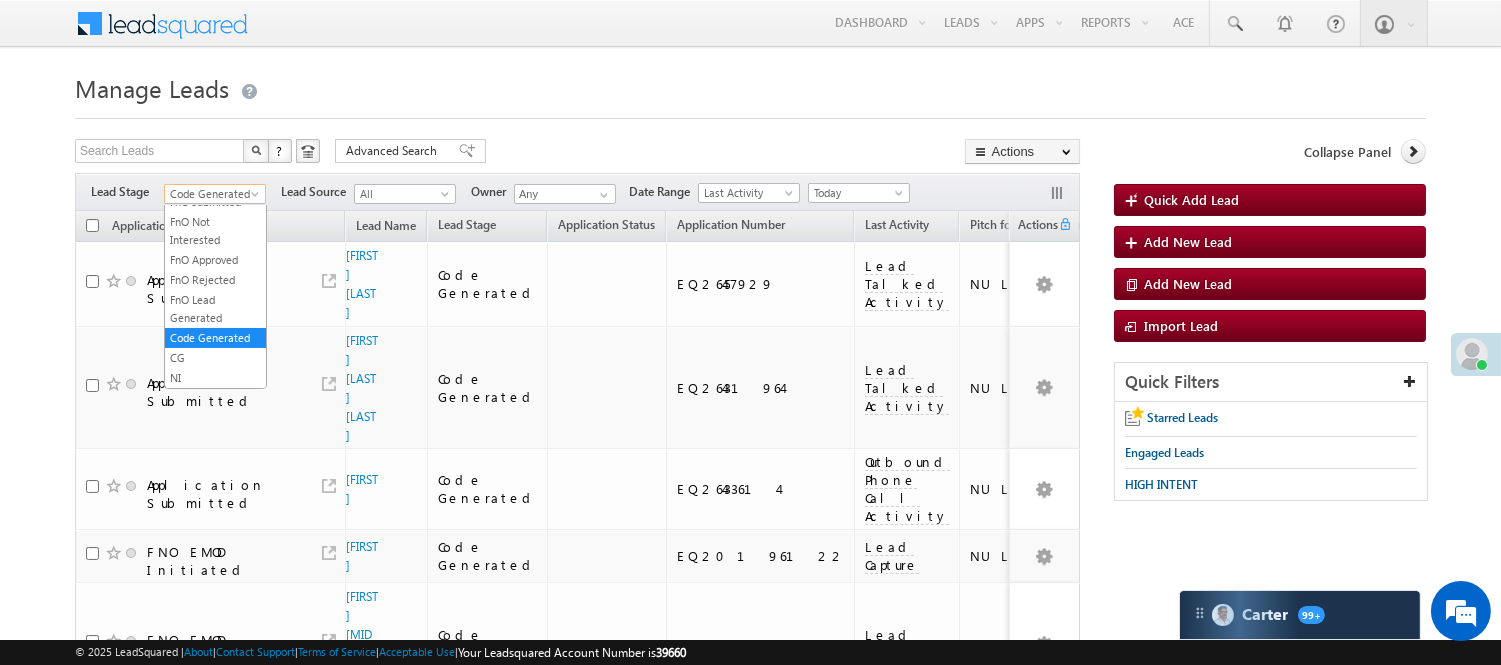 click on "Code Generated" at bounding box center [212, 194] 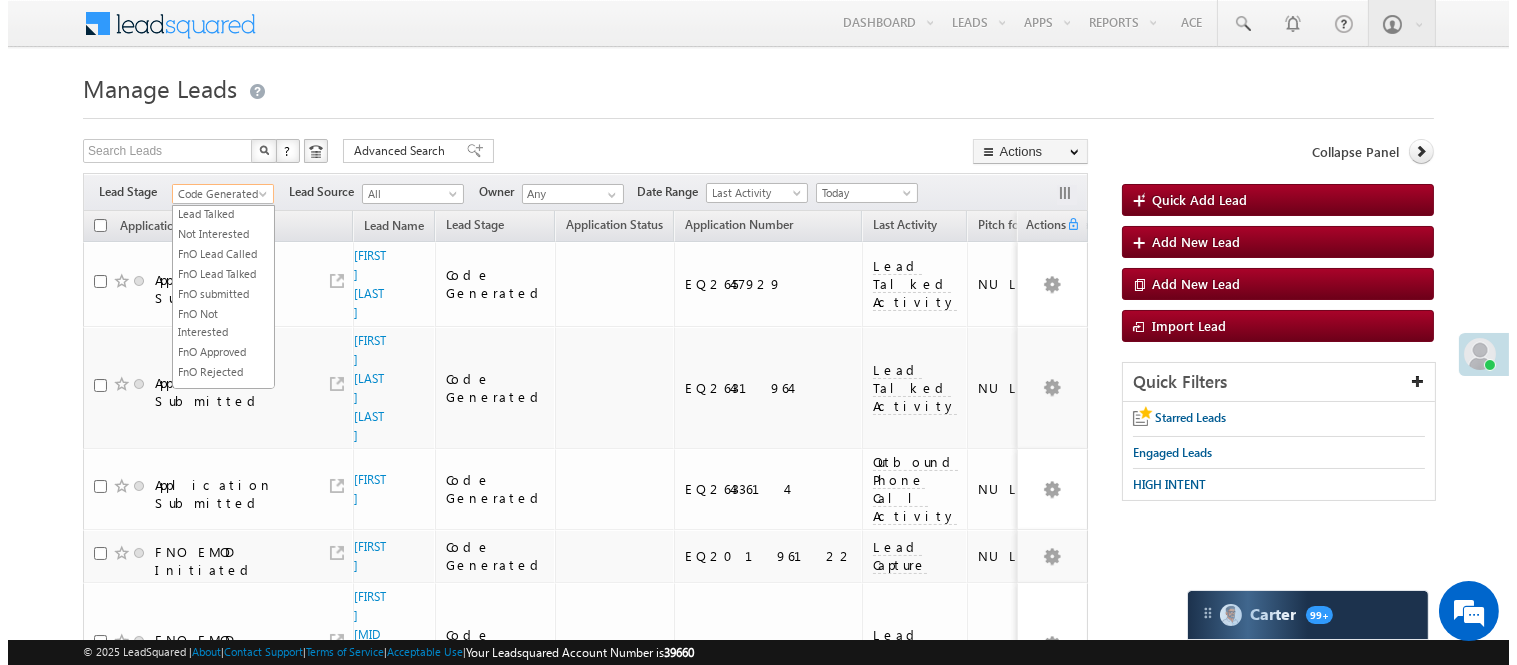 scroll, scrollTop: 0, scrollLeft: 0, axis: both 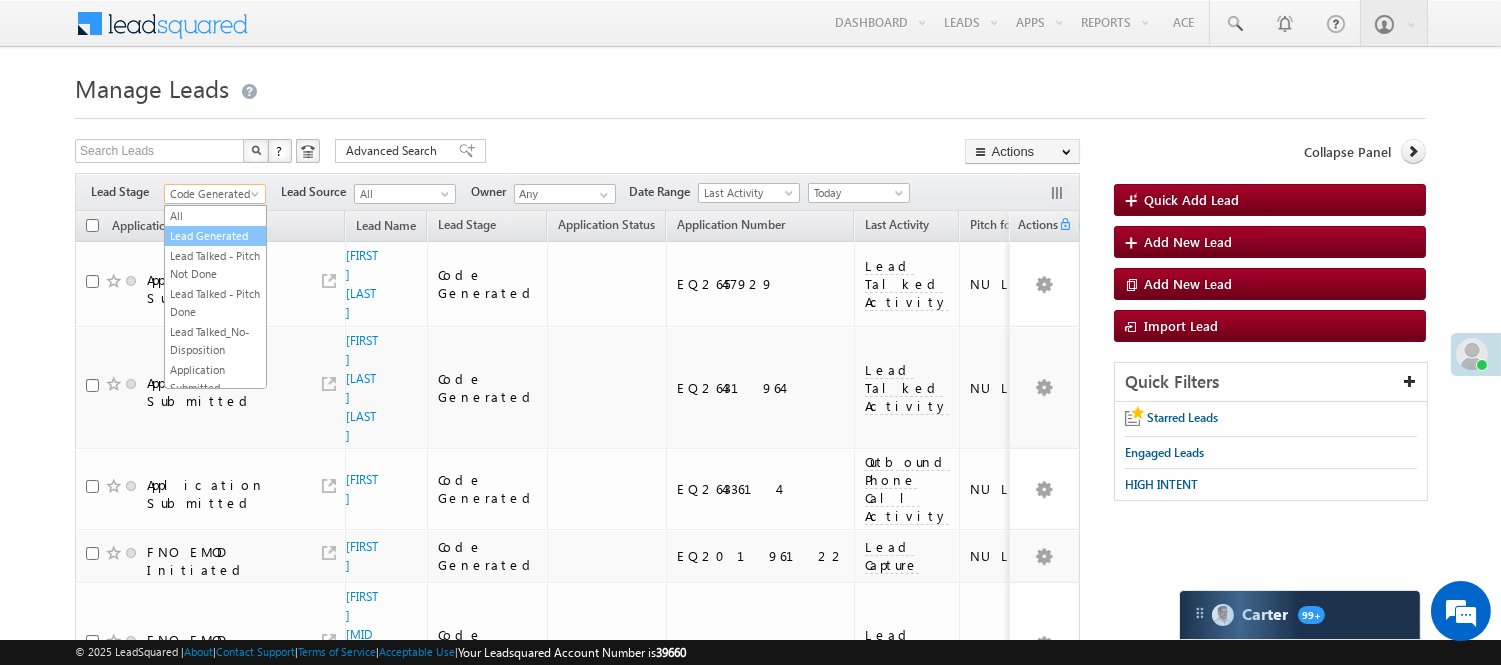 click on "Lead Generated" at bounding box center [215, 236] 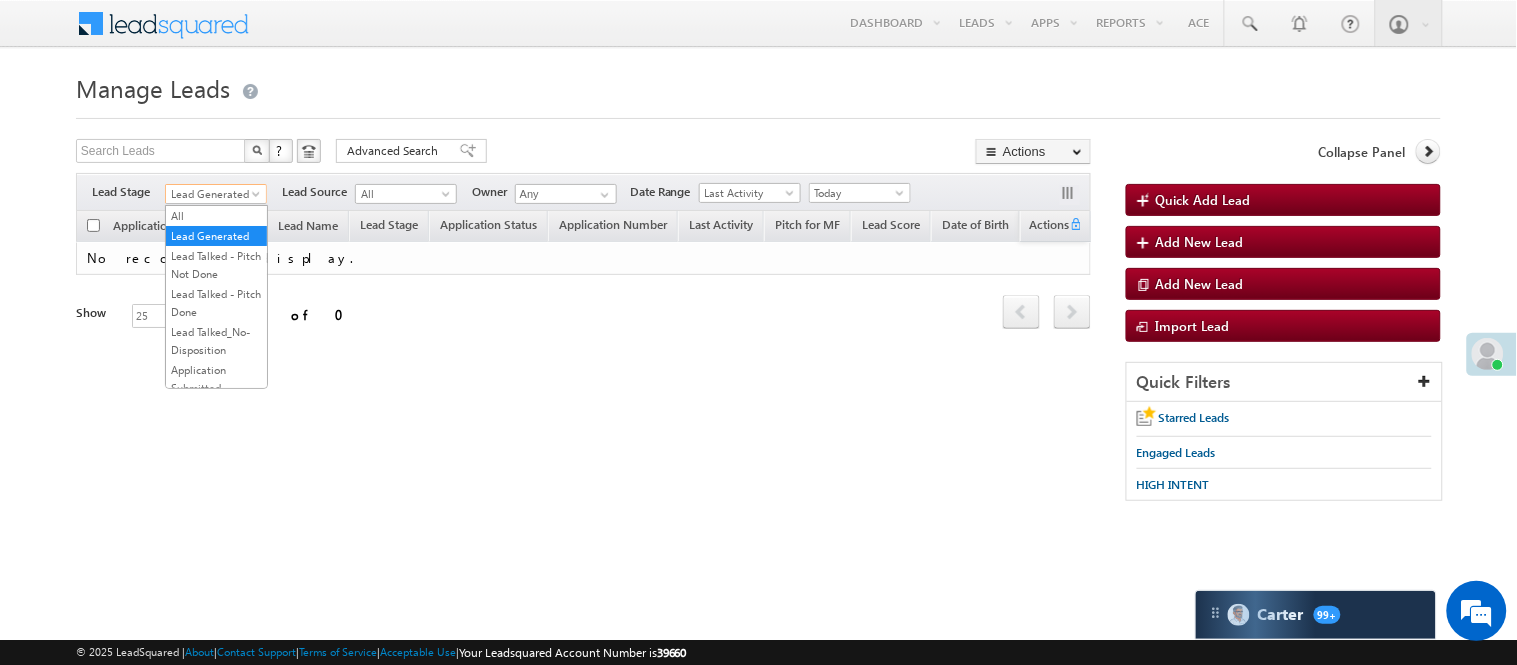 click on "Lead Generated" at bounding box center [213, 194] 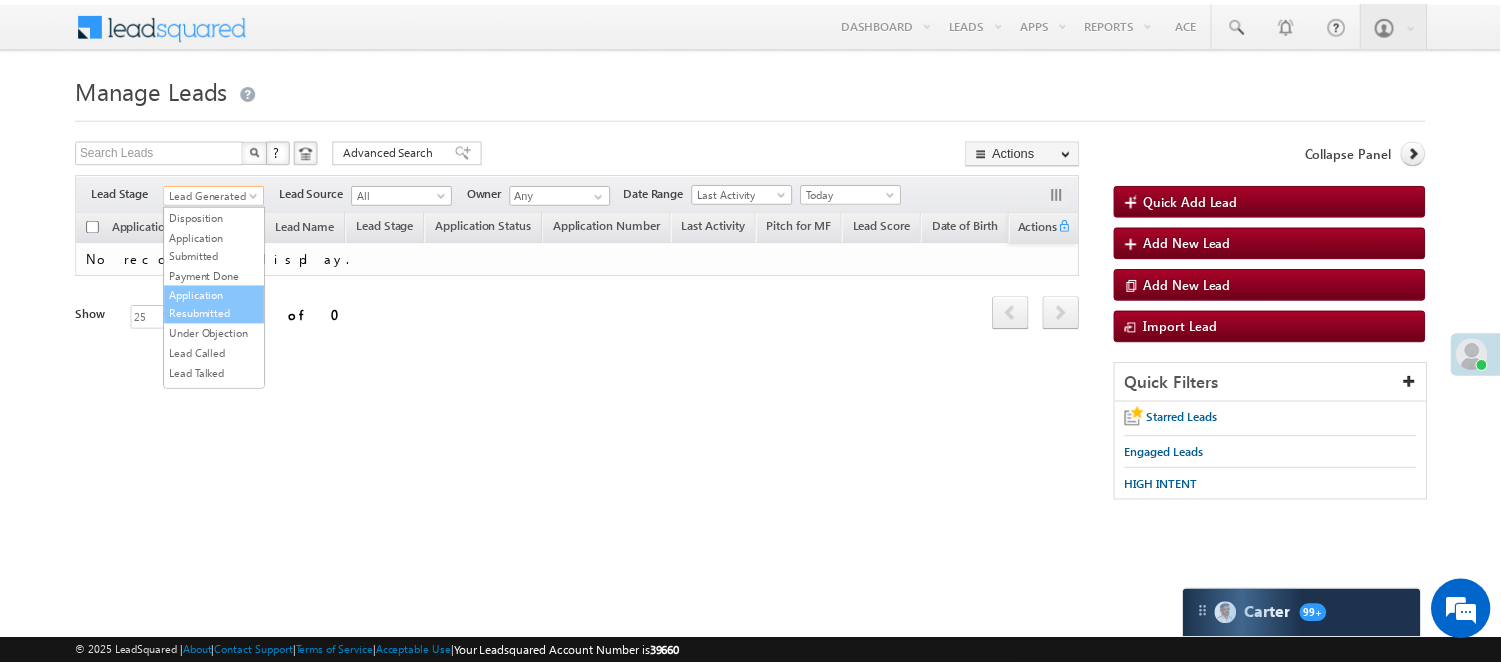 scroll, scrollTop: 222, scrollLeft: 0, axis: vertical 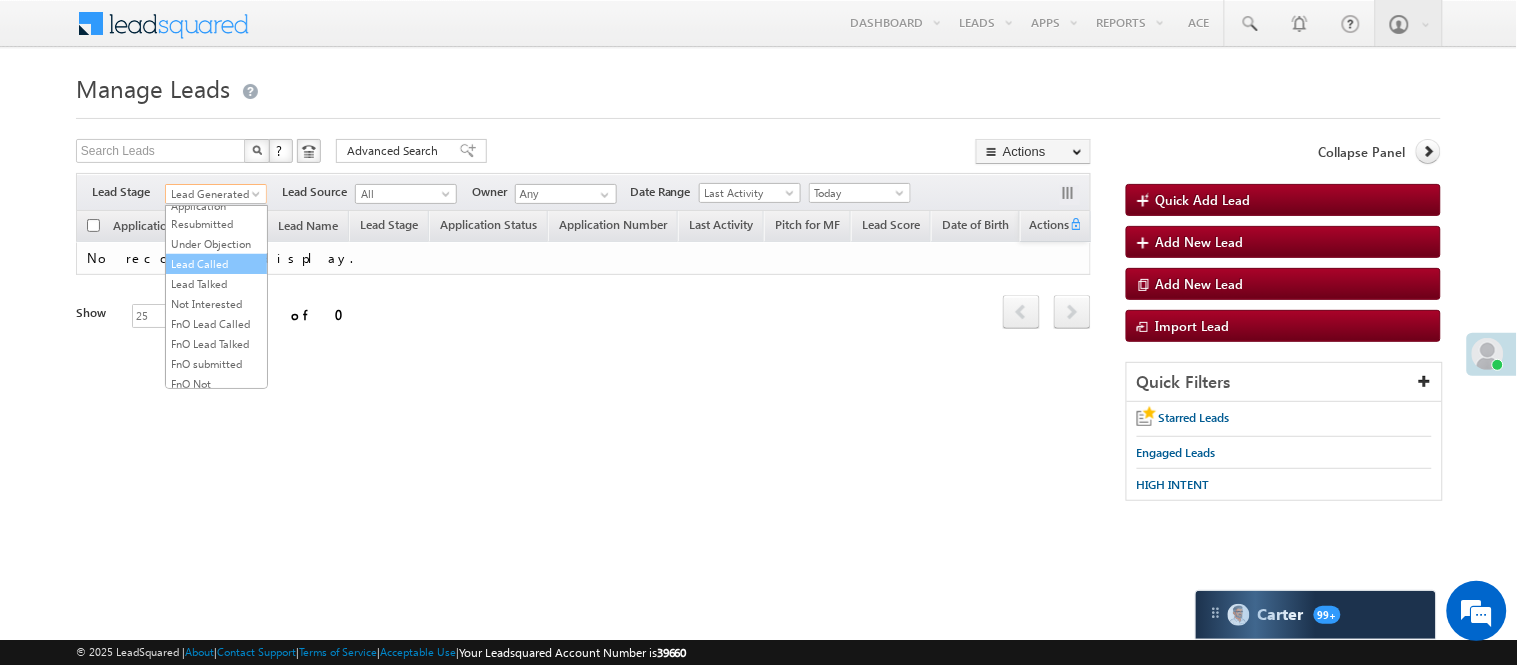 click on "Lead Called" at bounding box center (216, 264) 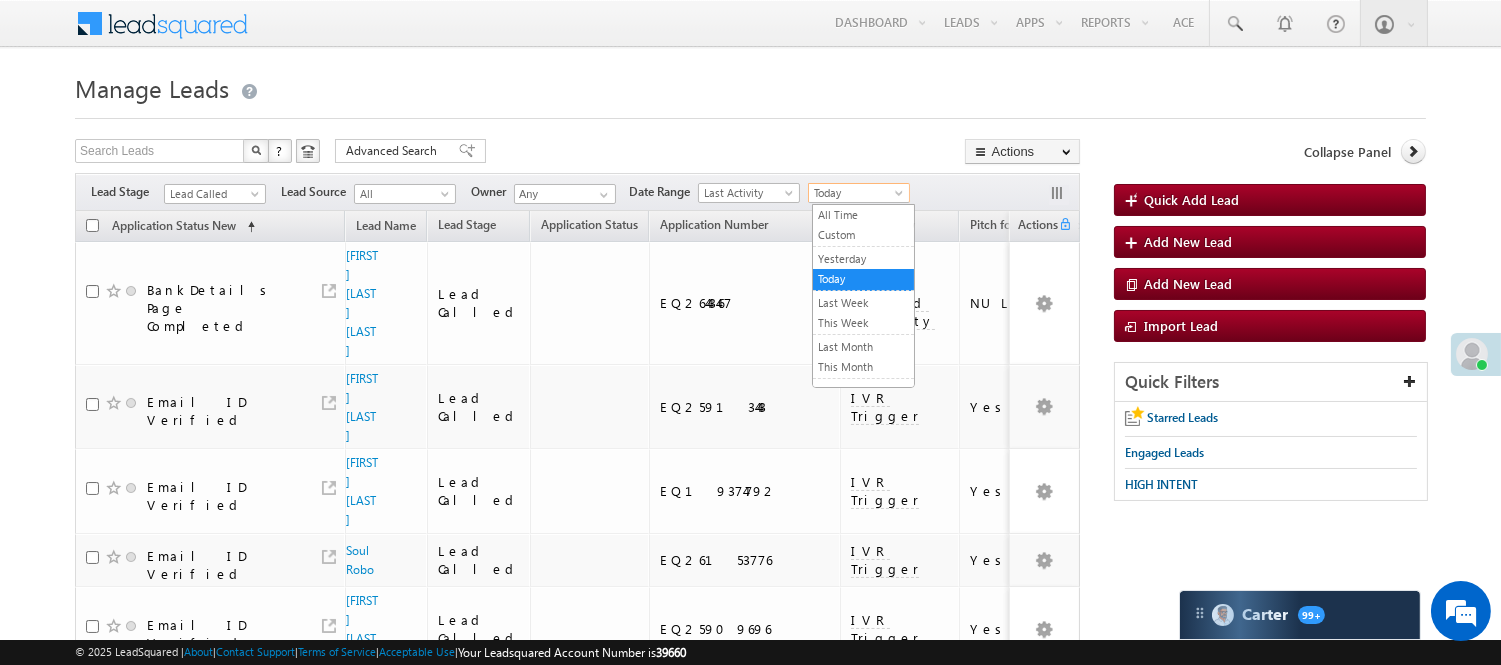 click on "Today" at bounding box center [856, 193] 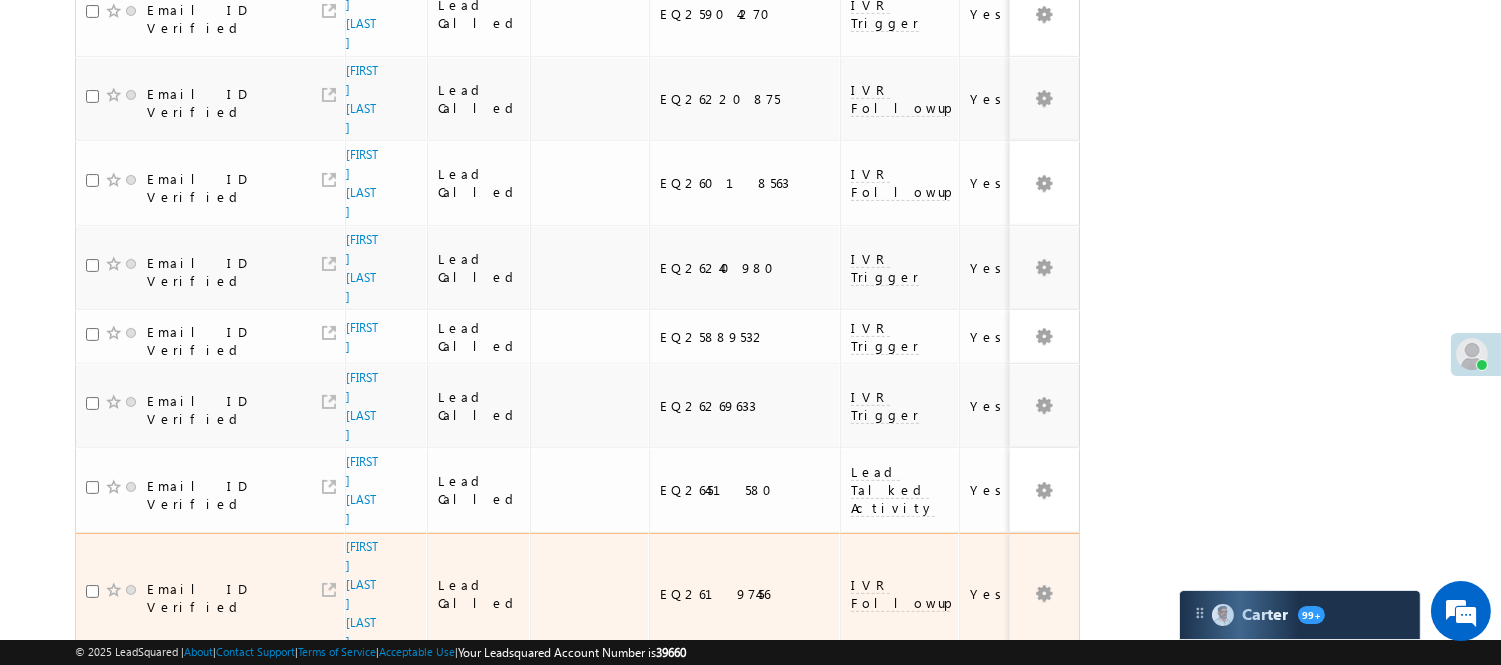 scroll, scrollTop: 1538, scrollLeft: 0, axis: vertical 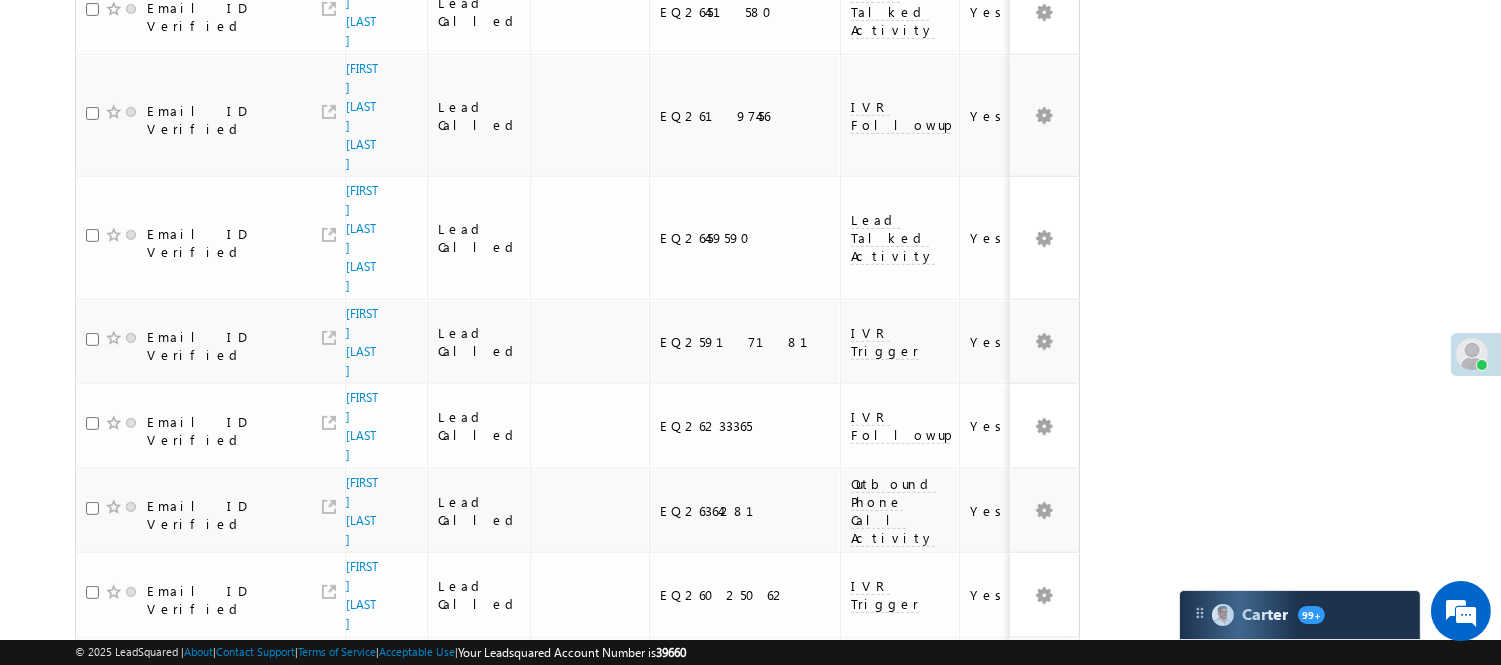 click on "2" at bounding box center [978, 883] 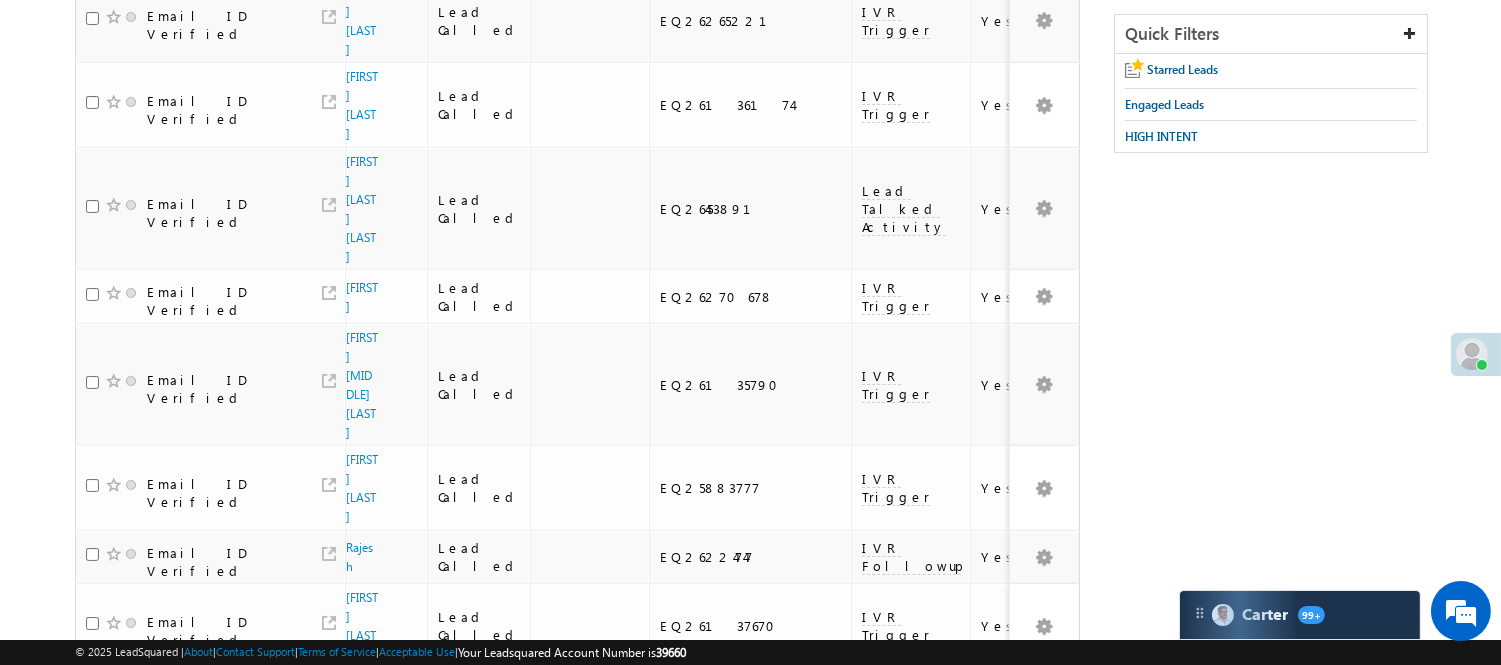 scroll, scrollTop: 0, scrollLeft: 0, axis: both 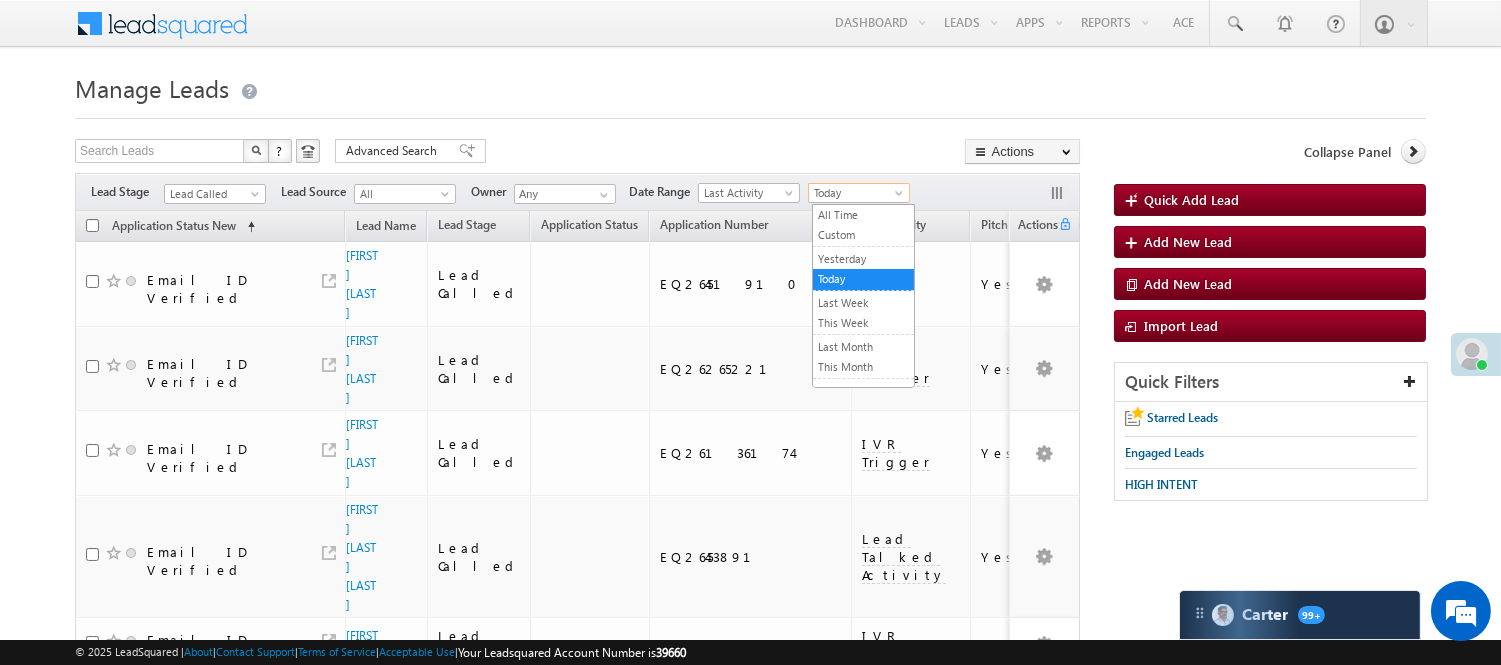 click on "Today" at bounding box center [856, 193] 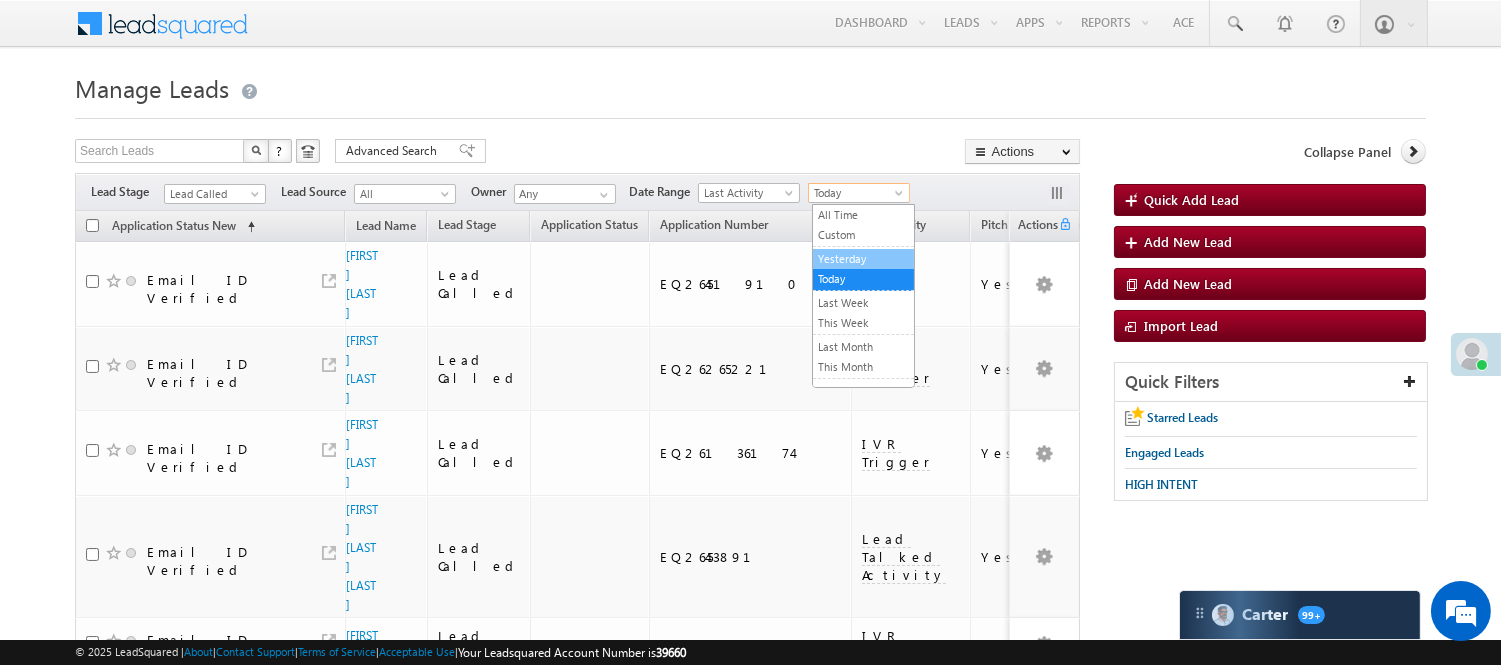 click on "Yesterday" at bounding box center (863, 259) 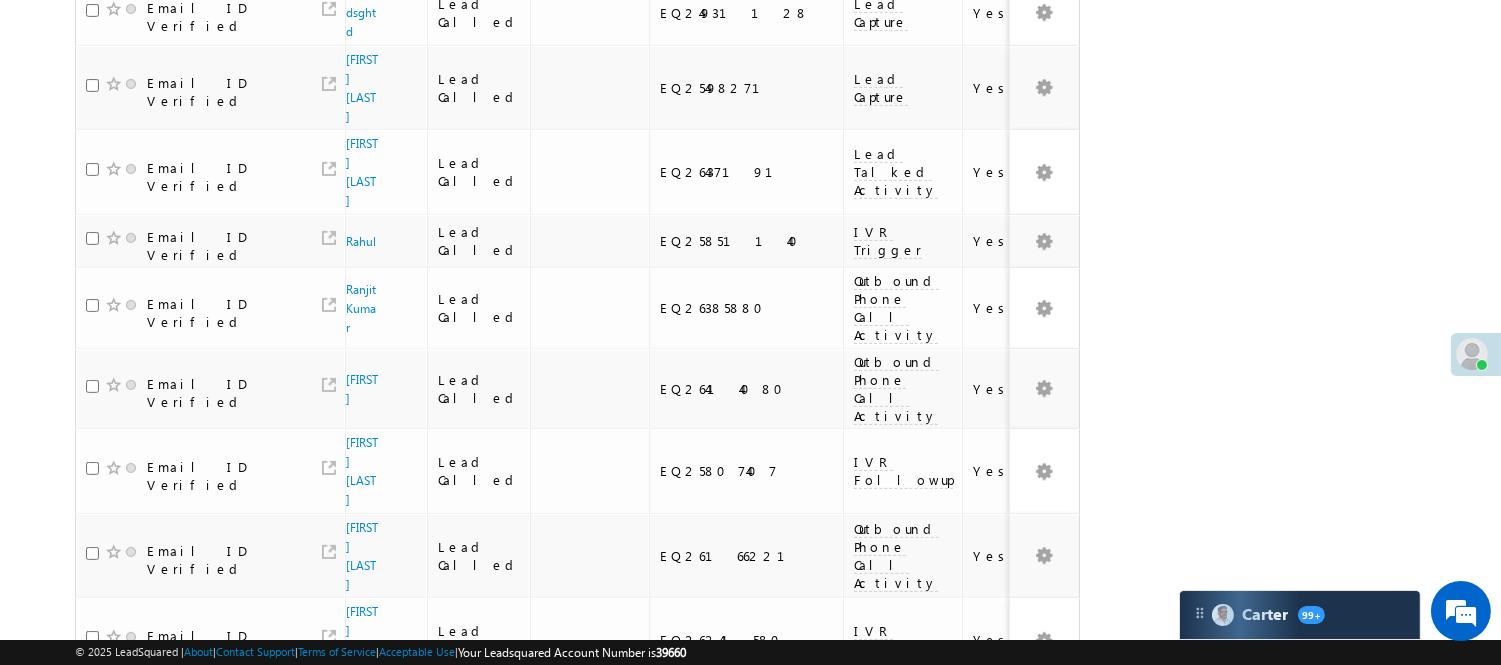 scroll, scrollTop: 1378, scrollLeft: 0, axis: vertical 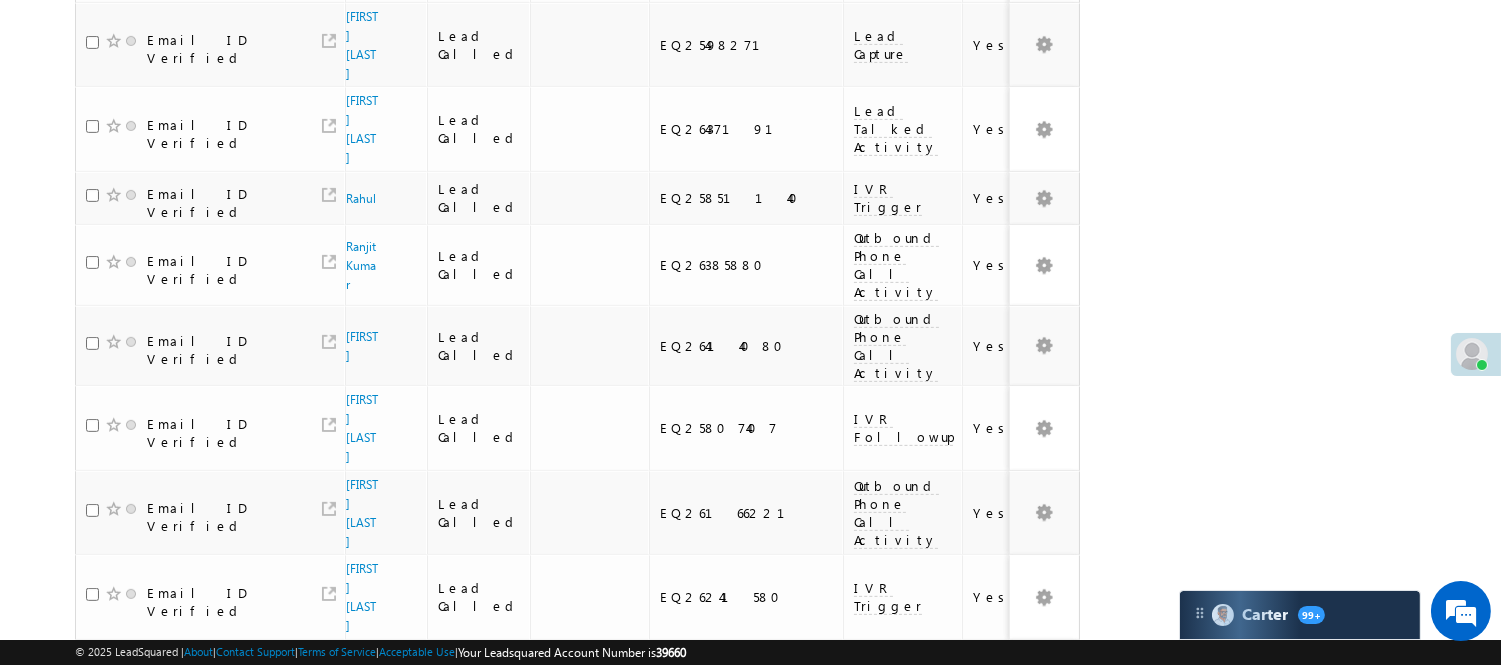 click on "3" at bounding box center [938, 1016] 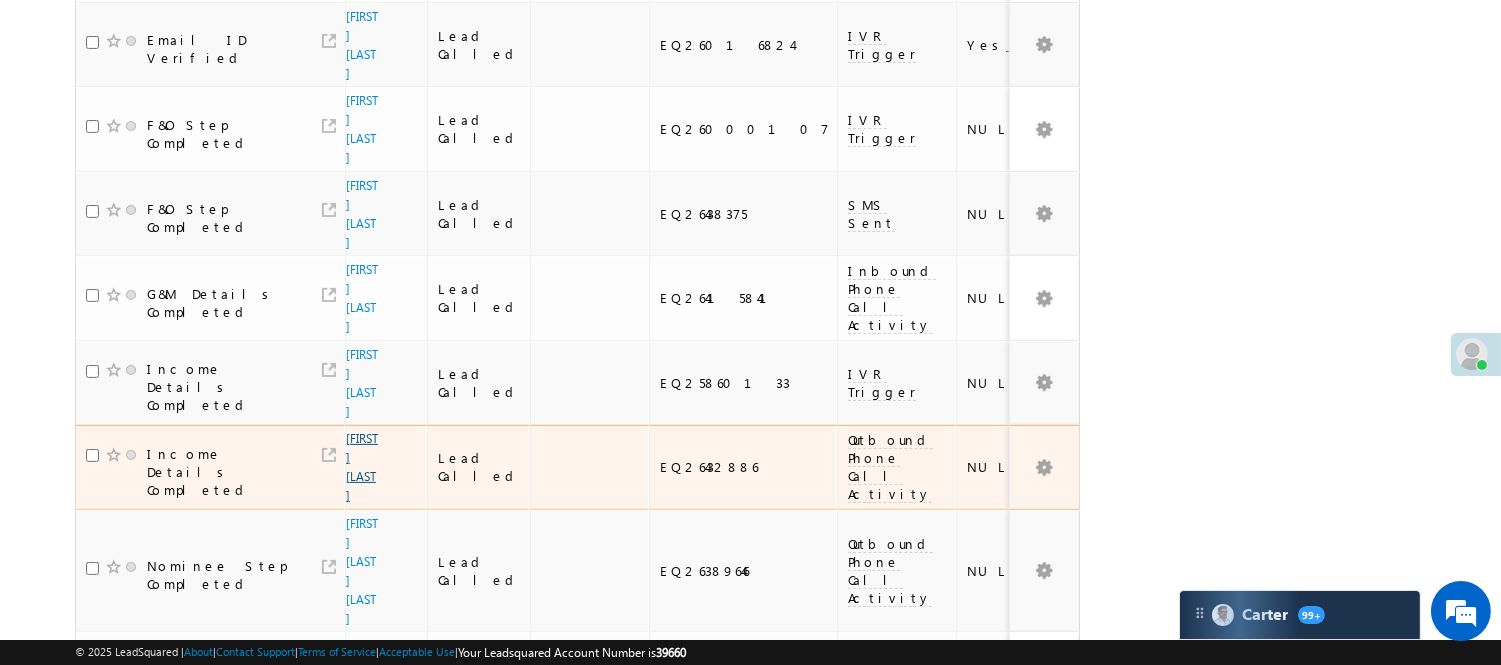scroll, scrollTop: 964, scrollLeft: 0, axis: vertical 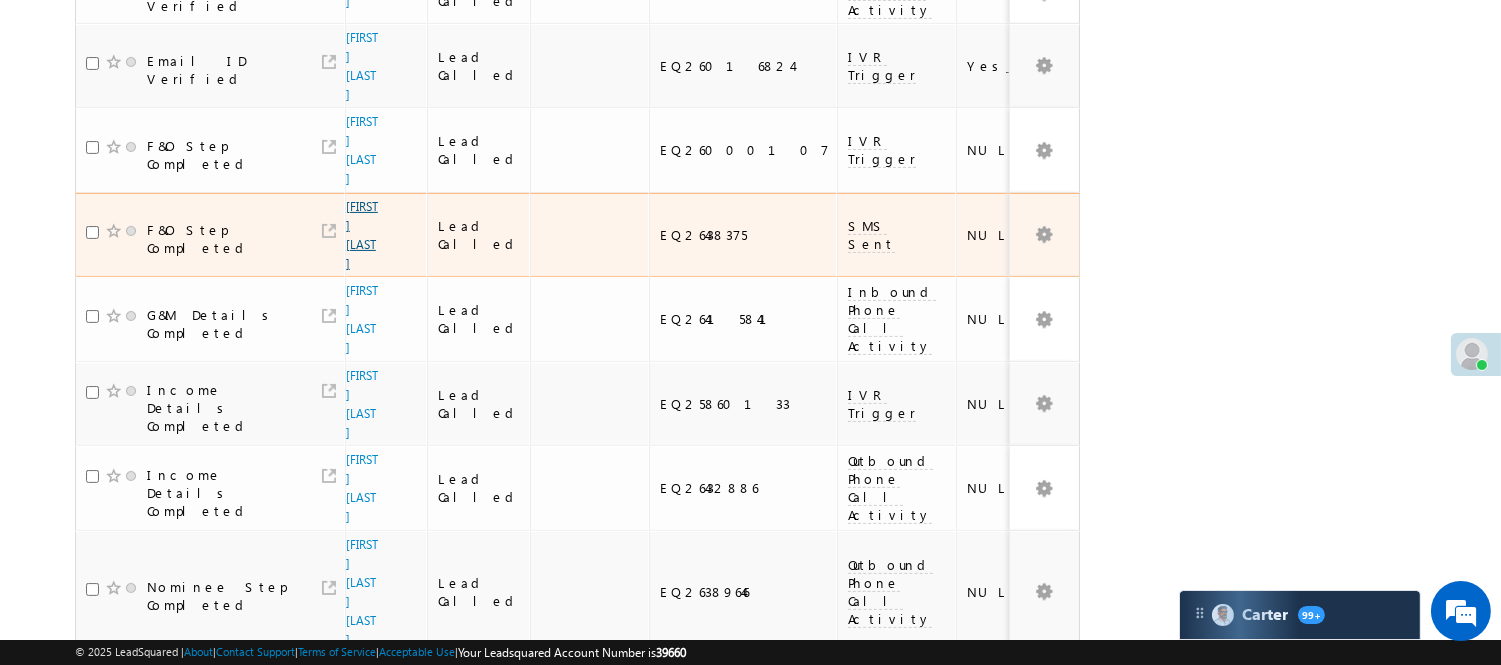 click on "[FIRST] [LAST]" at bounding box center (362, 235) 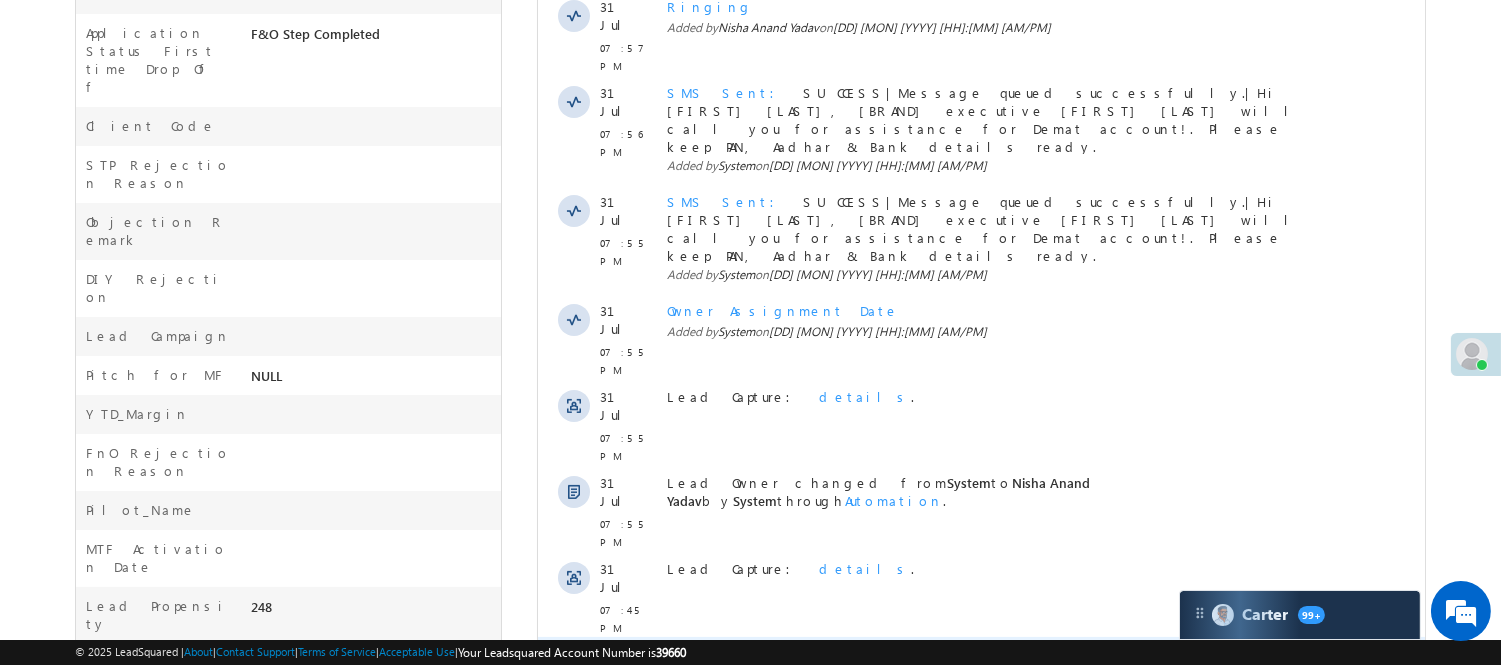 scroll, scrollTop: 0, scrollLeft: 0, axis: both 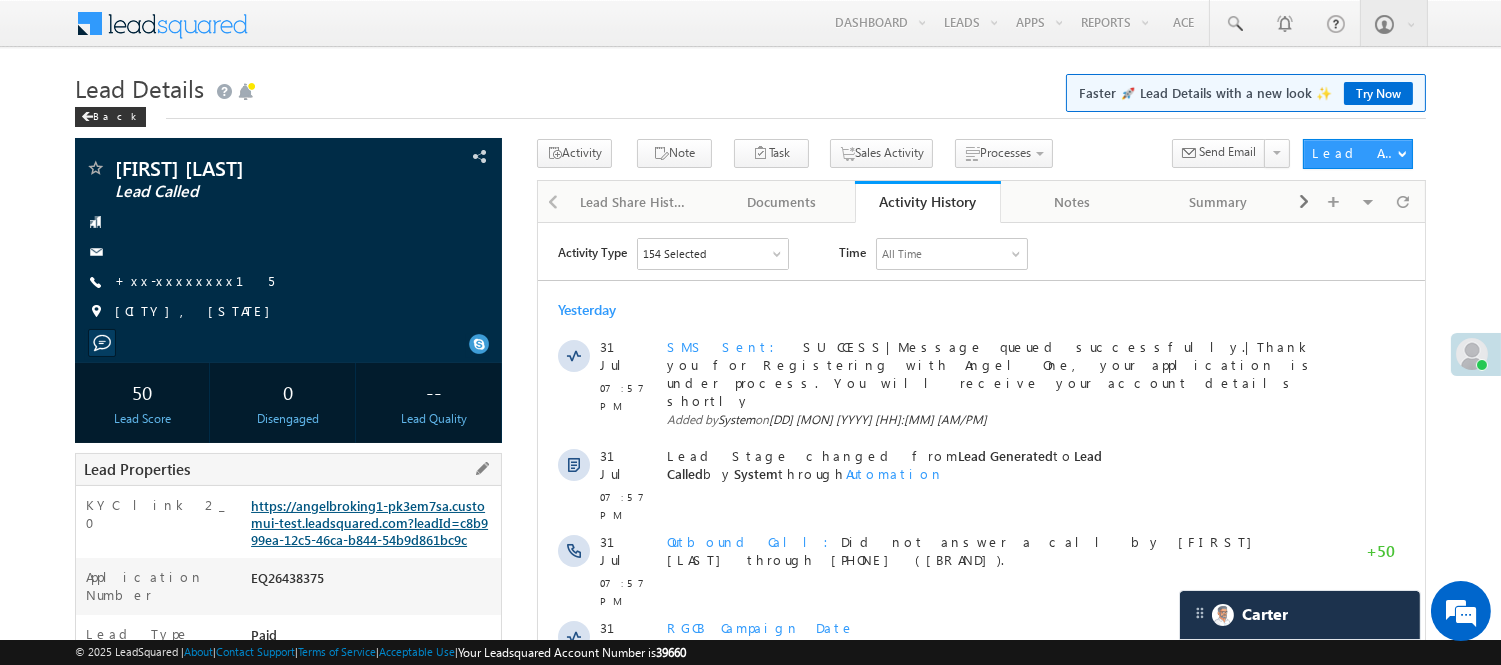 click on "https://angelbroking1-pk3em7sa.customui-test.leadsquared.com?leadId=c8b999ea-12c5-46ca-b844-54b9d861bc9c" at bounding box center (369, 522) 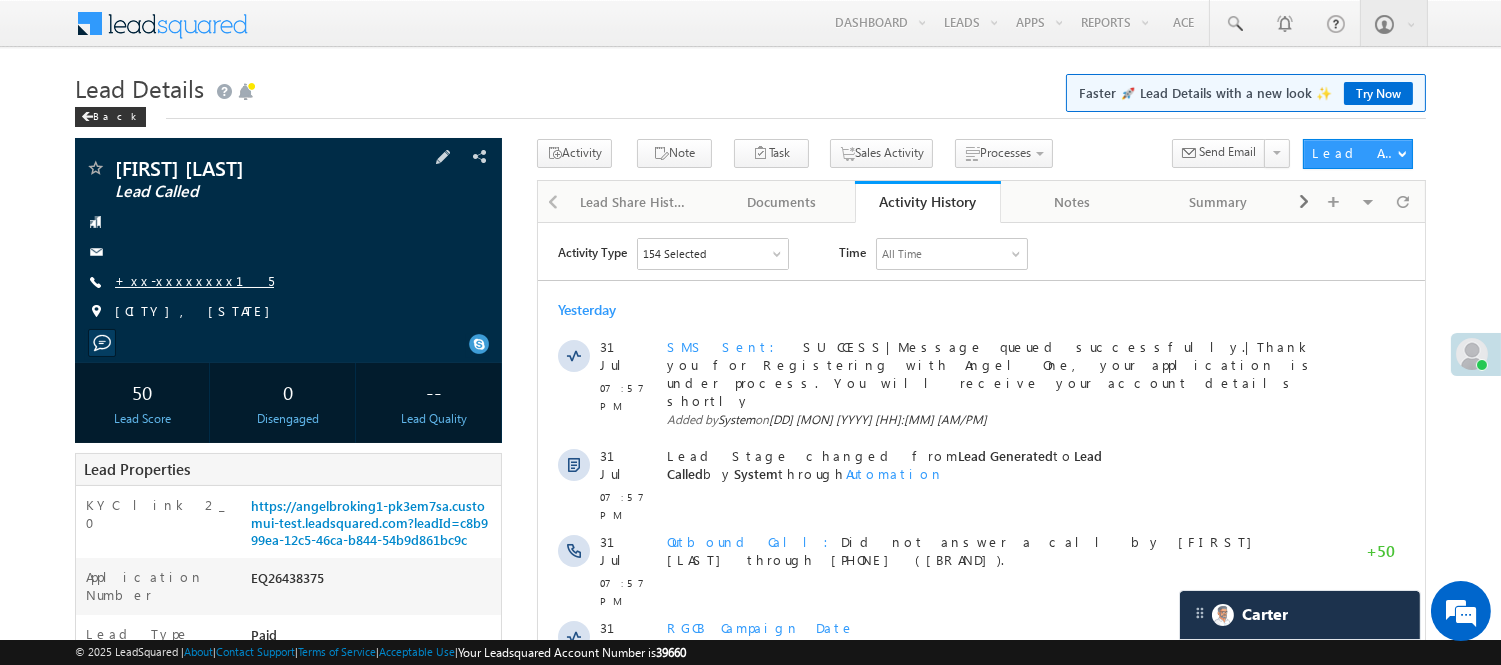 click on "+xx-xxxxxxxx15" at bounding box center [194, 280] 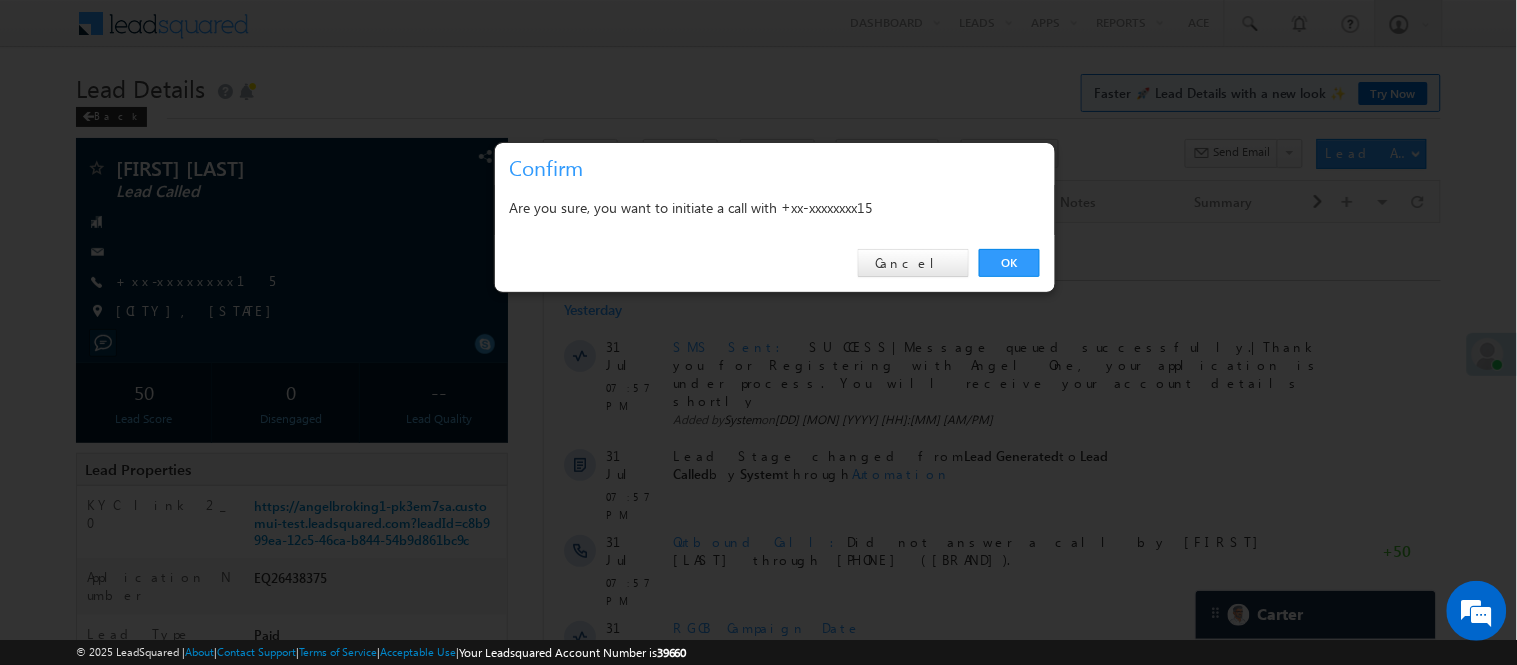 click on "OK Cancel" at bounding box center [775, 263] 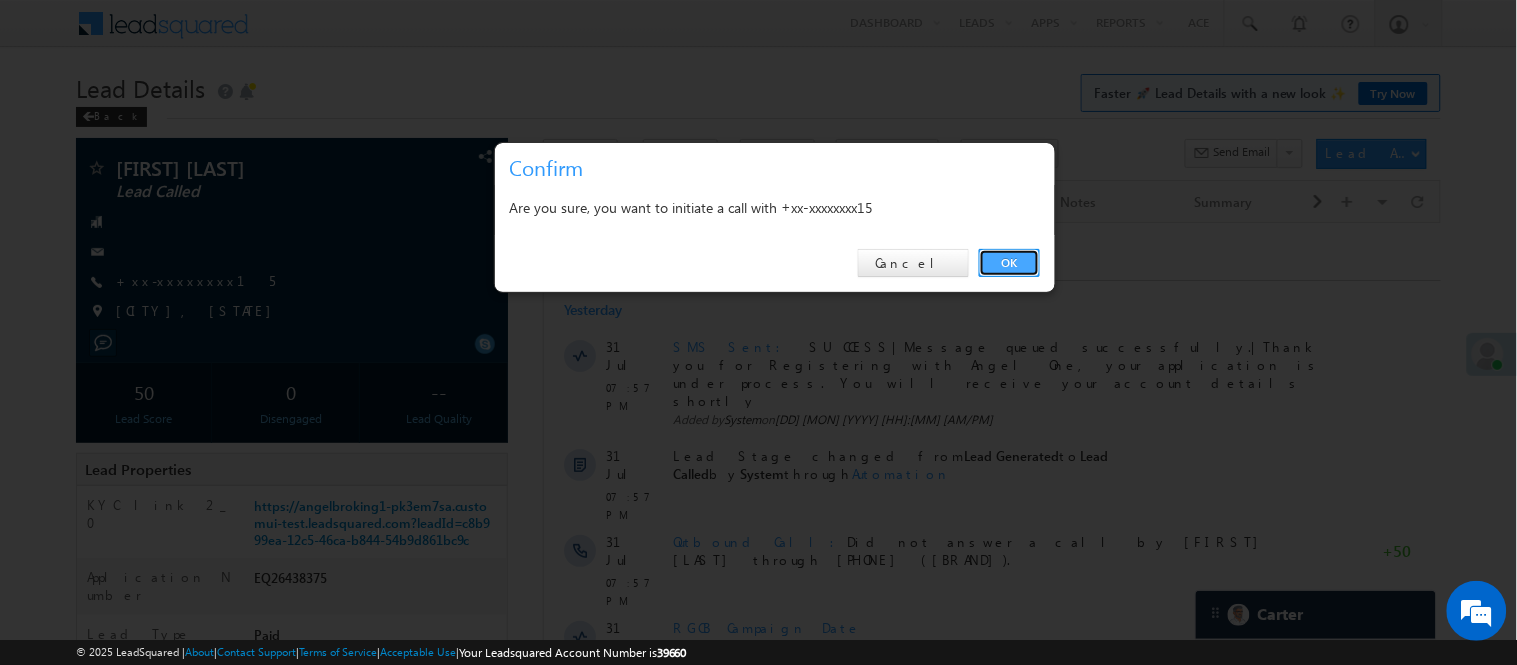 click on "OK" at bounding box center [1009, 263] 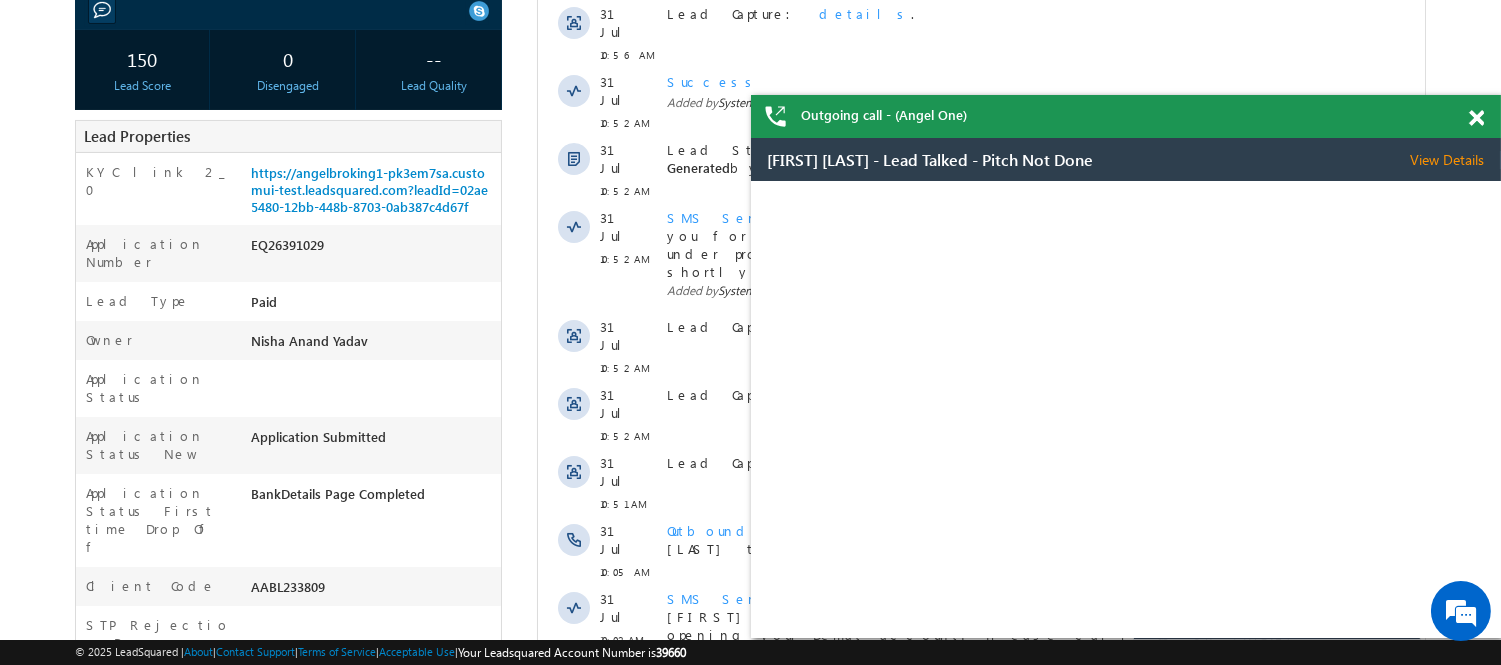 scroll, scrollTop: 0, scrollLeft: 0, axis: both 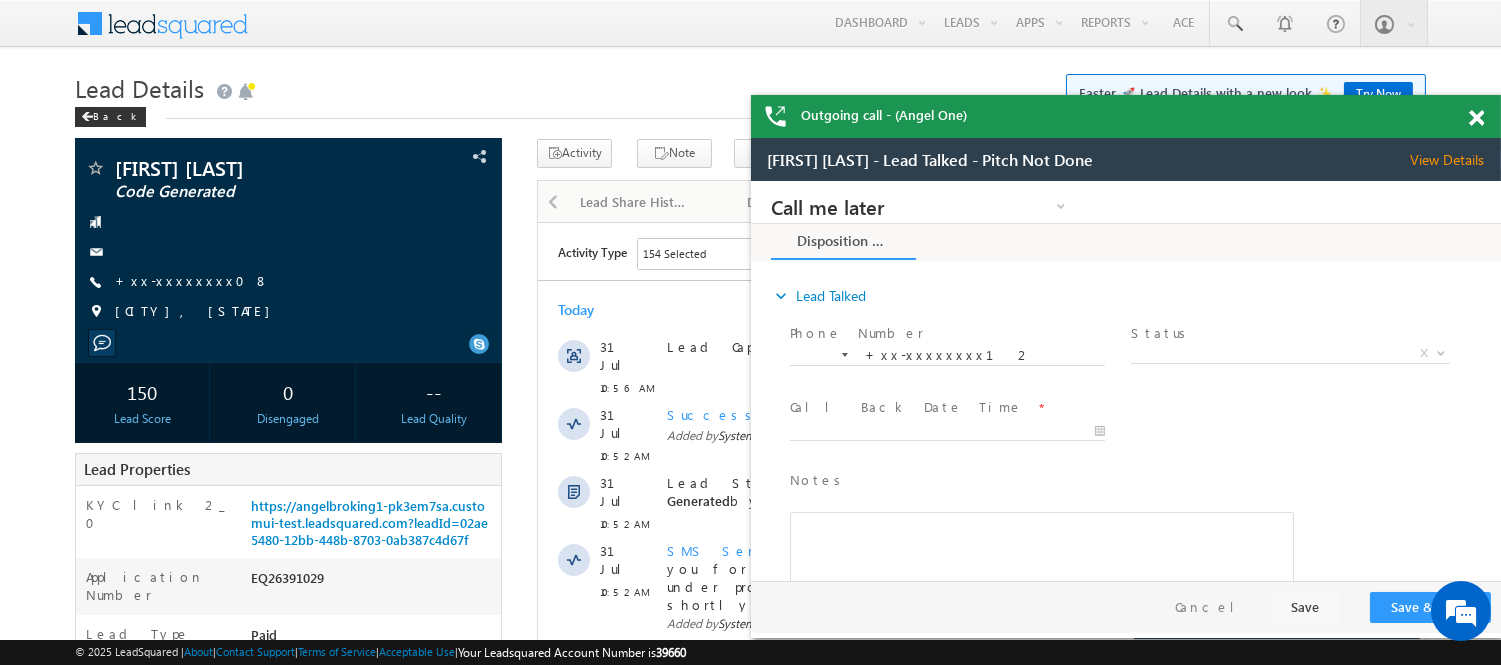 click at bounding box center (1476, 118) 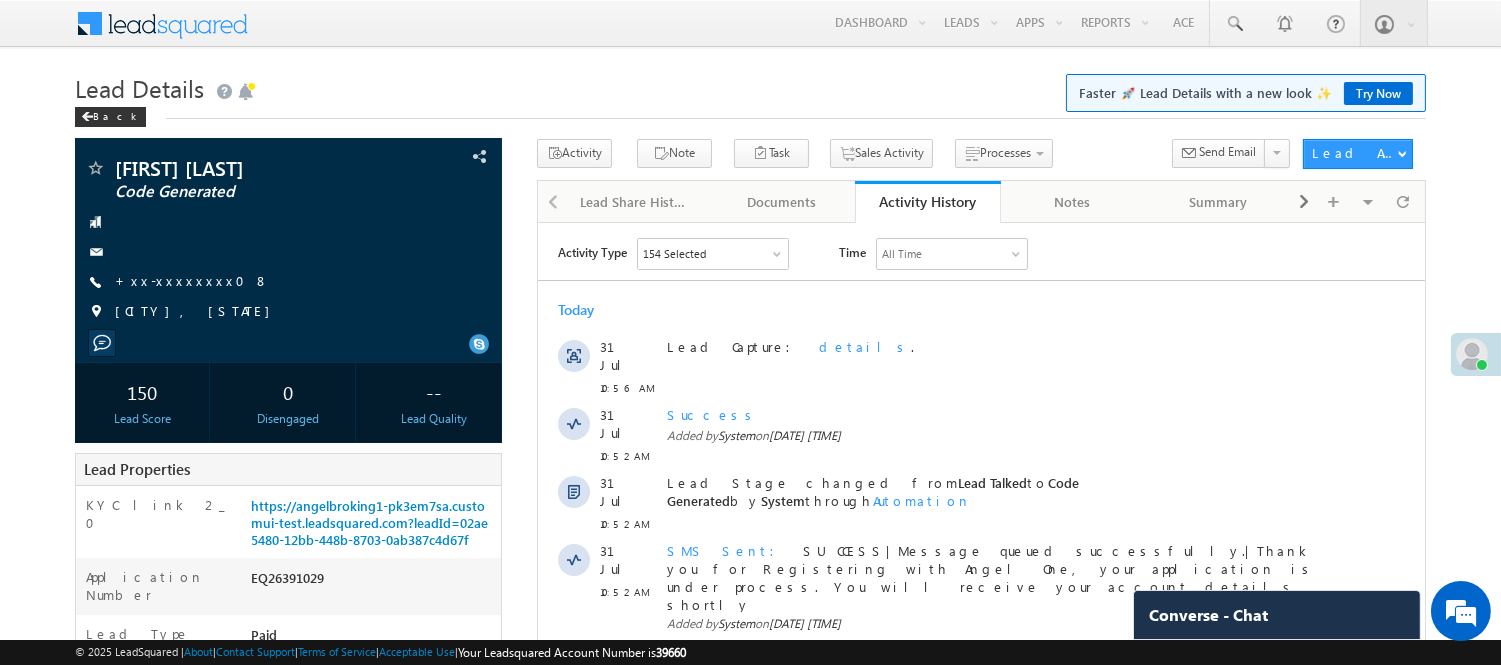 click on "Lead Details" at bounding box center (139, 88) 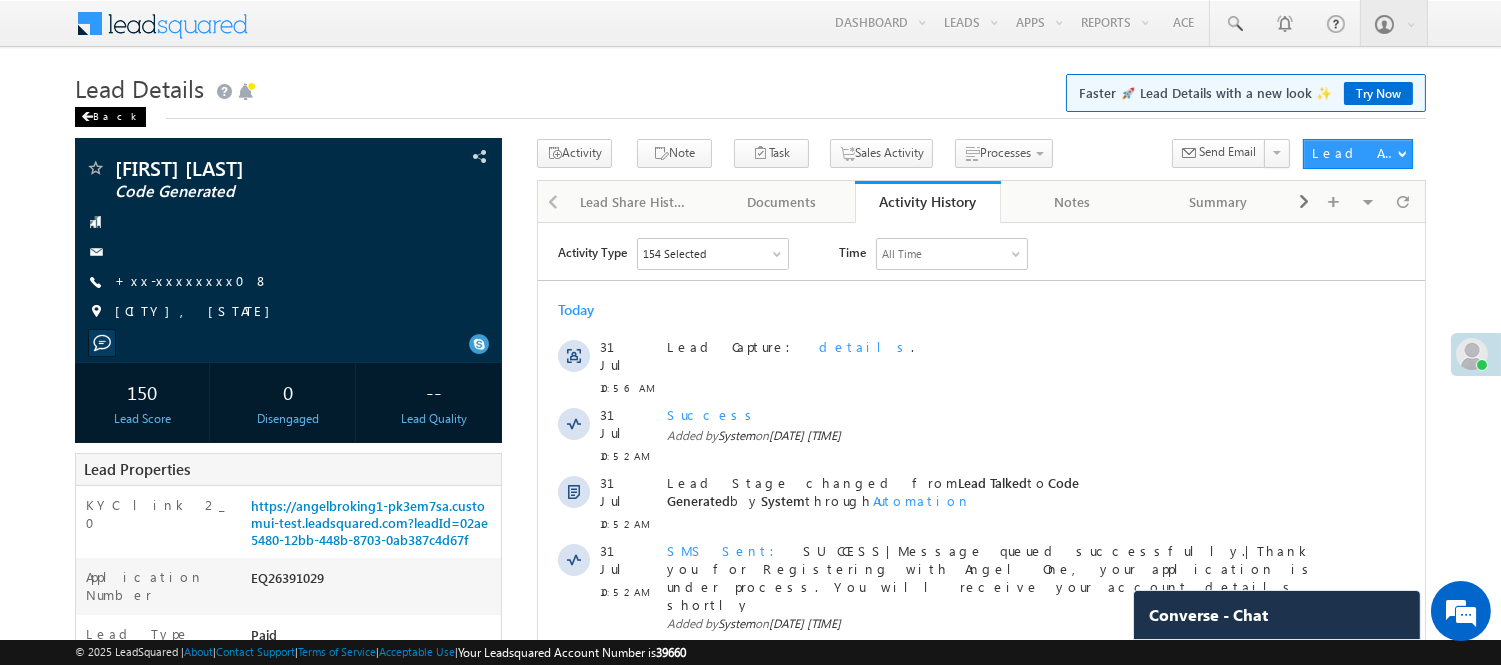 click on "Back" at bounding box center [110, 117] 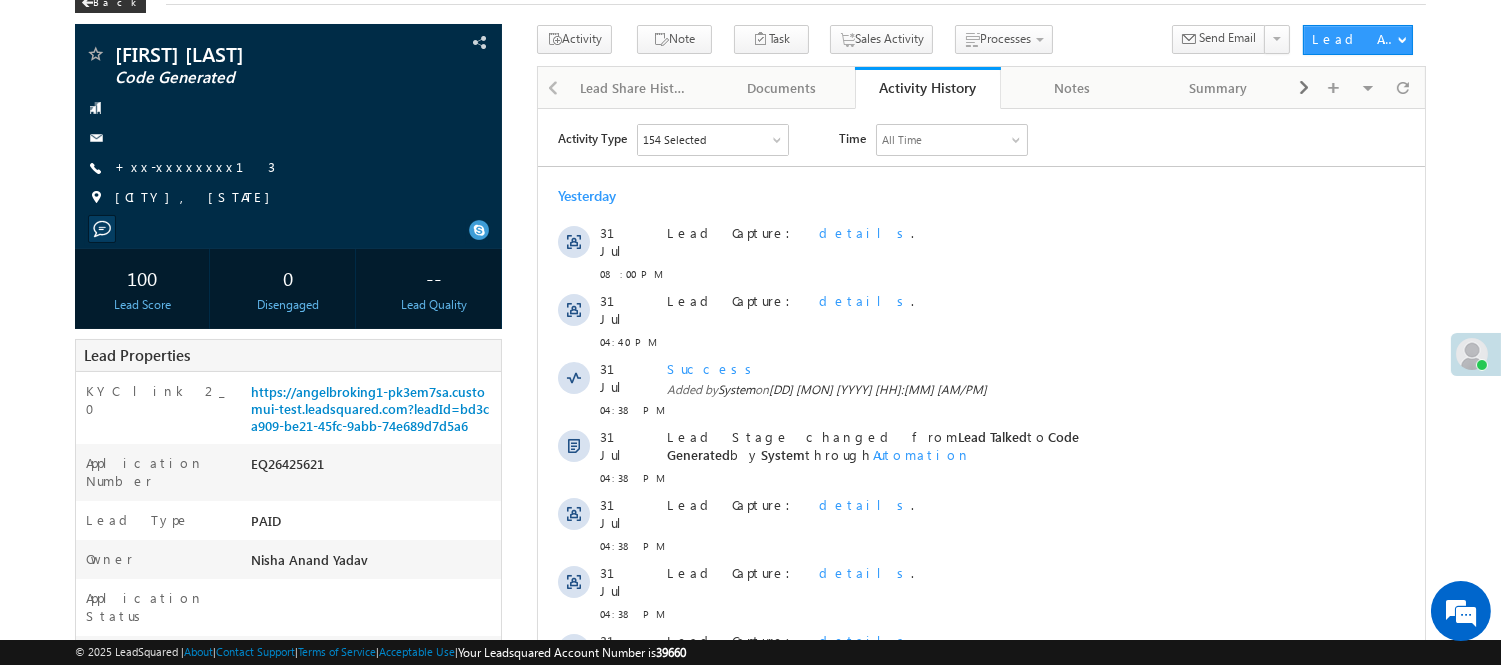 scroll, scrollTop: 111, scrollLeft: 0, axis: vertical 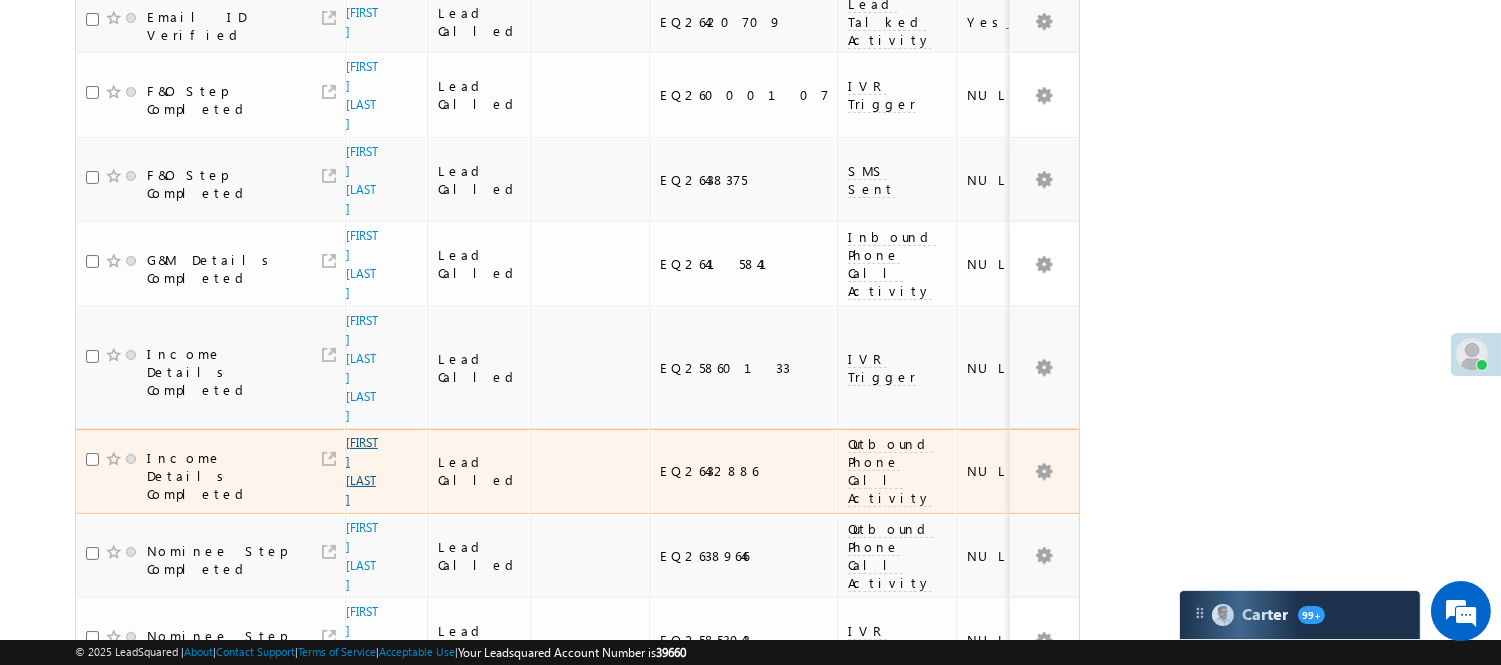click on "[FIRST] [LAST]" at bounding box center [362, 471] 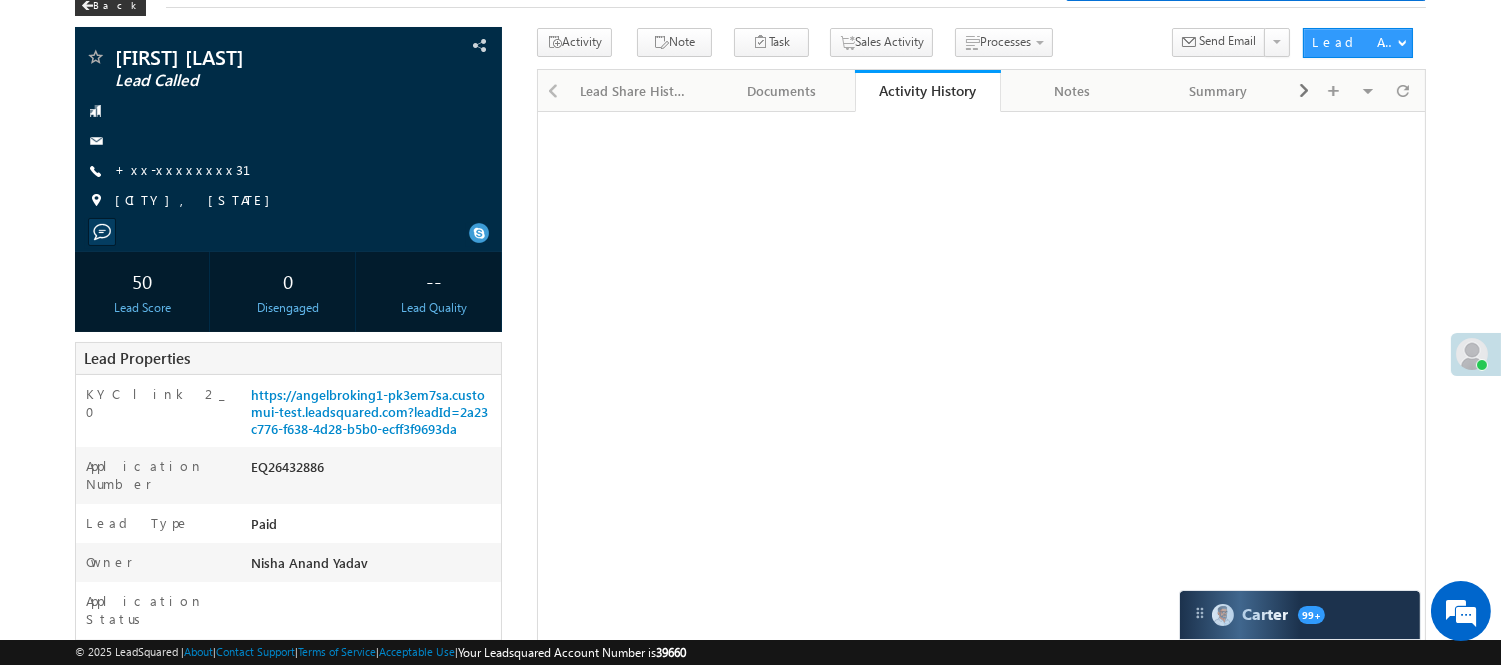 scroll, scrollTop: 111, scrollLeft: 0, axis: vertical 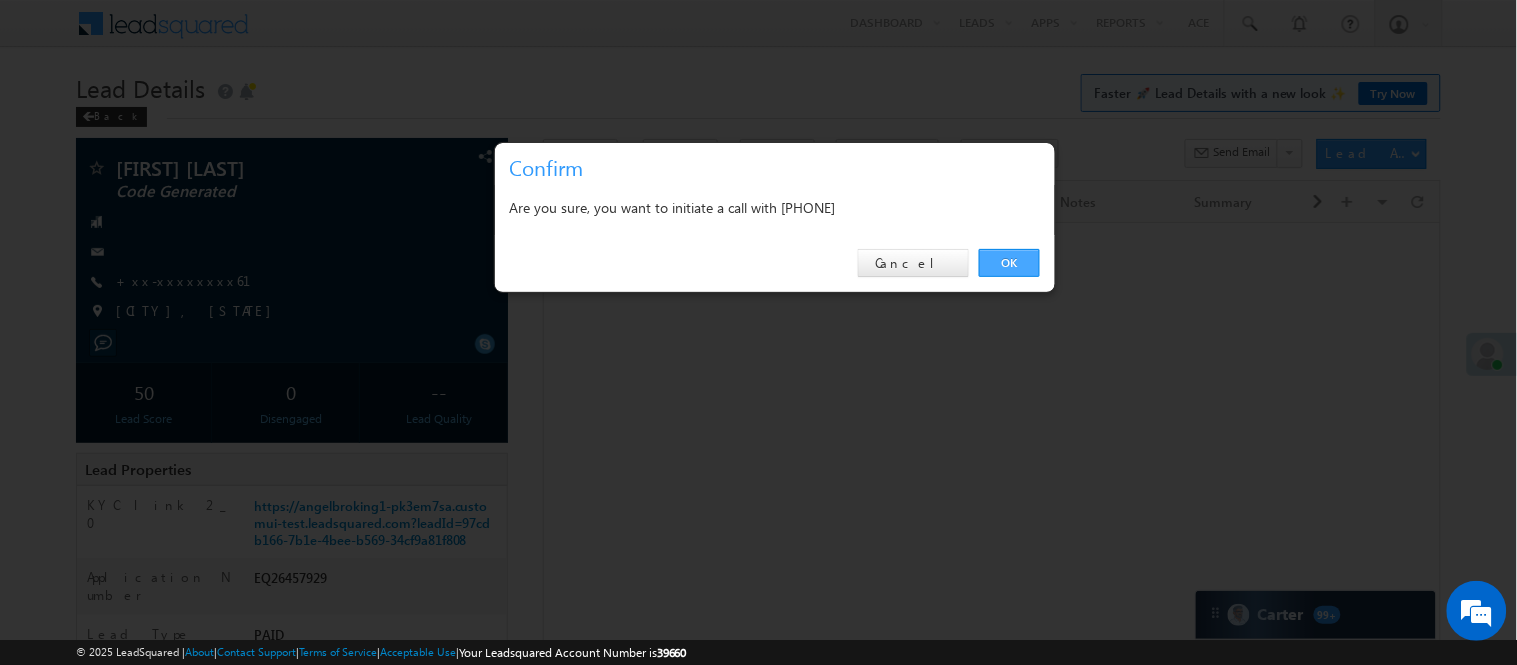 click on "OK" at bounding box center [1009, 263] 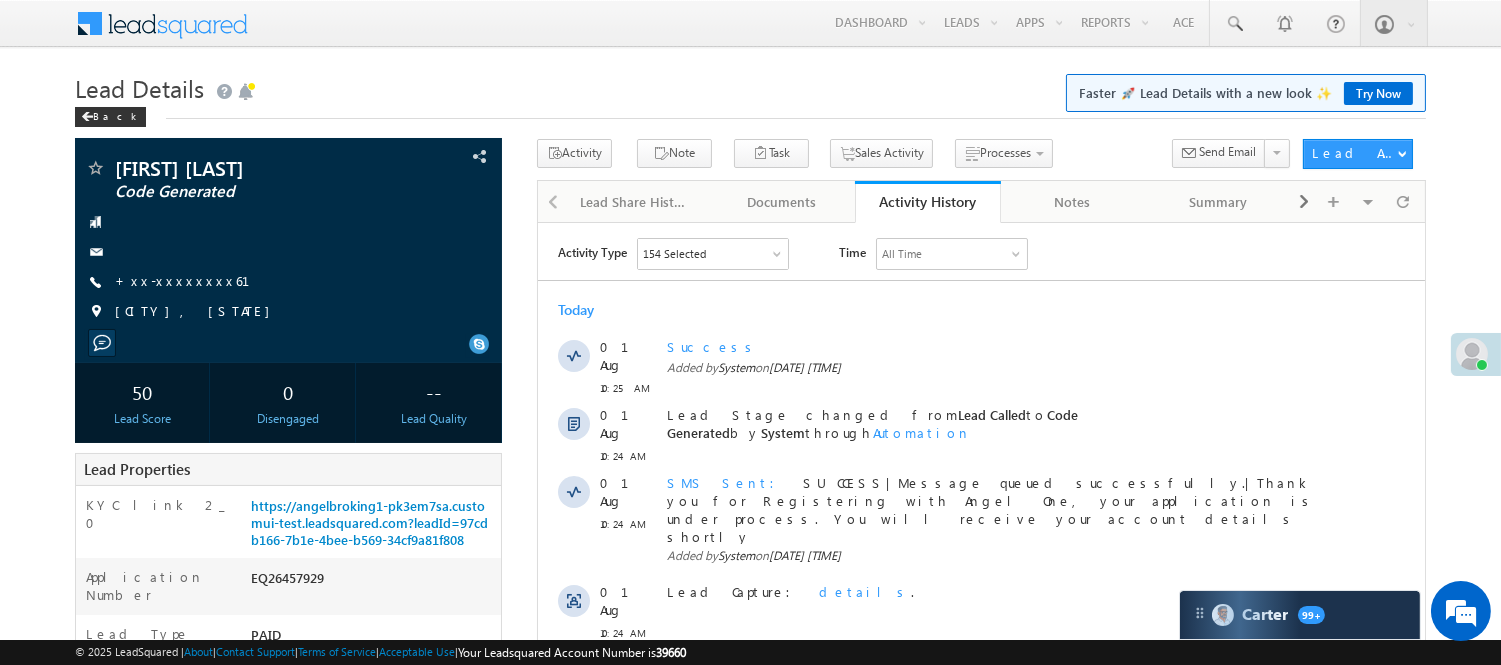 scroll, scrollTop: 0, scrollLeft: 0, axis: both 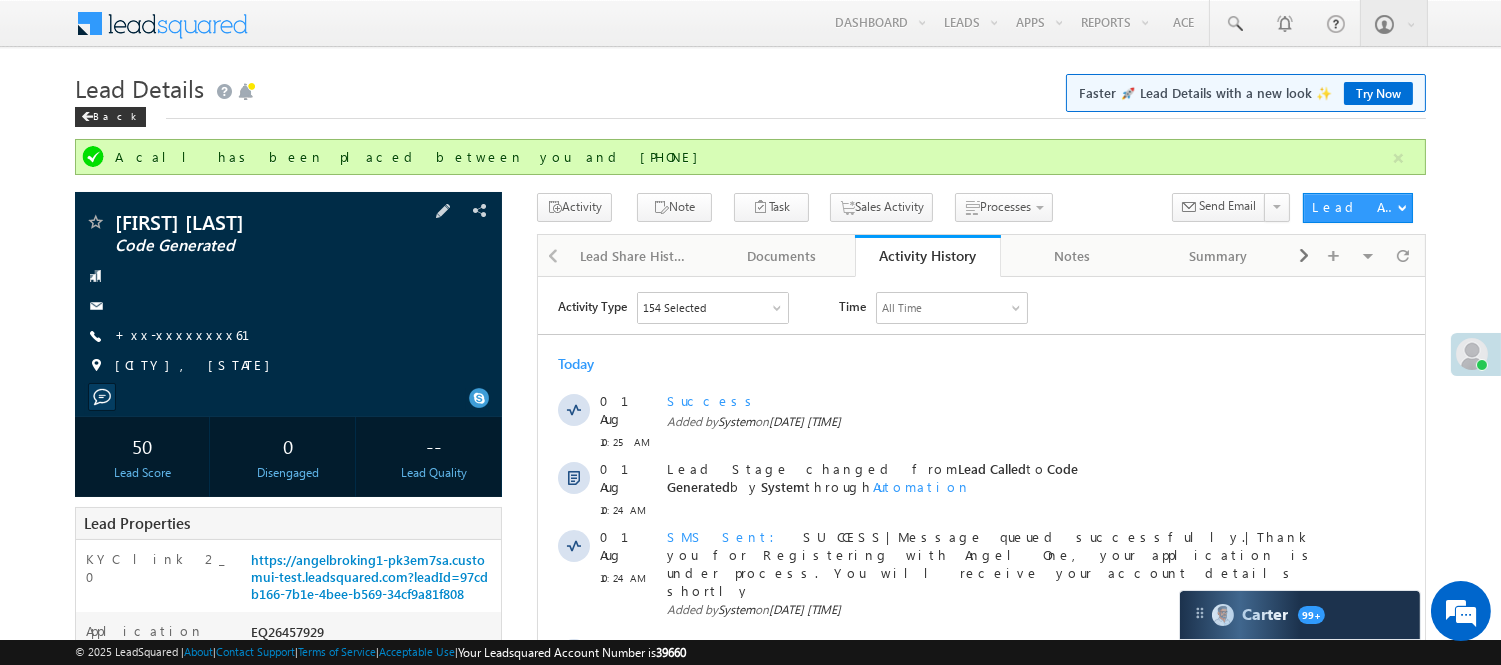 click on "[NAME] [NAME]
Code Generated
[PHONE]" at bounding box center (288, 299) 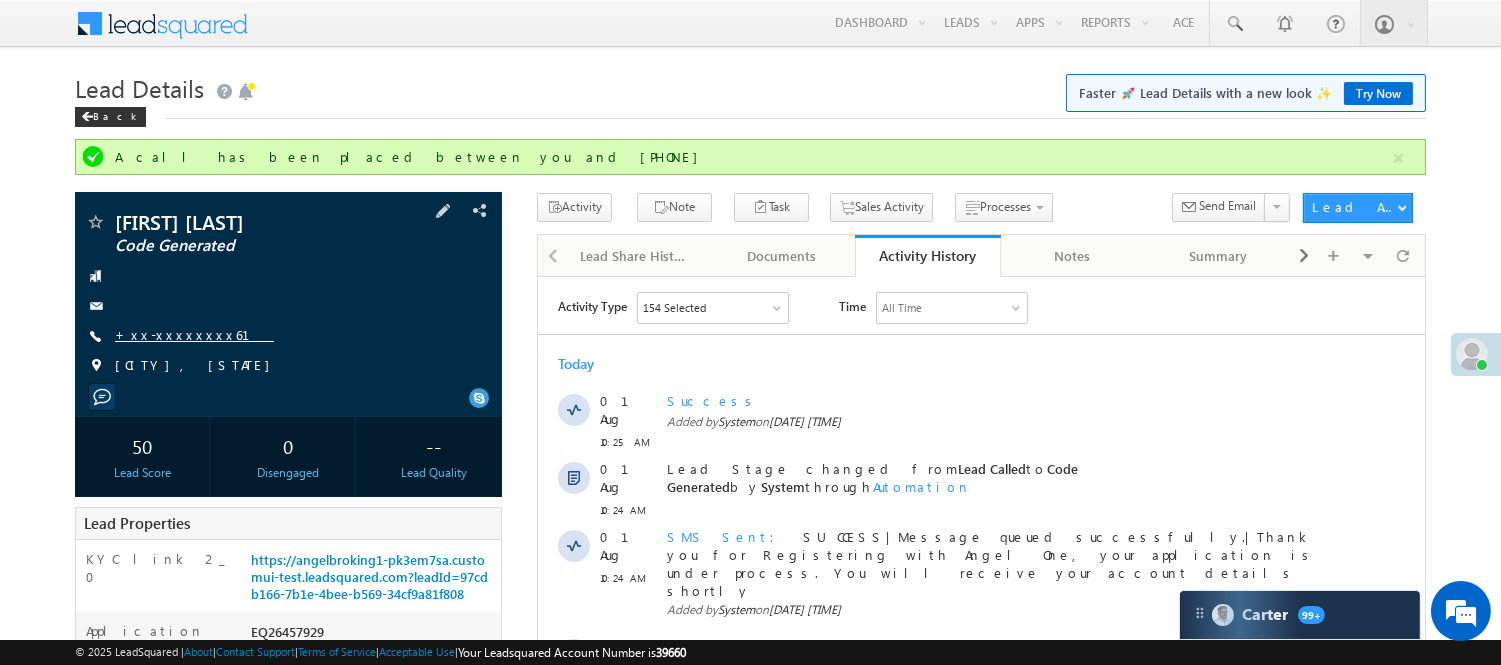 click on "+xx-xxxxxxxx61" at bounding box center (194, 334) 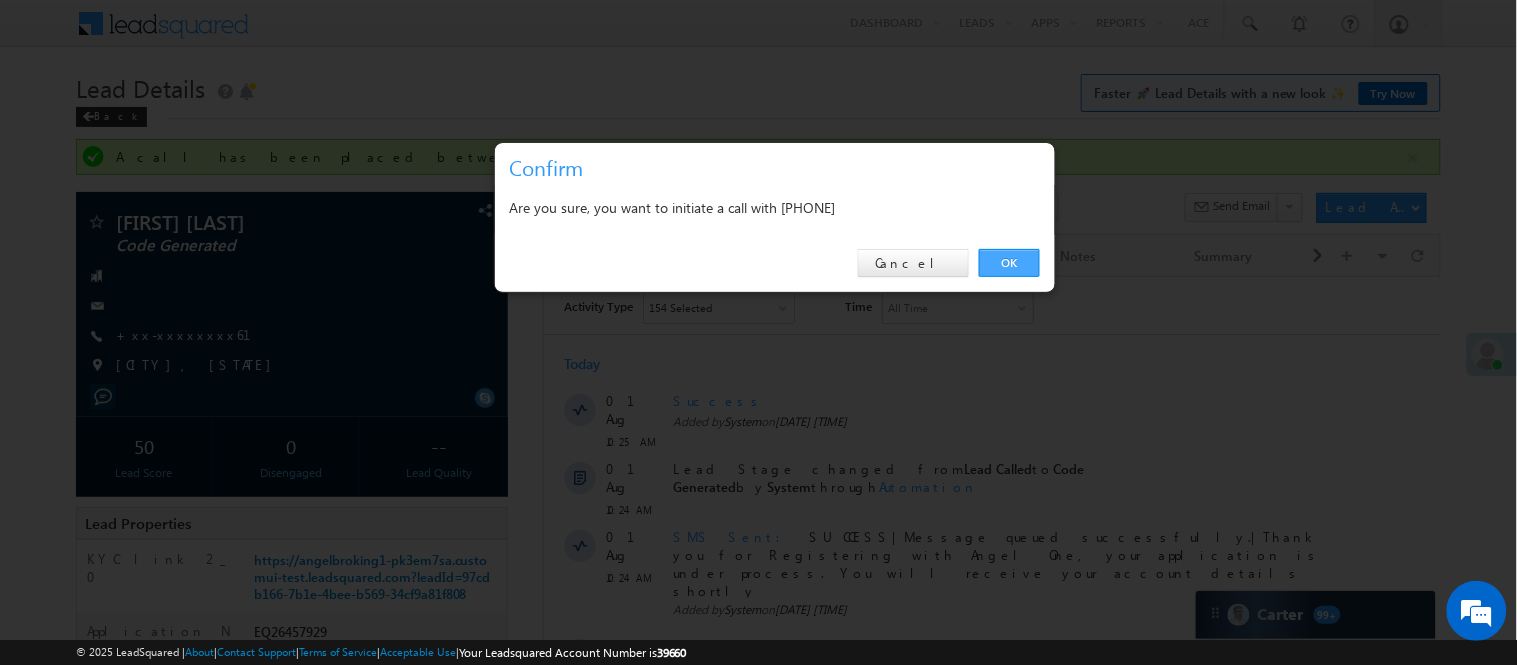 click on "OK" at bounding box center [1009, 263] 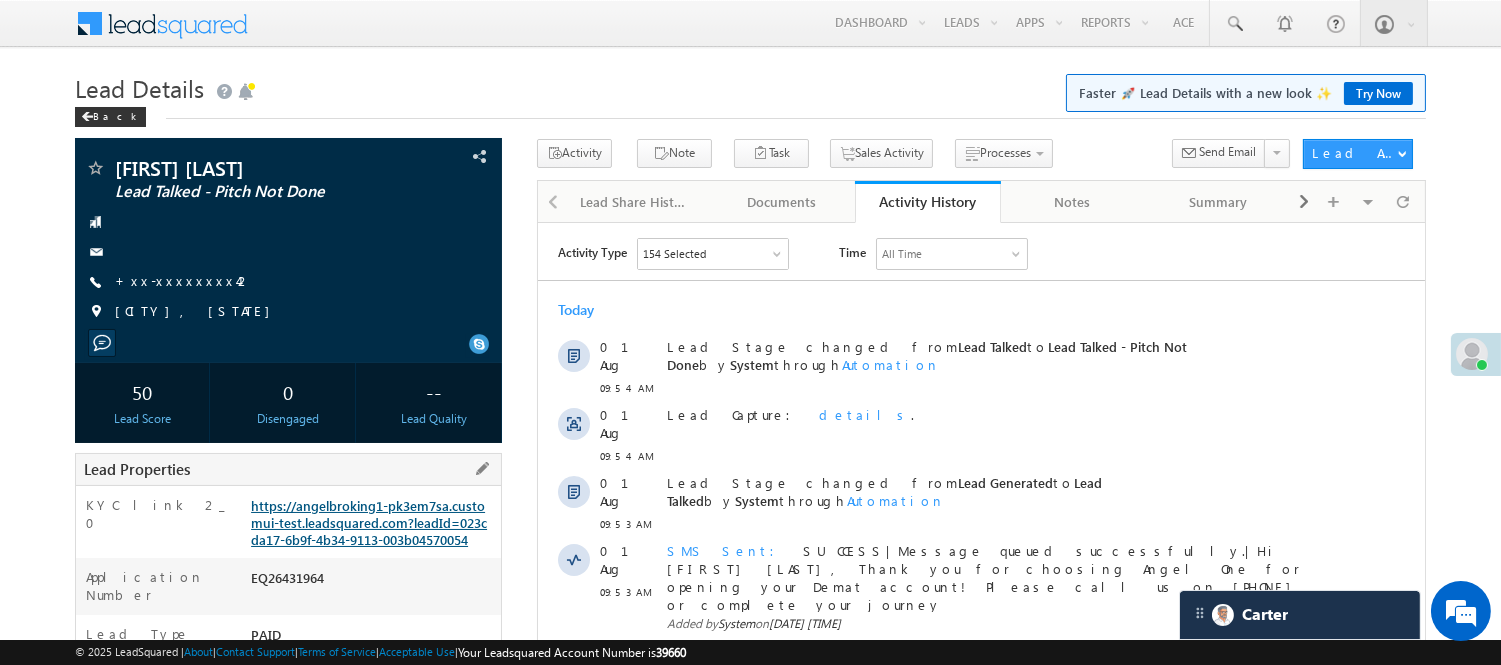 scroll, scrollTop: 0, scrollLeft: 0, axis: both 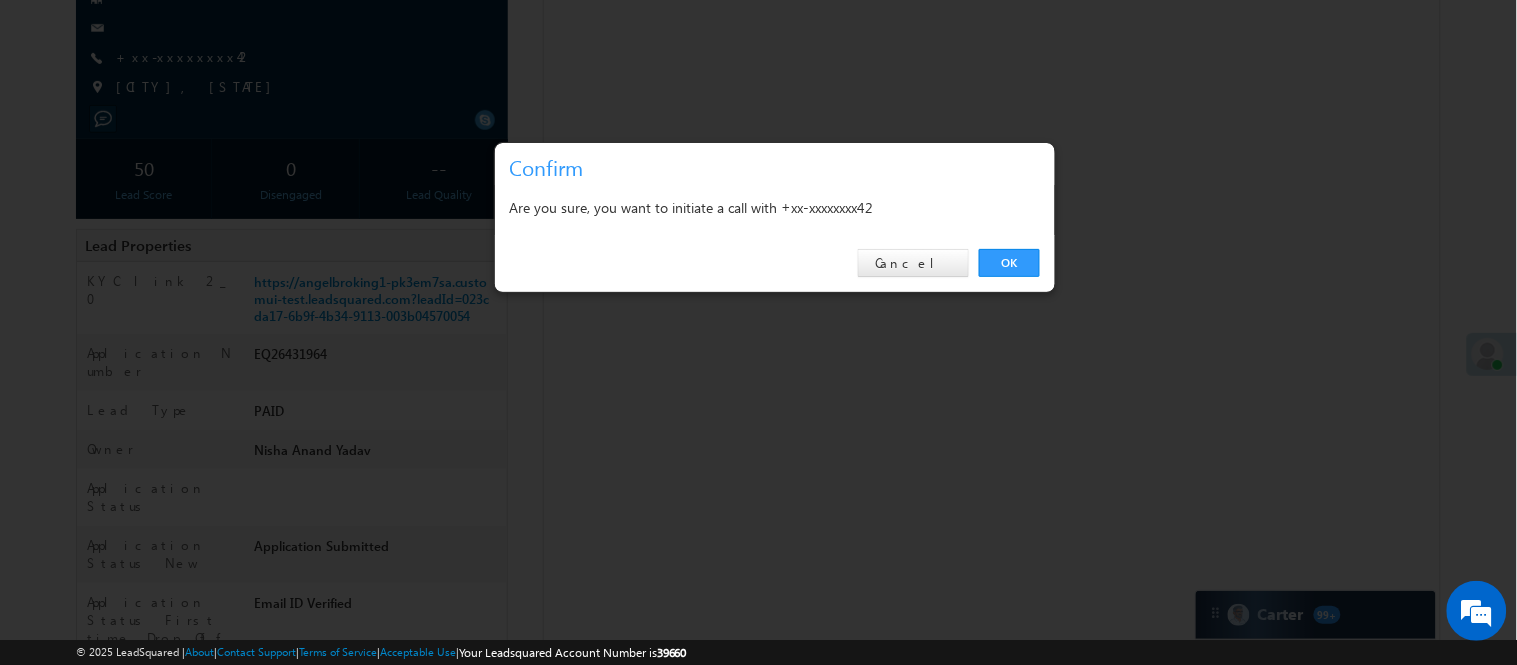 click on "OK Cancel" at bounding box center [775, 263] 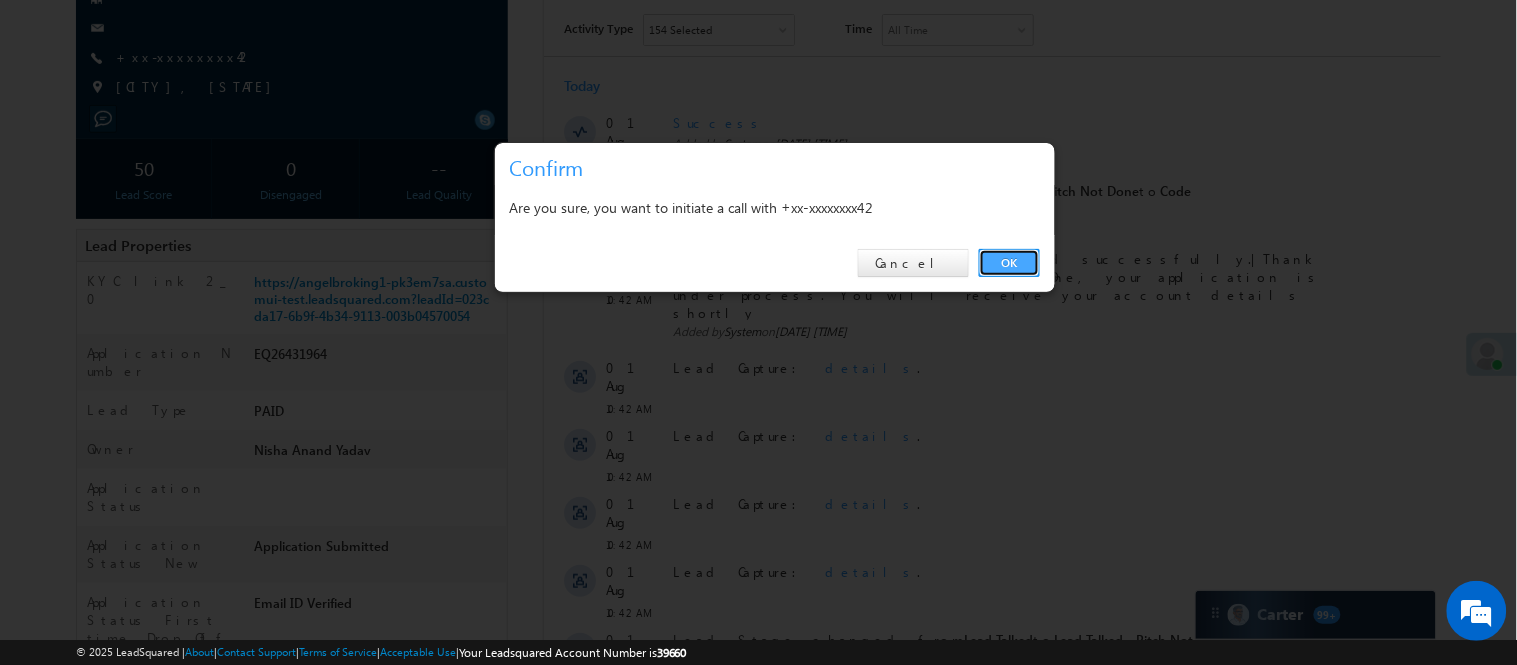 scroll, scrollTop: 0, scrollLeft: 0, axis: both 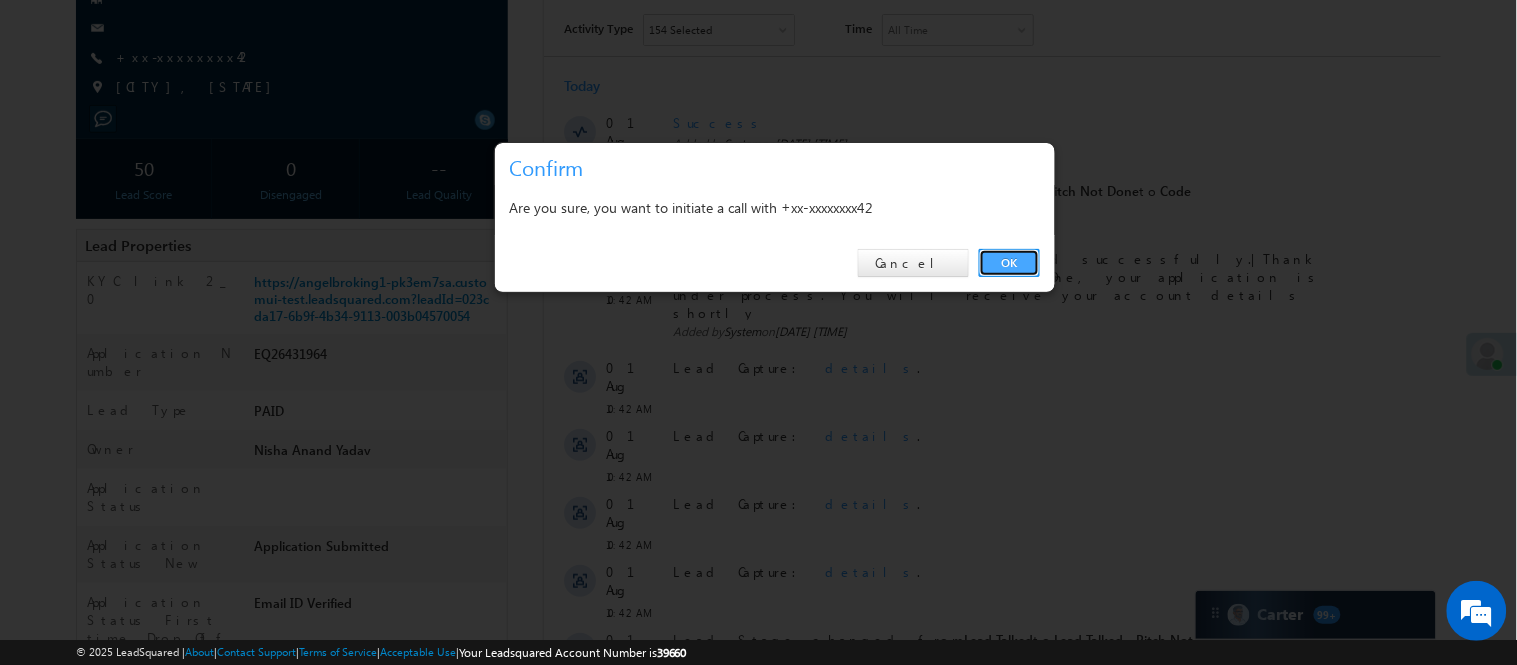 click on "OK" at bounding box center (1009, 263) 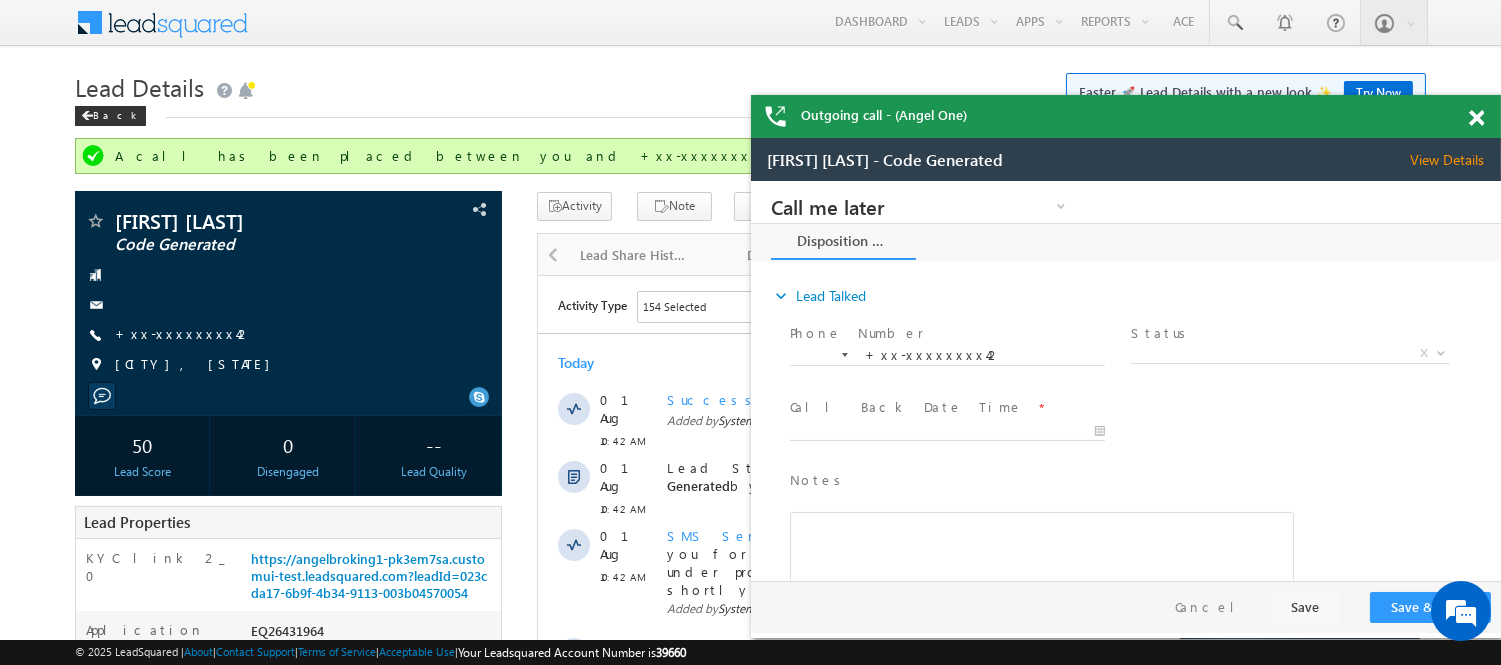 scroll, scrollTop: 0, scrollLeft: 0, axis: both 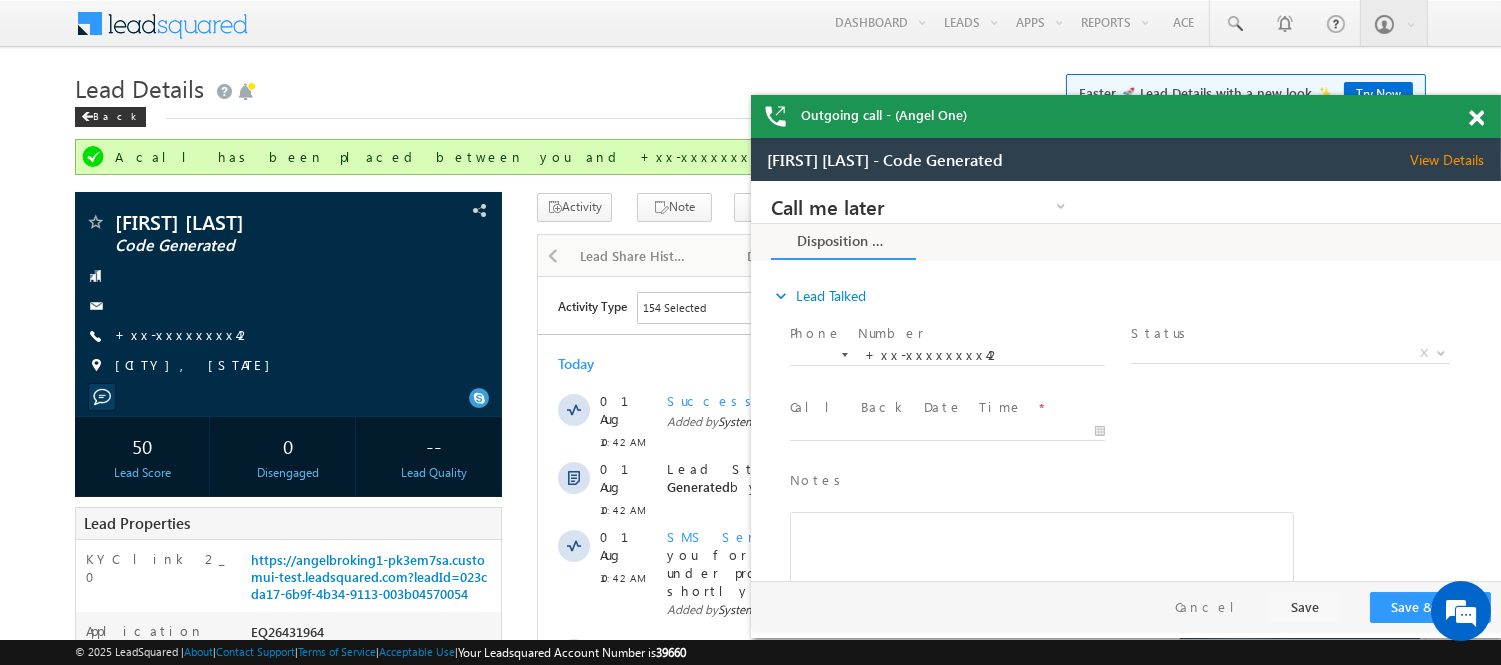 click at bounding box center [1476, 118] 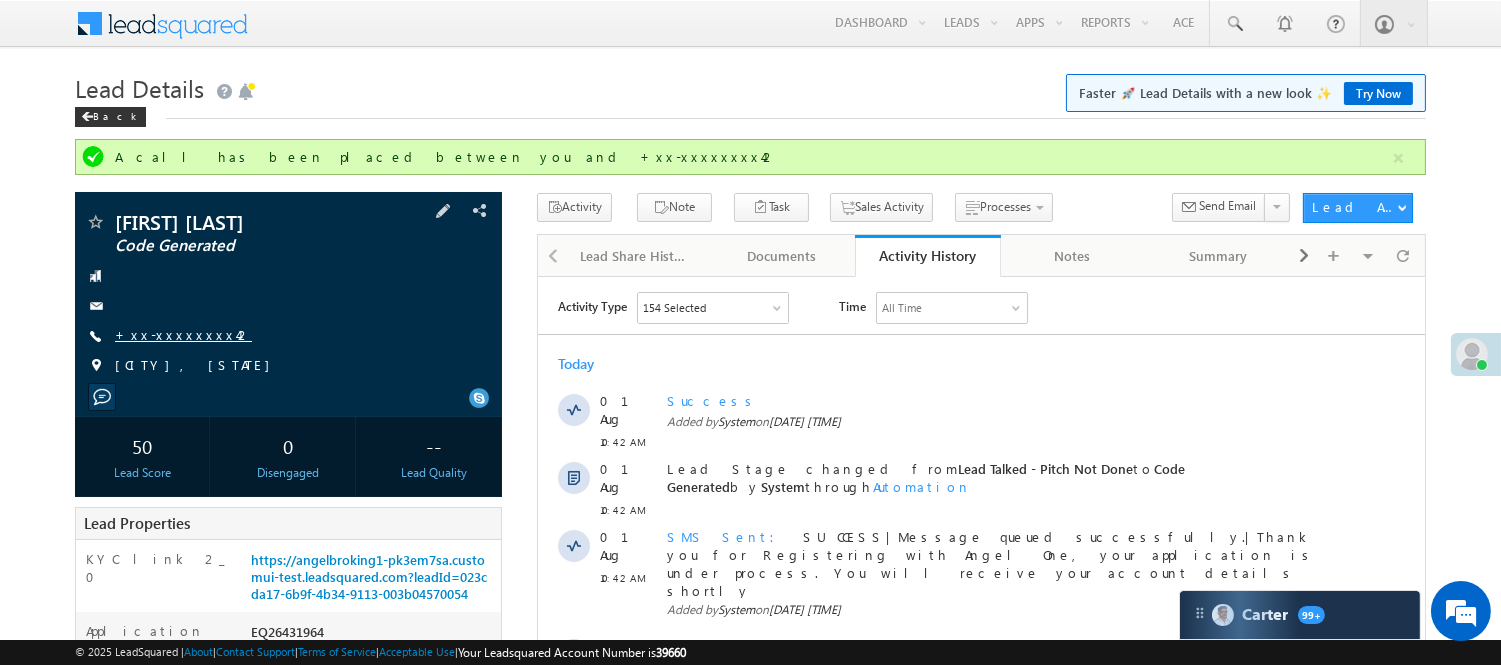 click on "+xx-xxxxxxxx42" at bounding box center (183, 334) 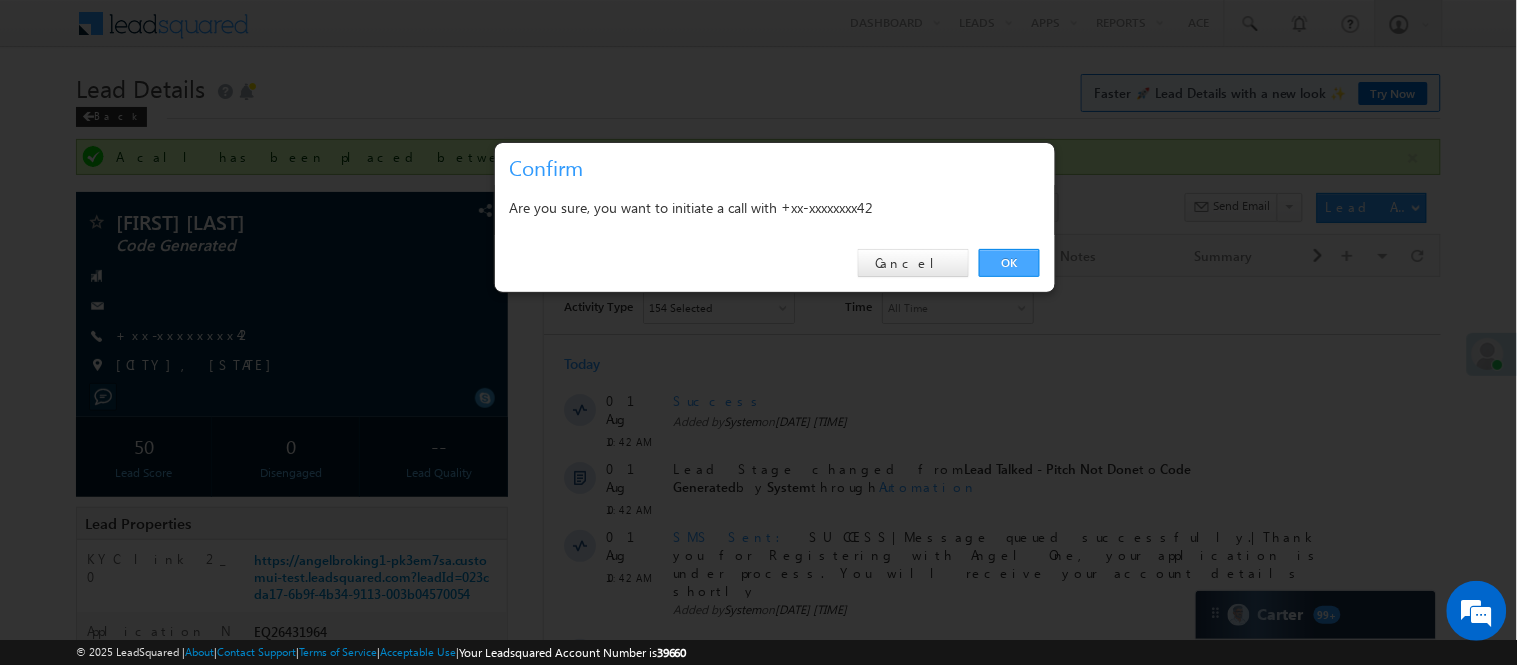click on "OK" at bounding box center [1009, 263] 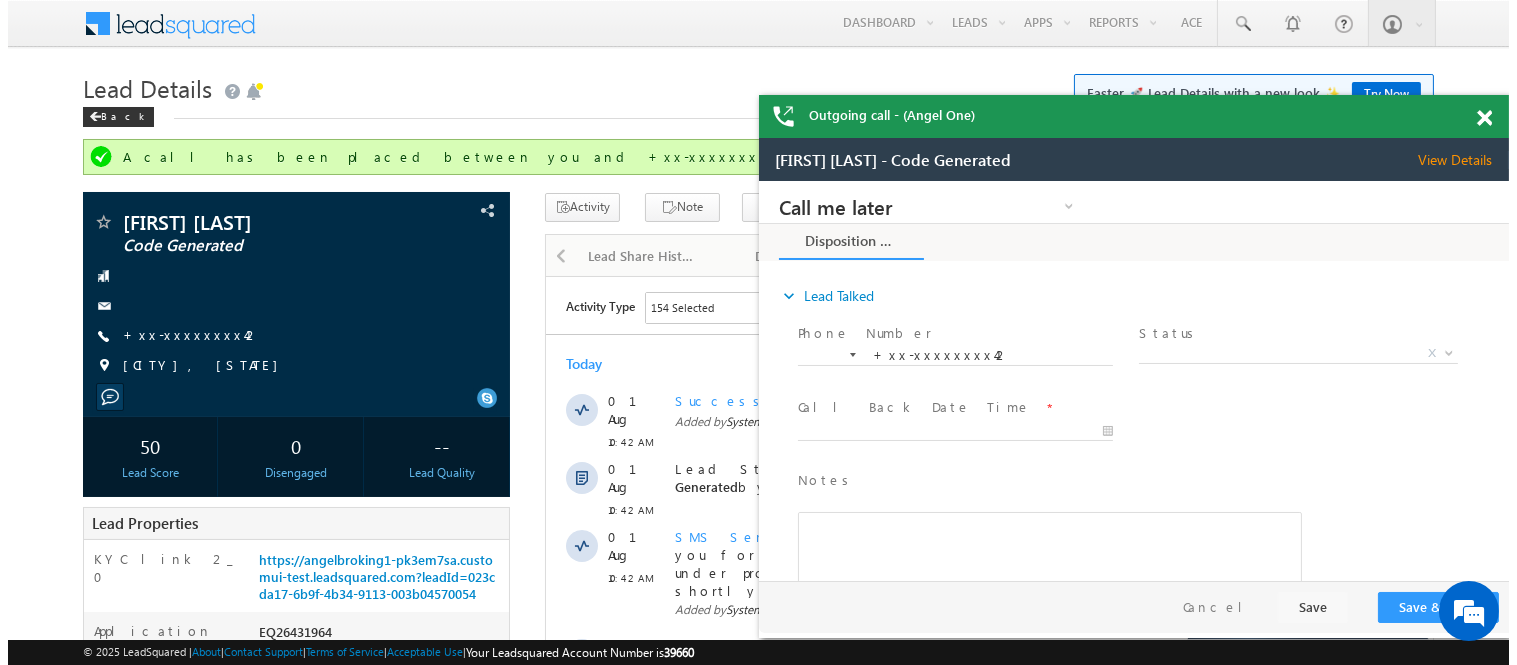 scroll, scrollTop: 0, scrollLeft: 0, axis: both 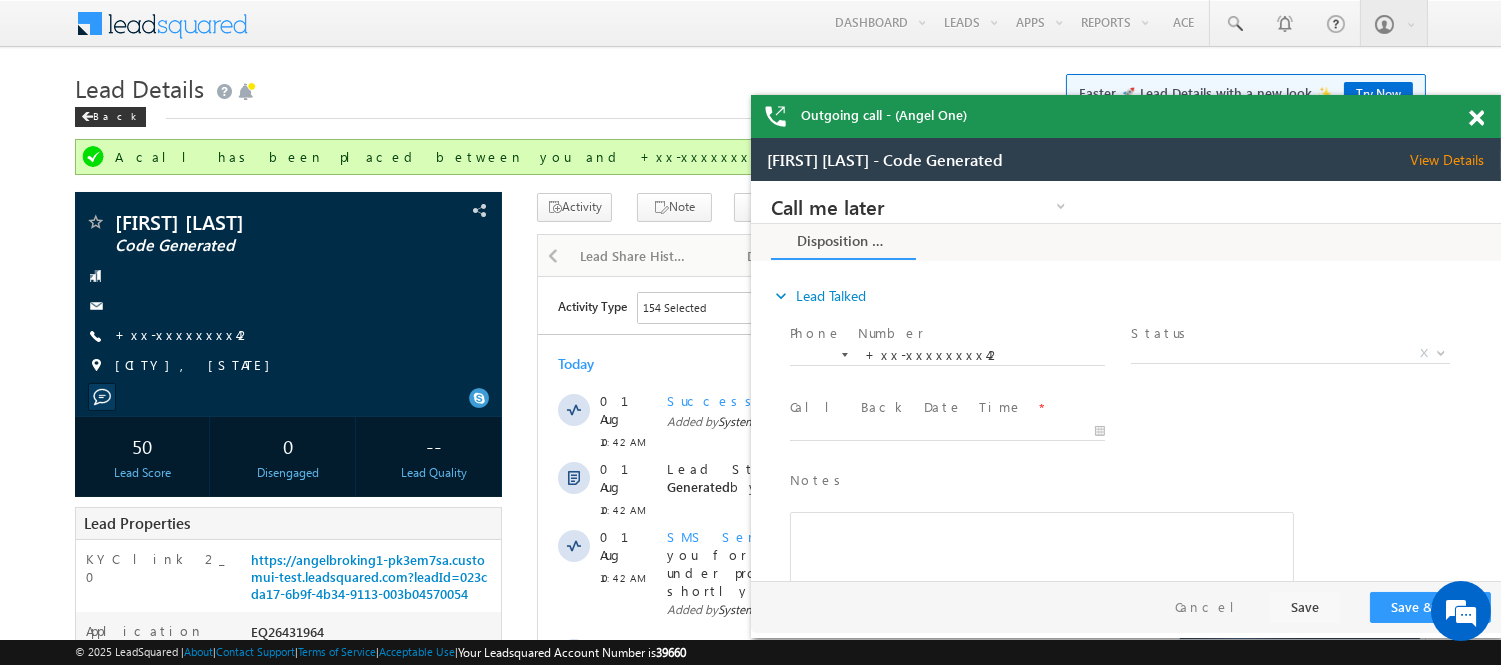 click at bounding box center (1476, 118) 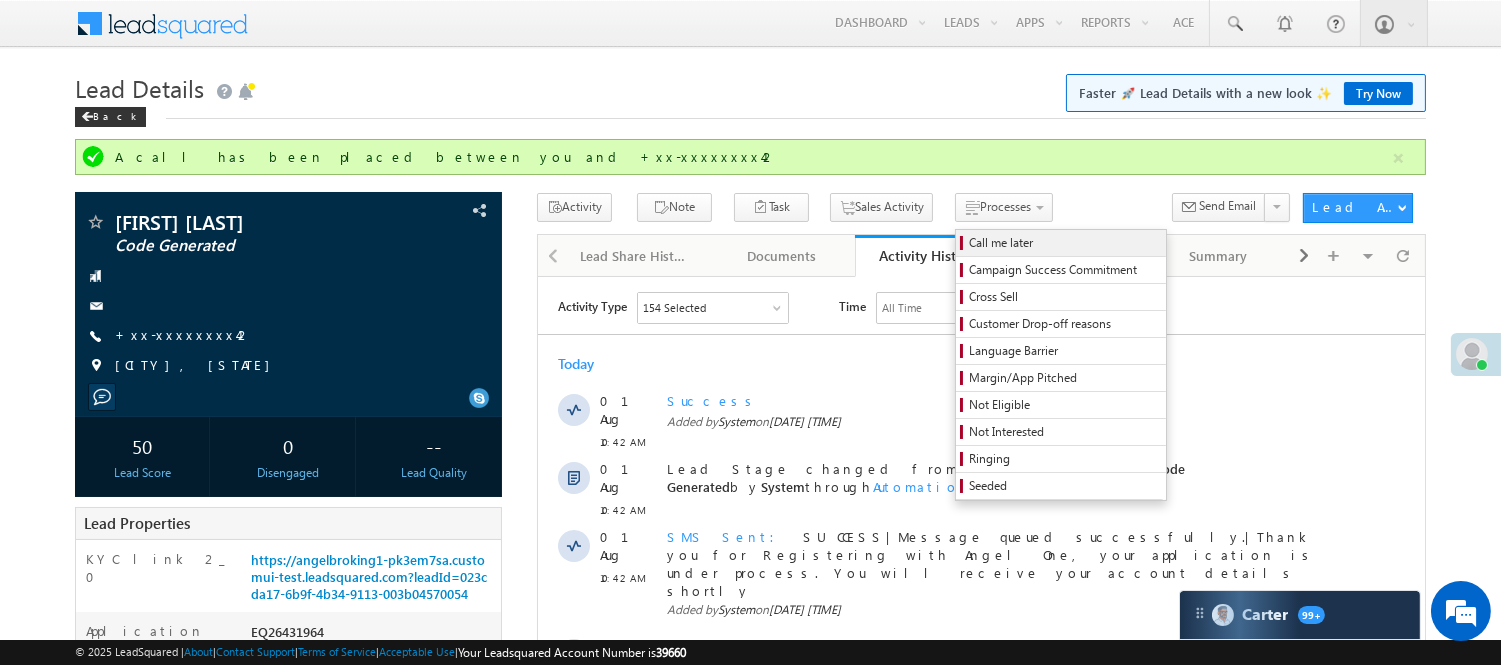 click on "Call me later" at bounding box center [1064, 243] 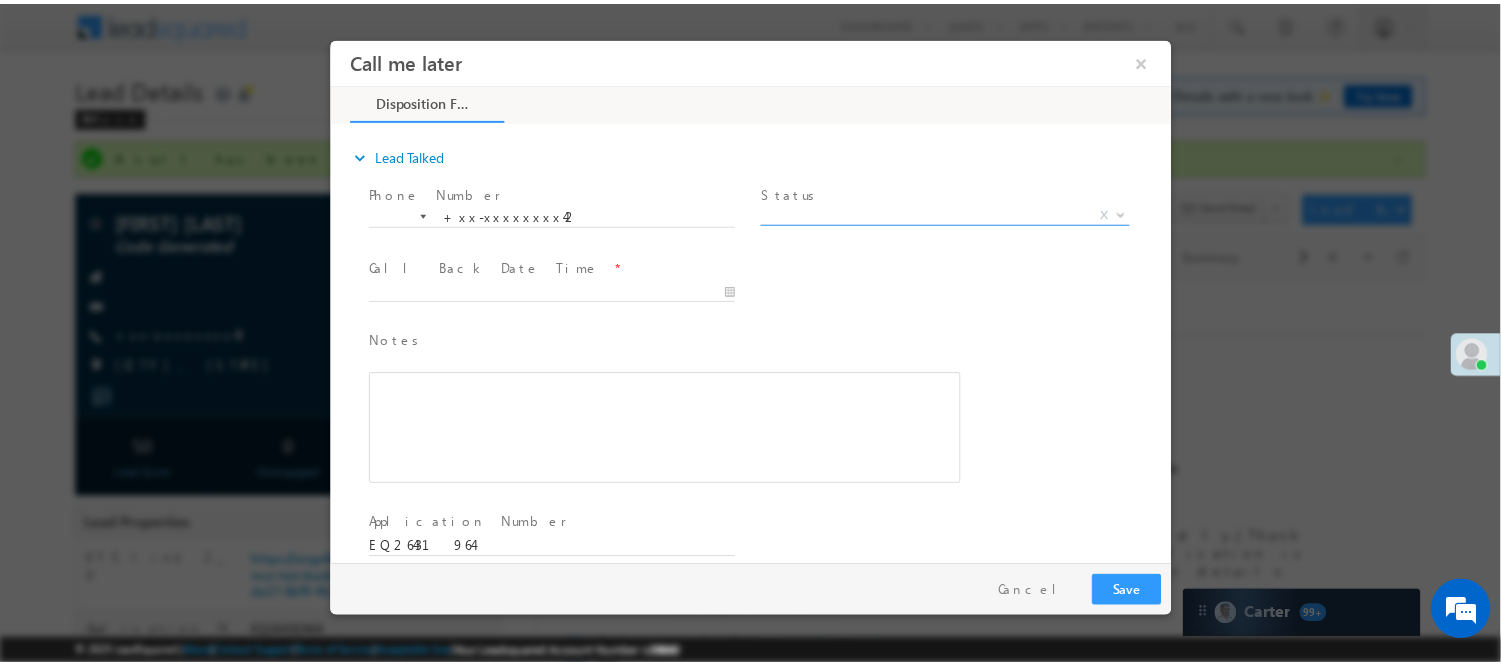 scroll, scrollTop: 0, scrollLeft: 0, axis: both 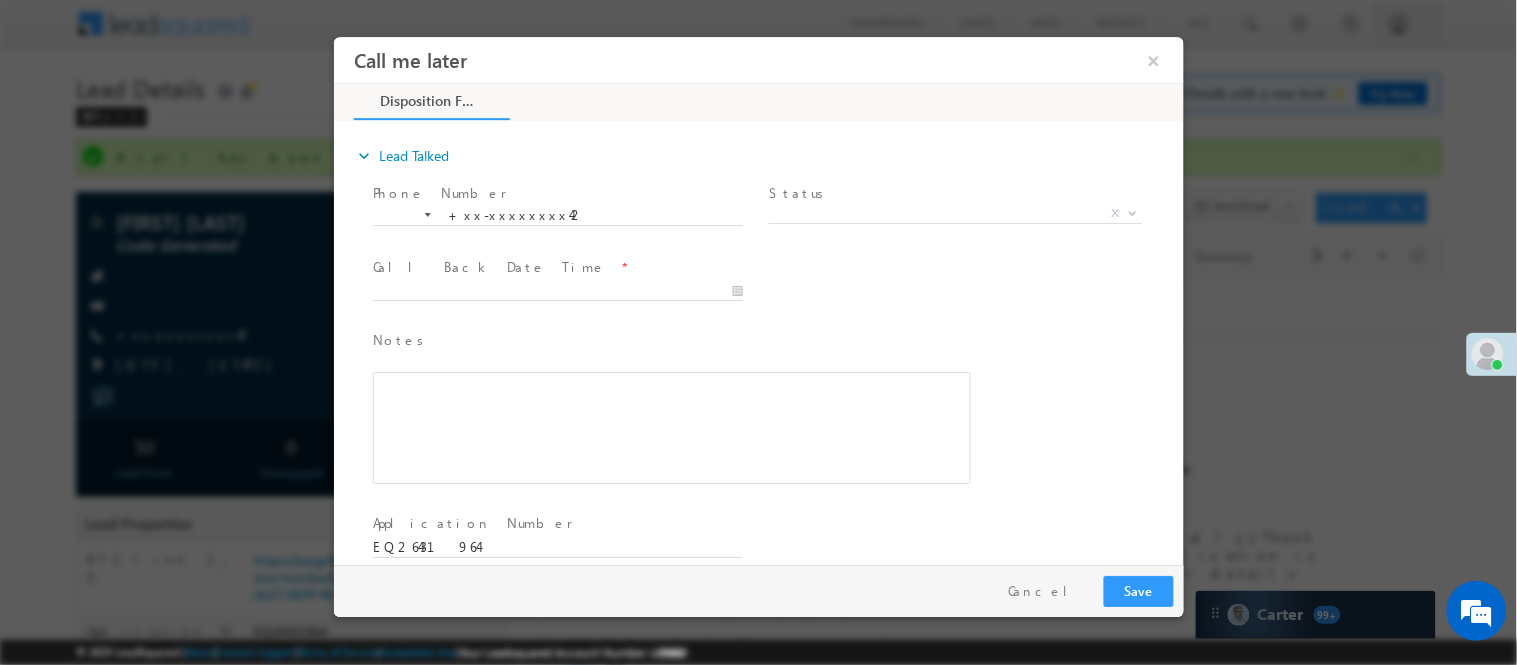 click on "X" at bounding box center [954, 213] 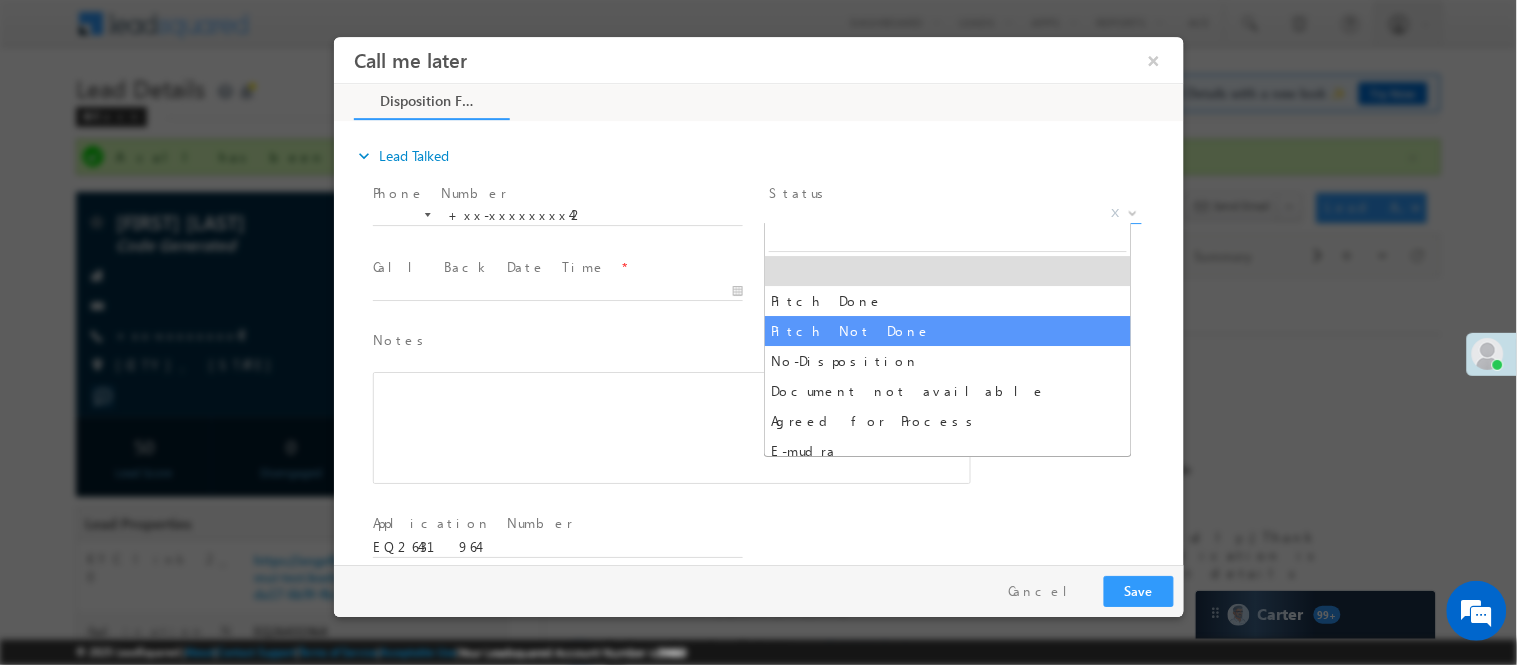 select on "Pitch Not Done" 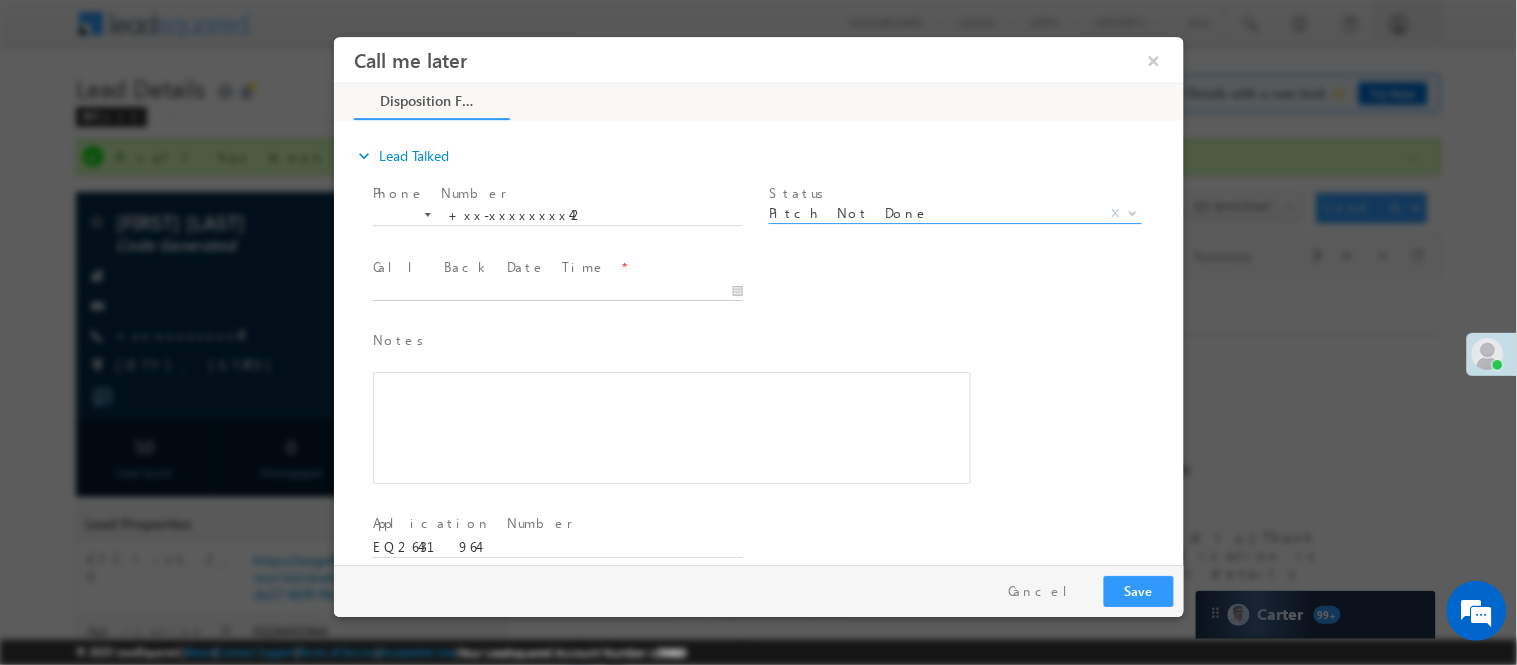 type on "08/01/25 11:34 AM" 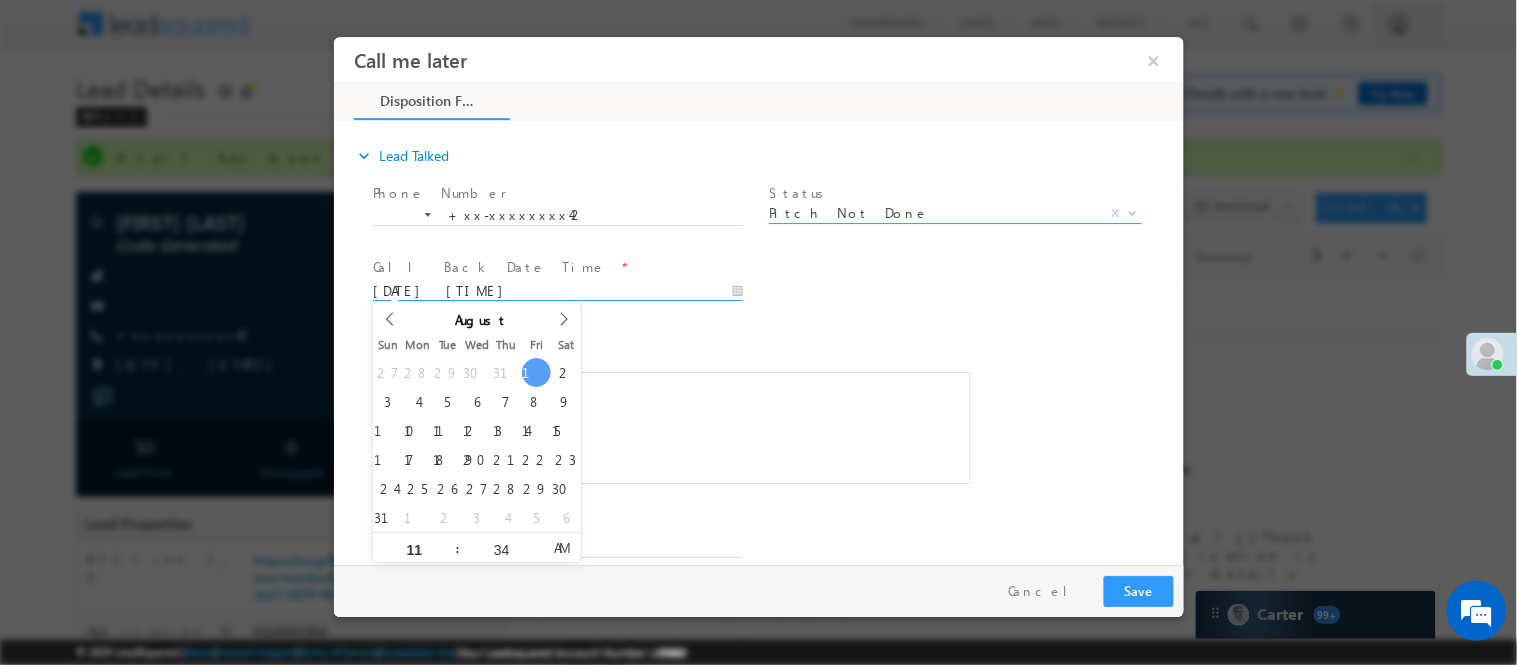 click on "08/01/25 11:34 AM" at bounding box center (557, 291) 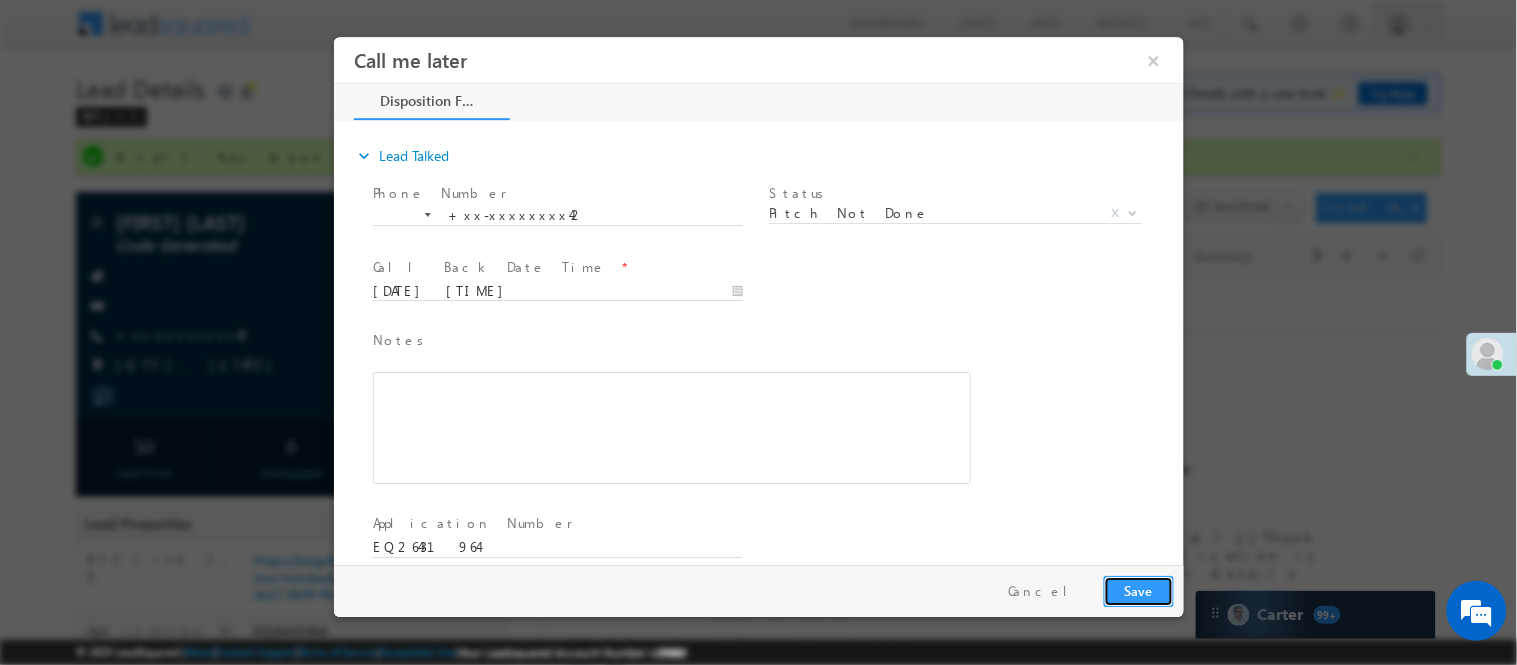 click on "Save" at bounding box center (1138, 590) 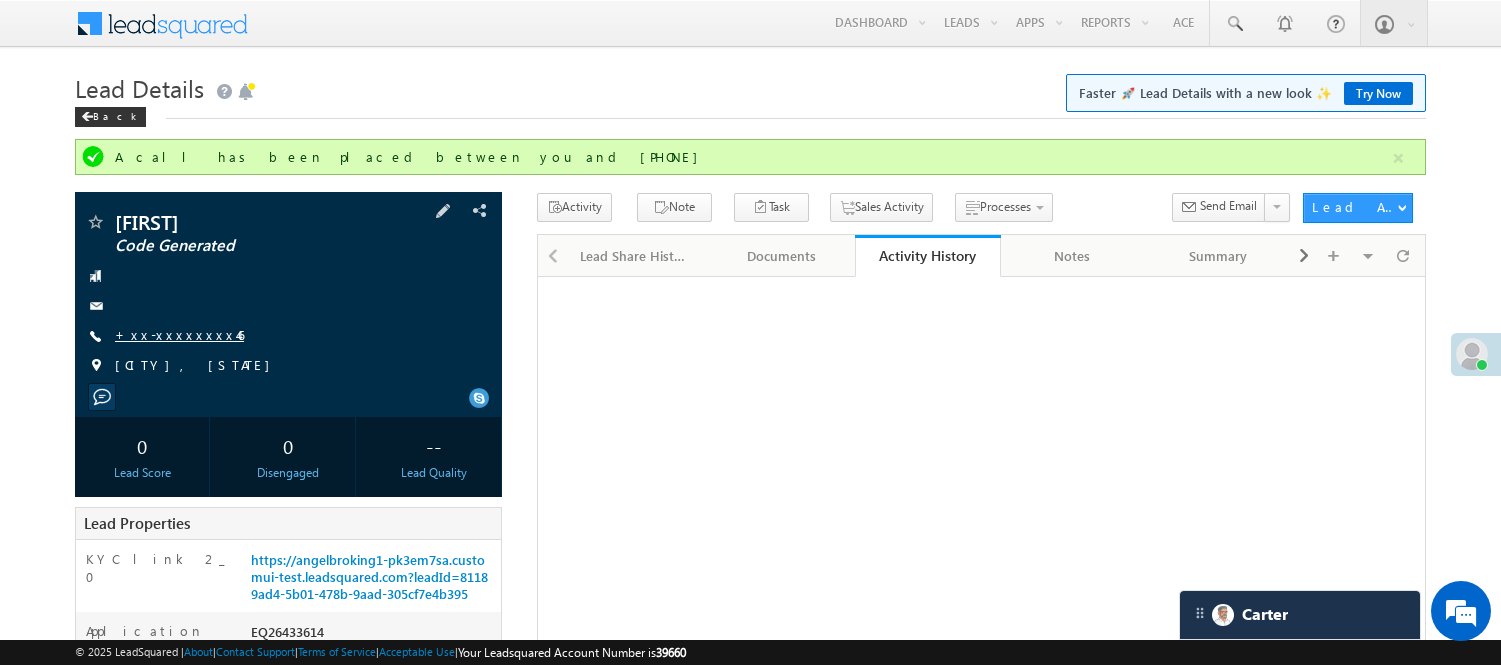 click on "+xx-xxxxxxxx46" at bounding box center [179, 334] 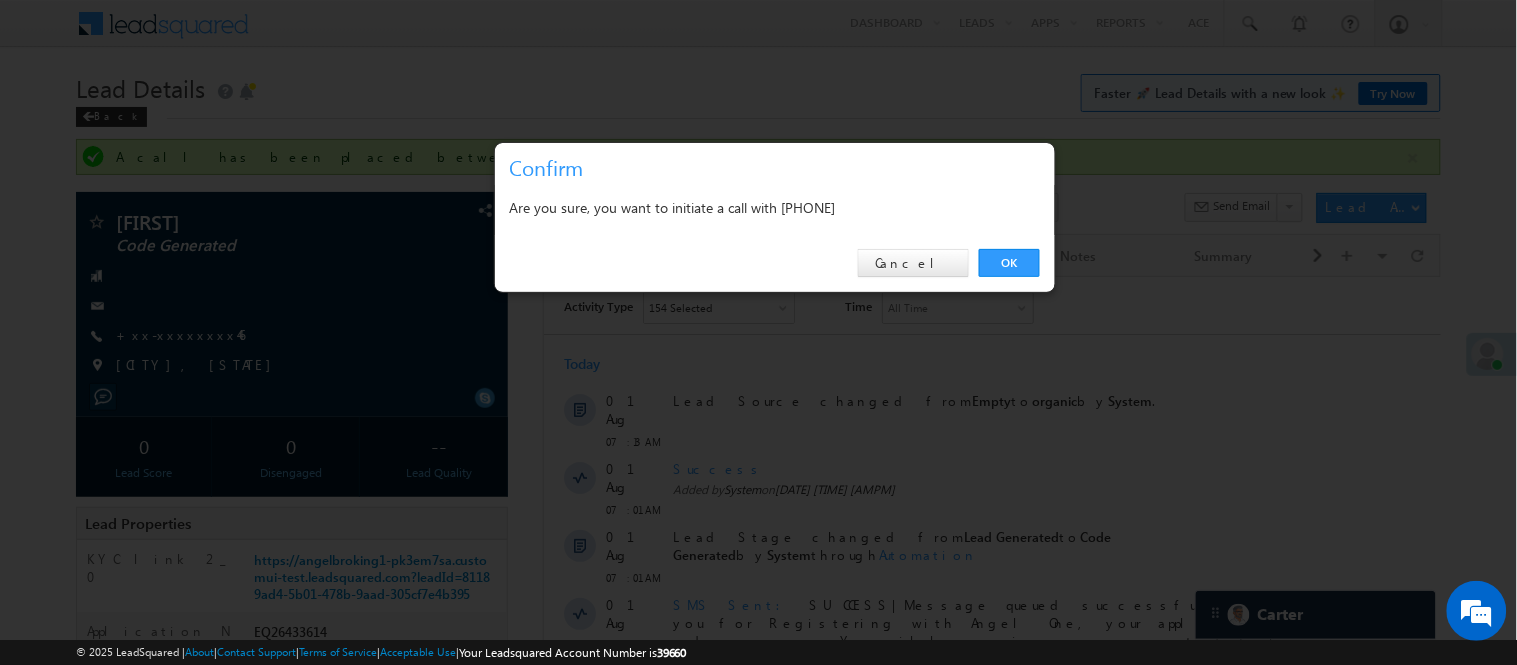 scroll, scrollTop: 0, scrollLeft: 0, axis: both 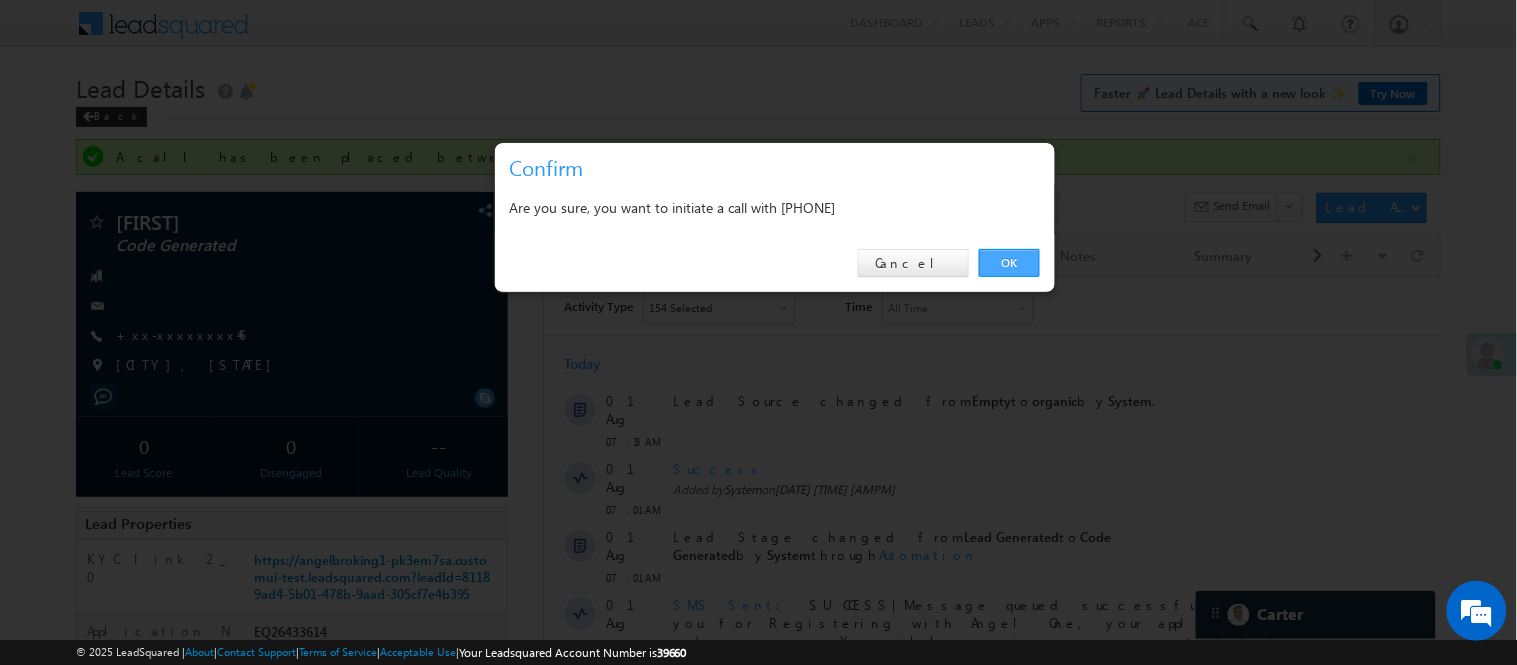 click on "OK" at bounding box center (1009, 263) 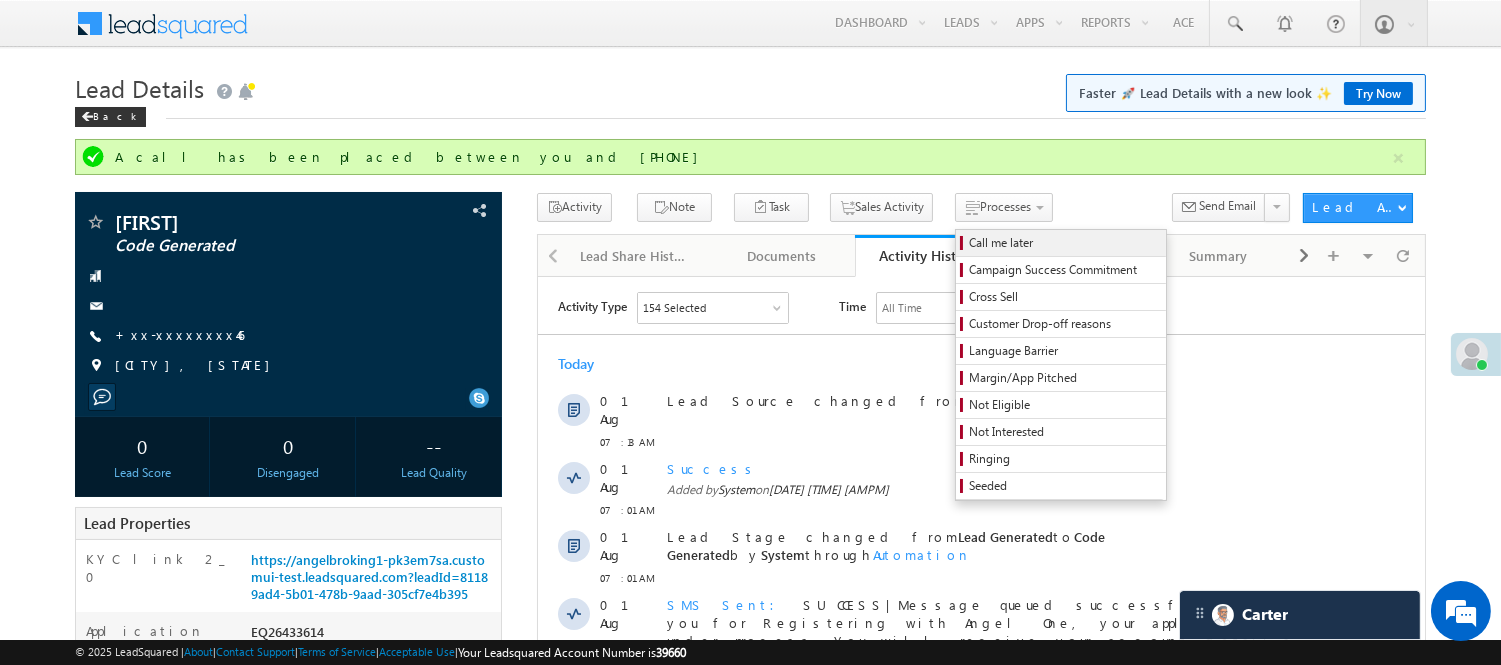 click on "Call me later" at bounding box center [1064, 243] 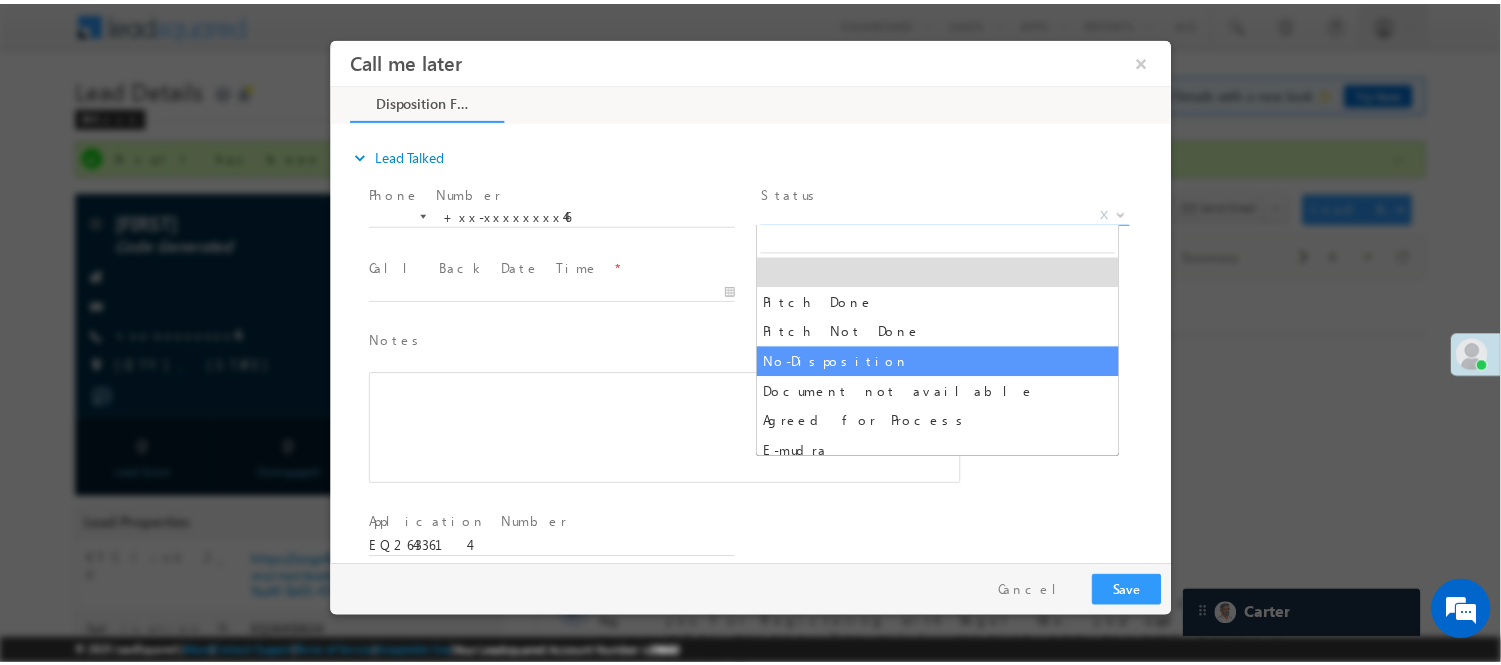 scroll, scrollTop: 0, scrollLeft: 0, axis: both 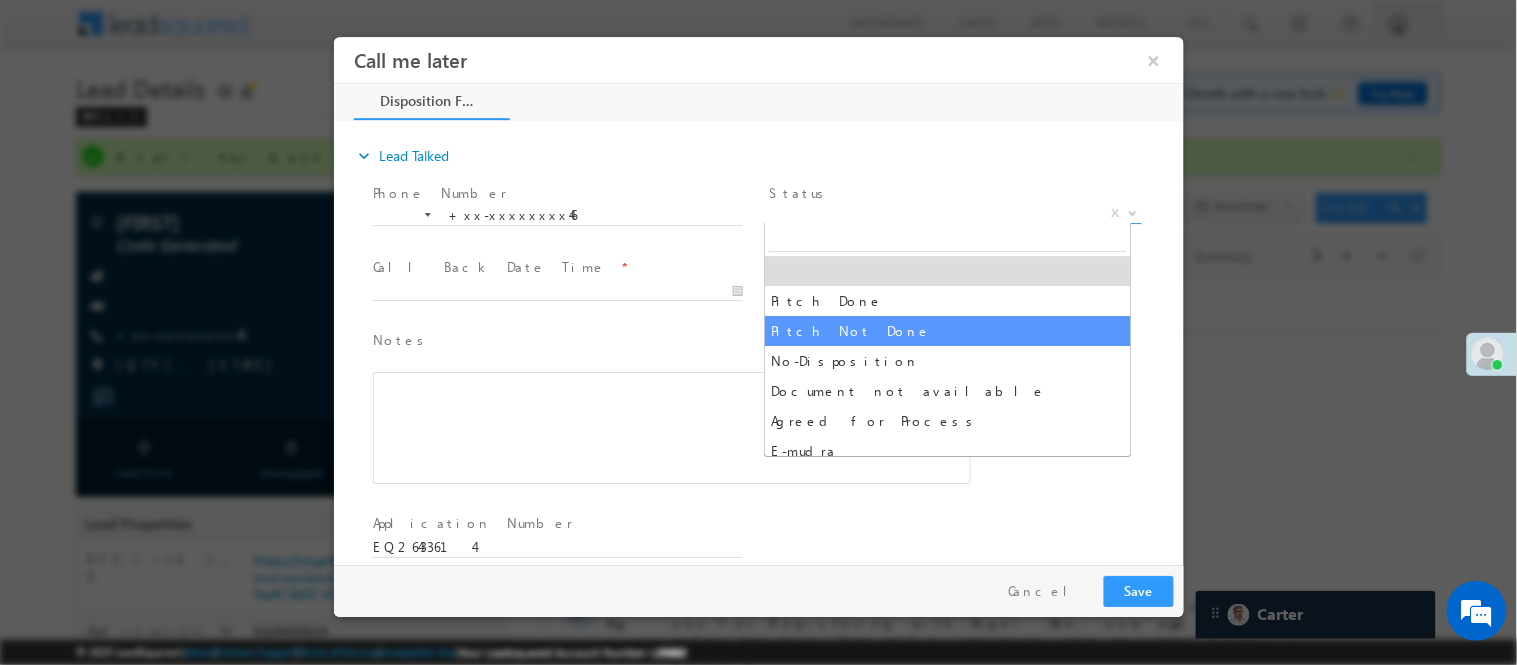 select on "Pitch Not Done" 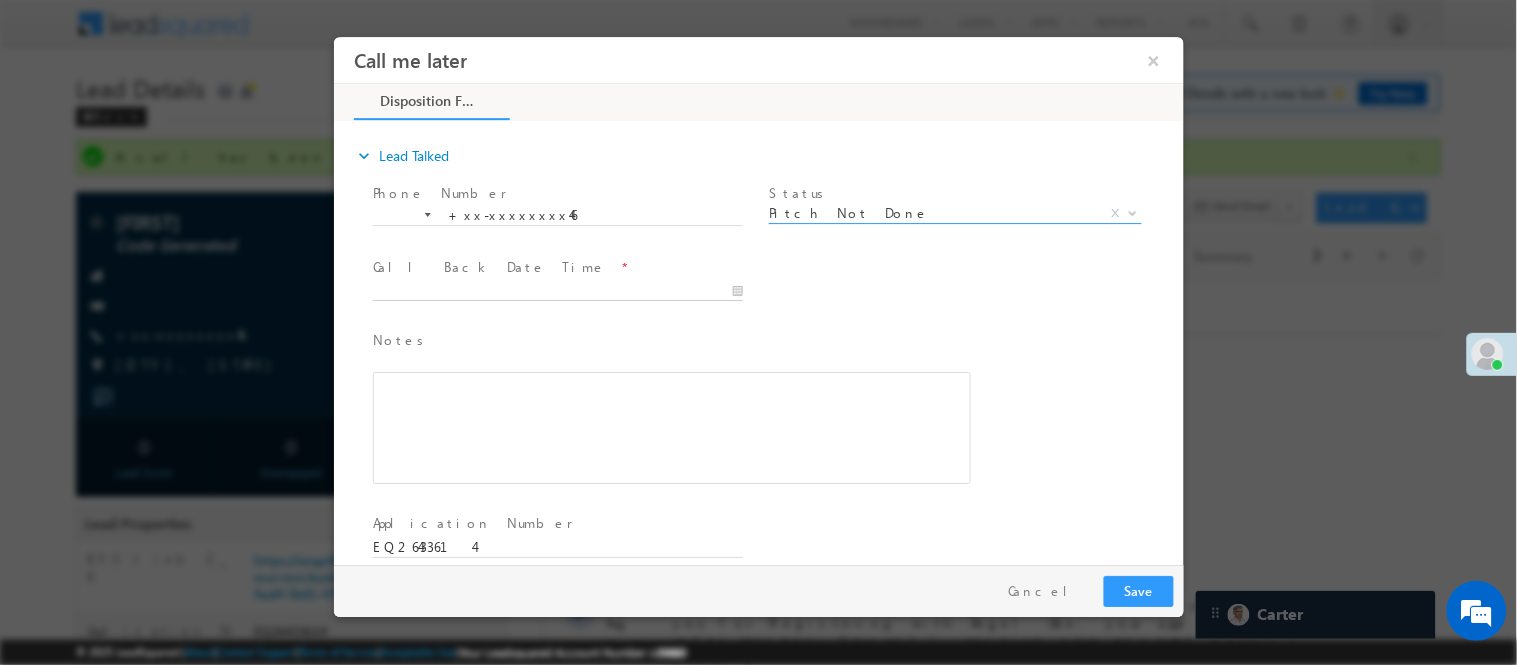 type on "08/01/25 11:35 AM" 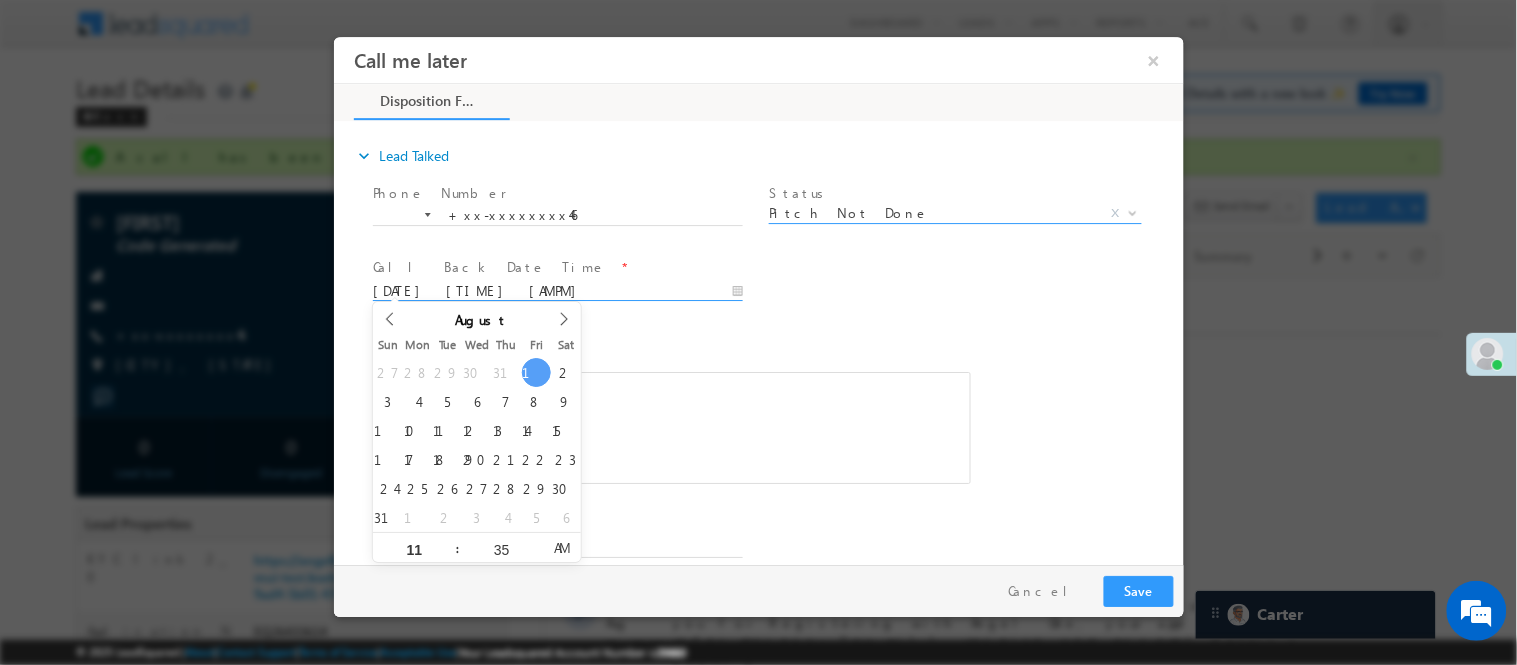 click on "08/01/25 11:35 AM" at bounding box center (557, 291) 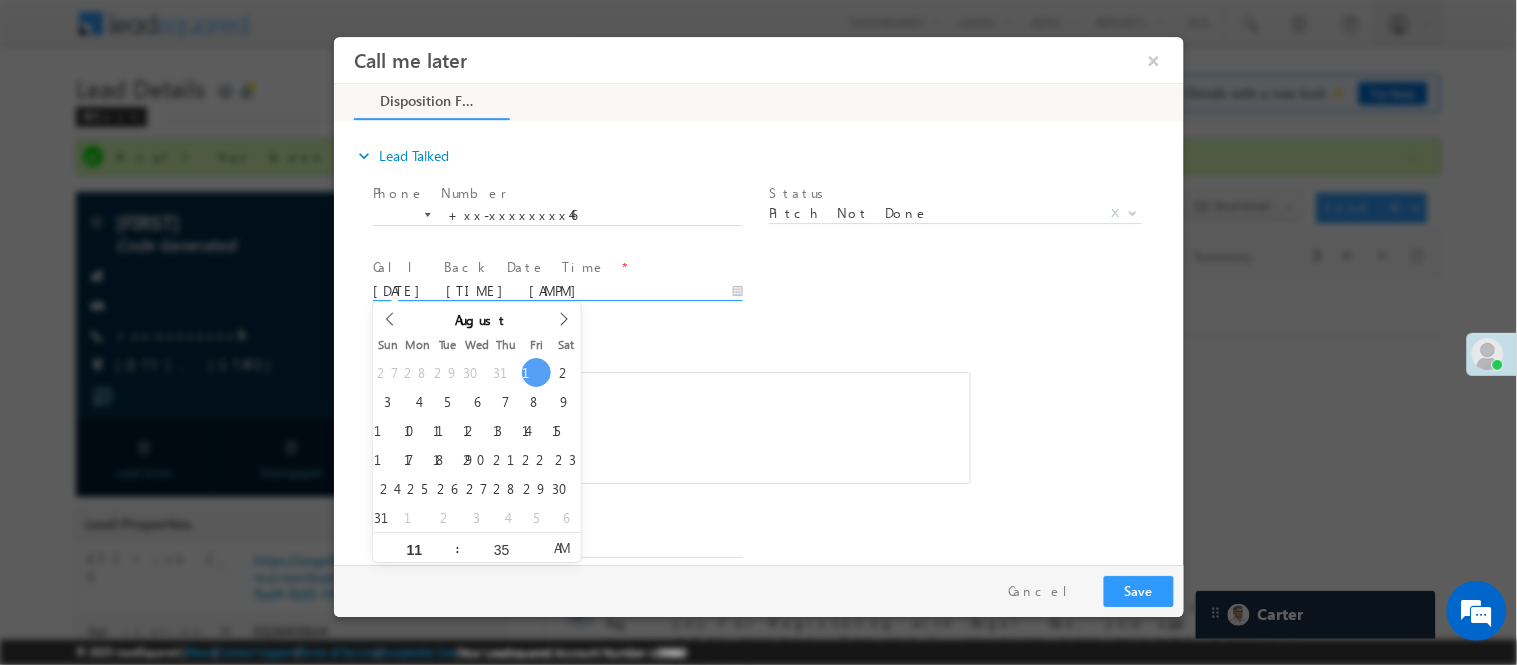 click at bounding box center [671, 427] 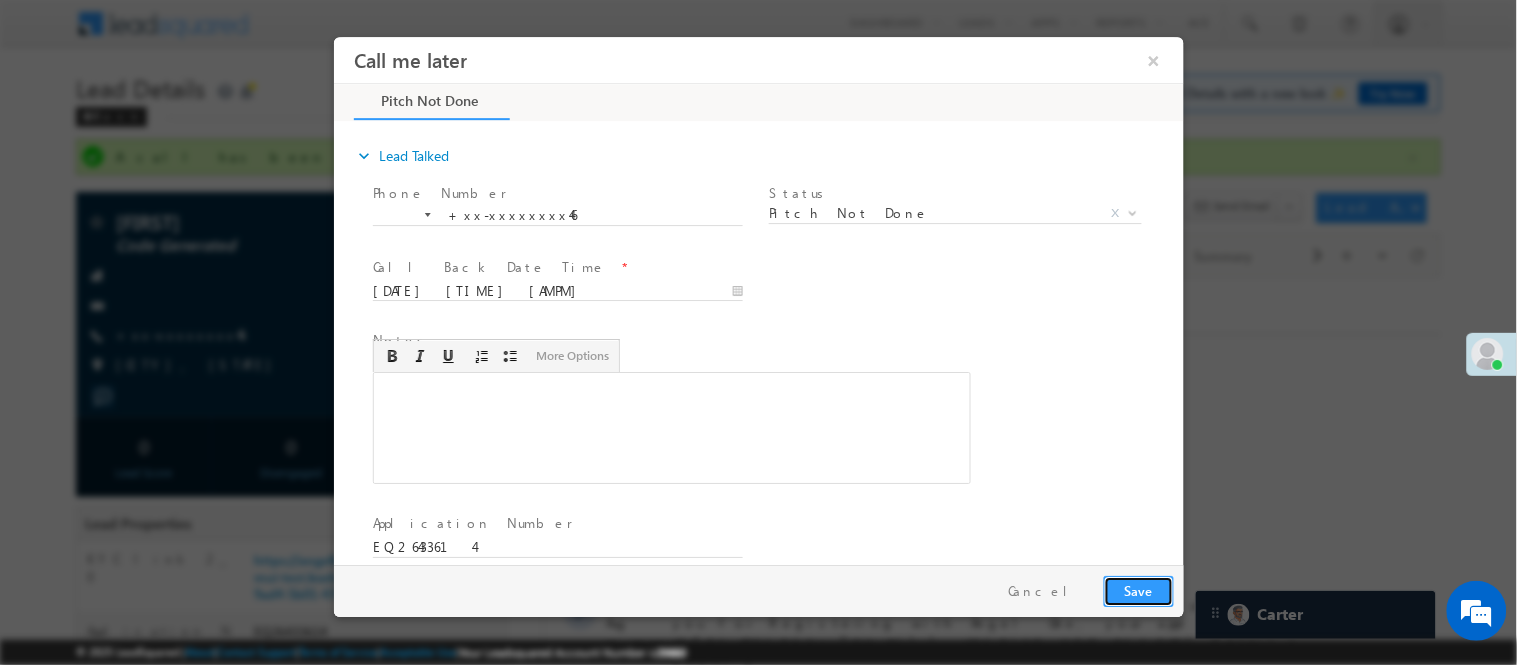 click on "Save" at bounding box center [1138, 590] 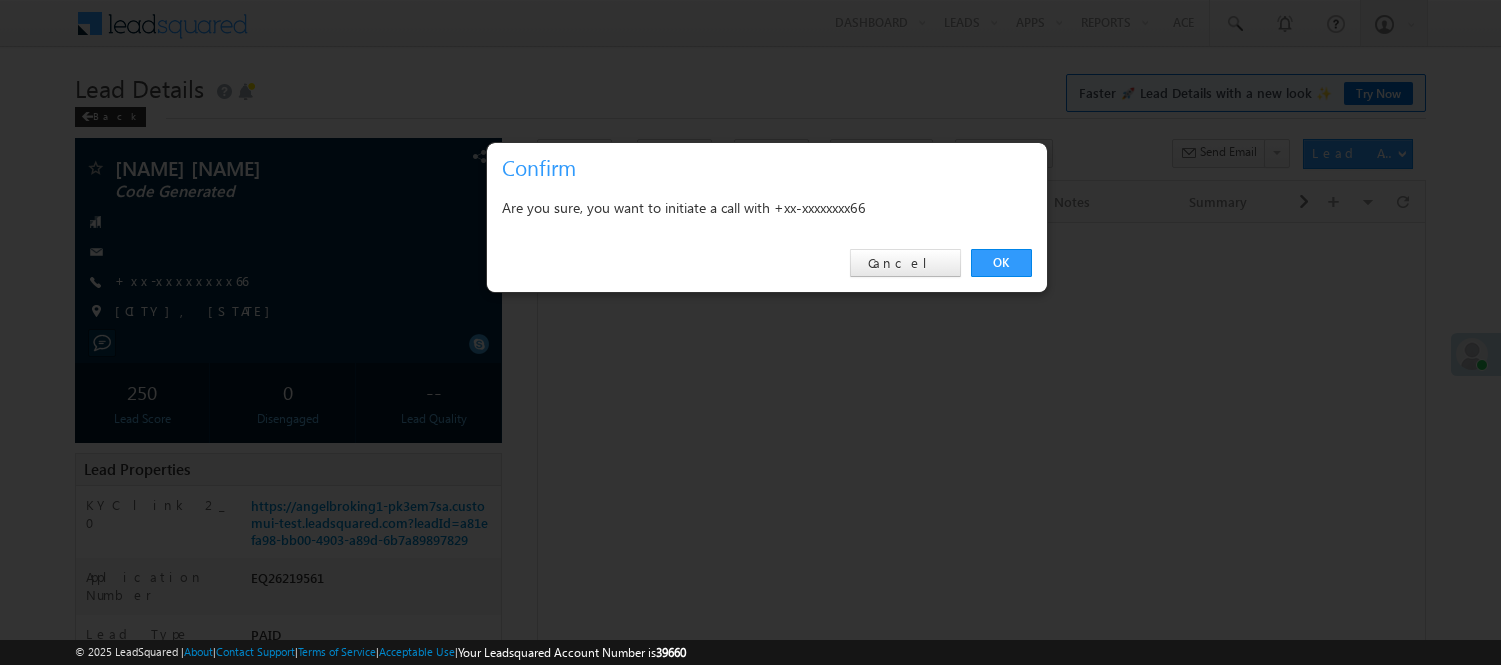 scroll, scrollTop: 0, scrollLeft: 0, axis: both 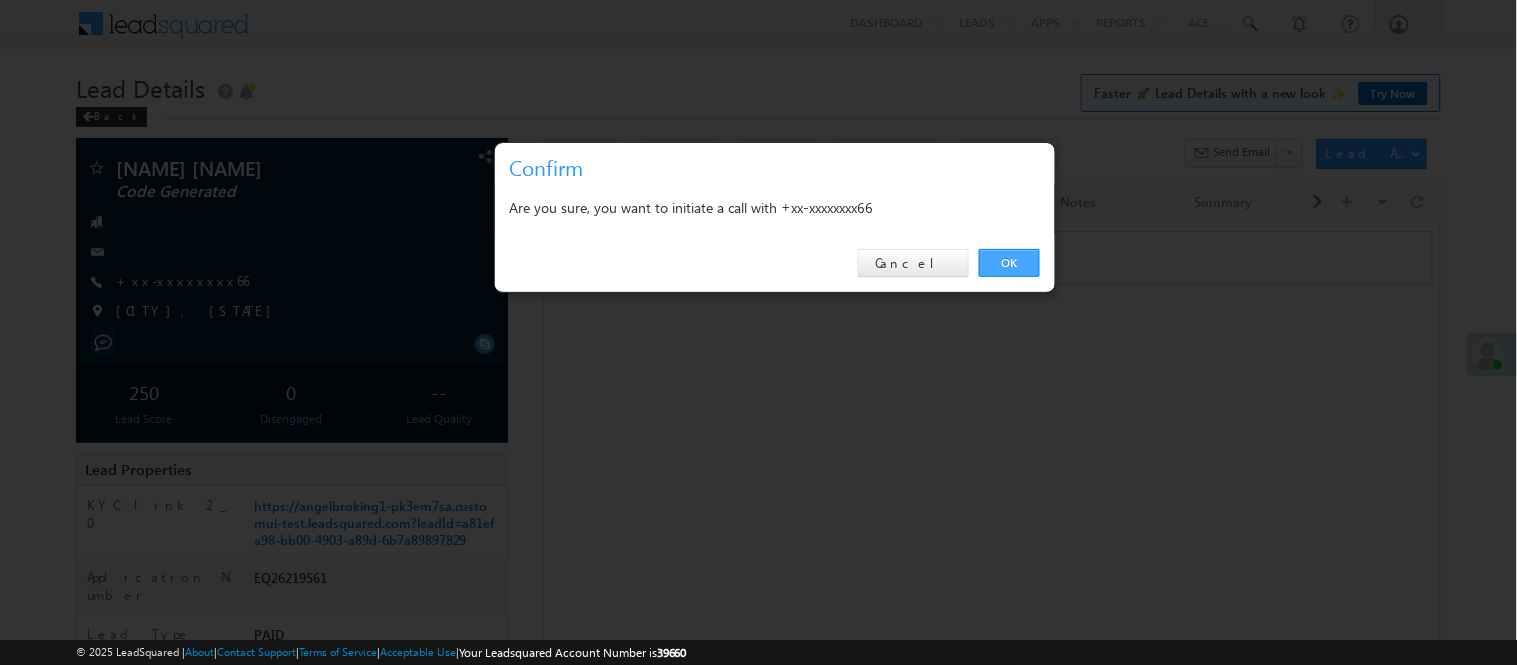 click on "OK" at bounding box center (1009, 263) 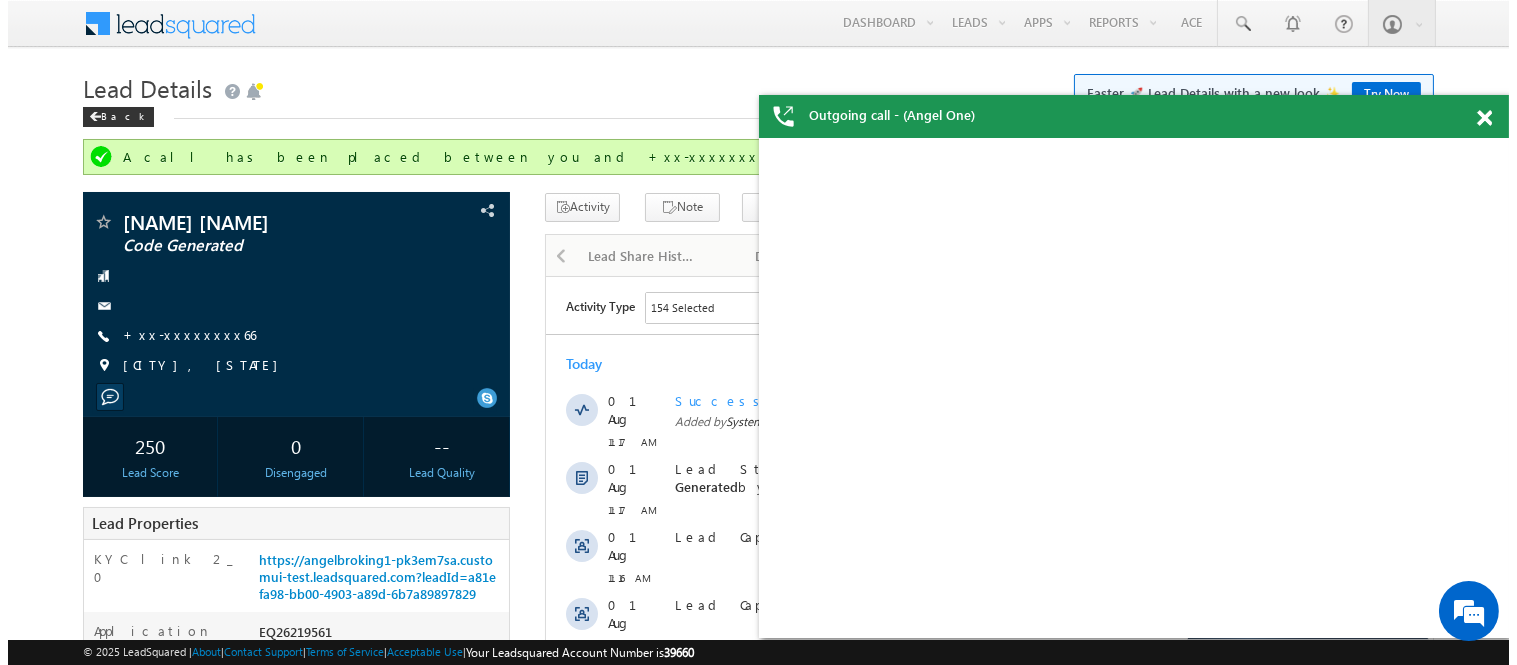 scroll, scrollTop: 0, scrollLeft: 0, axis: both 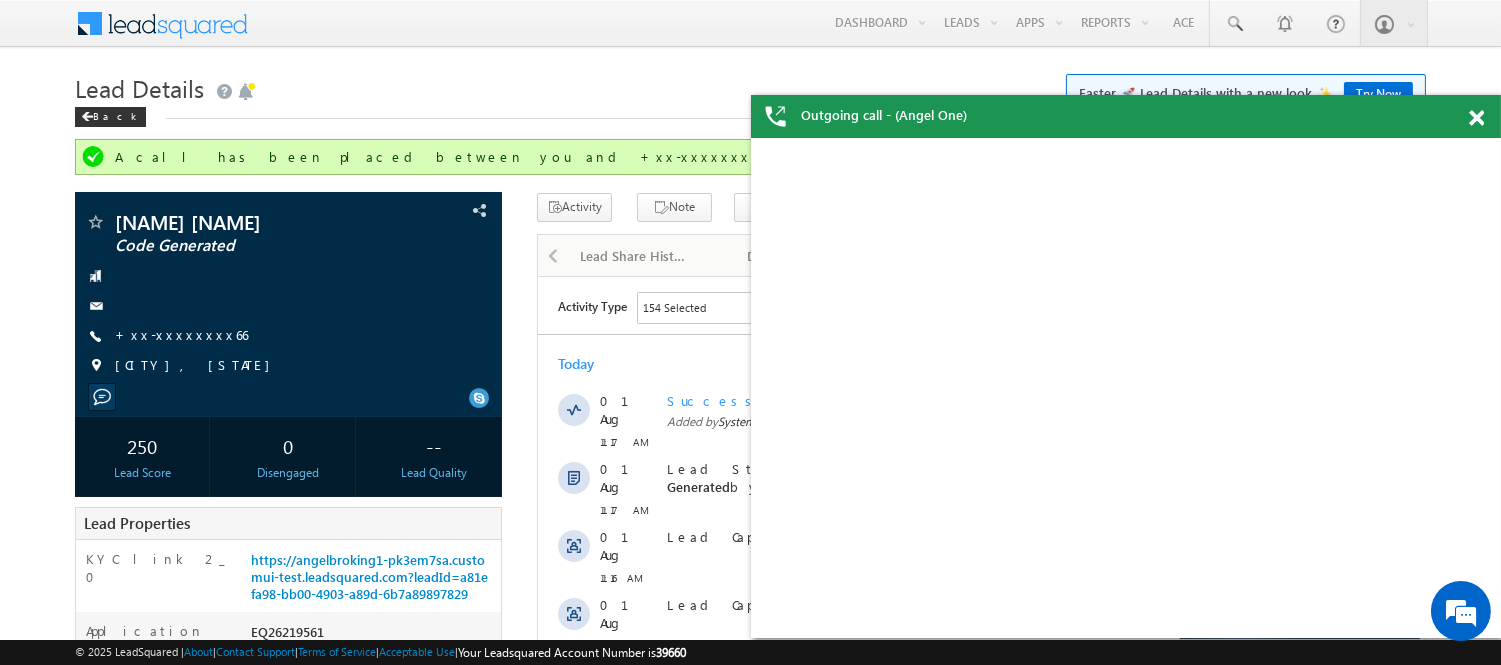 click at bounding box center [1476, 118] 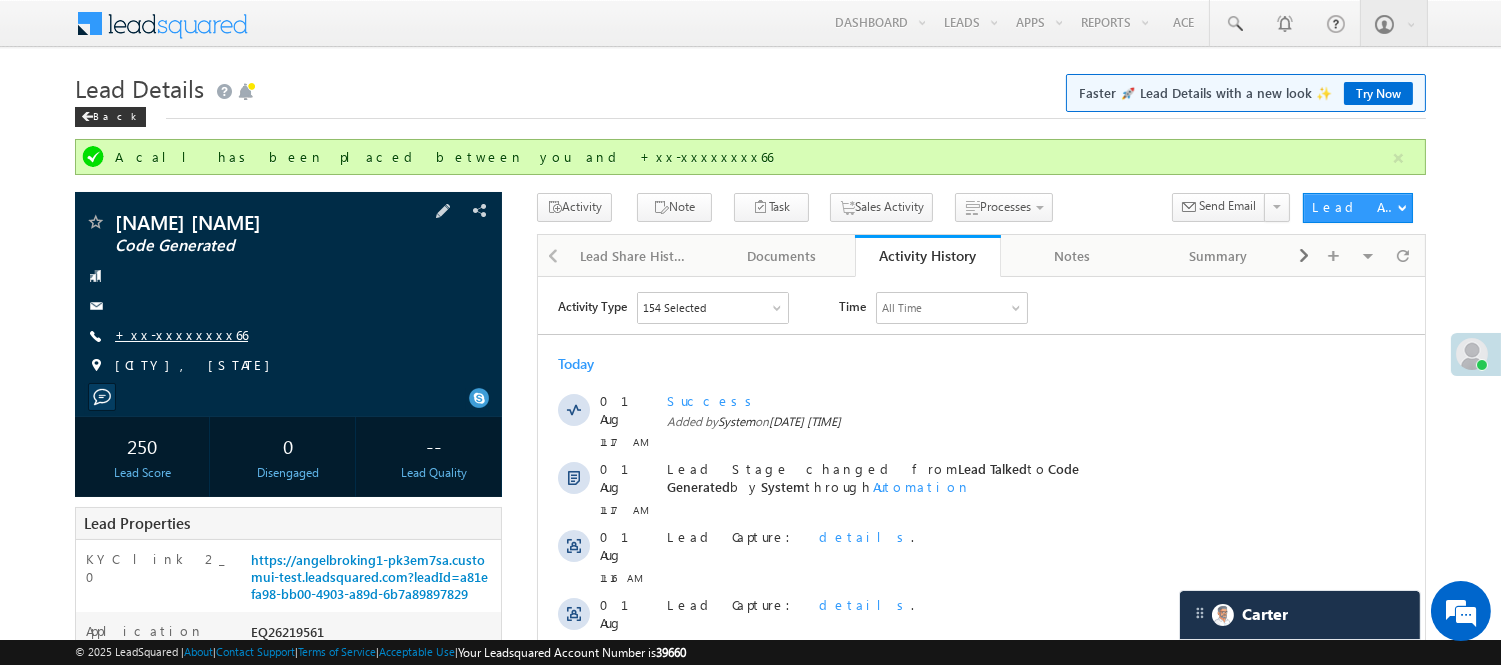 click on "+xx-xxxxxxxx66" at bounding box center (181, 334) 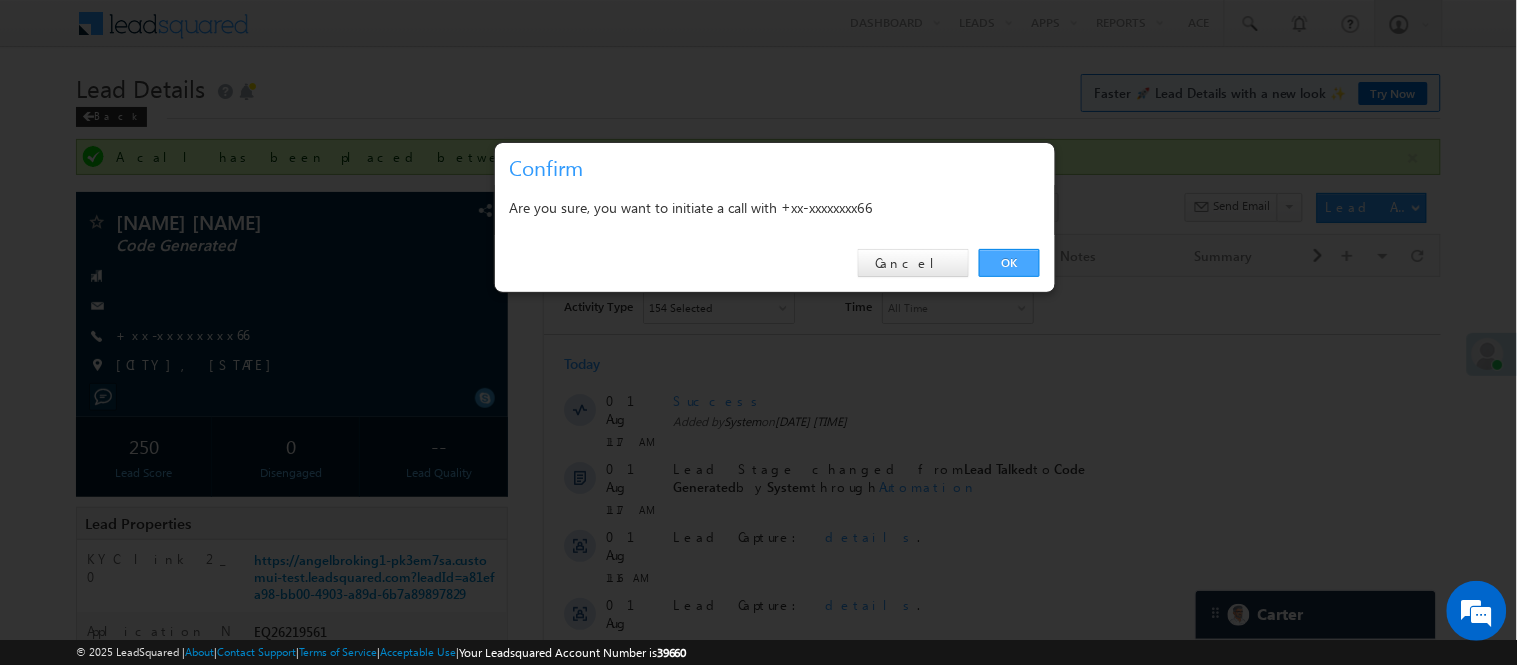 scroll, scrollTop: 0, scrollLeft: 0, axis: both 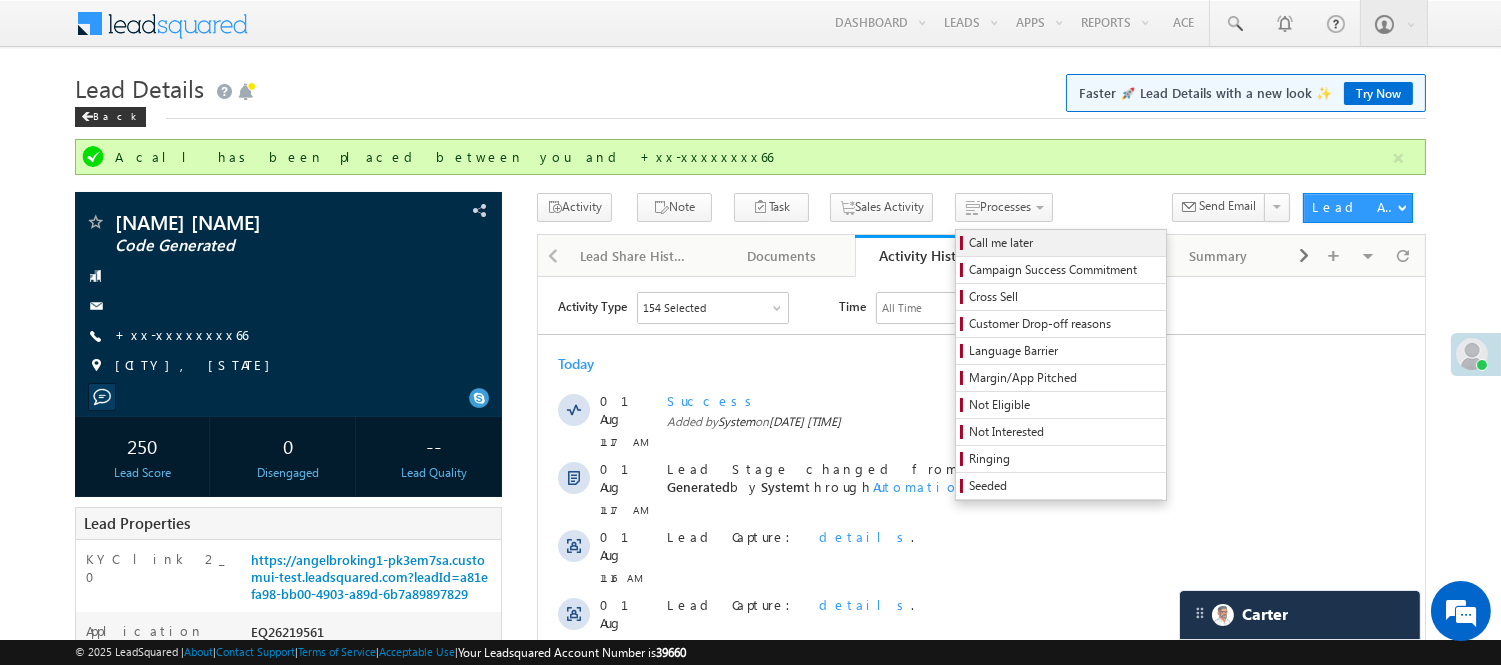 click on "Call me later" at bounding box center (1061, 243) 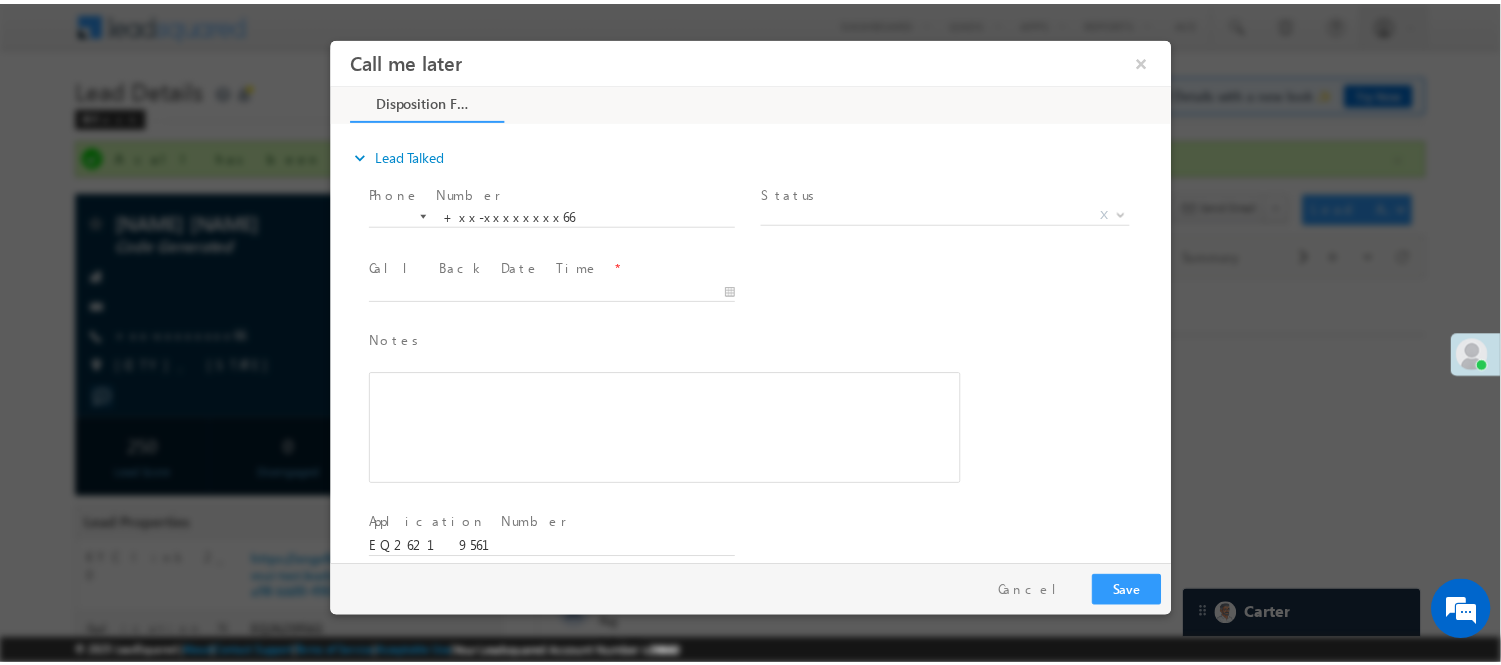 scroll, scrollTop: 0, scrollLeft: 0, axis: both 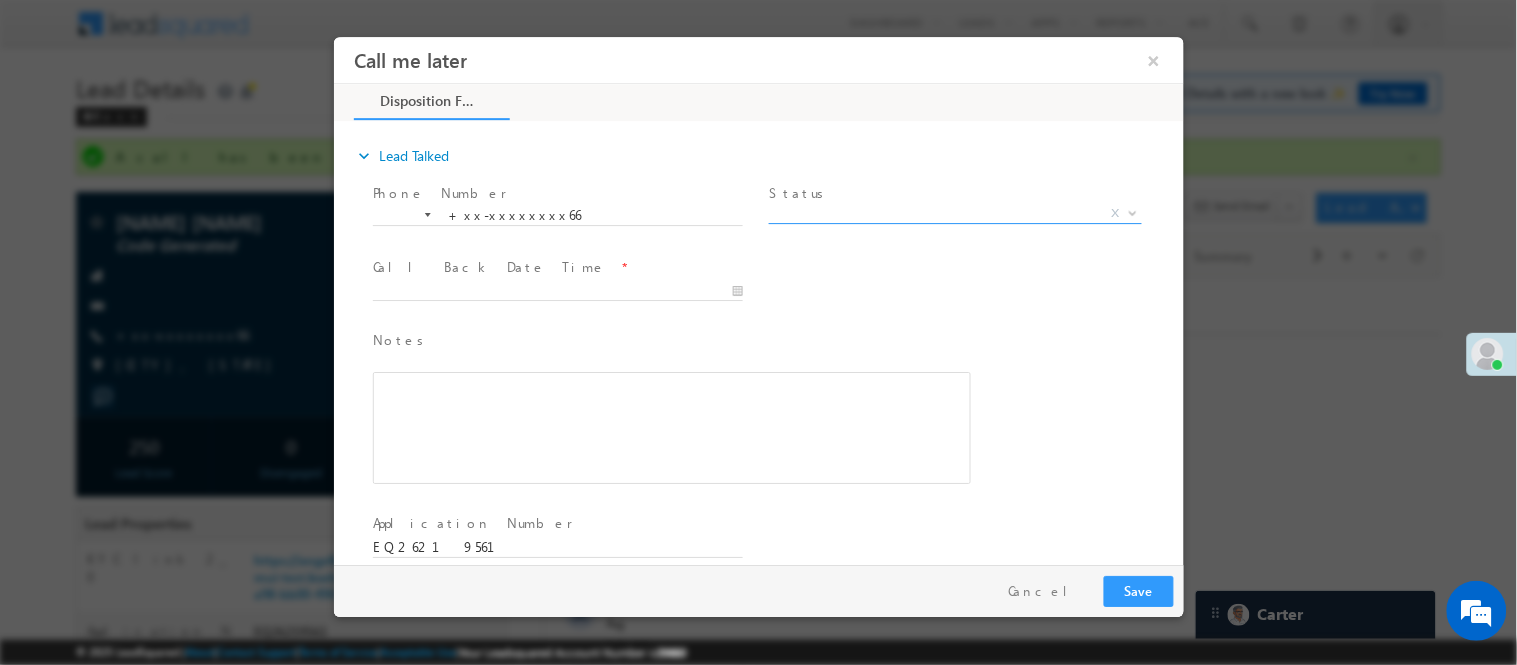 click on "X" at bounding box center [954, 213] 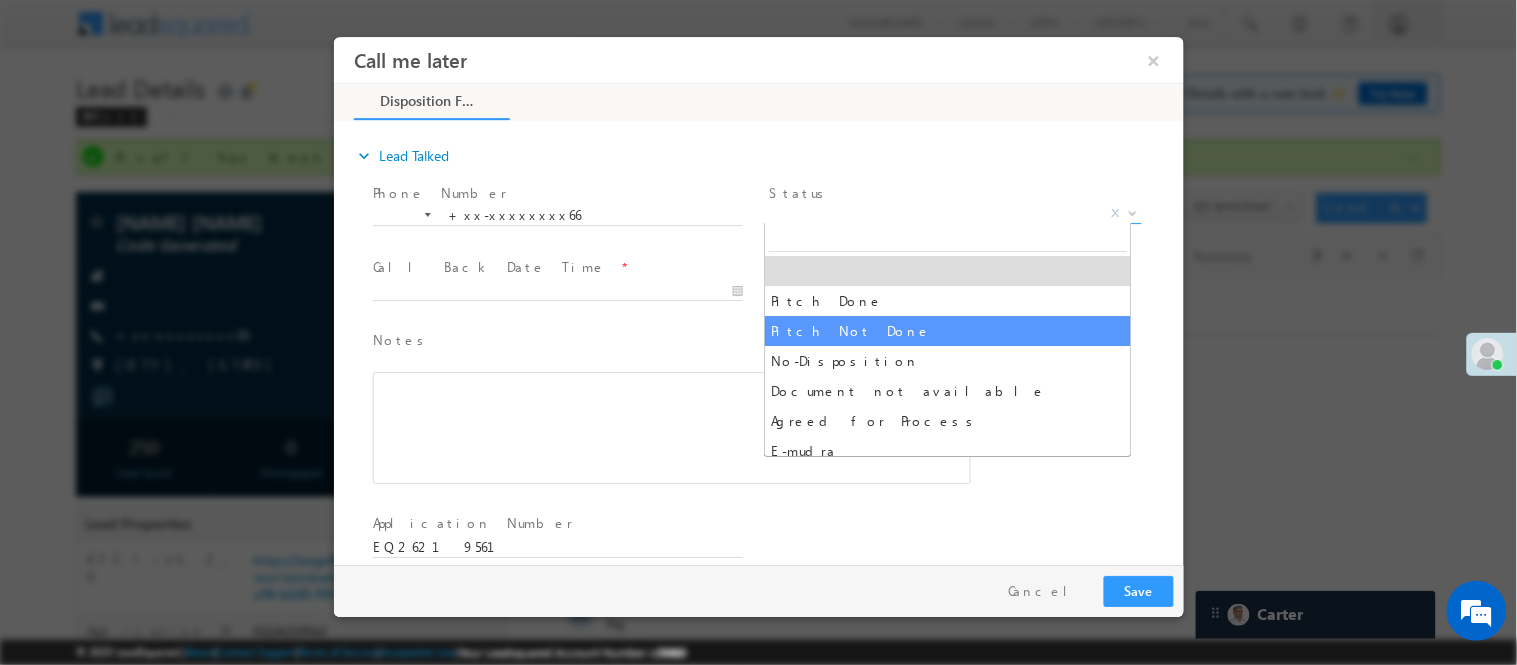 select on "Pitch Not Done" 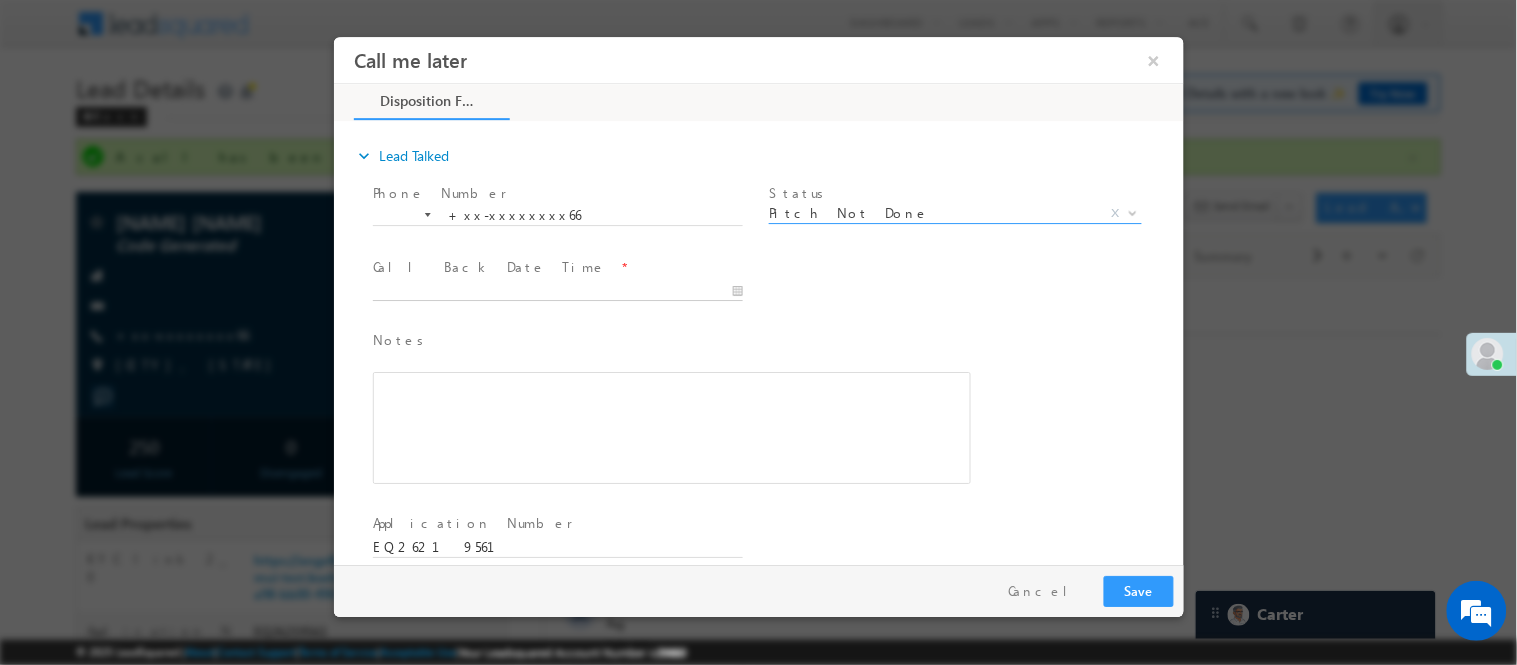 click at bounding box center (557, 291) 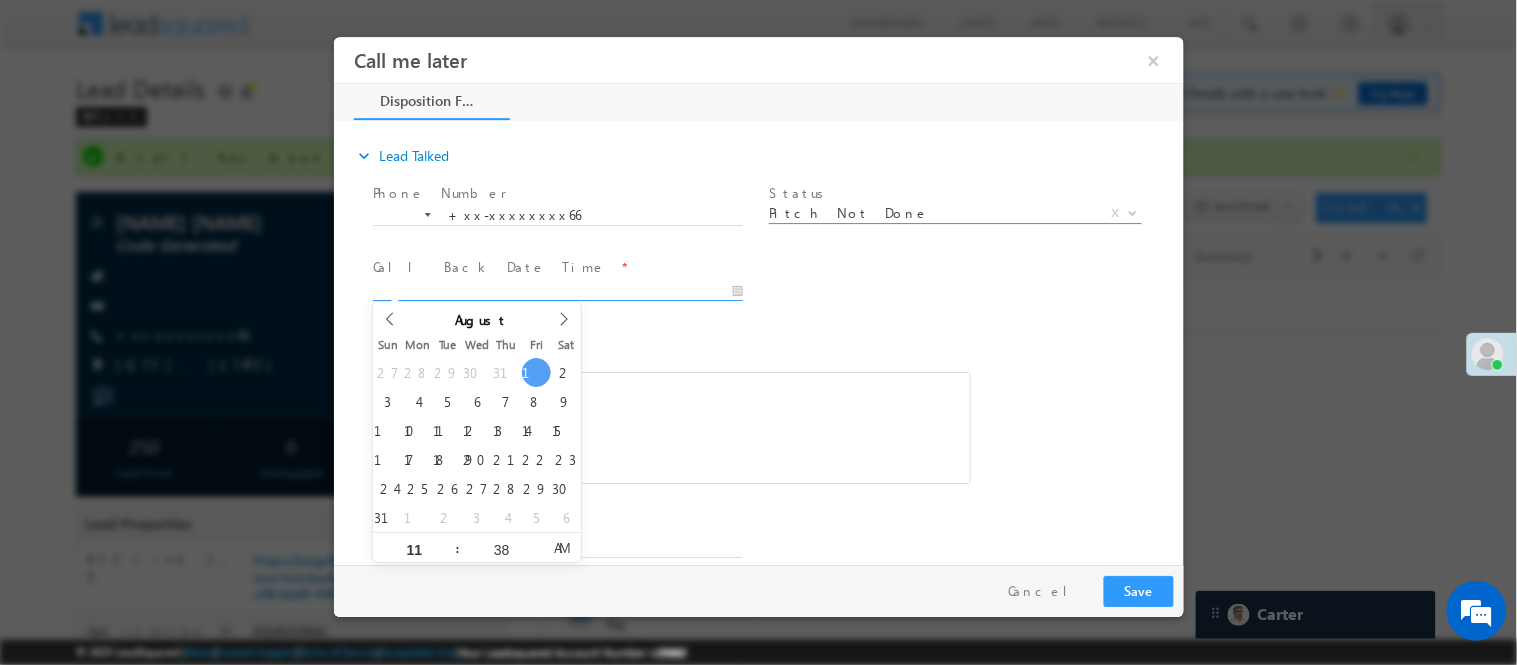 type on "08/01/25 11:38 AM" 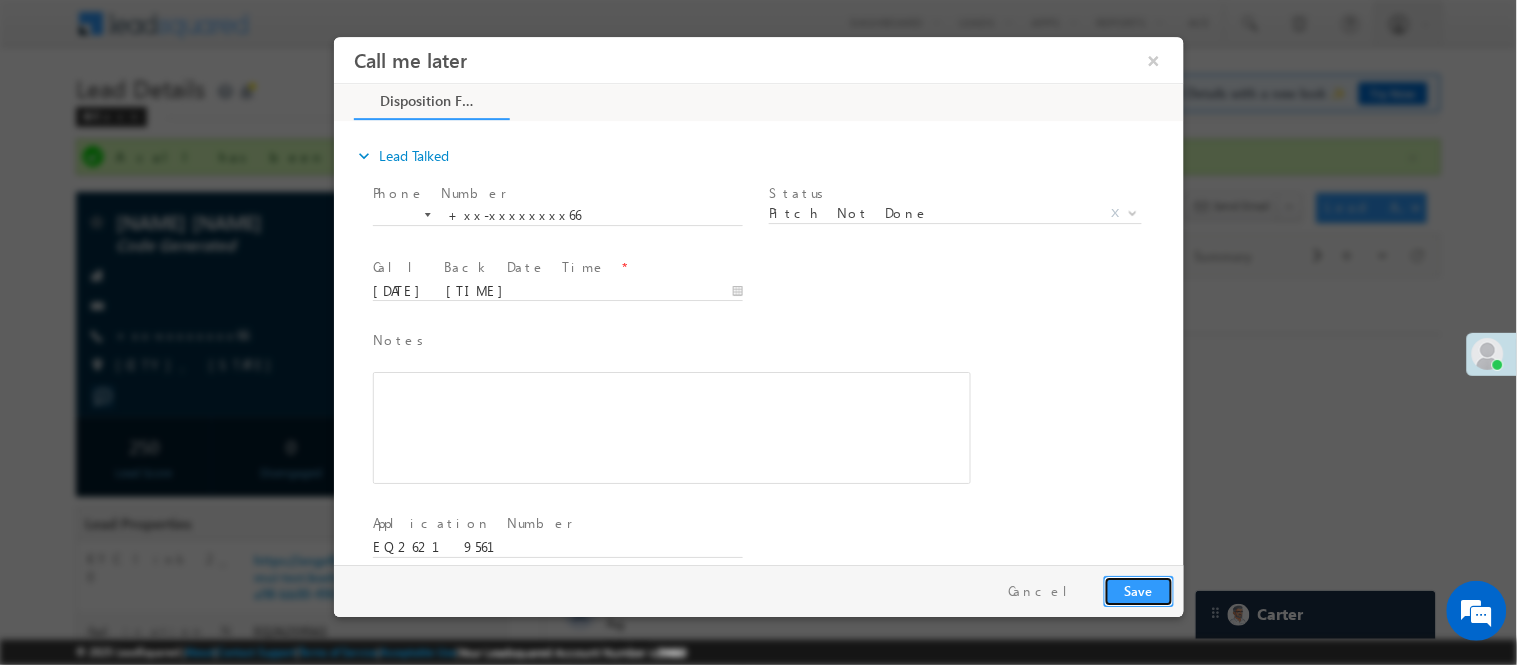 click on "Save" at bounding box center (1138, 590) 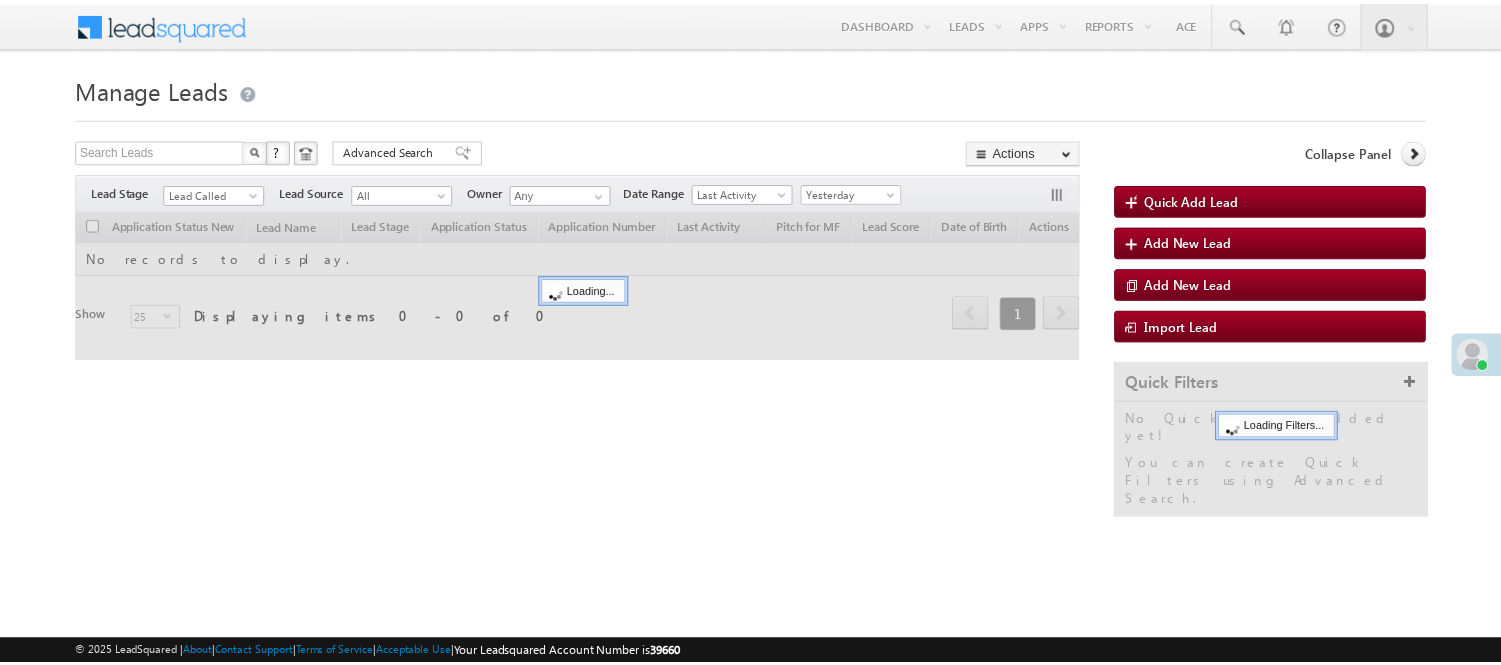 scroll, scrollTop: 0, scrollLeft: 0, axis: both 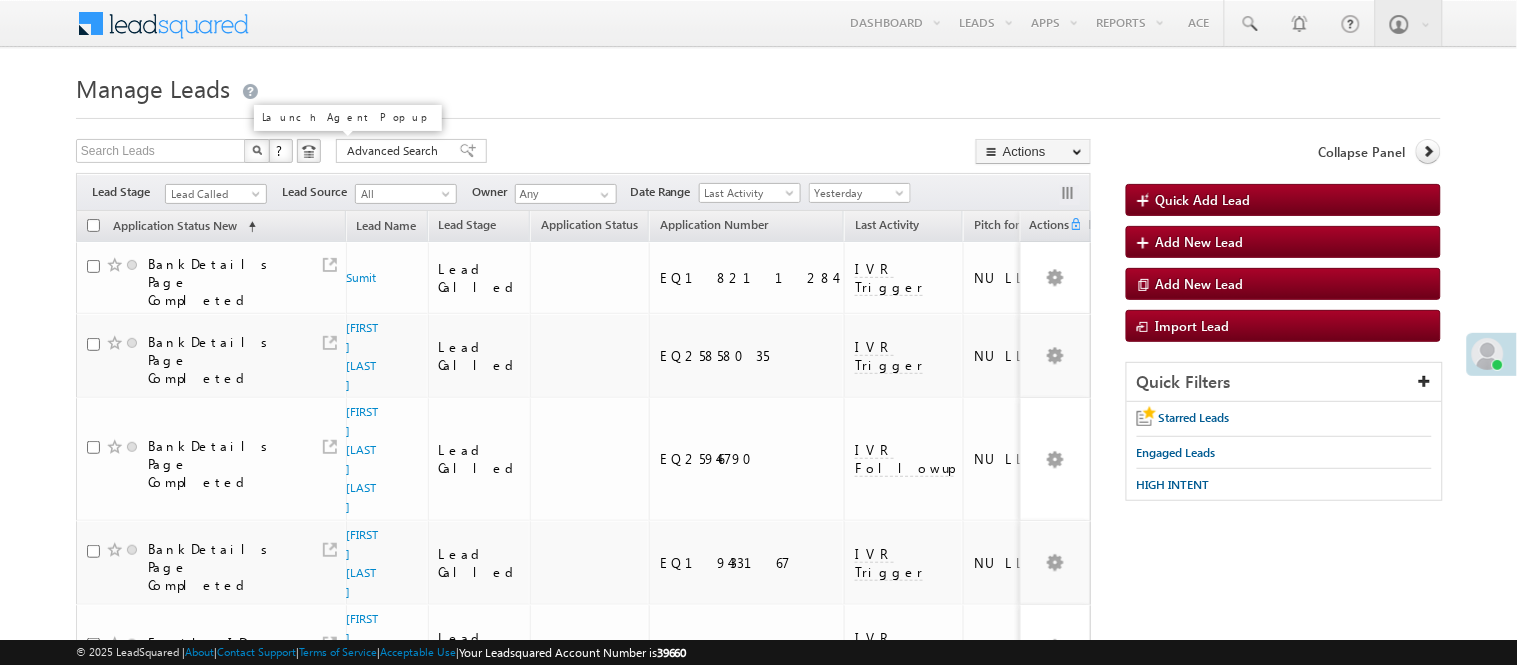 click on "Lead Called" at bounding box center (213, 194) 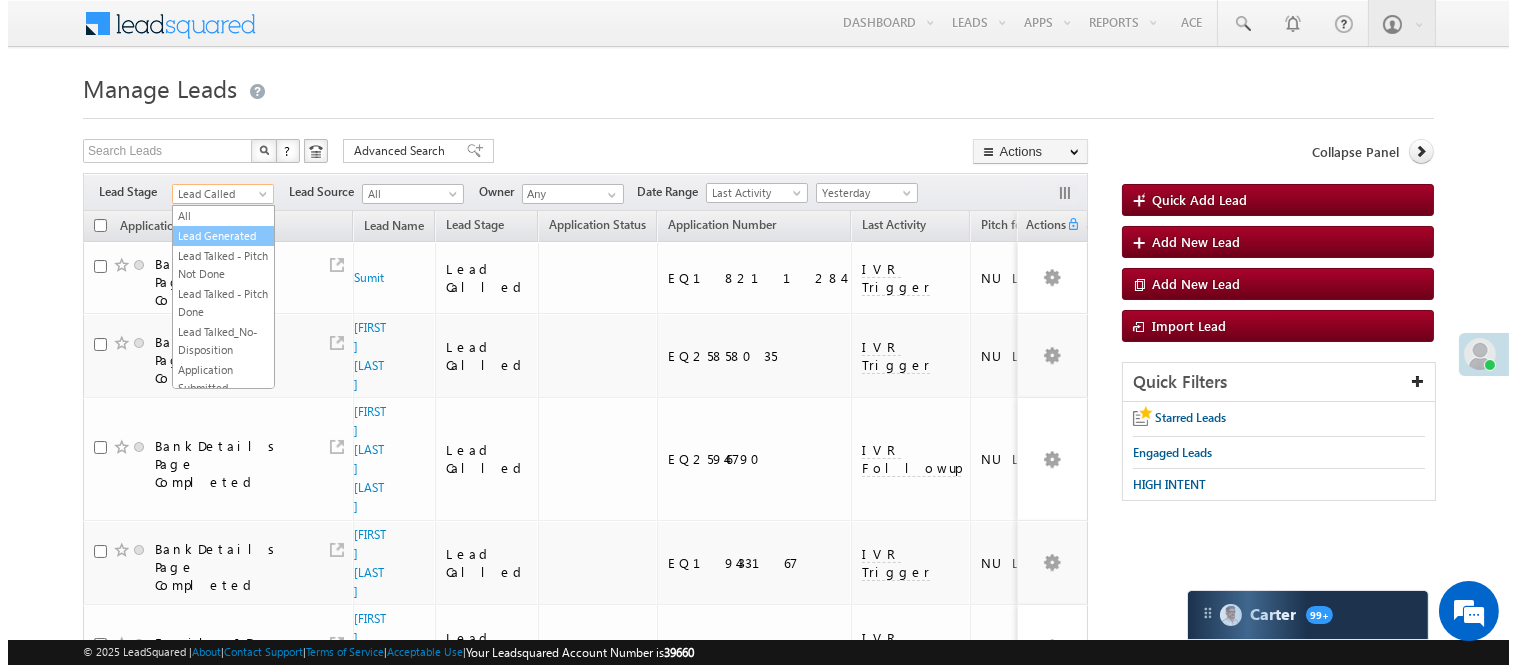 scroll, scrollTop: 0, scrollLeft: 0, axis: both 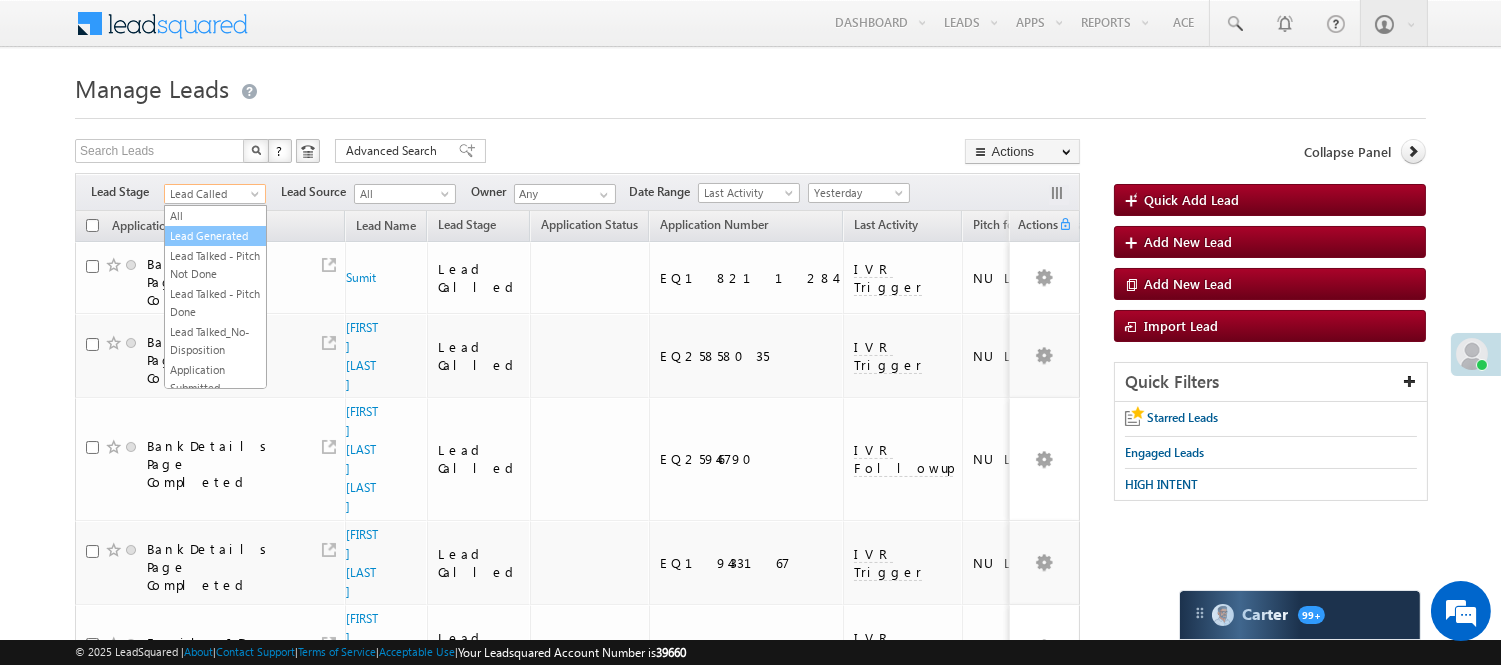 click on "Lead Generated" at bounding box center [215, 236] 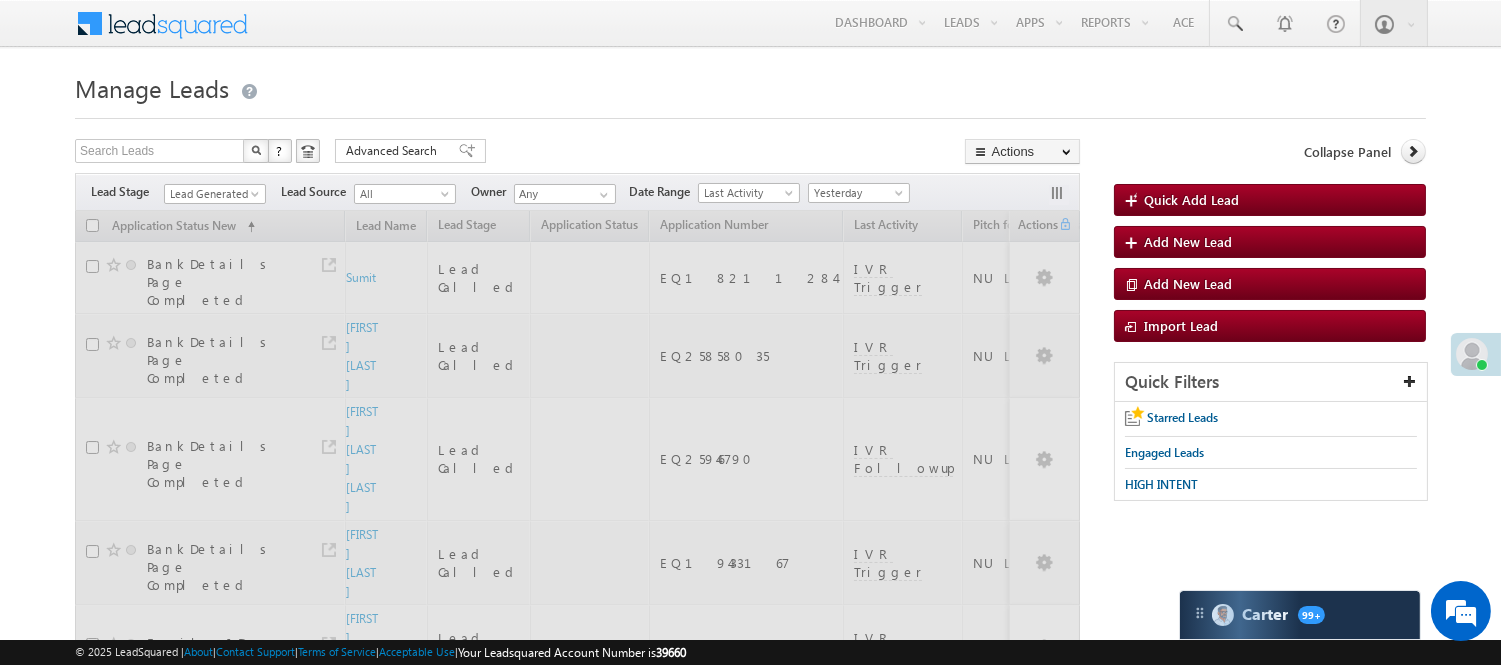 click on "Manage Leads" at bounding box center [750, 86] 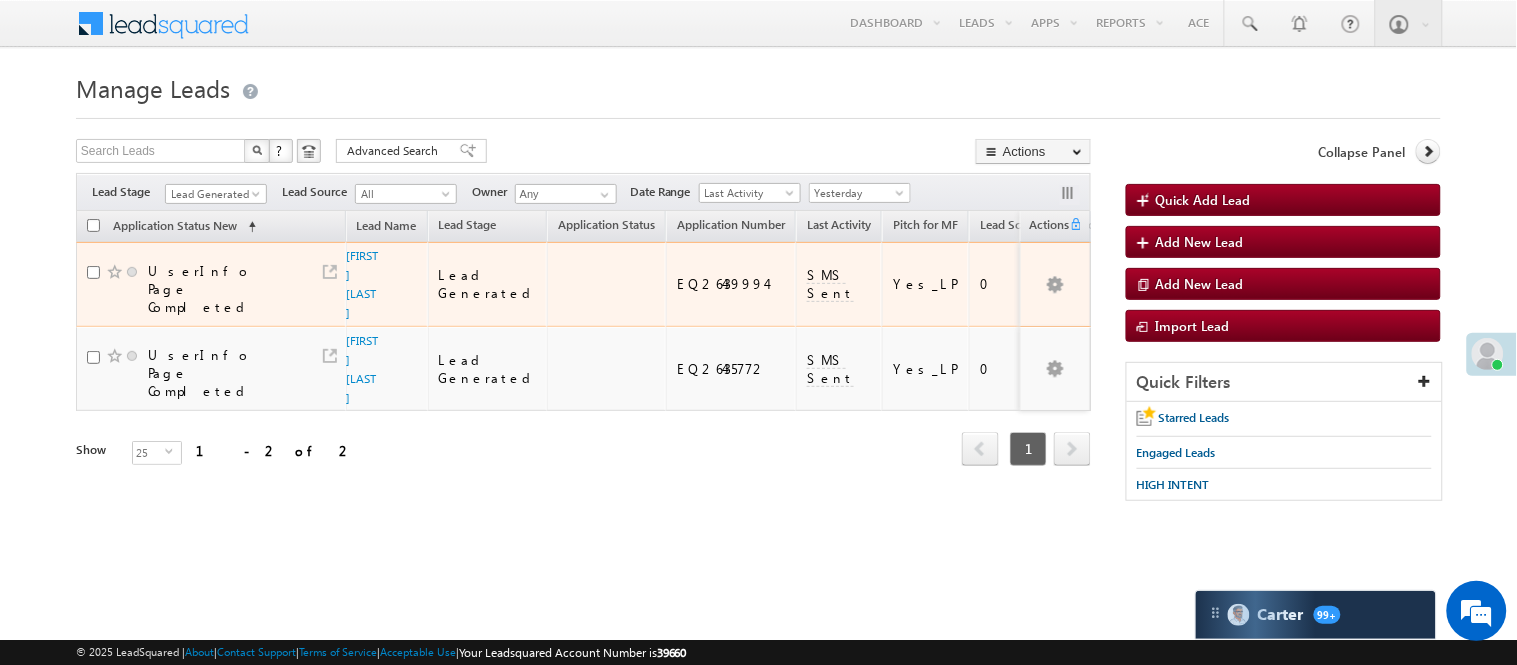 scroll, scrollTop: 0, scrollLeft: 0, axis: both 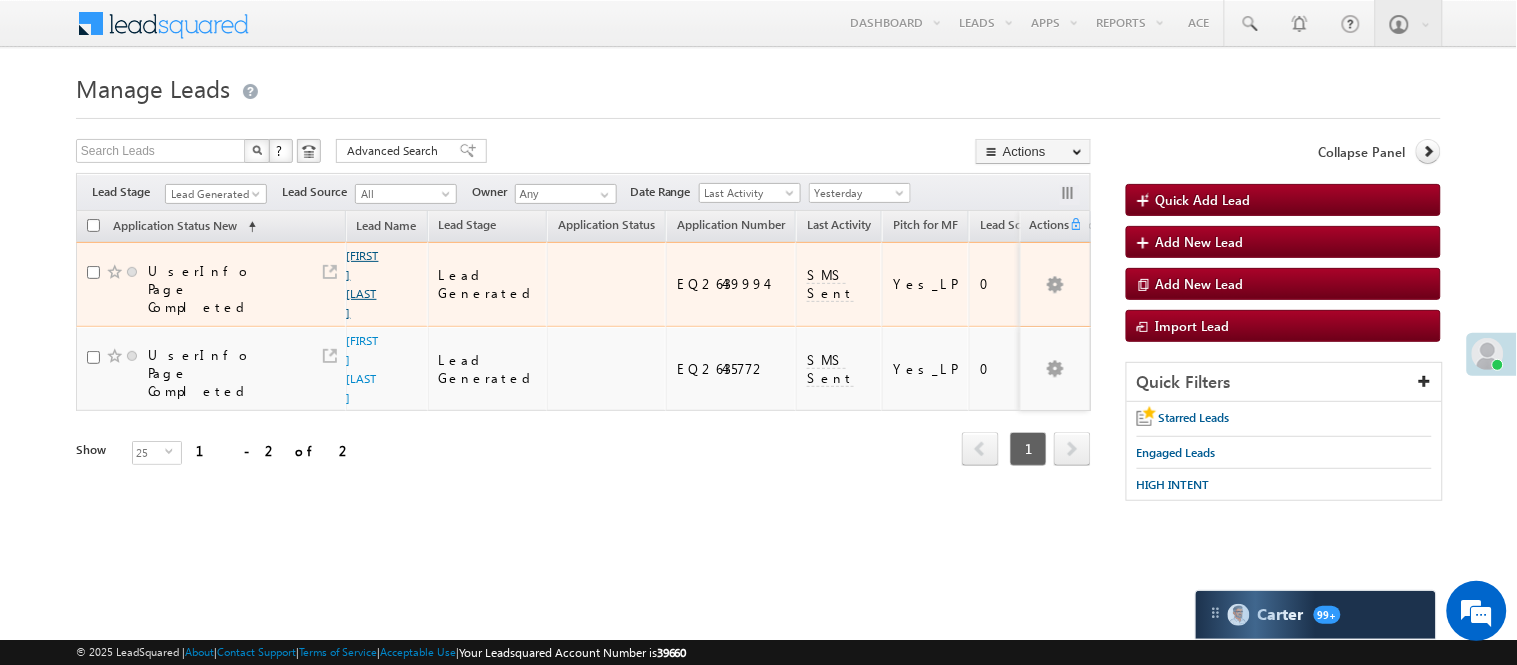 click on "[FIRST] [LAST]" at bounding box center (363, 284) 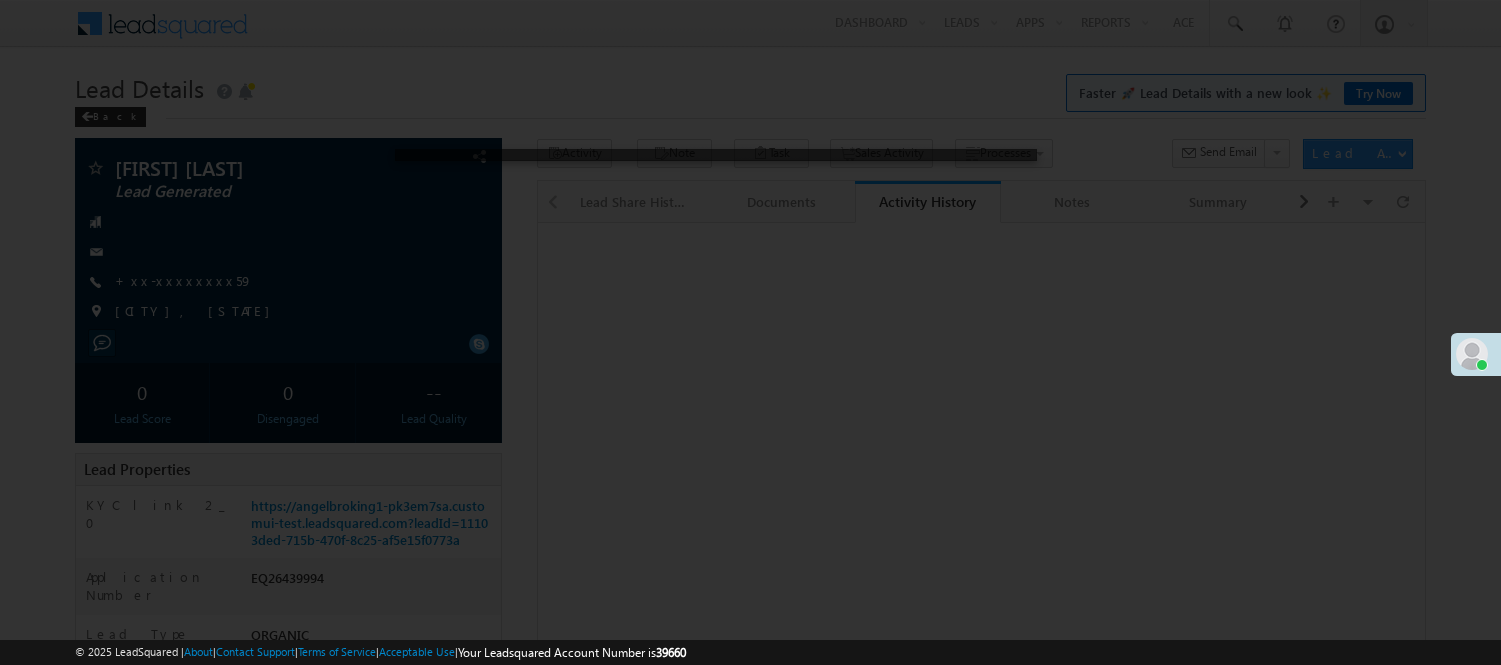 scroll, scrollTop: 0, scrollLeft: 0, axis: both 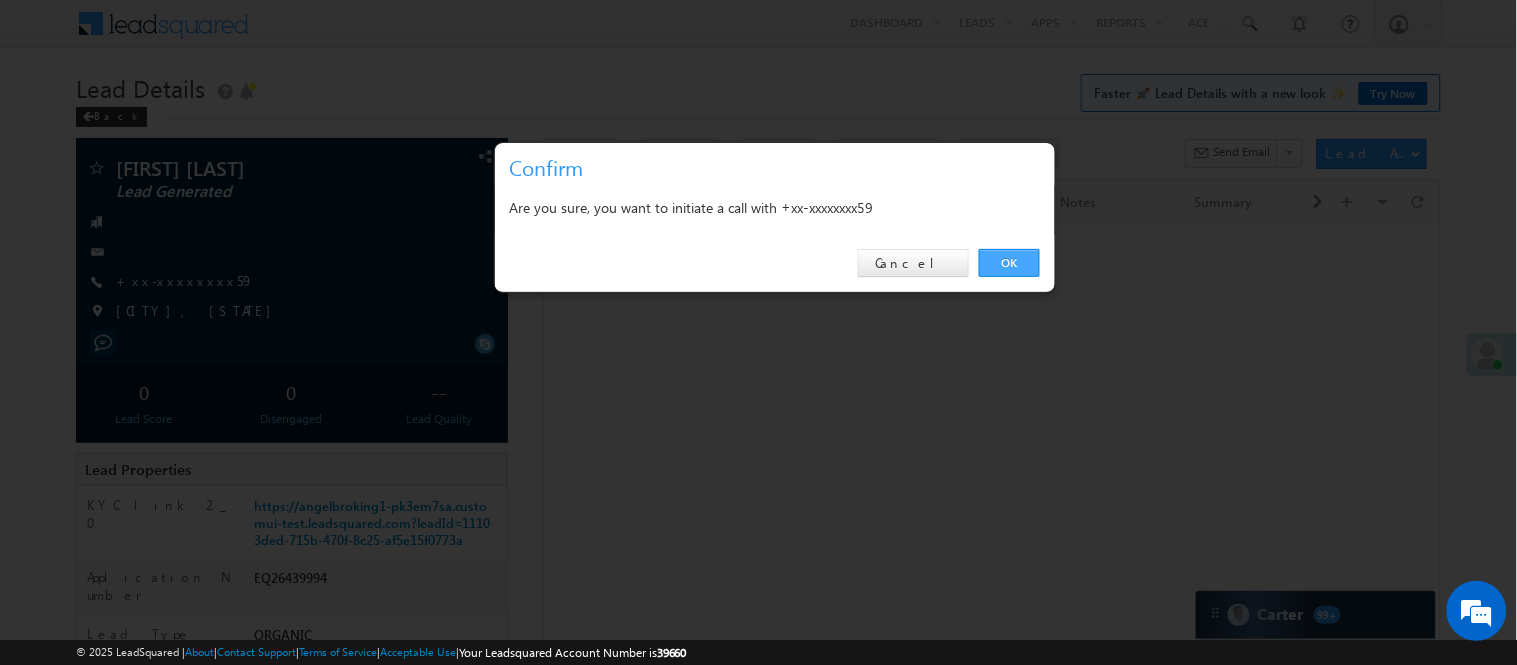 click on "OK" at bounding box center (1009, 263) 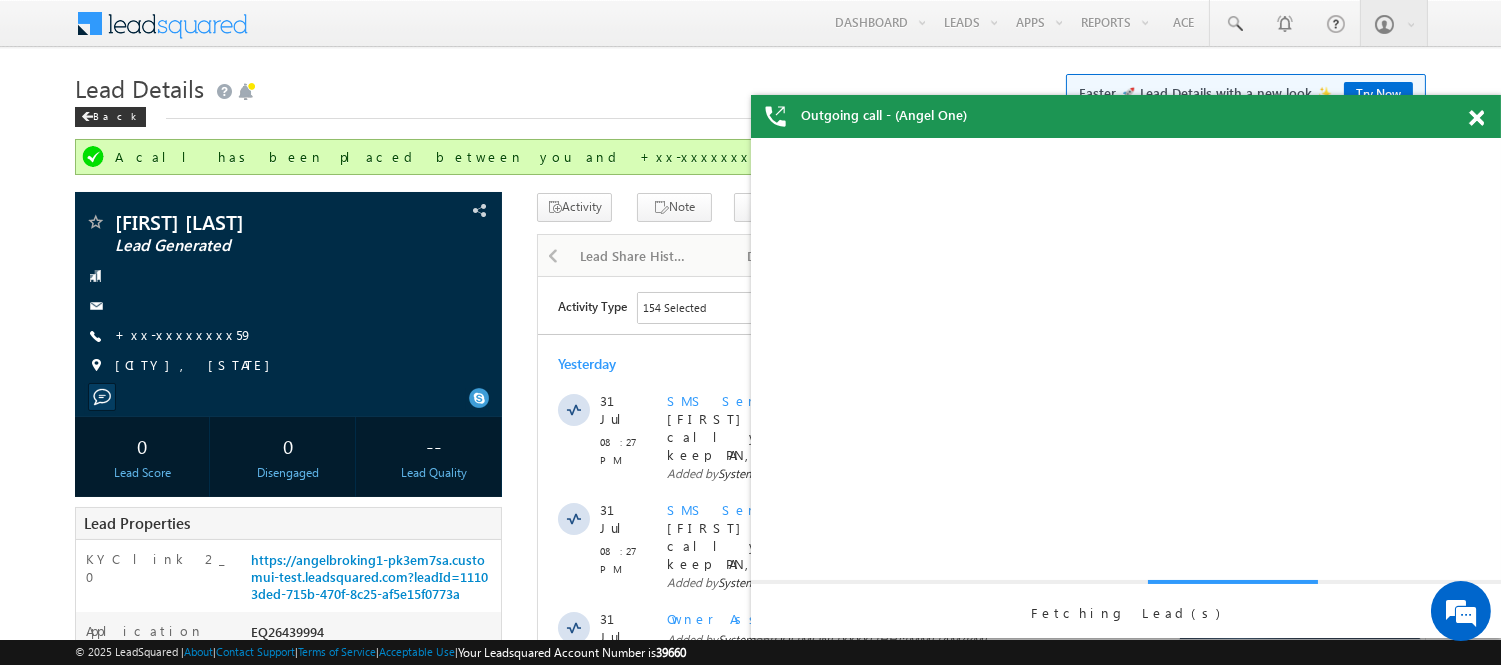scroll, scrollTop: 0, scrollLeft: 0, axis: both 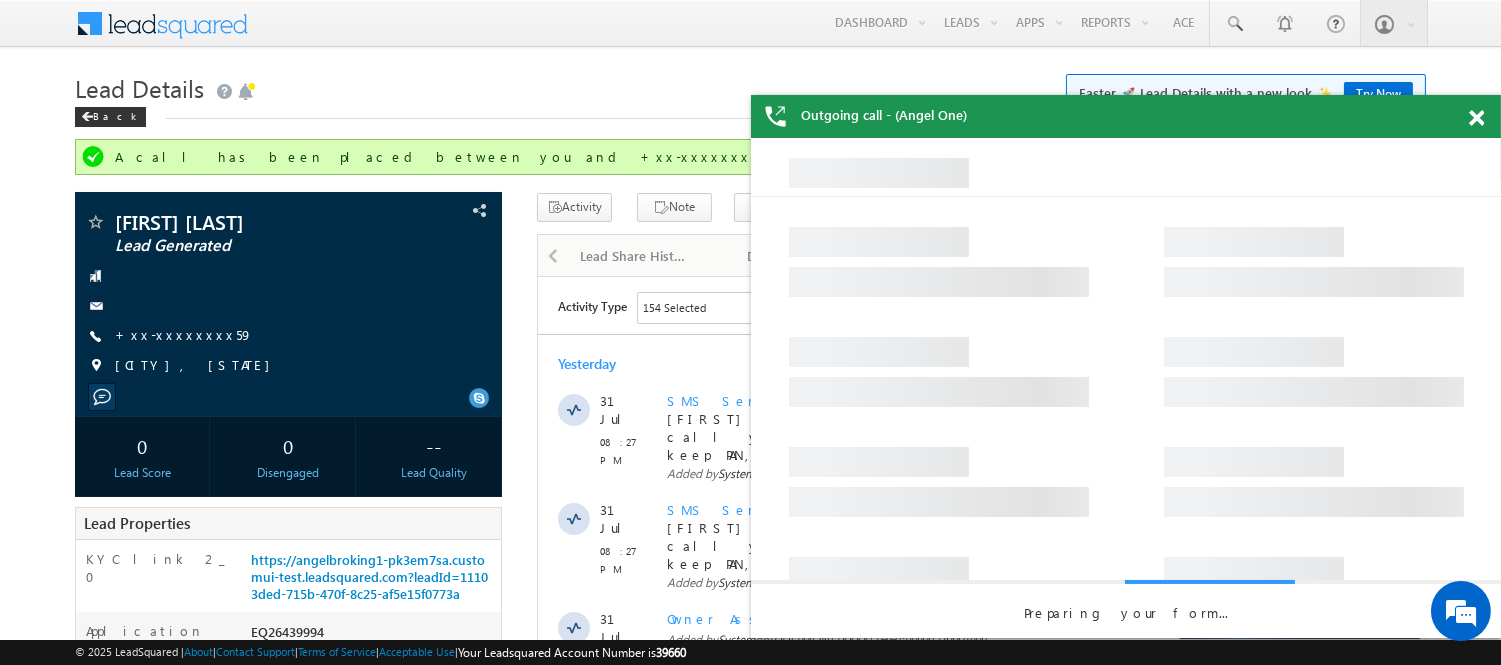 click at bounding box center (1476, 118) 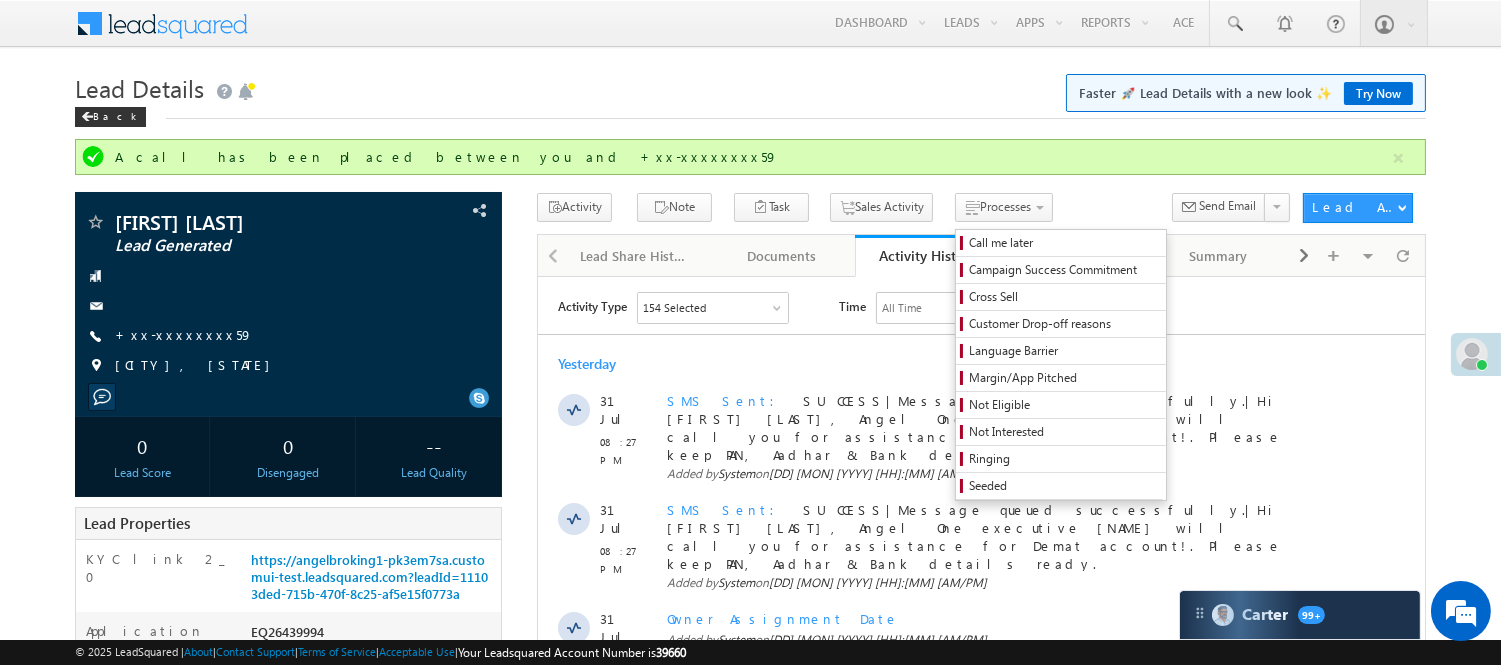 scroll, scrollTop: 0, scrollLeft: 0, axis: both 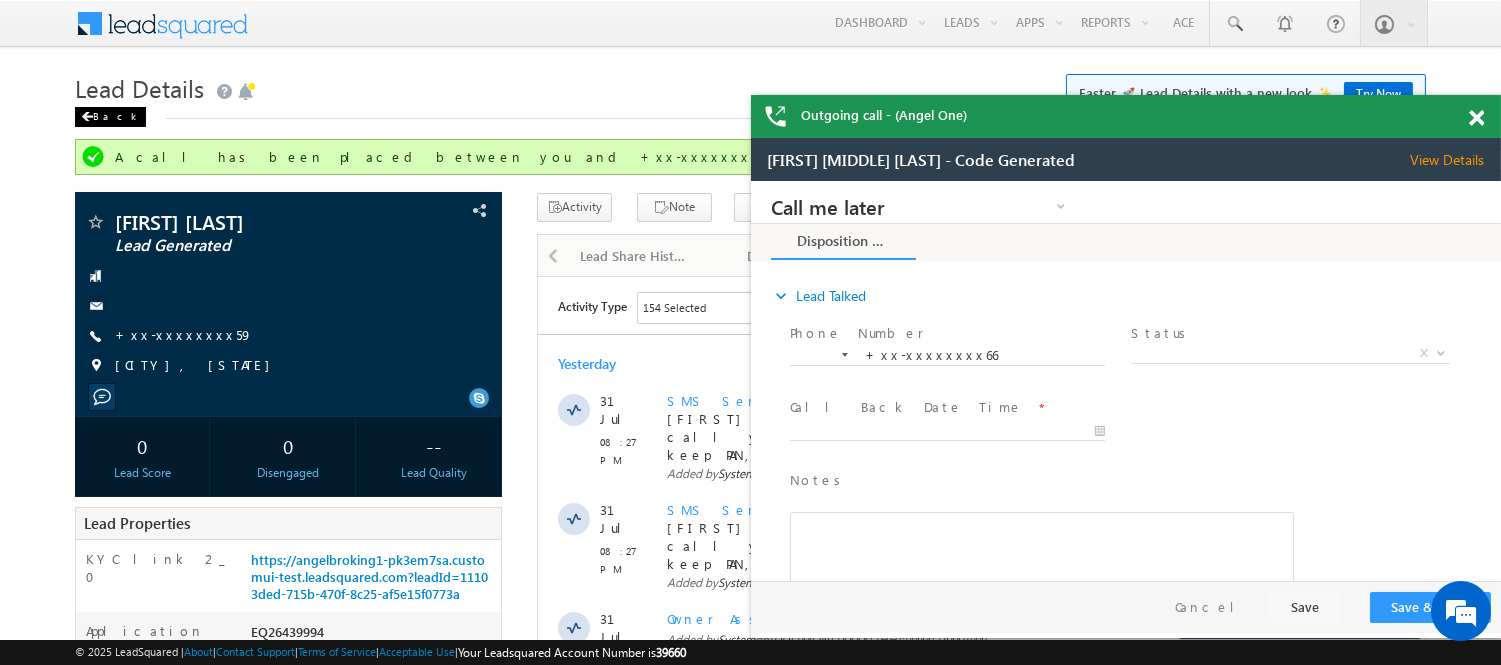 click on "Back" at bounding box center (110, 117) 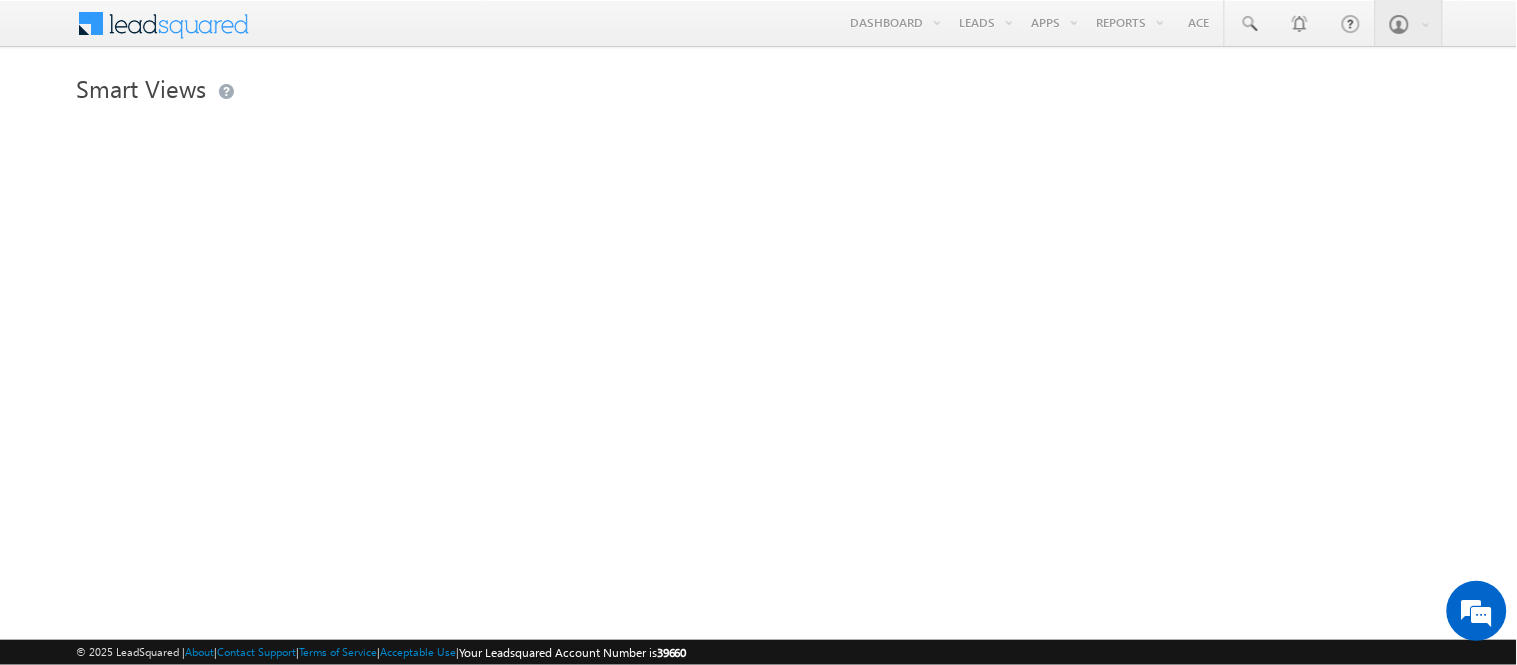 scroll, scrollTop: 0, scrollLeft: 0, axis: both 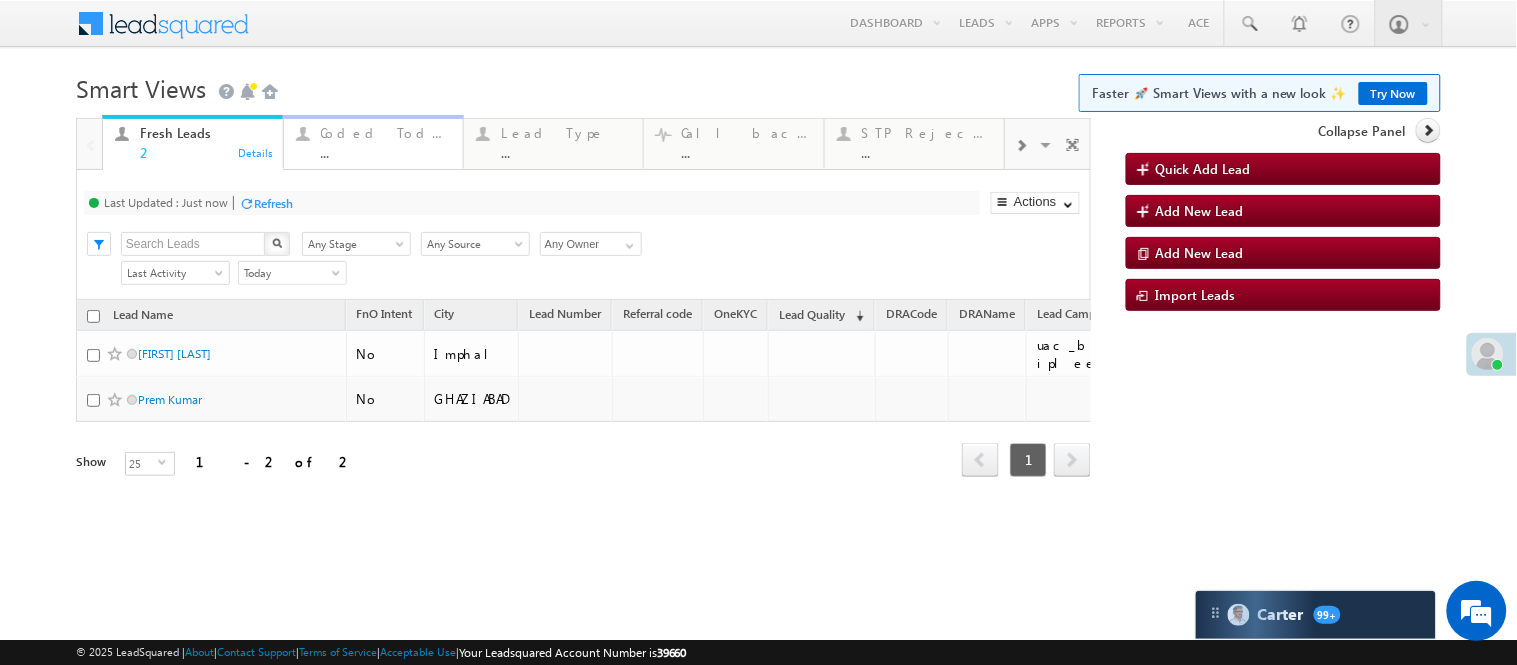 click on "..." at bounding box center [386, 152] 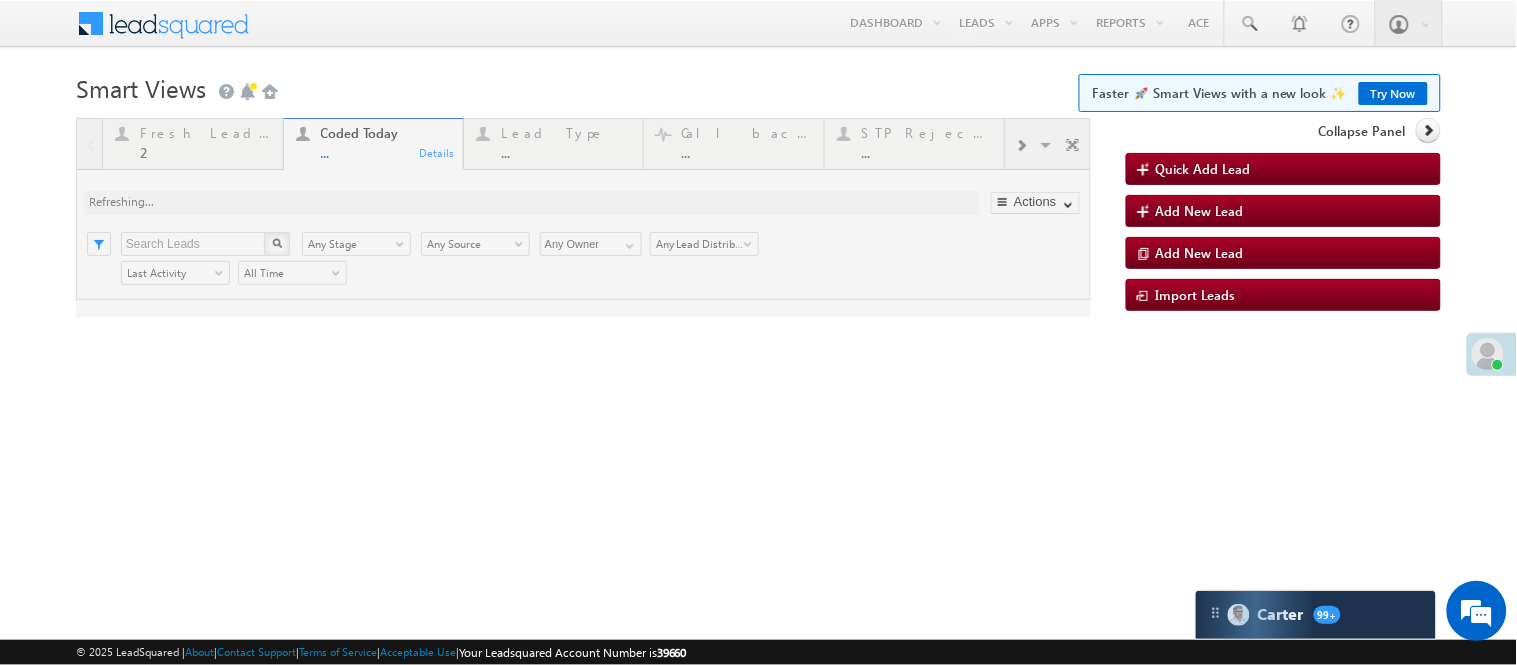 scroll, scrollTop: 0, scrollLeft: 0, axis: both 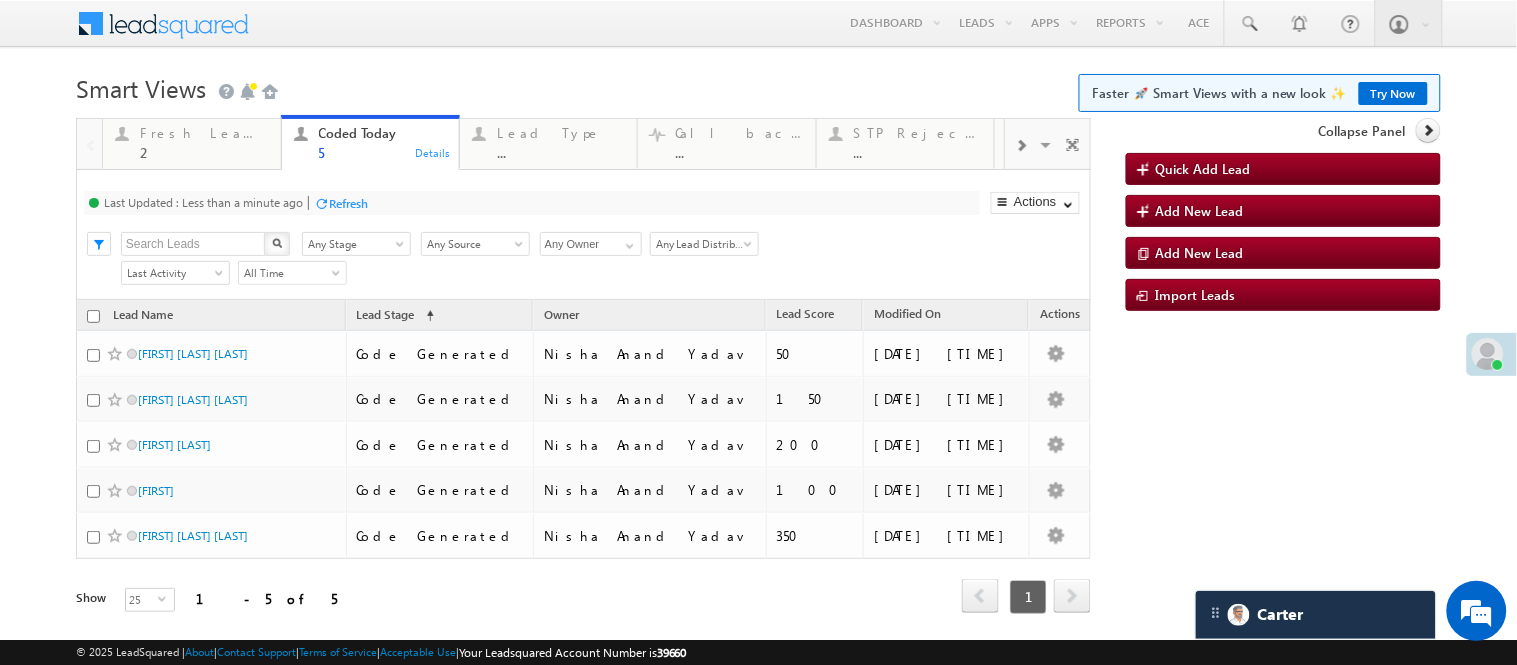 click on "Smart Views Getting Started Faster 🚀 Smart Views with a new look ✨ Try Now" at bounding box center [758, 86] 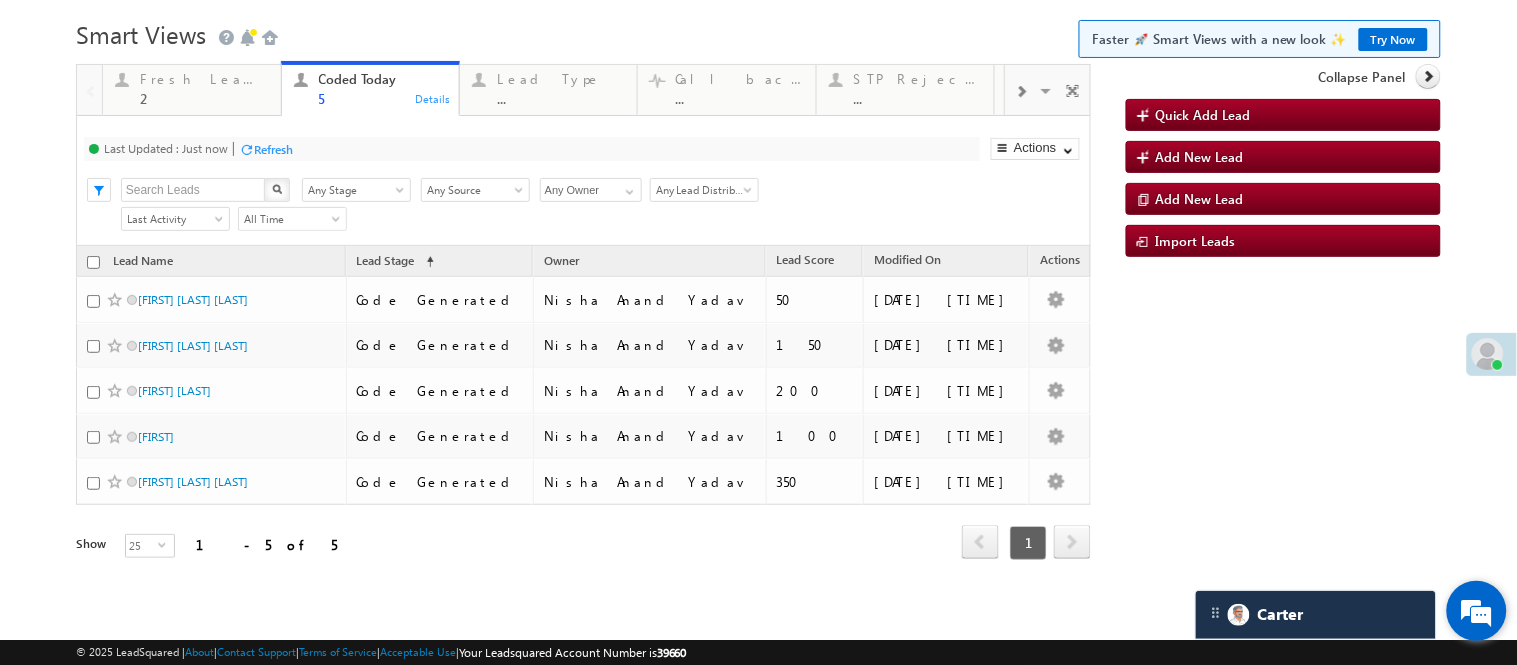scroll, scrollTop: 105, scrollLeft: 0, axis: vertical 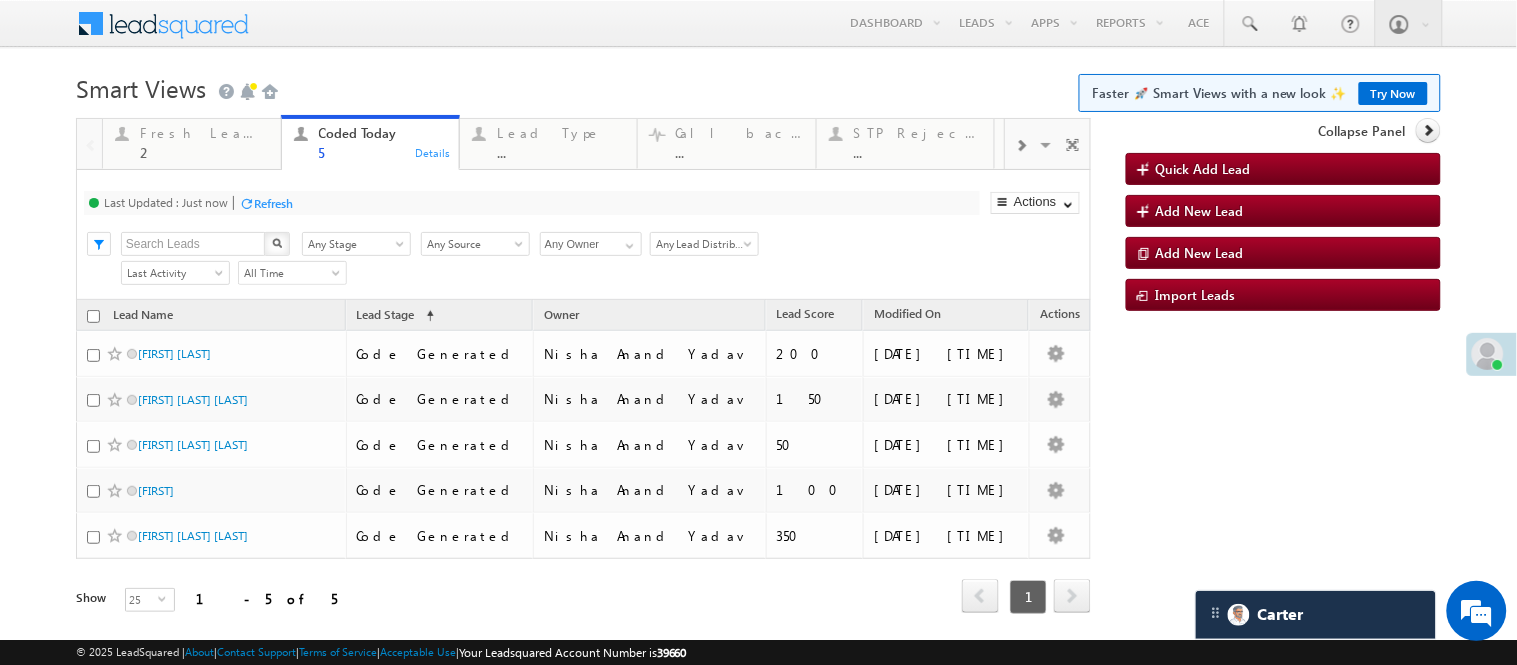 click on "Menu
Nisha Anand Yadav
Nisha .Yada v@ang elbro king. com" at bounding box center (758, 334) 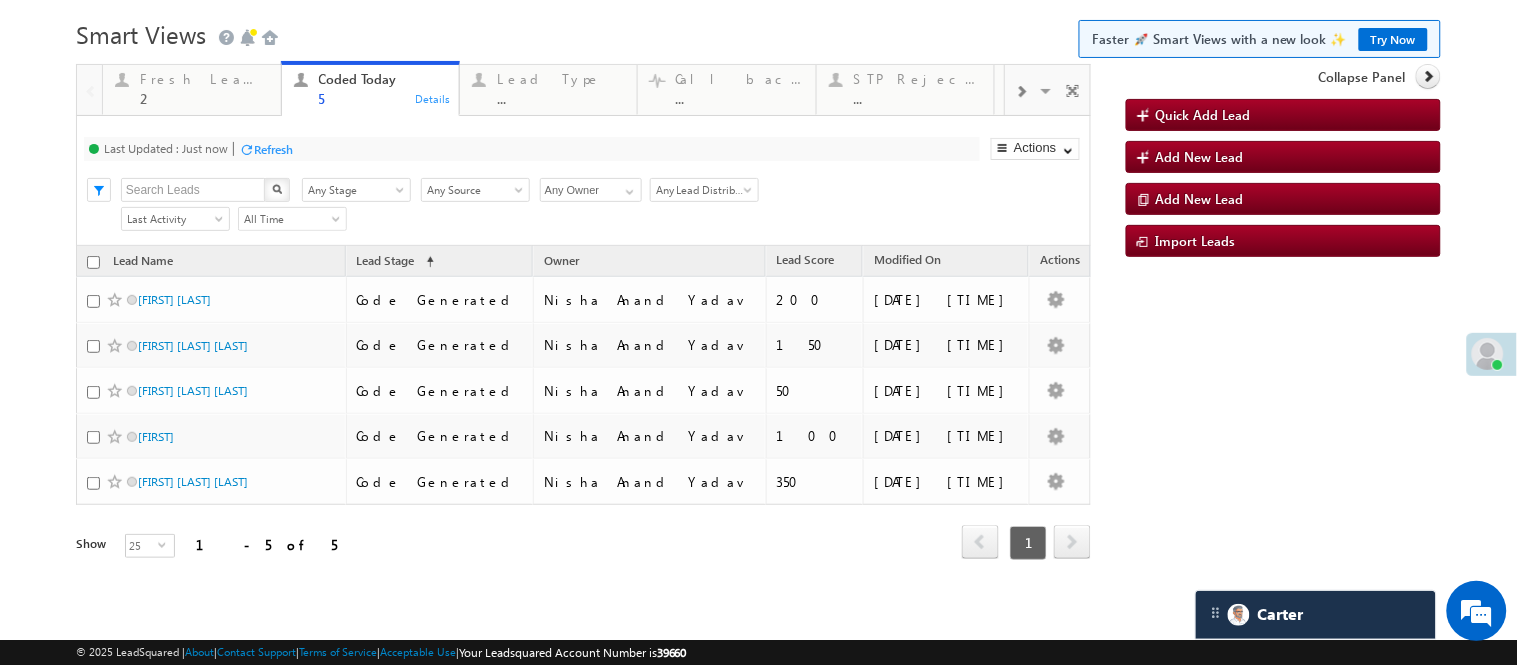 scroll, scrollTop: 0, scrollLeft: 0, axis: both 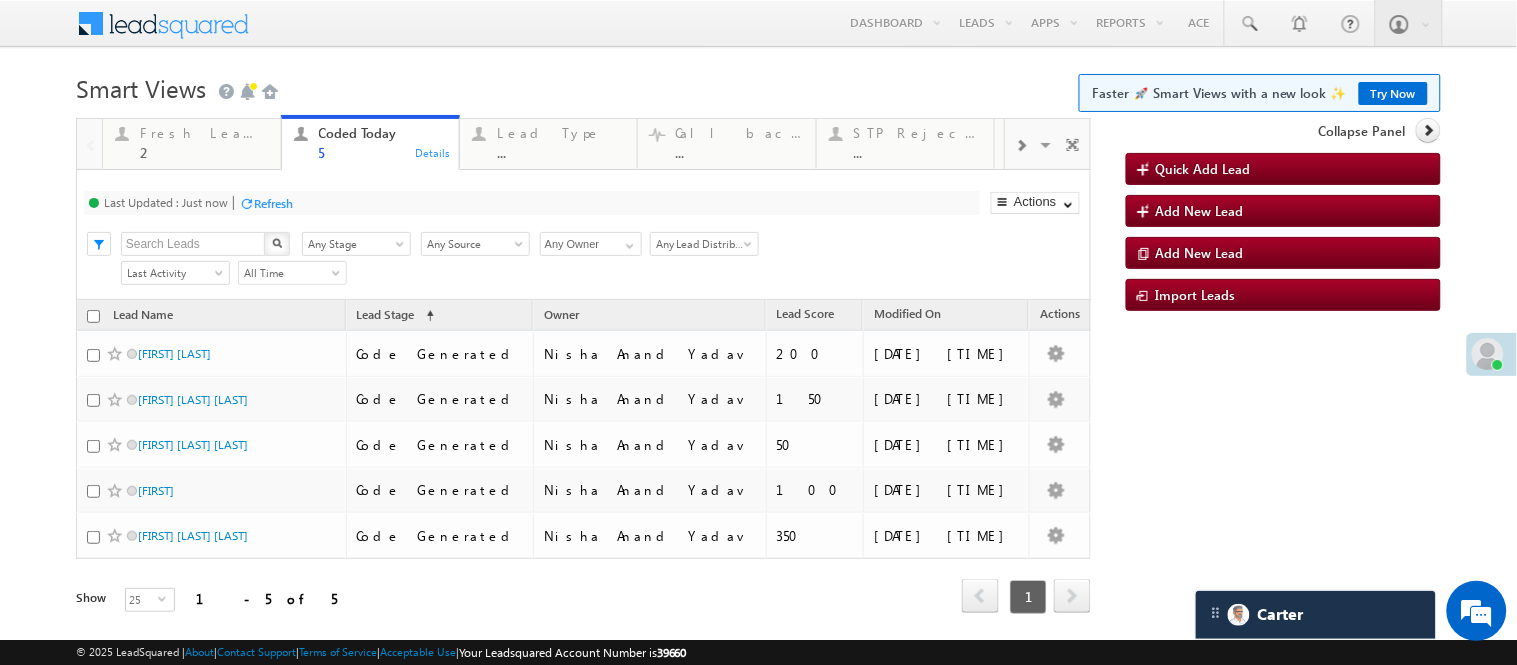 click on "Smart Views Getting Started Faster 🚀 Smart Views with a new look ✨ Try Now" at bounding box center [758, 86] 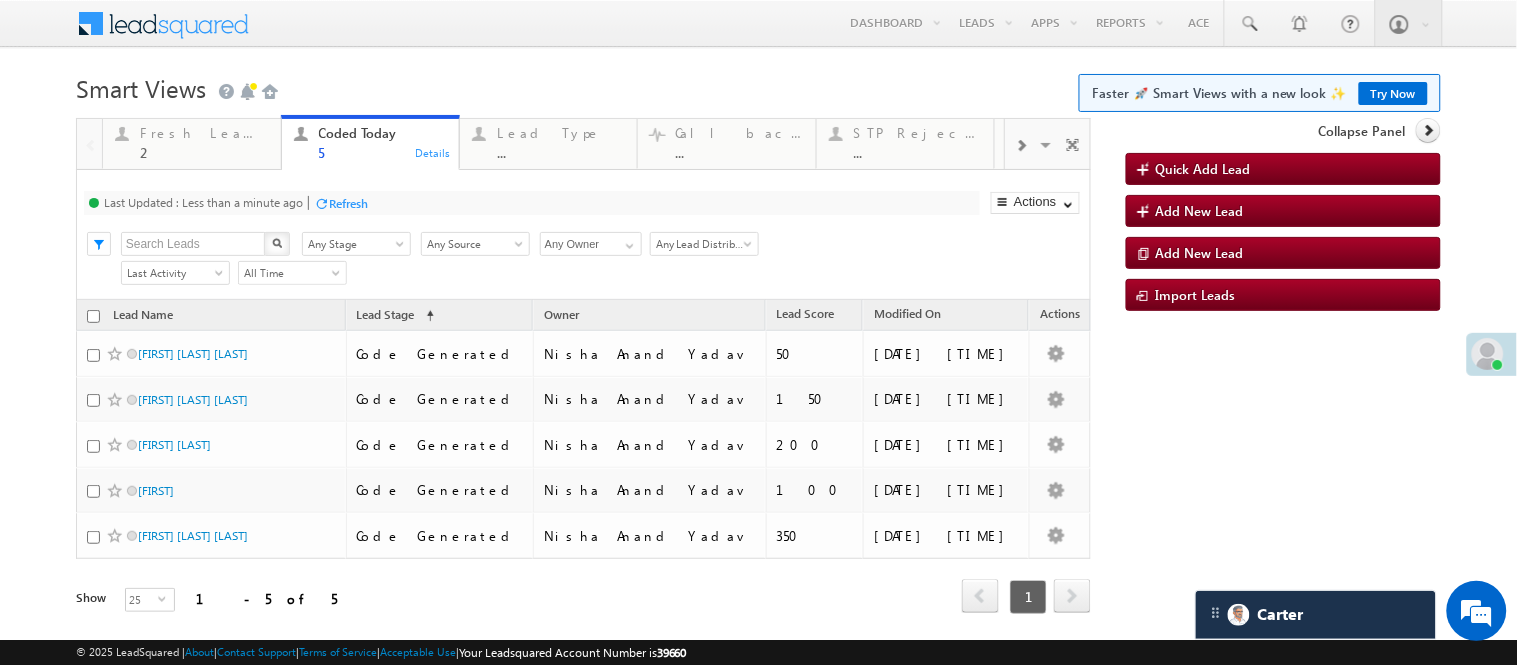 click on "Smart Views Getting Started Faster 🚀 Smart Views with a new look ✨ Try Now" at bounding box center (758, 86) 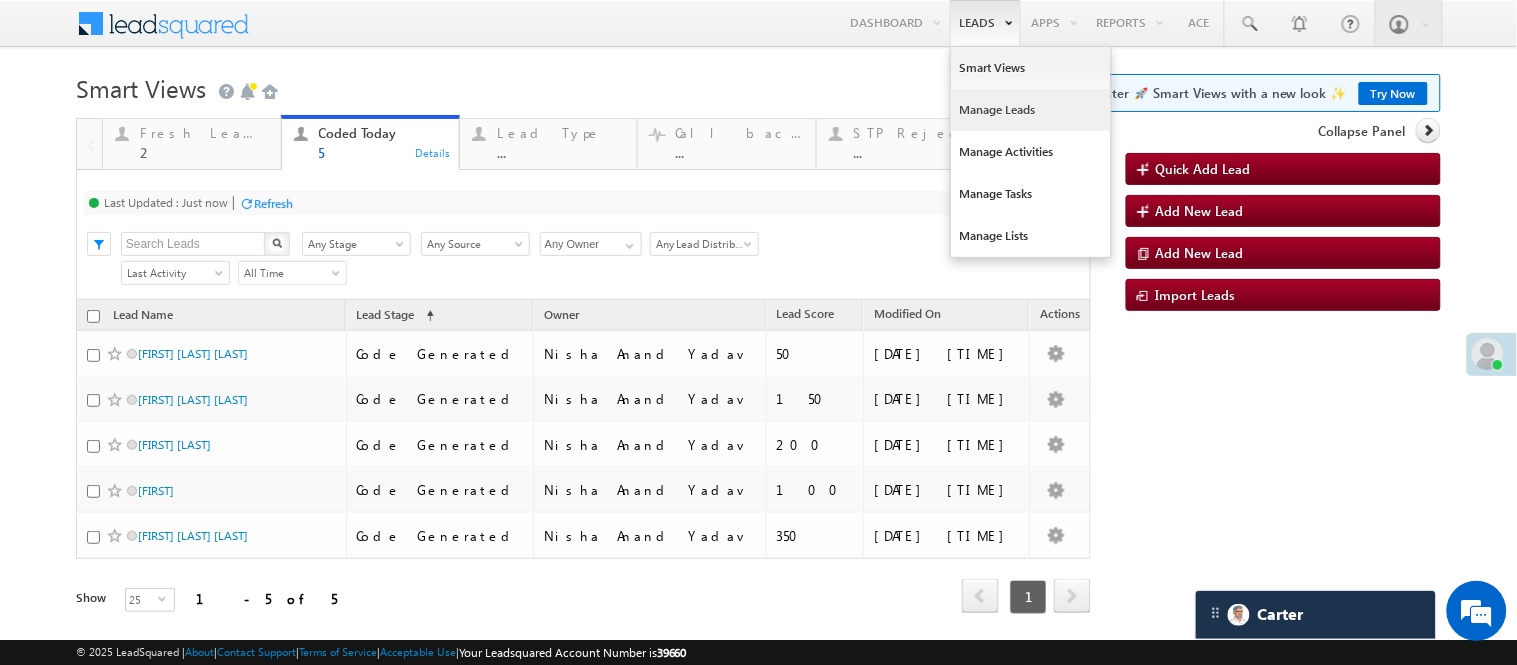 click on "Manage Leads" at bounding box center (1031, 110) 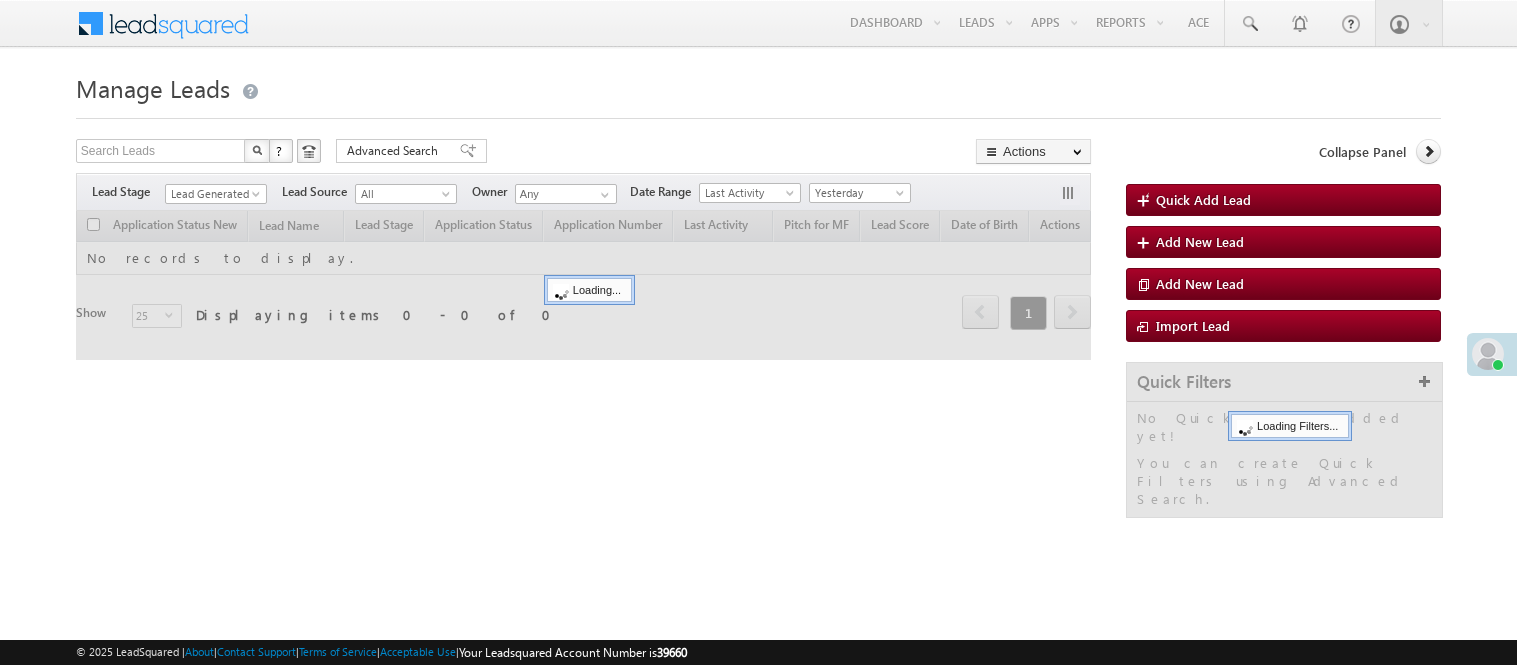scroll, scrollTop: 0, scrollLeft: 0, axis: both 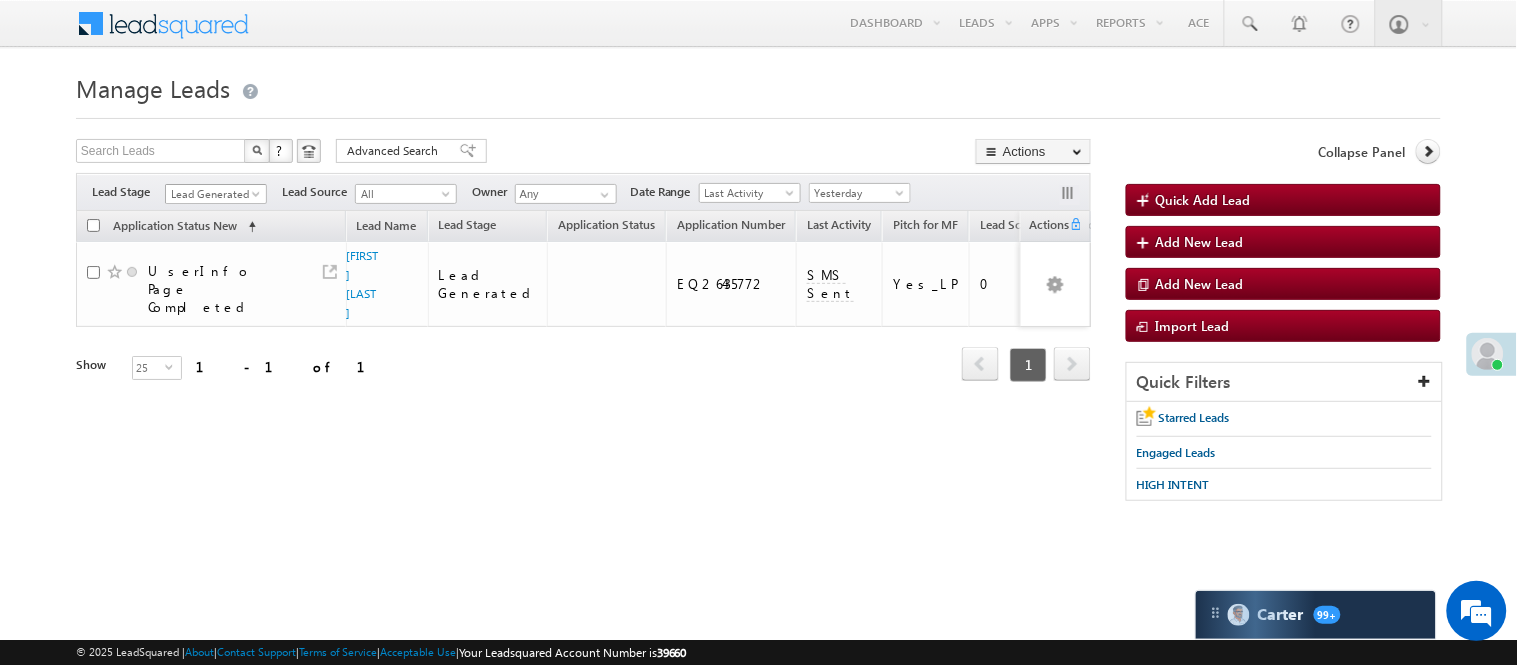 click on "Lead Generated" at bounding box center [213, 194] 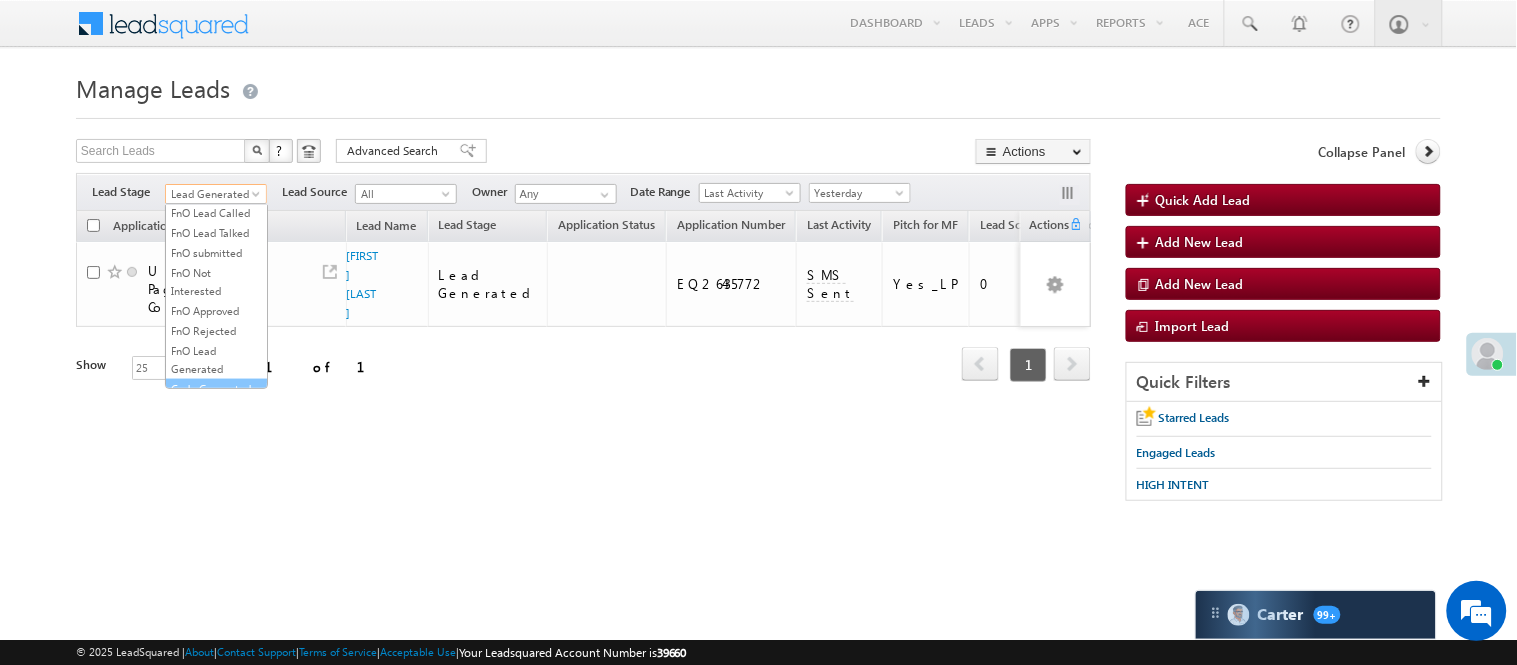 scroll, scrollTop: 496, scrollLeft: 0, axis: vertical 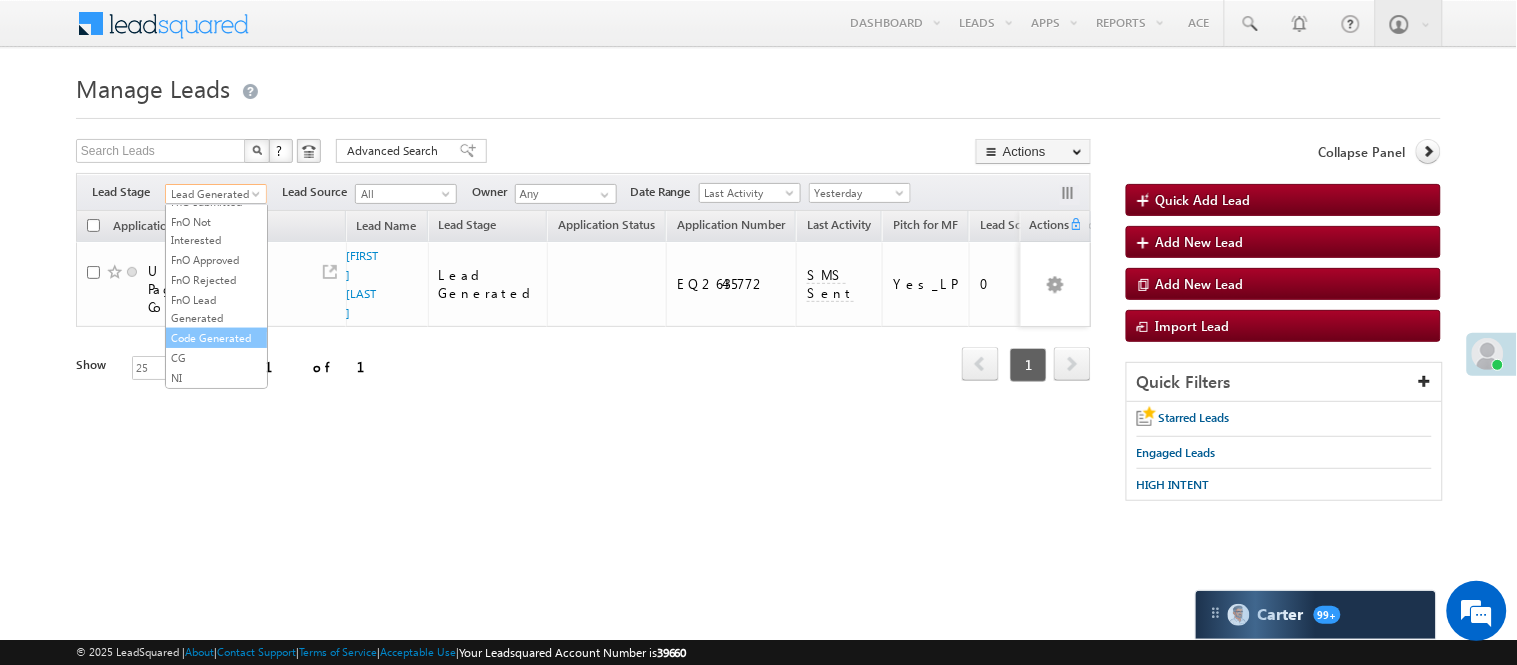 click on "Code Generated" at bounding box center (216, 338) 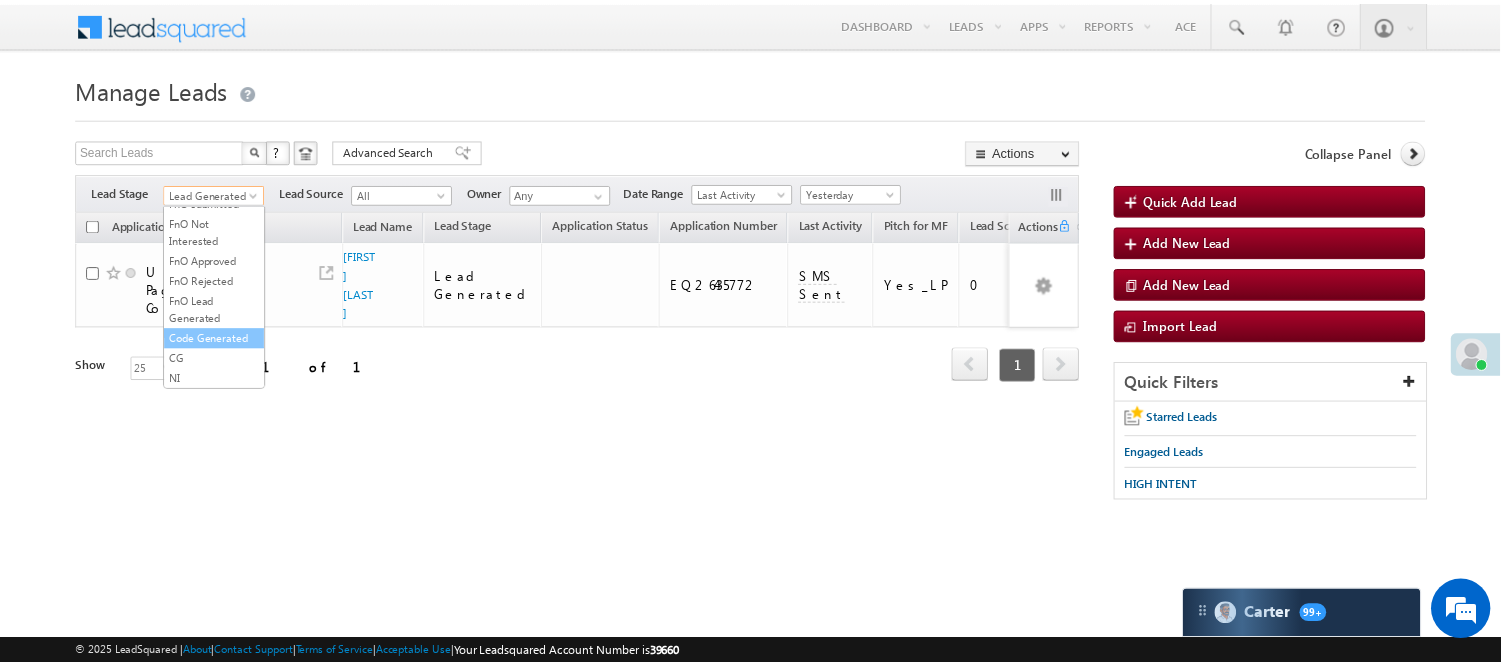 scroll, scrollTop: 0, scrollLeft: 0, axis: both 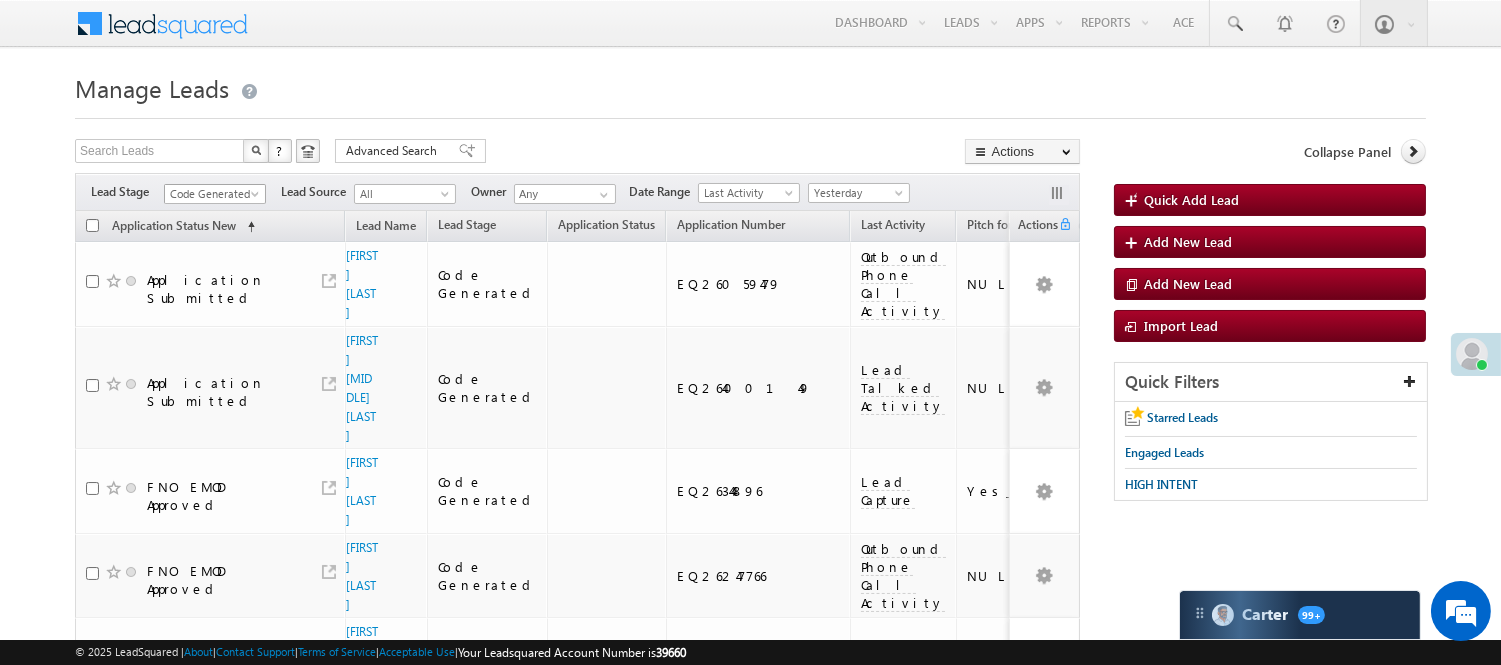 click on "Code Generated" at bounding box center [212, 194] 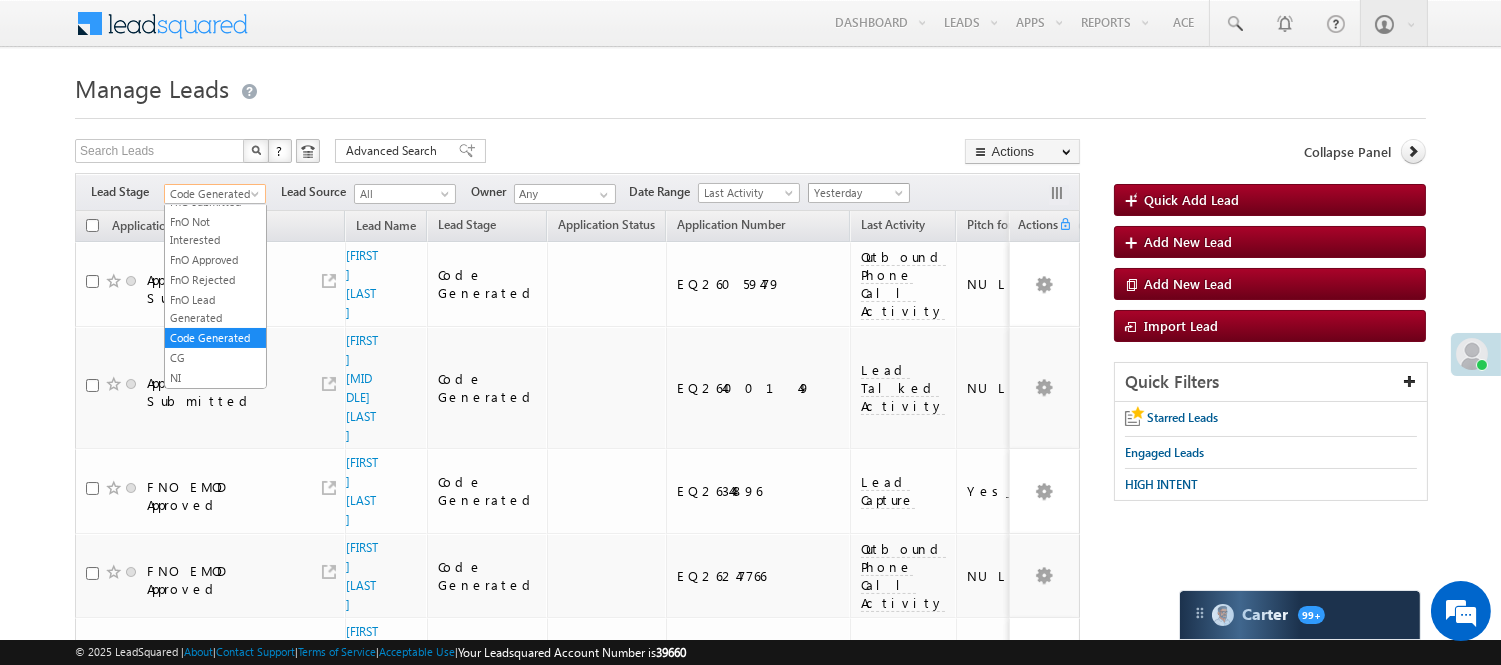 click on "Yesterday" at bounding box center (856, 193) 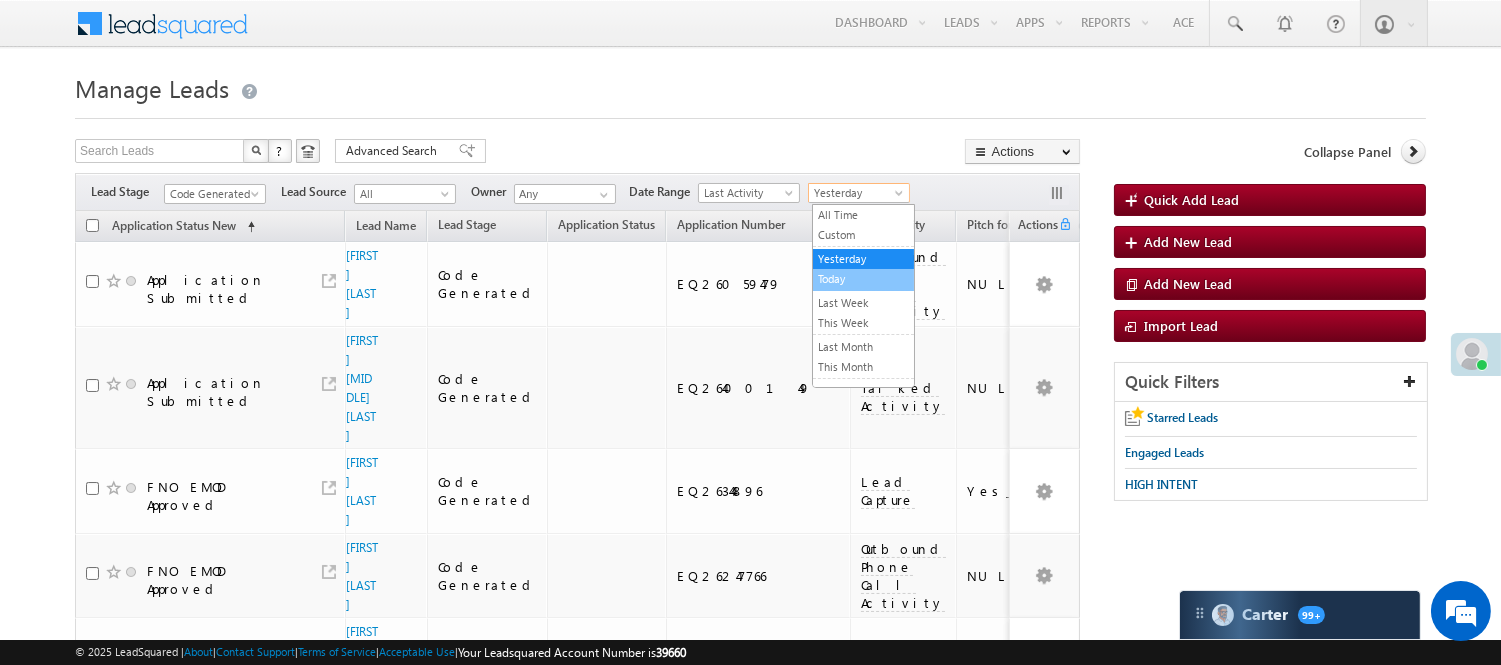 click on "Today" at bounding box center [863, 279] 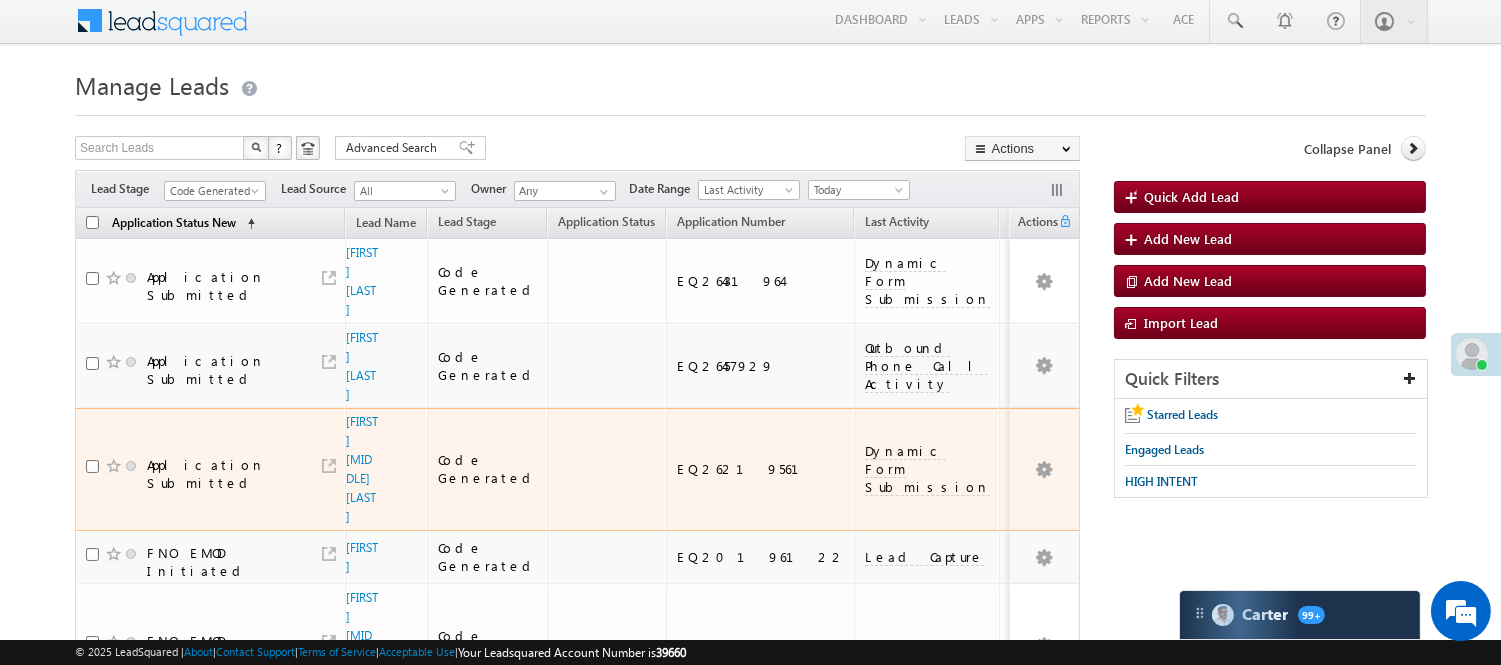 scroll, scrollTop: 0, scrollLeft: 0, axis: both 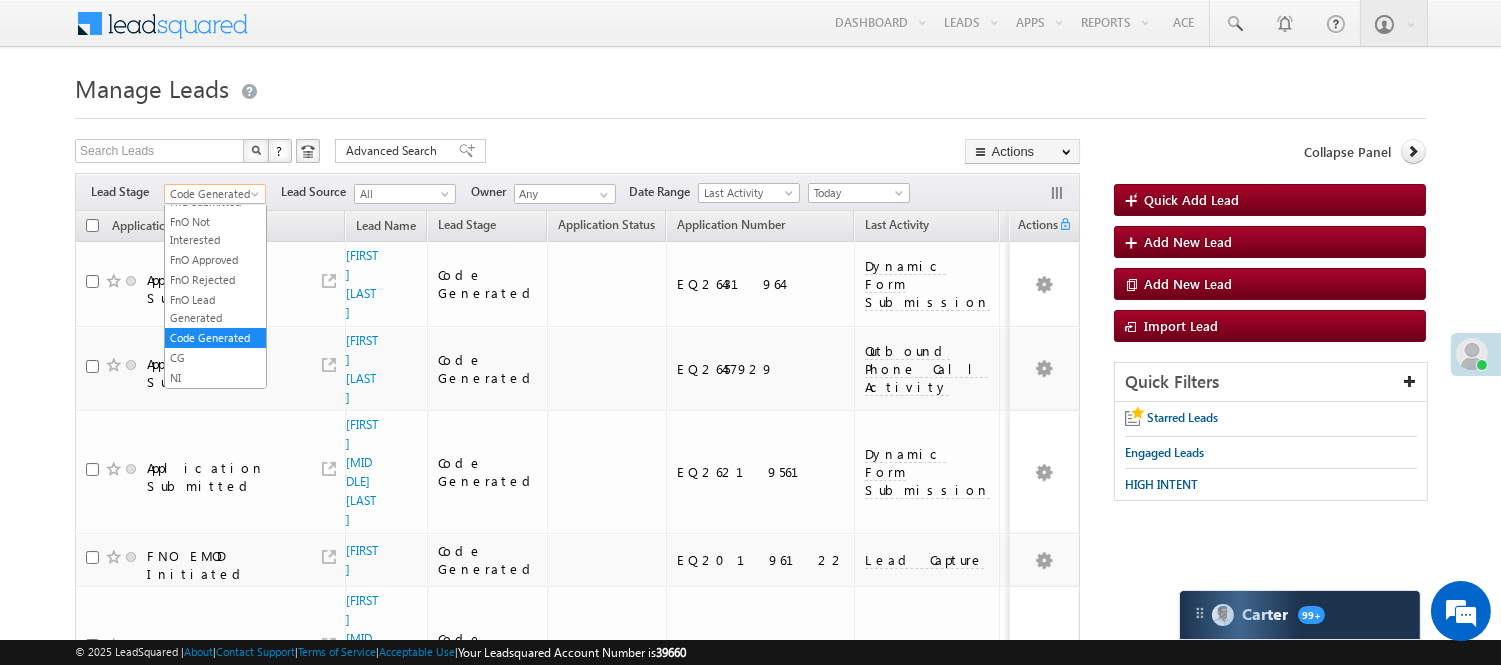 click on "Code Generated" at bounding box center [212, 194] 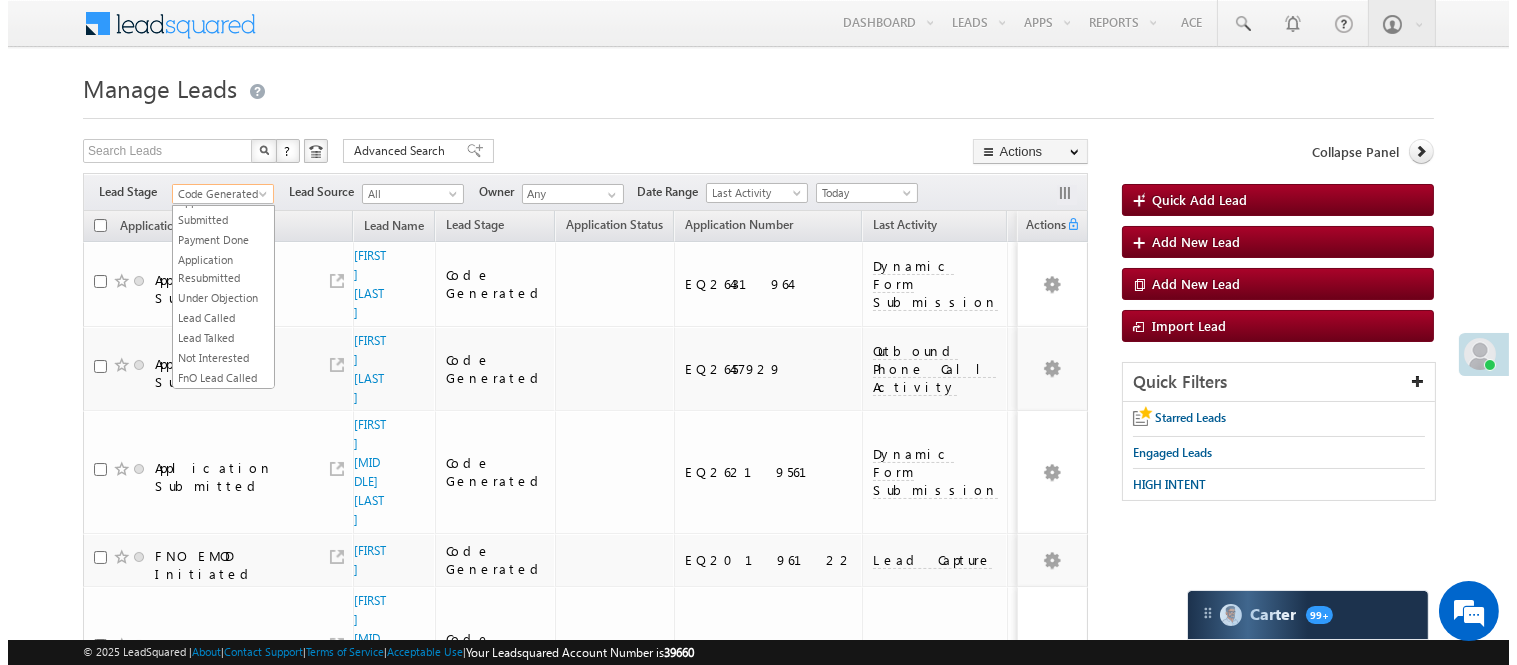 scroll, scrollTop: 0, scrollLeft: 0, axis: both 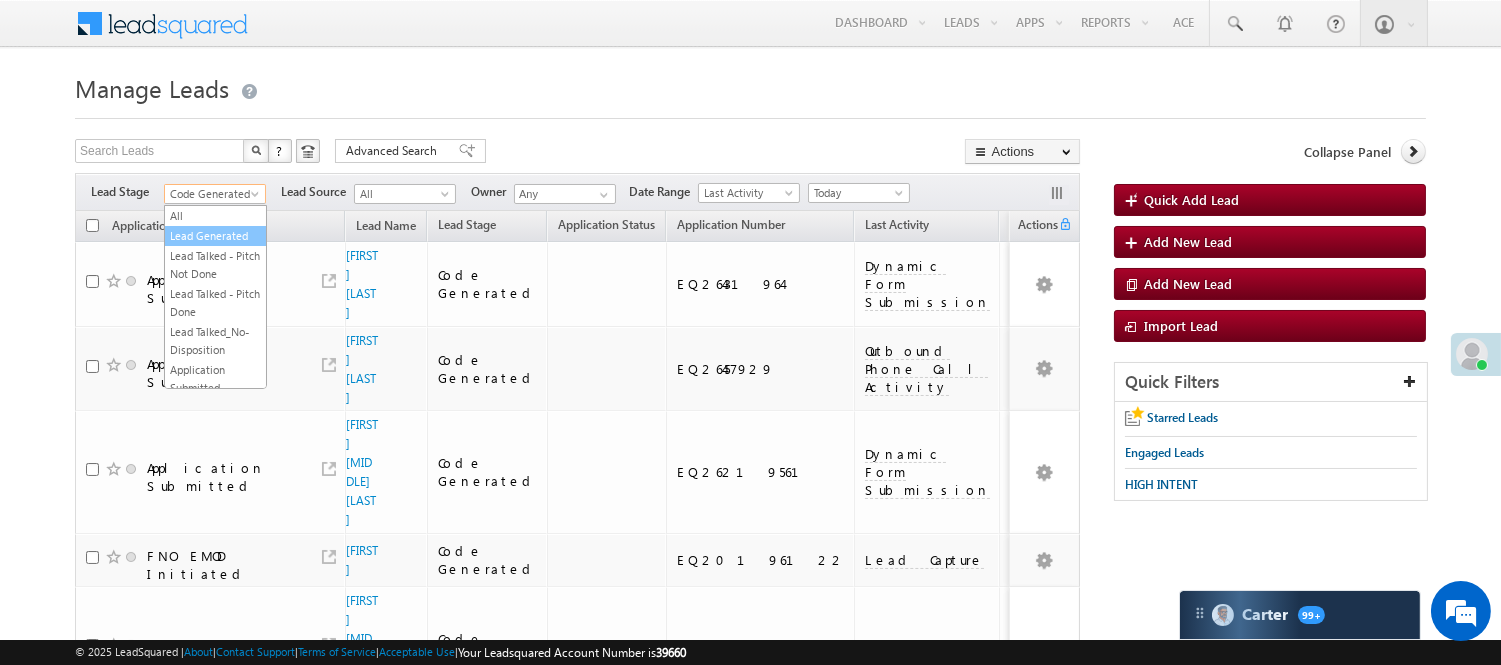 click on "Lead Generated" at bounding box center (215, 236) 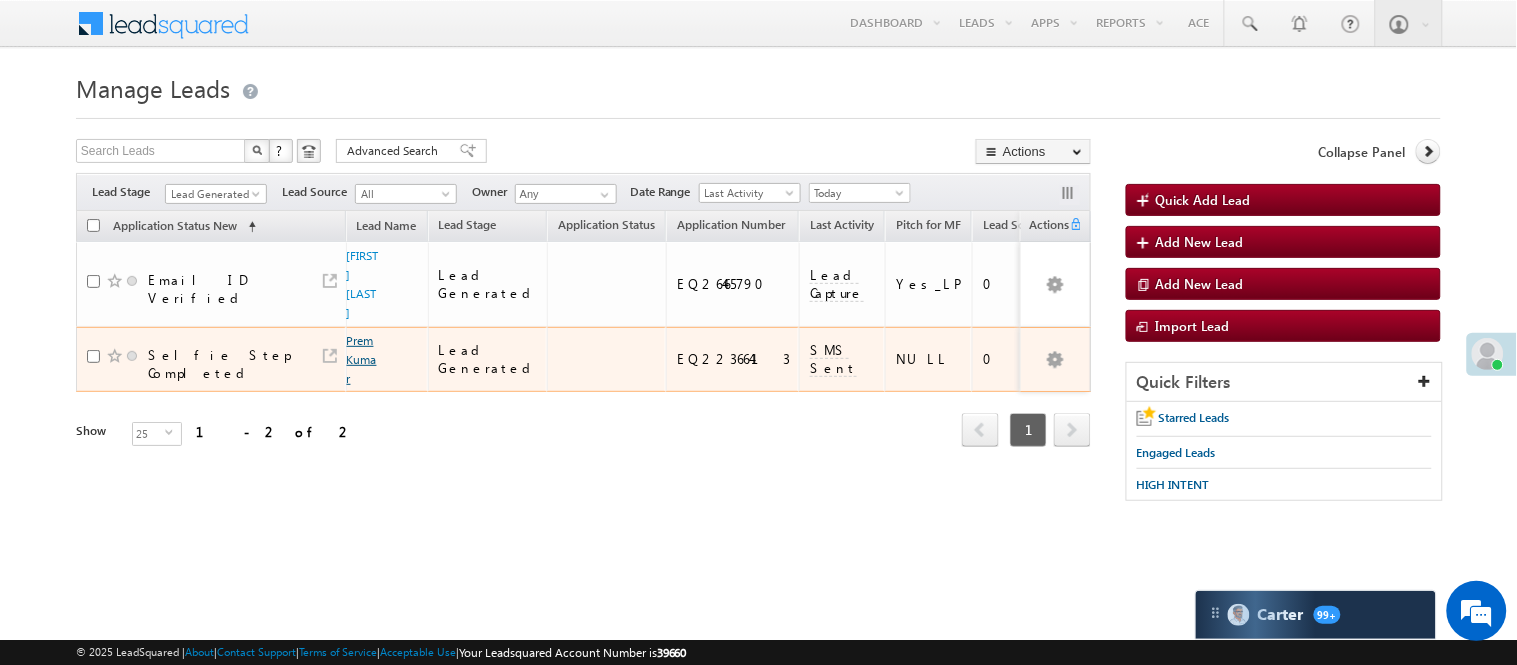 click on "Prem Kumar" at bounding box center [362, 359] 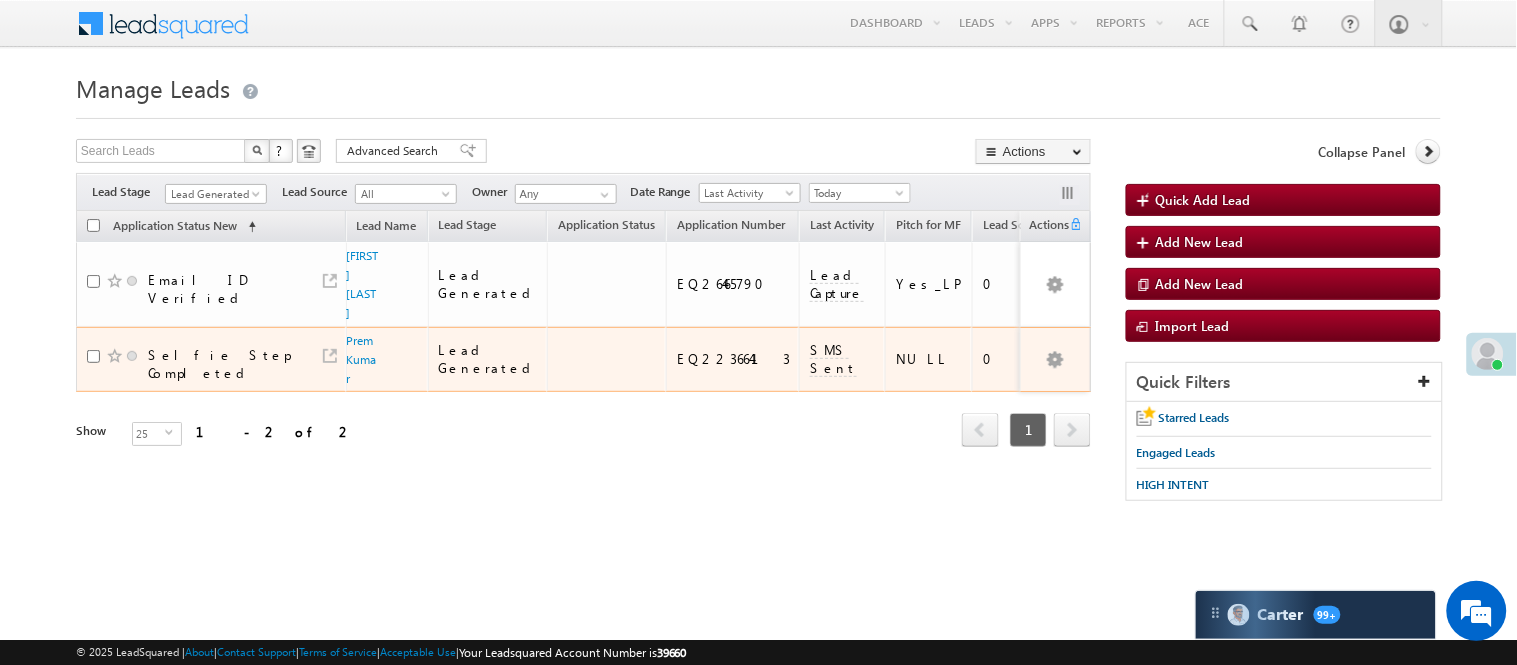 click on "Selfie Step Completed" at bounding box center (211, 360) 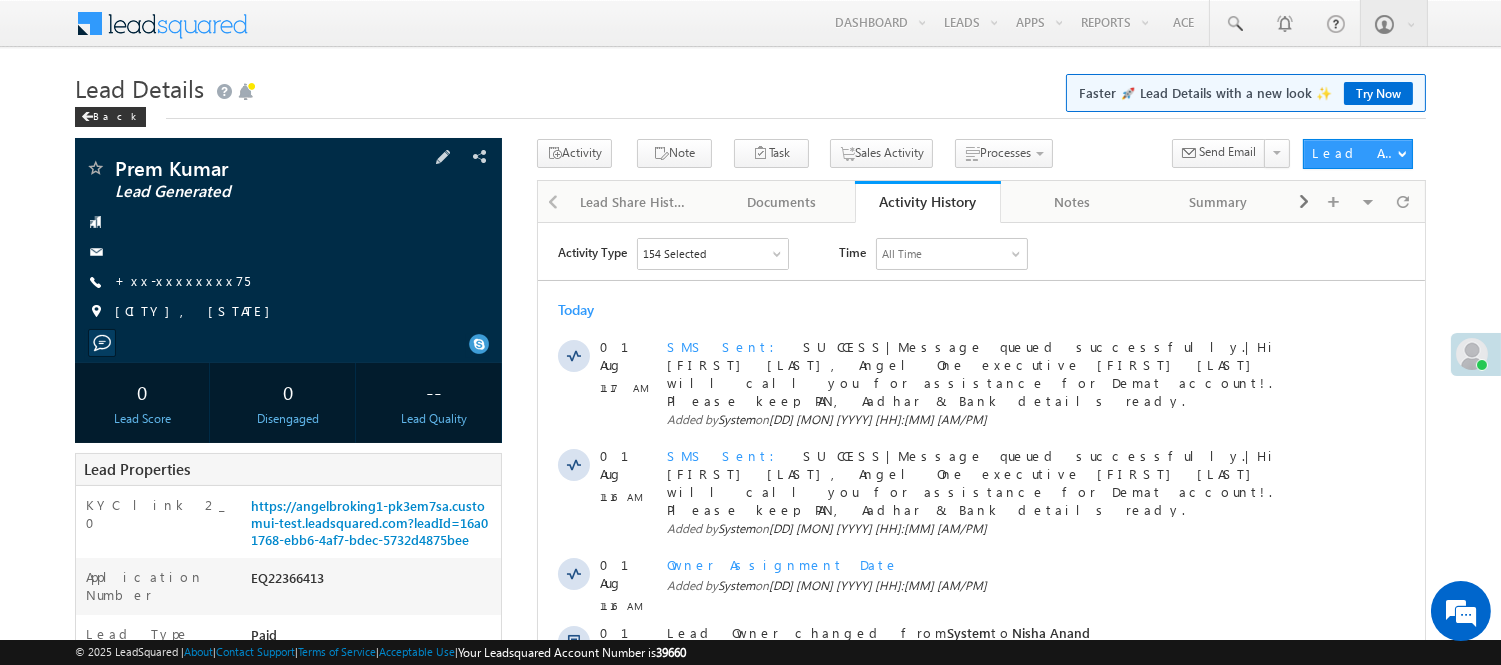 scroll, scrollTop: 0, scrollLeft: 0, axis: both 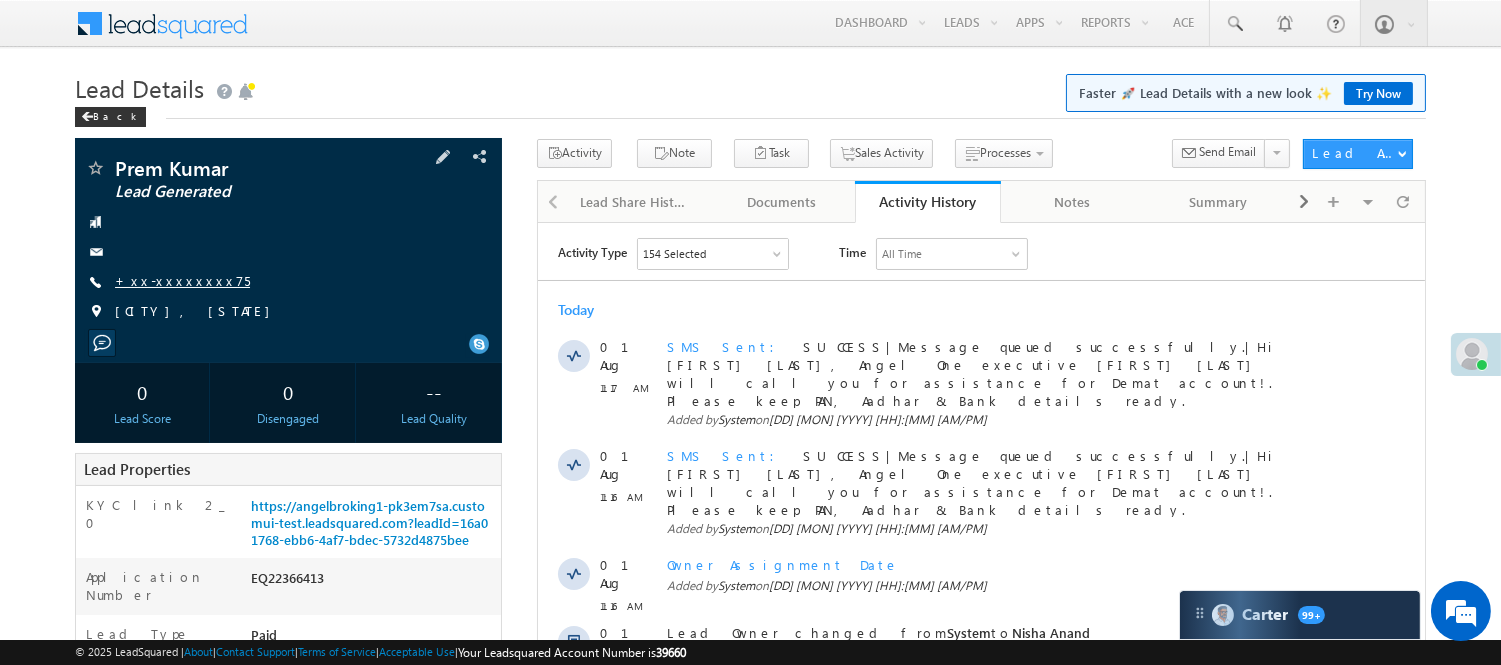 click on "+xx-xxxxxxxx75" at bounding box center [182, 280] 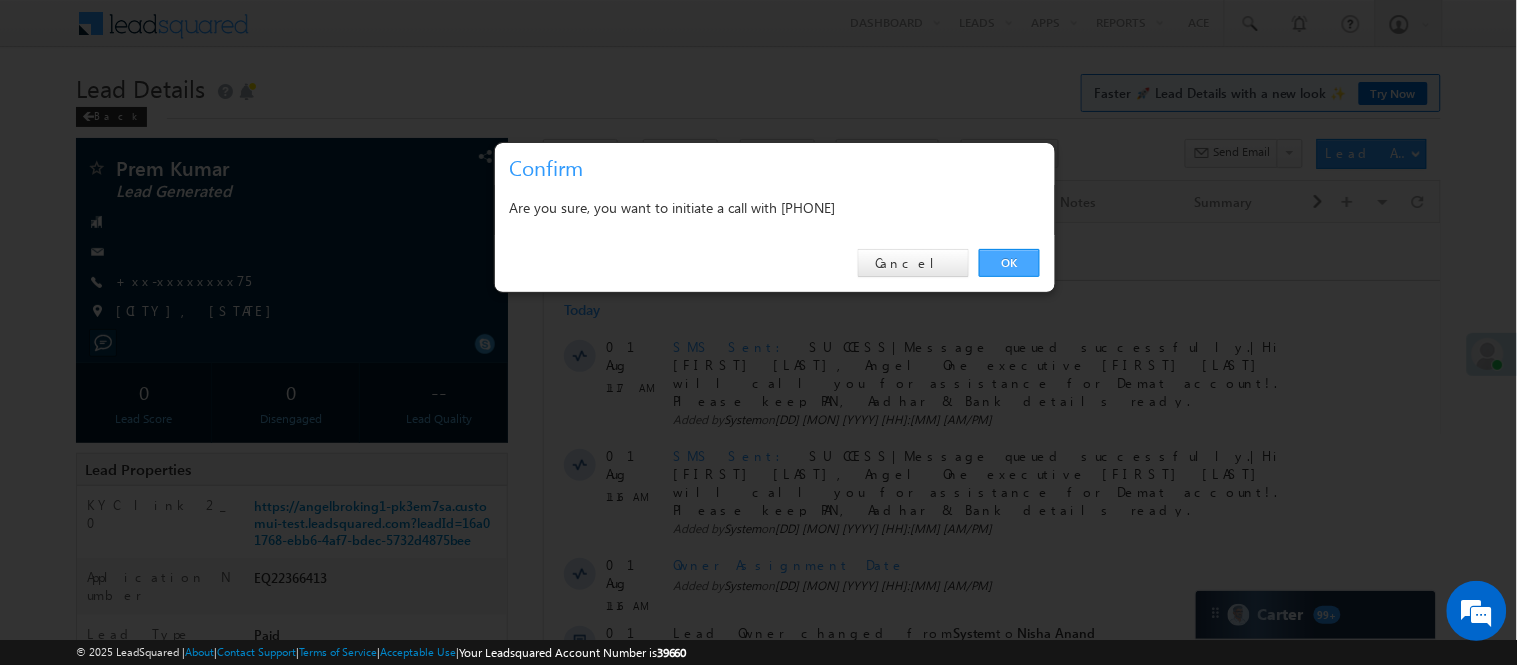 click on "OK" at bounding box center [1009, 263] 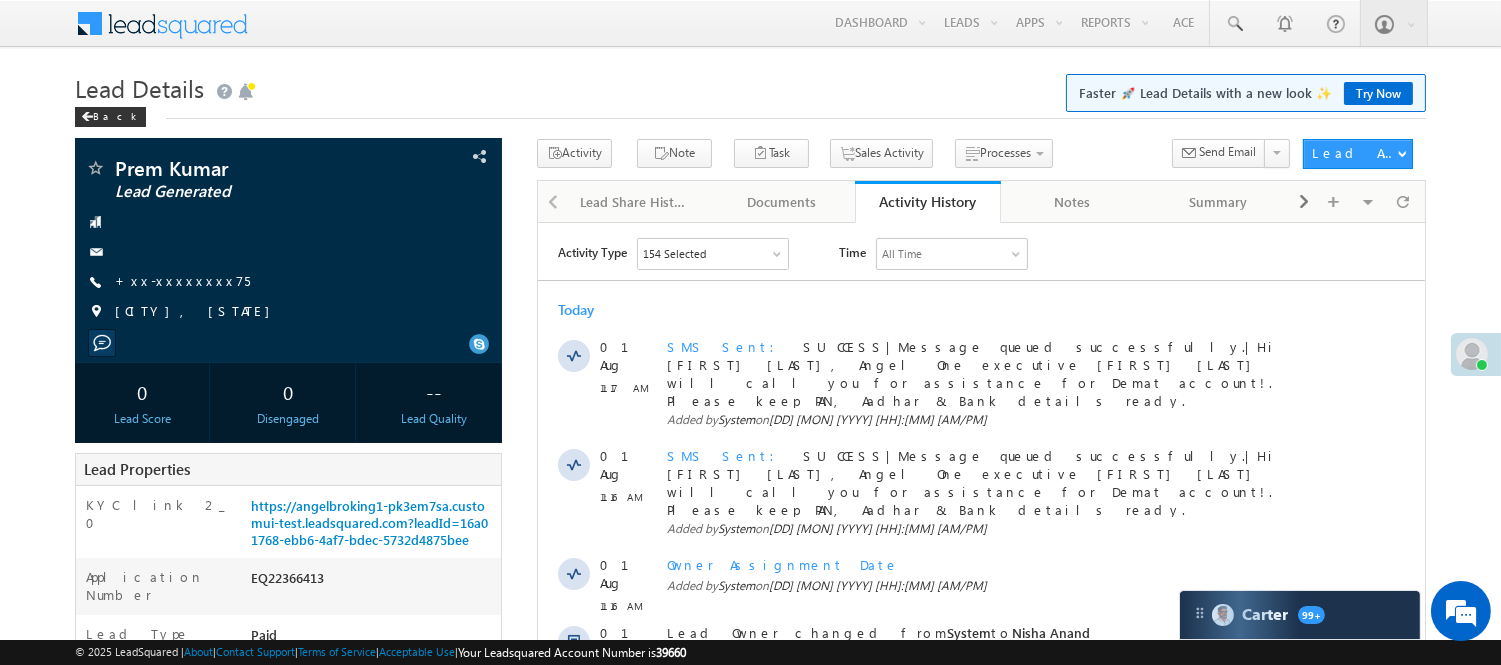 scroll, scrollTop: 0, scrollLeft: 0, axis: both 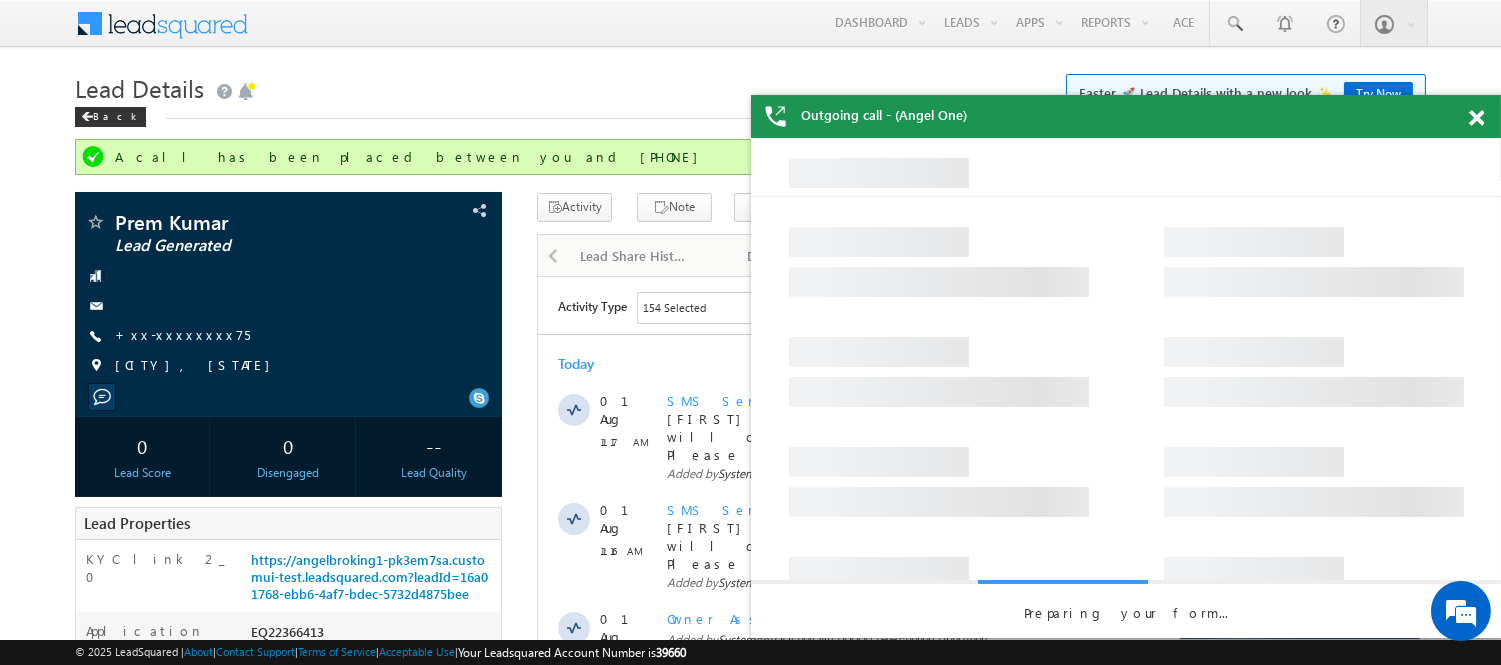 click at bounding box center (1476, 118) 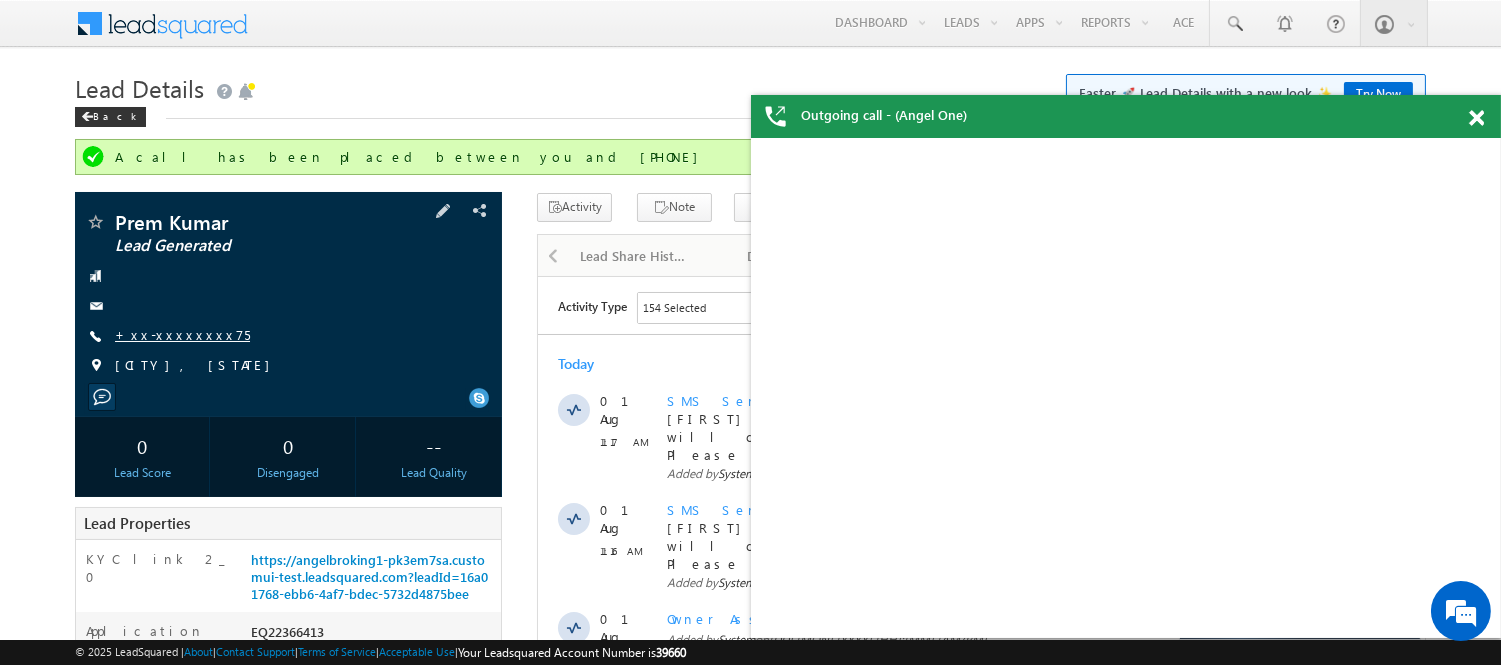 click on "+xx-xxxxxxxx75" at bounding box center [182, 334] 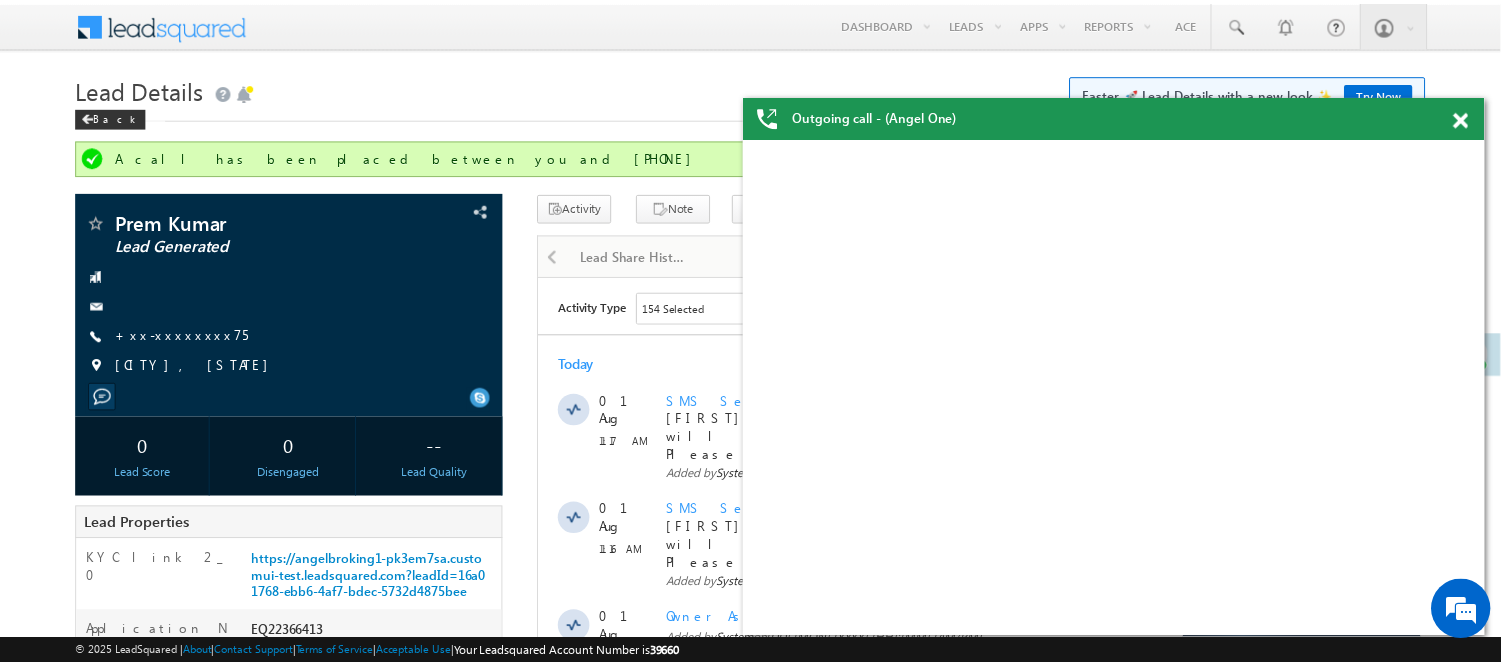 click on "Om Parkash - Lead Called                    View Details                               Change Lead                                                                                            View Details                                  Change Opportunity                               Select A Lead To Continue First Name Last Name Email Om Parkash - - Loading Leads Show More Leads + Add" at bounding box center [1117, 389] 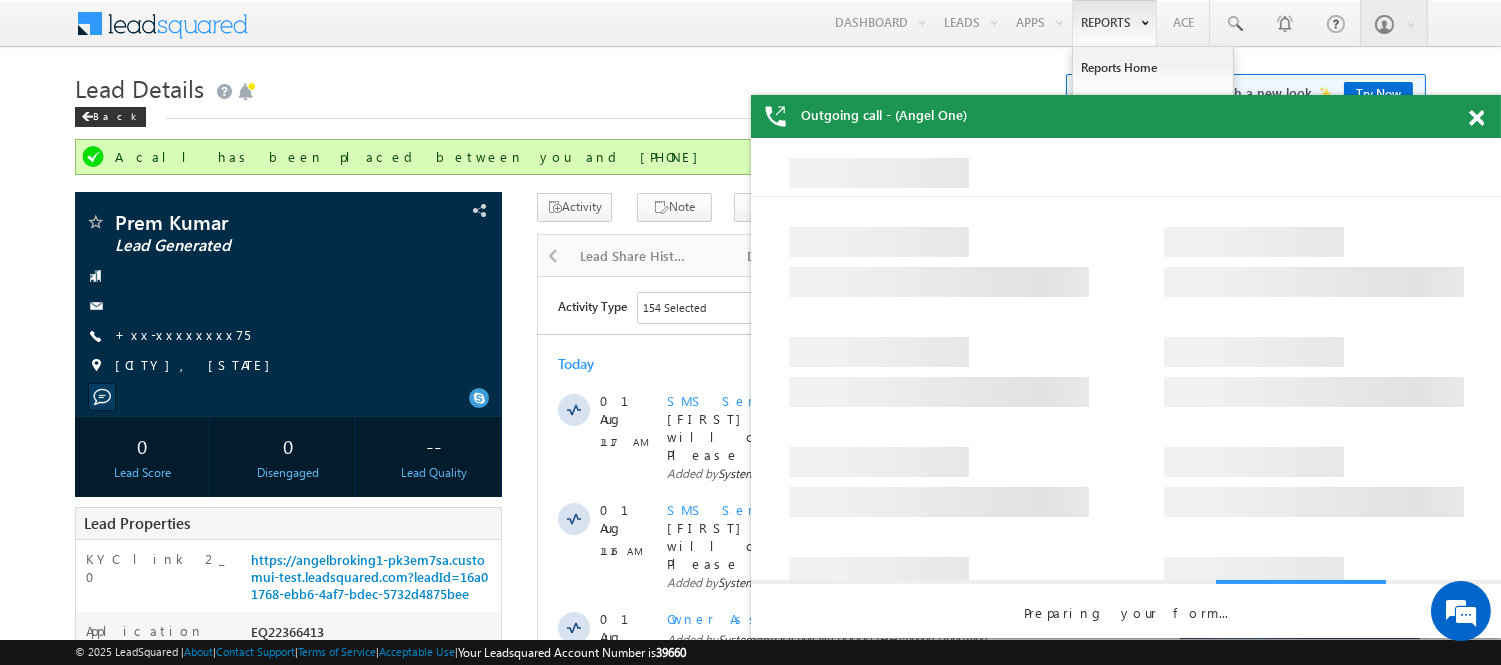 scroll, scrollTop: 0, scrollLeft: 0, axis: both 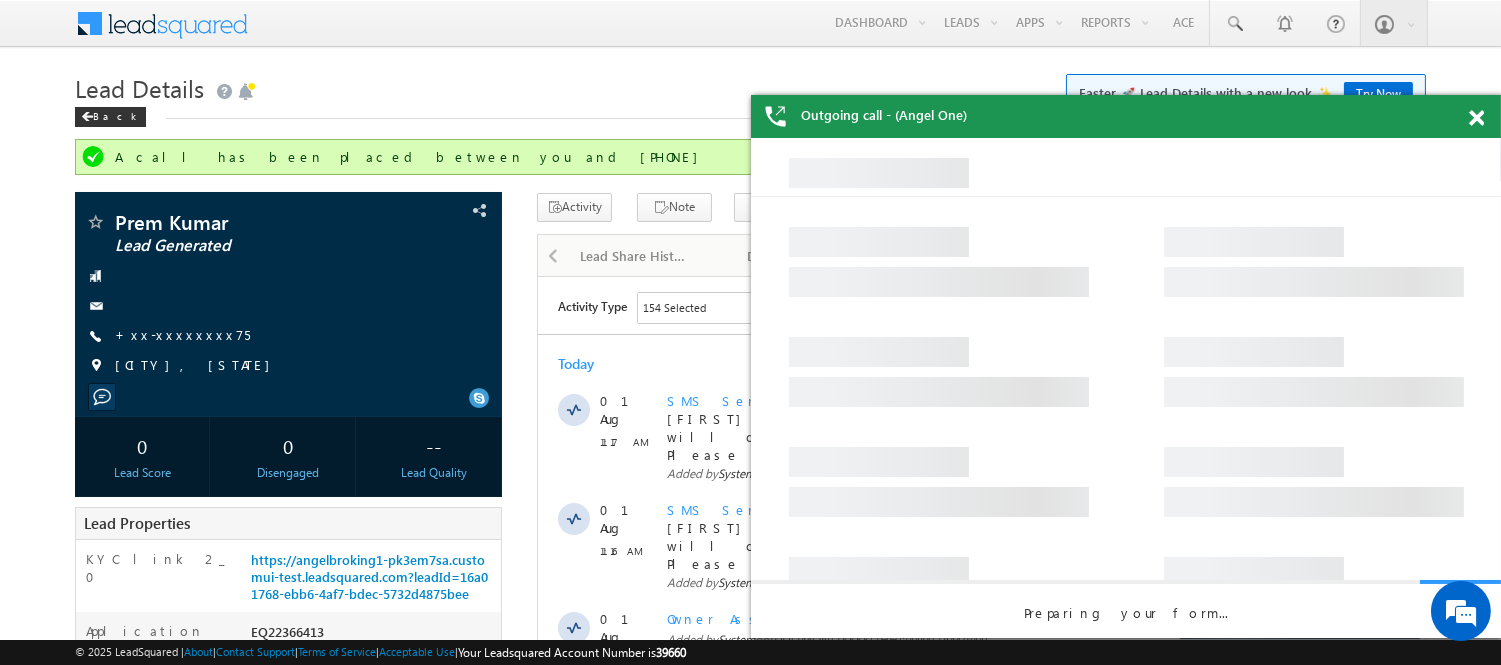 click at bounding box center (1487, 114) 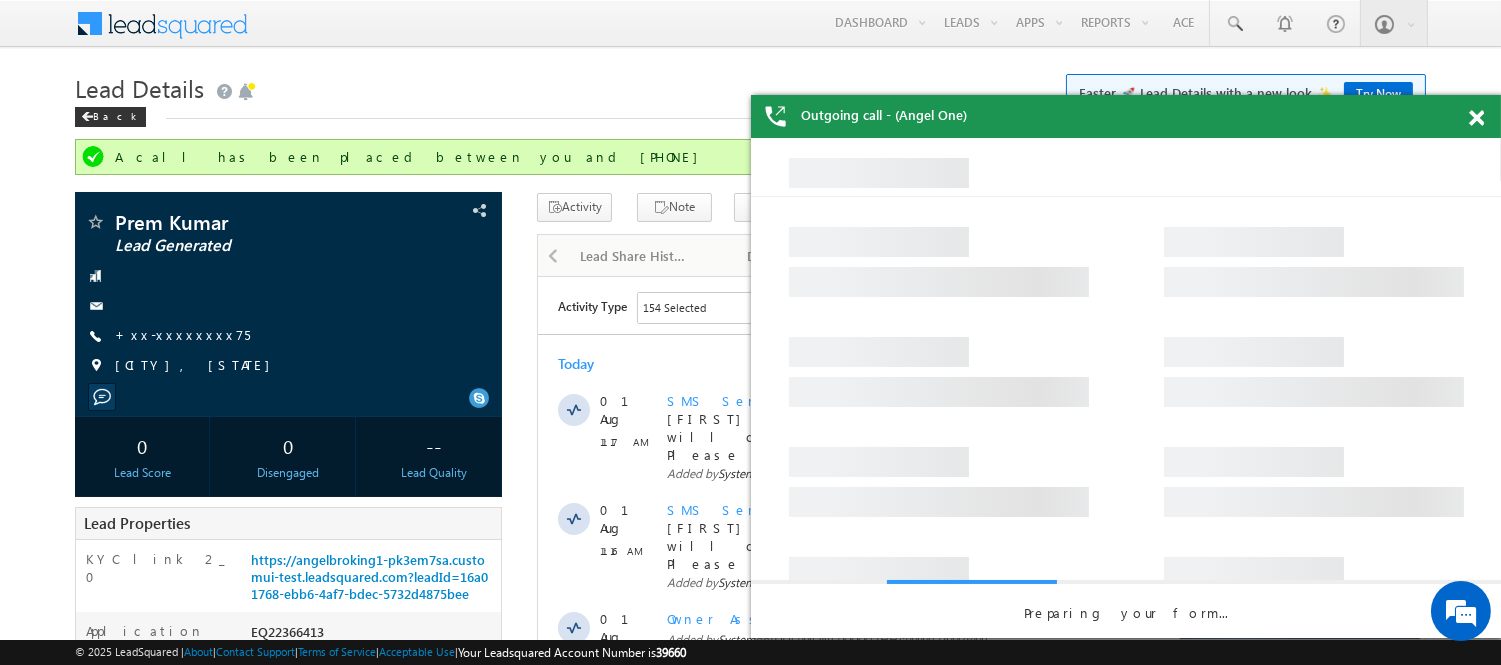 click at bounding box center (1487, 114) 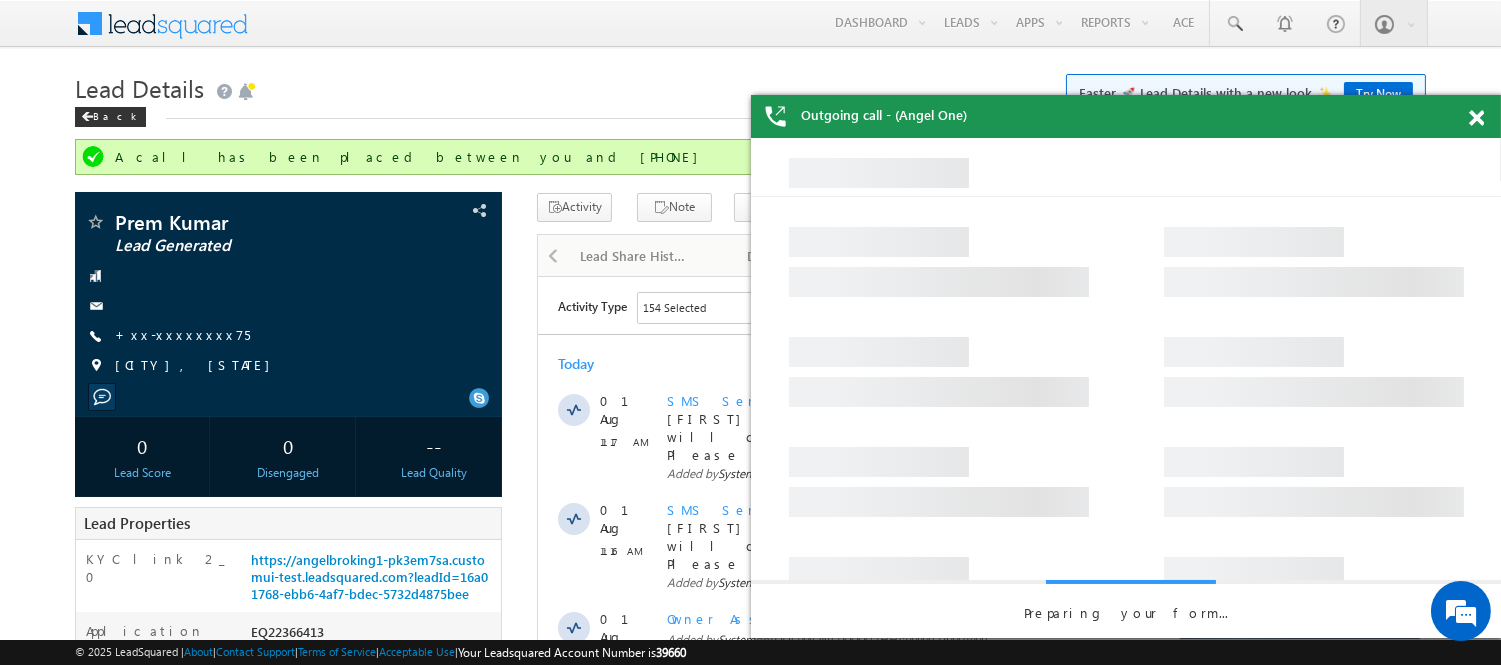 scroll, scrollTop: 0, scrollLeft: 0, axis: both 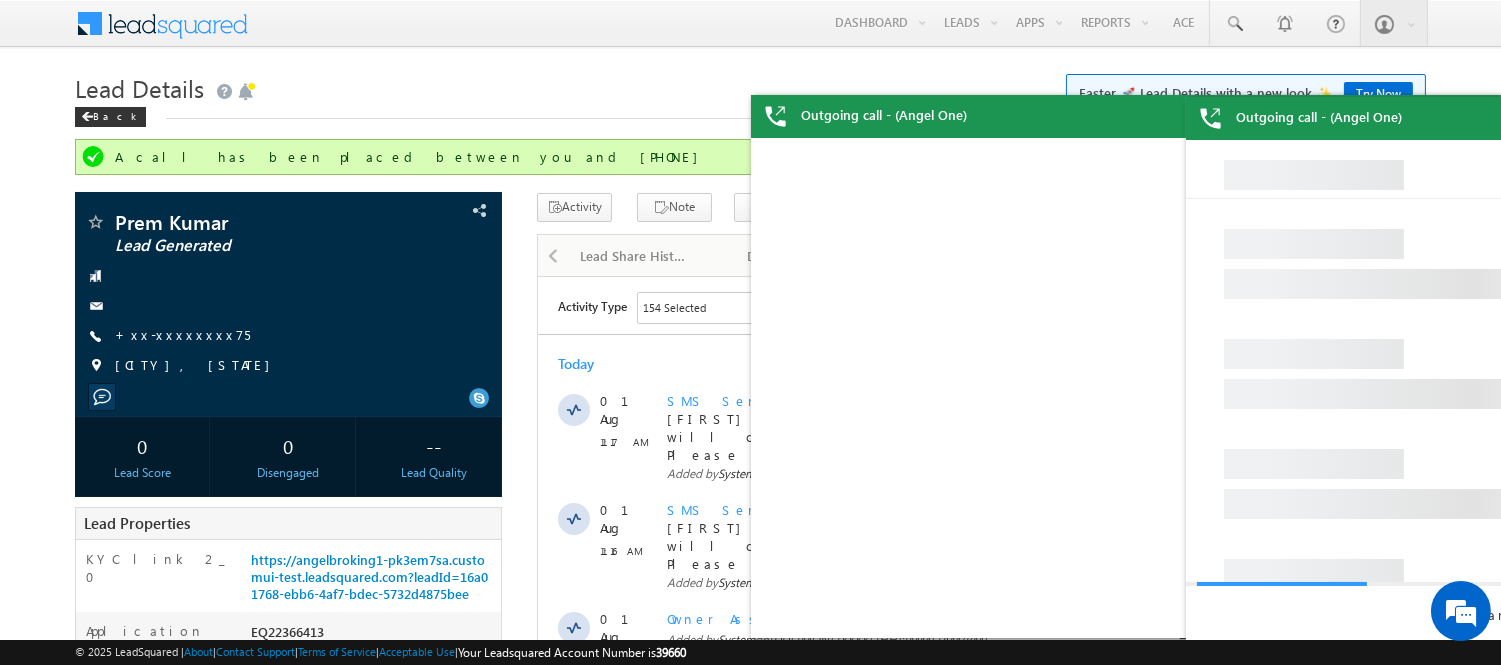 click on "Outgoing call -  (Angel One)" at bounding box center [1561, 118] 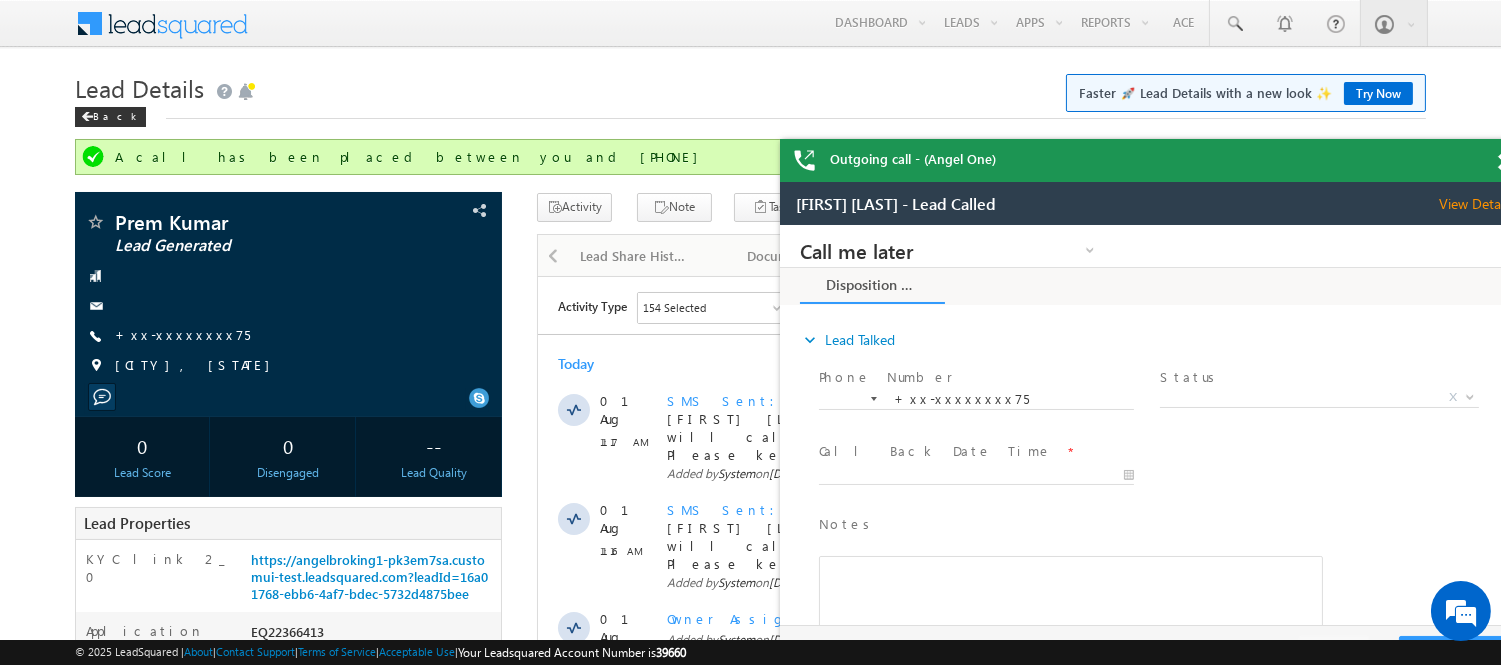 scroll, scrollTop: 0, scrollLeft: 0, axis: both 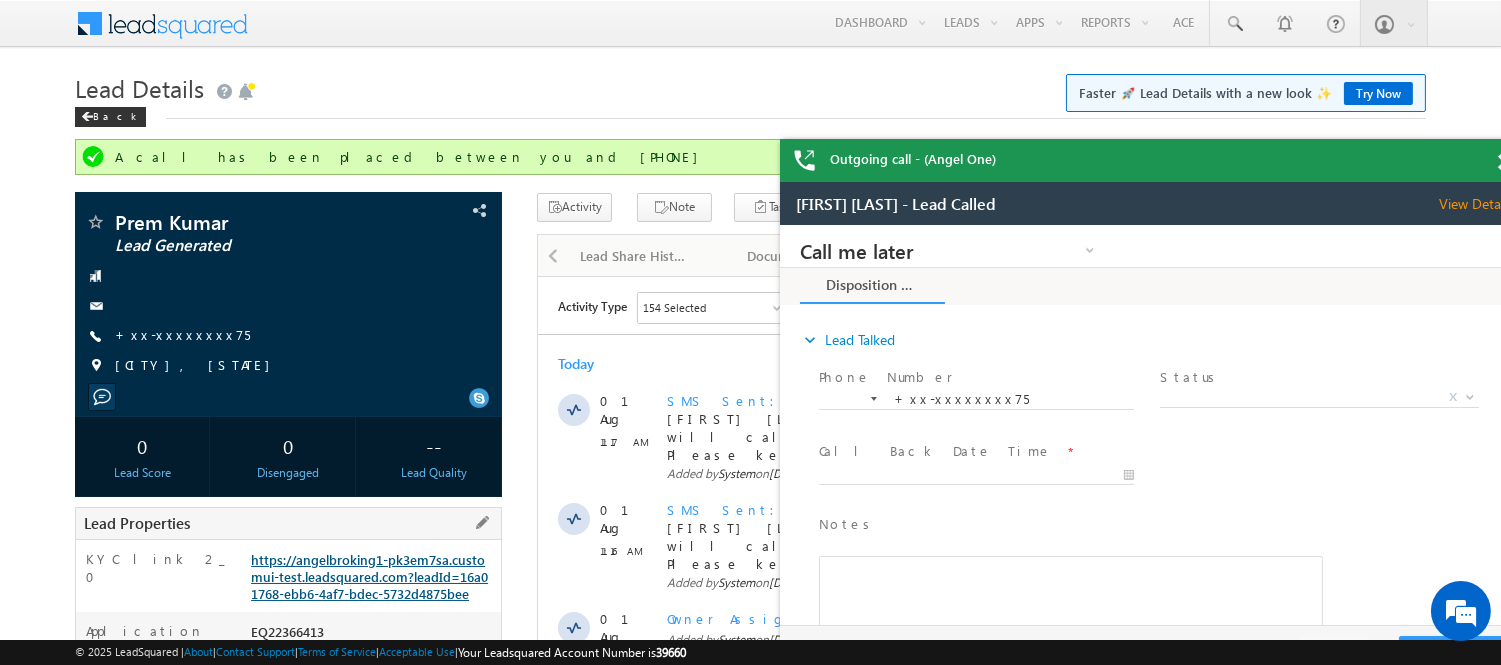 click on "https://angelbroking1-pk3em7sa.customui-test.leadsquared.com?leadId=16a01768-ebb6-4af7-bdec-5732d4875bee" at bounding box center (369, 576) 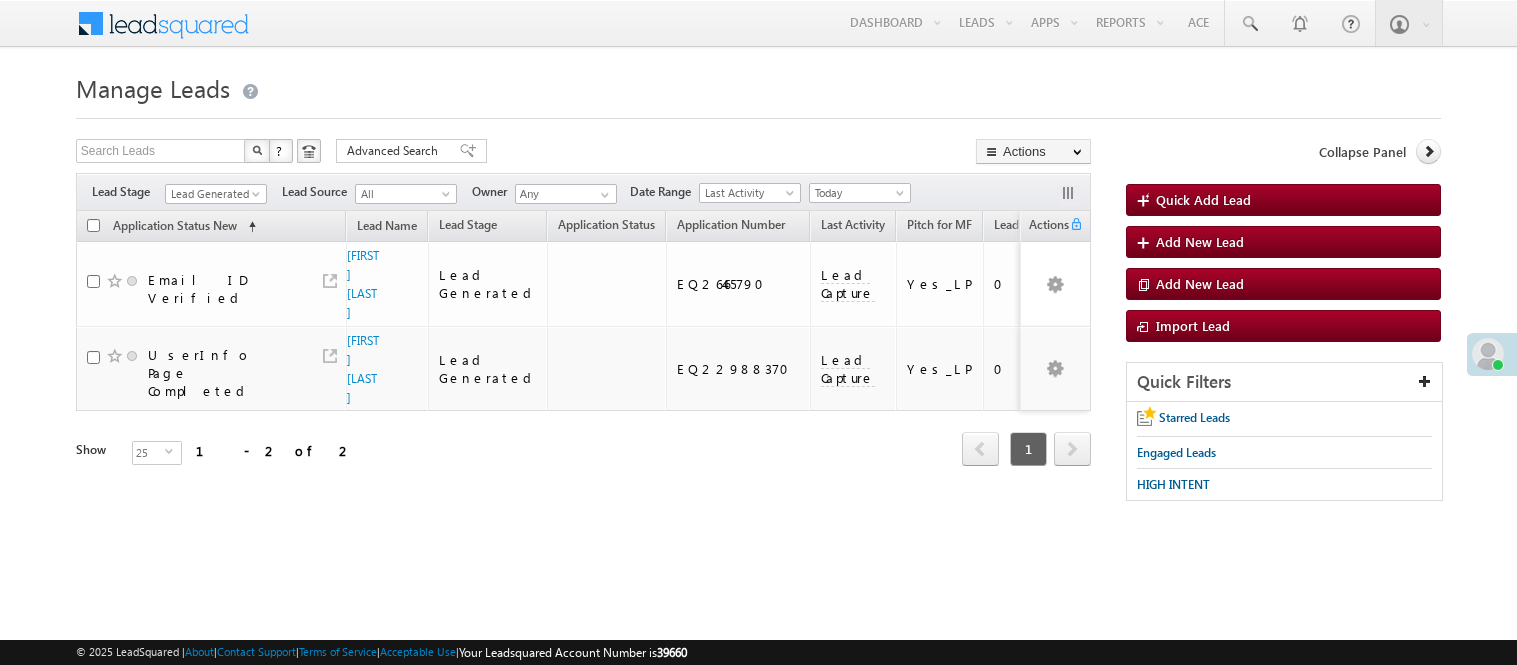 scroll, scrollTop: 0, scrollLeft: 0, axis: both 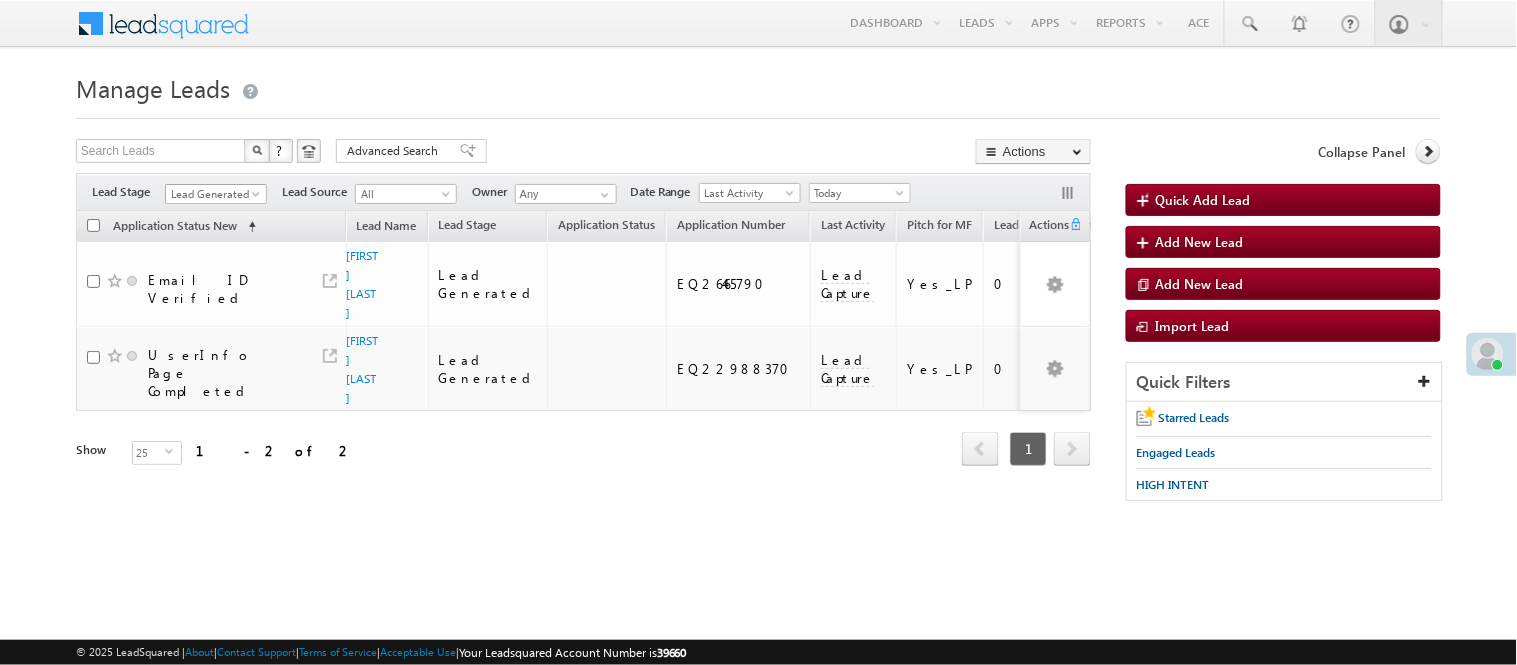 click on "Lead Generated" at bounding box center (213, 194) 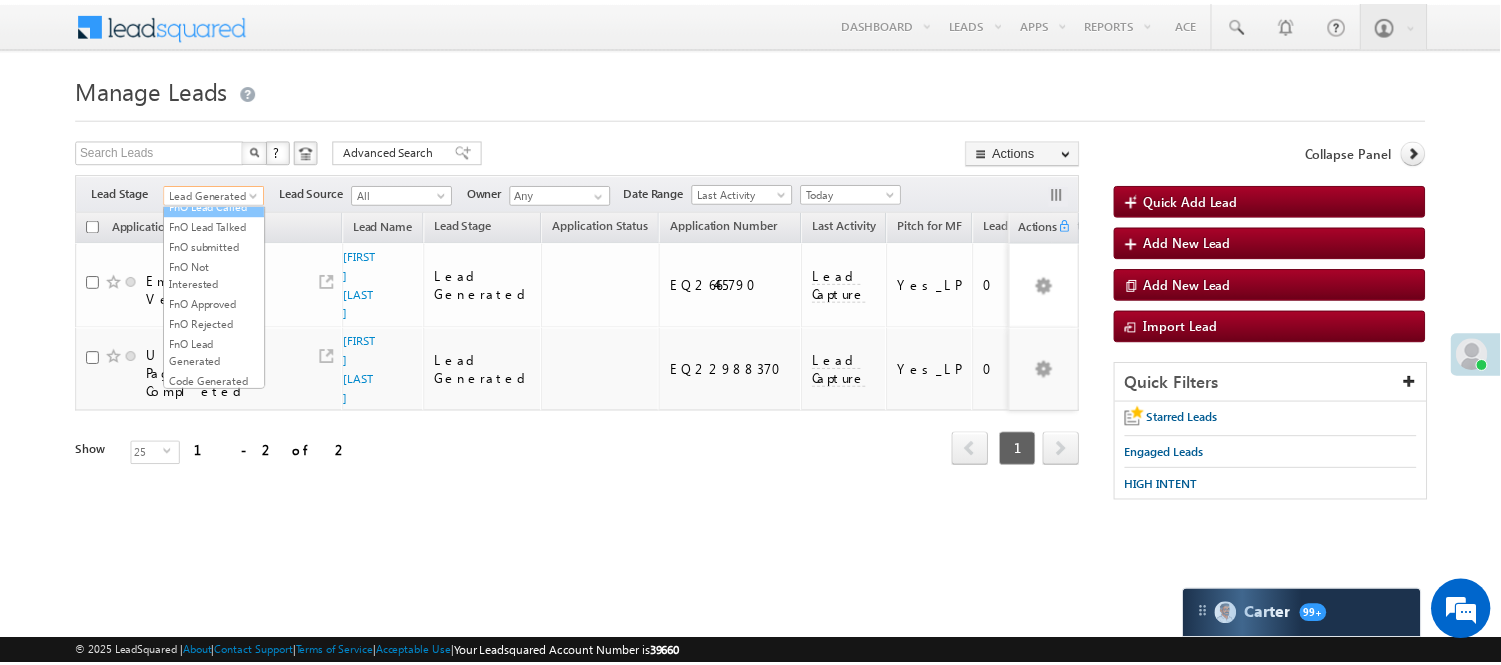 scroll, scrollTop: 274, scrollLeft: 0, axis: vertical 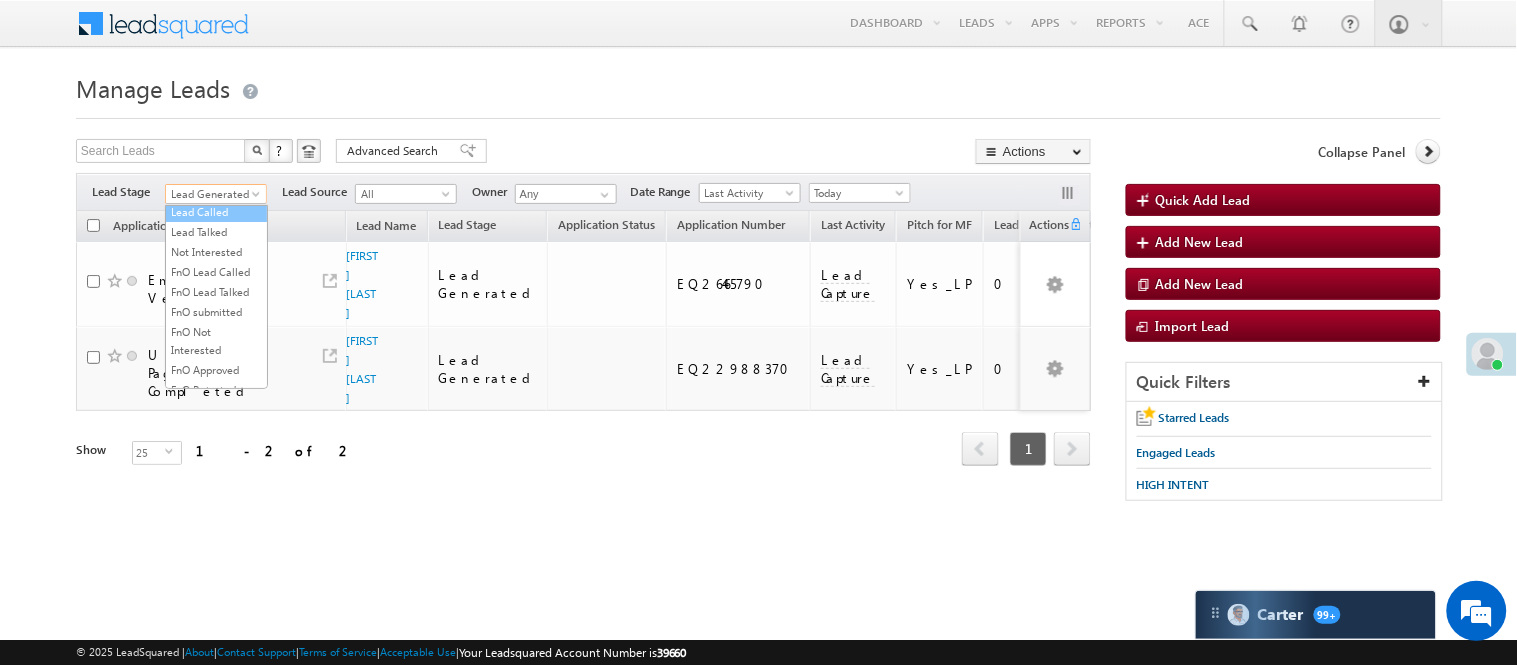 click on "Lead Called" at bounding box center (216, 212) 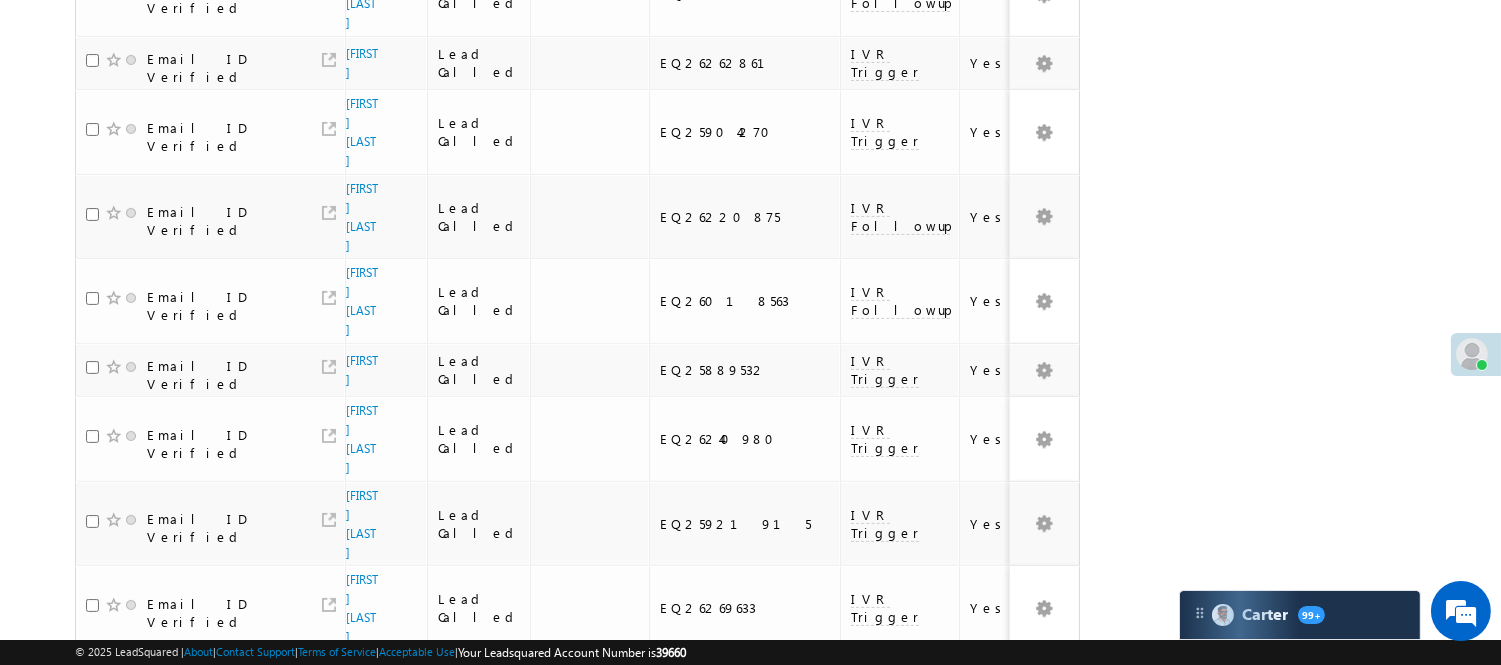 scroll, scrollTop: 1520, scrollLeft: 0, axis: vertical 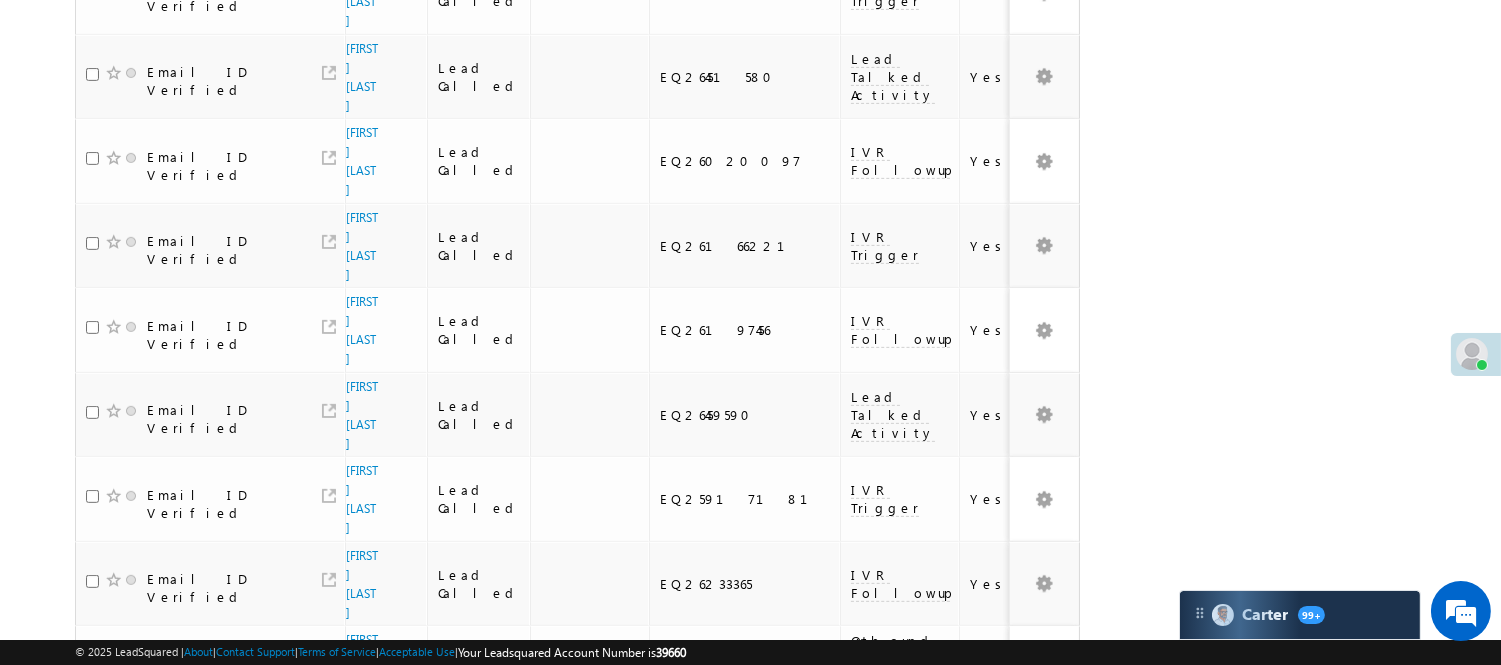 click on "2" at bounding box center [938, 749] 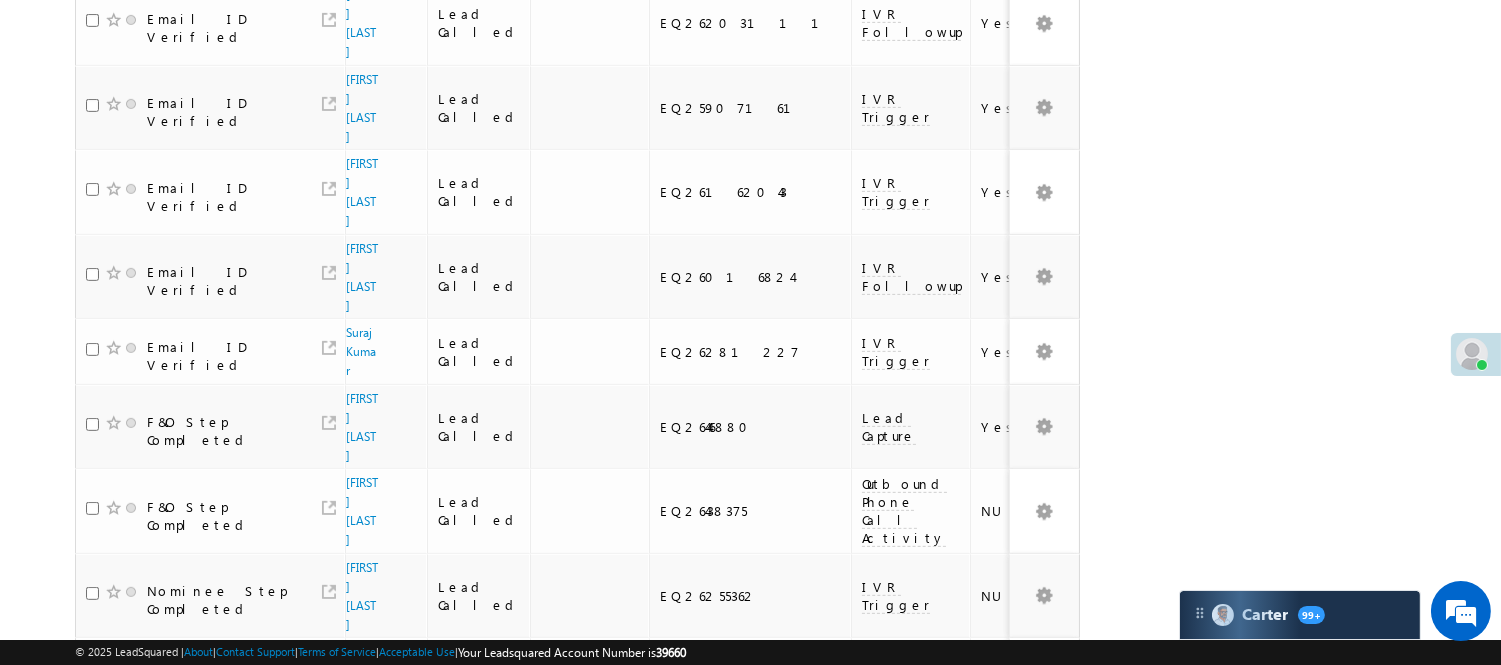 scroll, scrollTop: 1461, scrollLeft: 0, axis: vertical 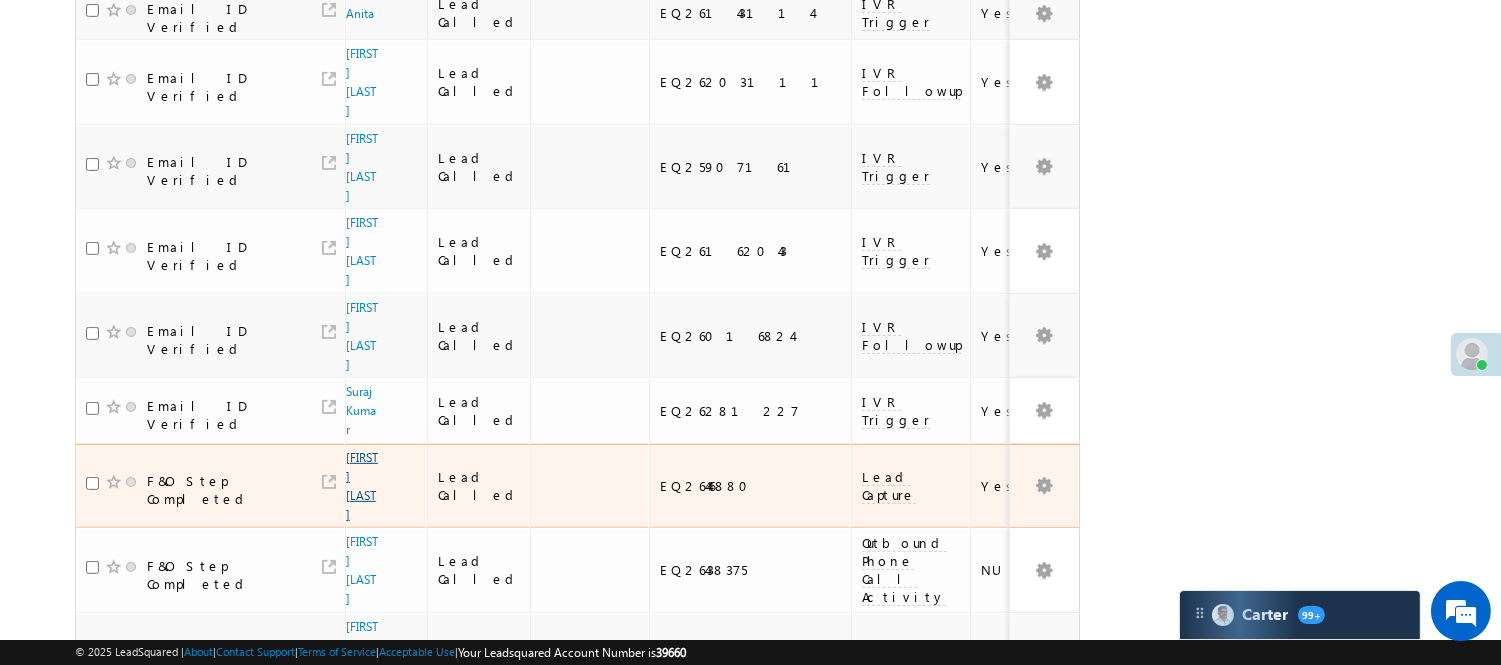 click on "[FIRST] [LAST]" at bounding box center [362, 486] 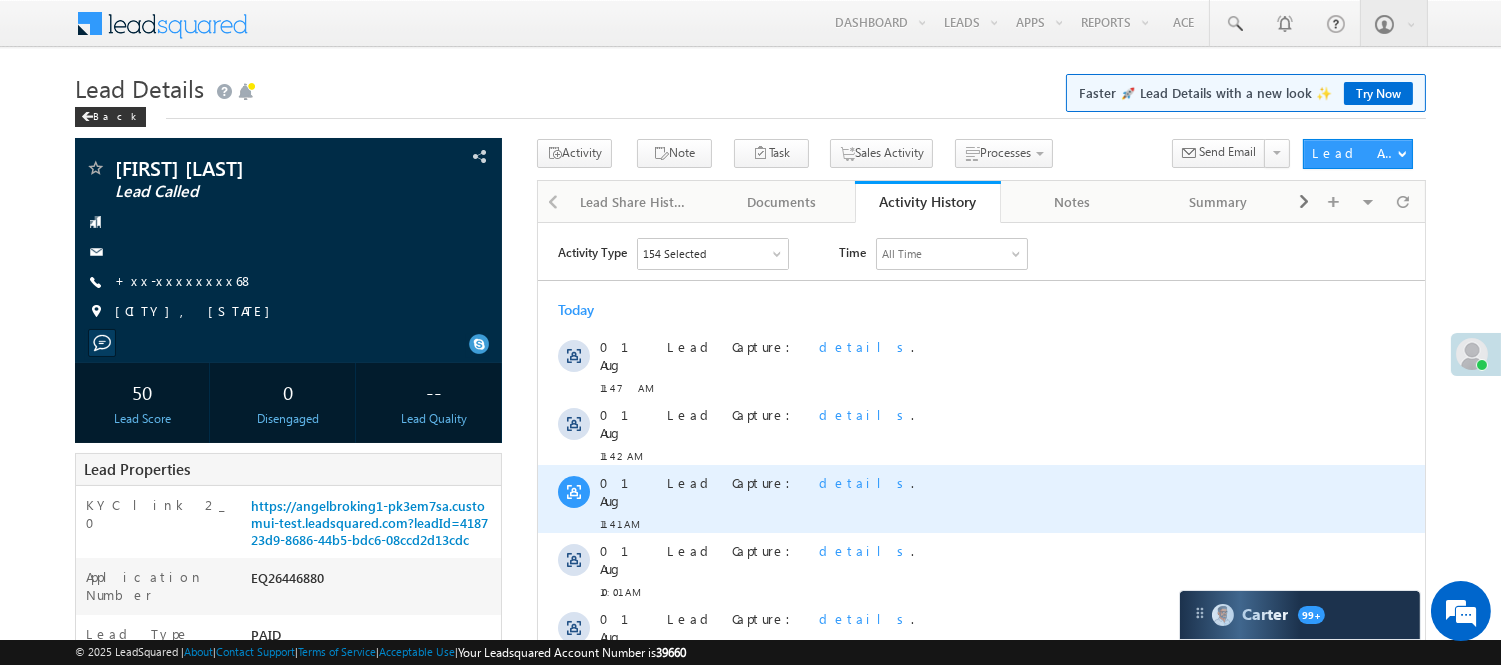 scroll, scrollTop: 555, scrollLeft: 0, axis: vertical 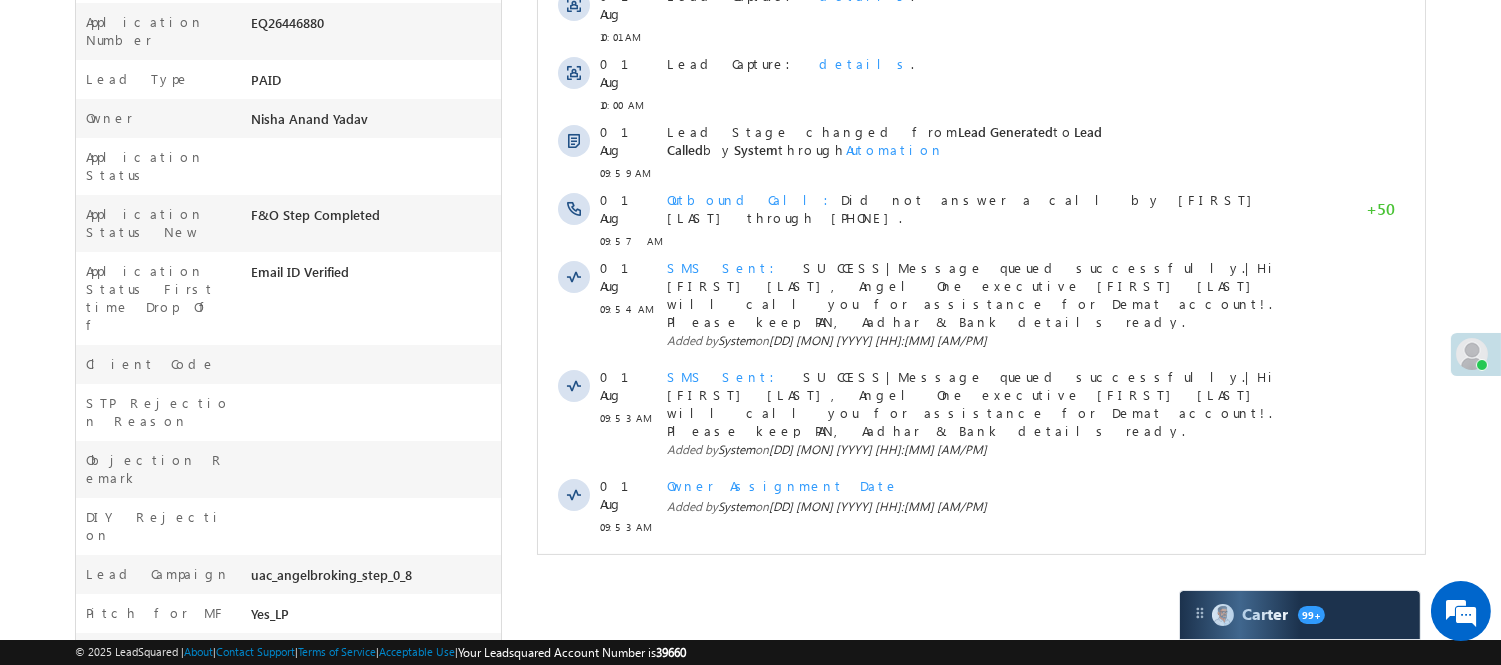 click on "Show More" at bounding box center [980, 571] 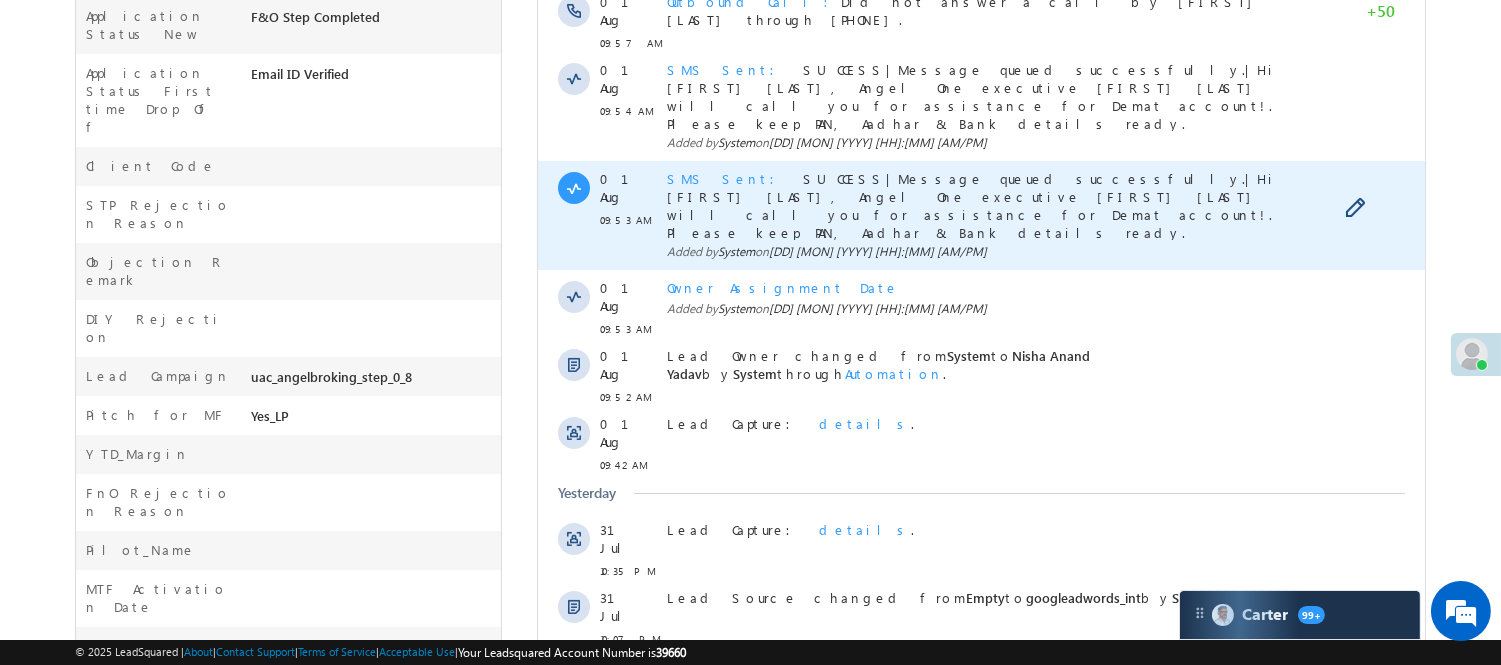 scroll, scrollTop: 642, scrollLeft: 0, axis: vertical 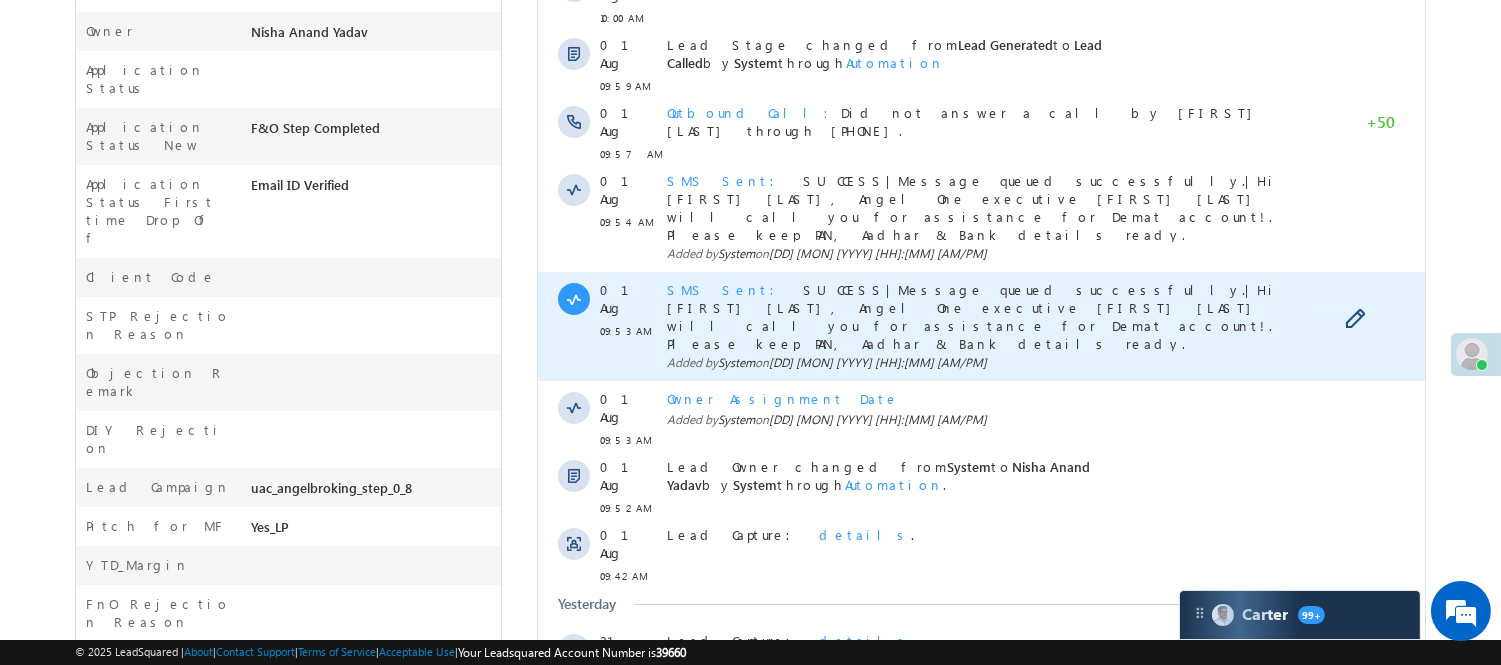 click on "SMS Sent" at bounding box center (726, 289) 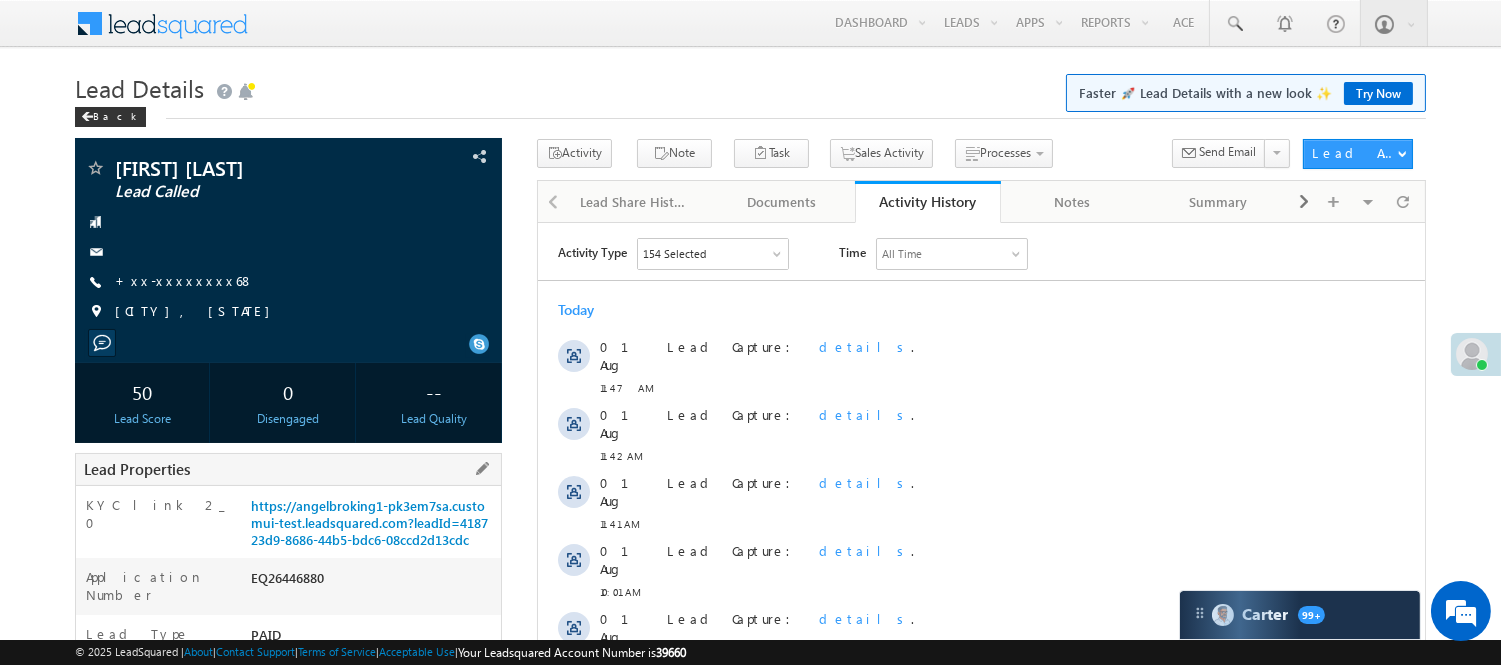 scroll, scrollTop: 444, scrollLeft: 0, axis: vertical 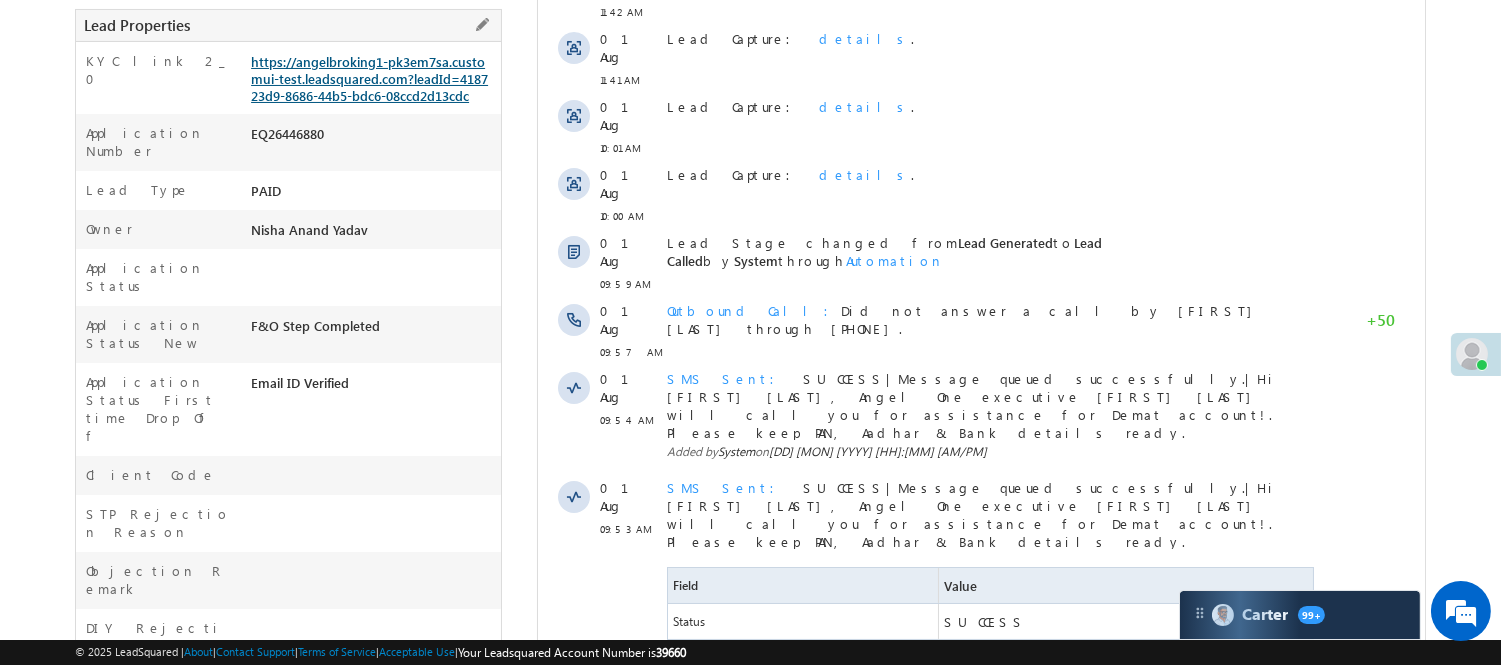 click on "https://angelbroking1-pk3em7sa.customui-test.leadsquared.com?leadId=418723d9-8686-44b5-bdc6-08ccd2d13cdc" at bounding box center [369, 78] 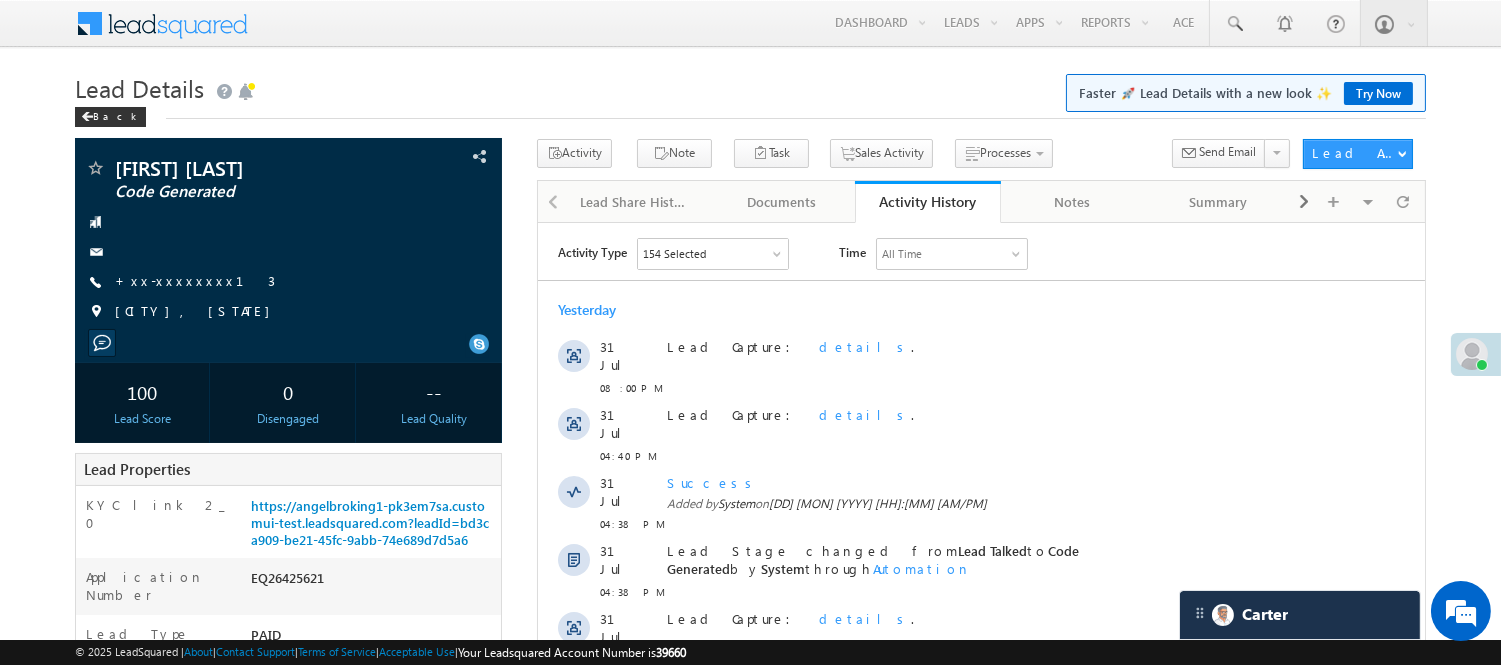 scroll, scrollTop: 0, scrollLeft: 0, axis: both 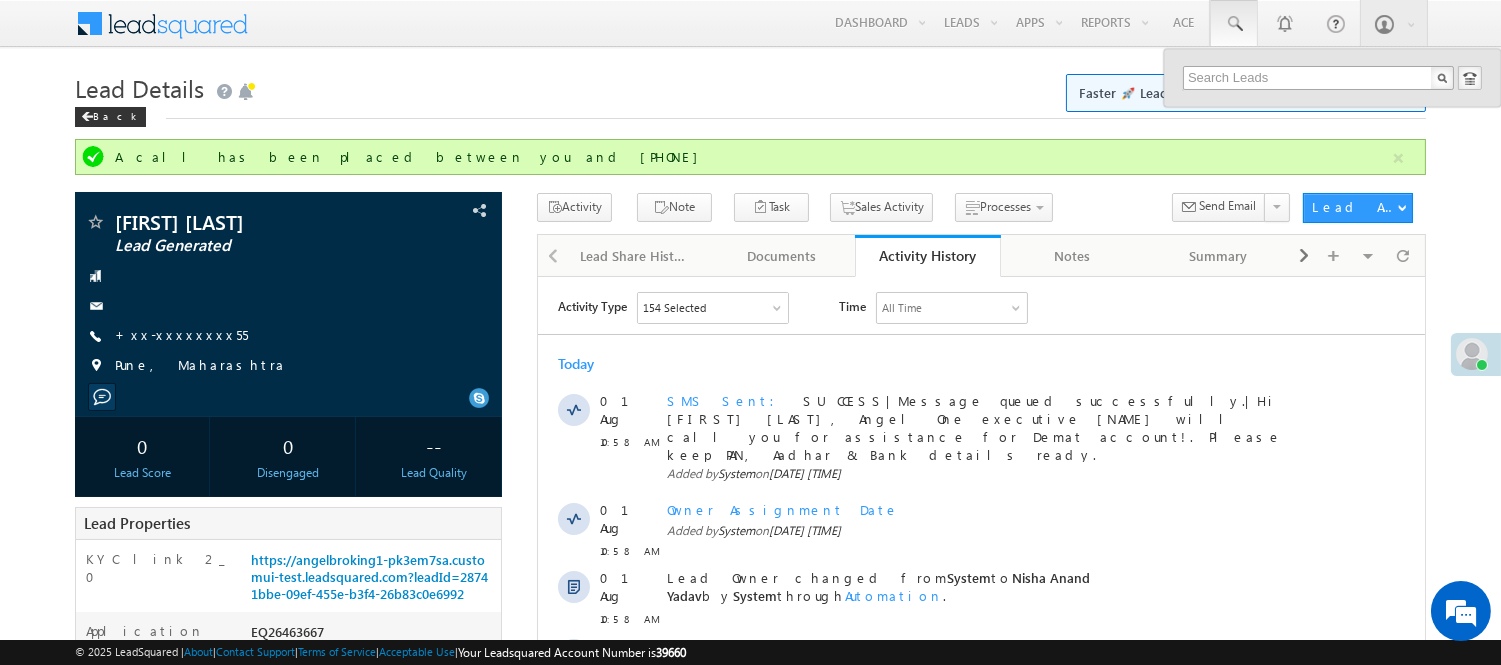click at bounding box center (1318, 78) 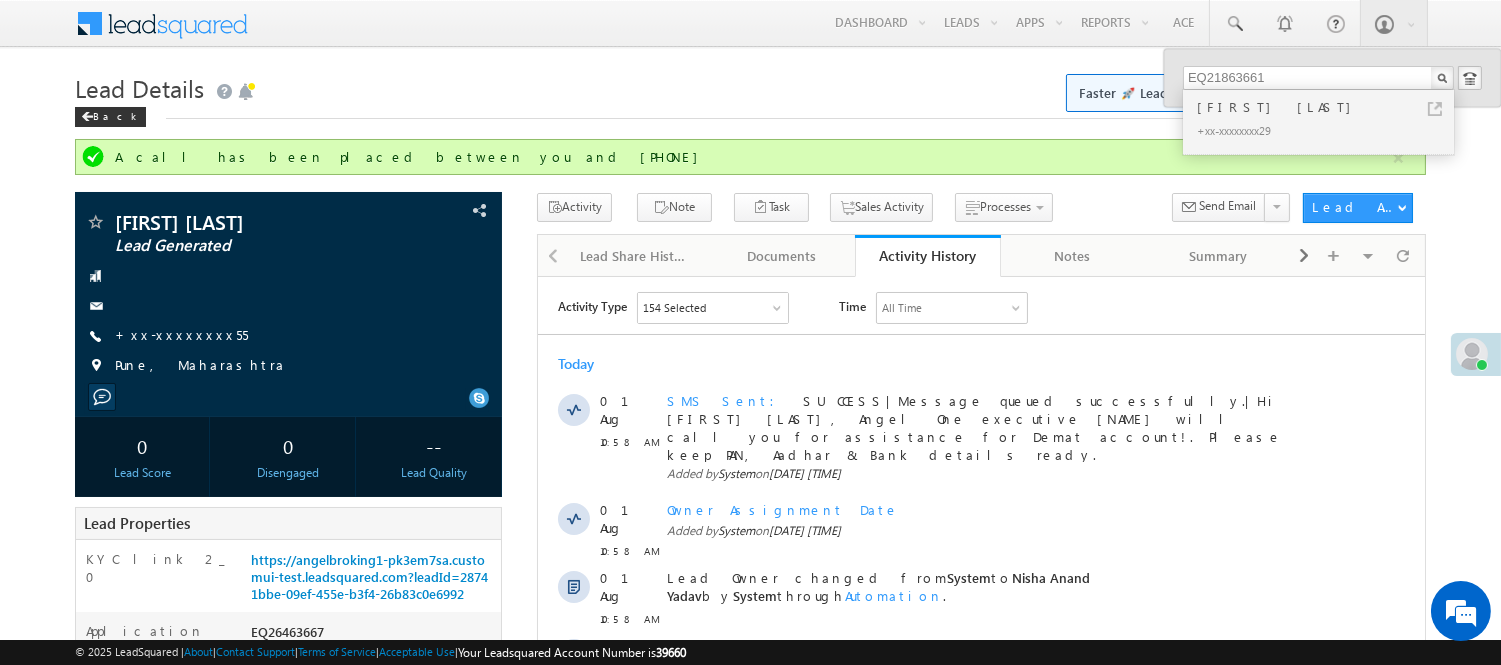 type on "EQ21863661" 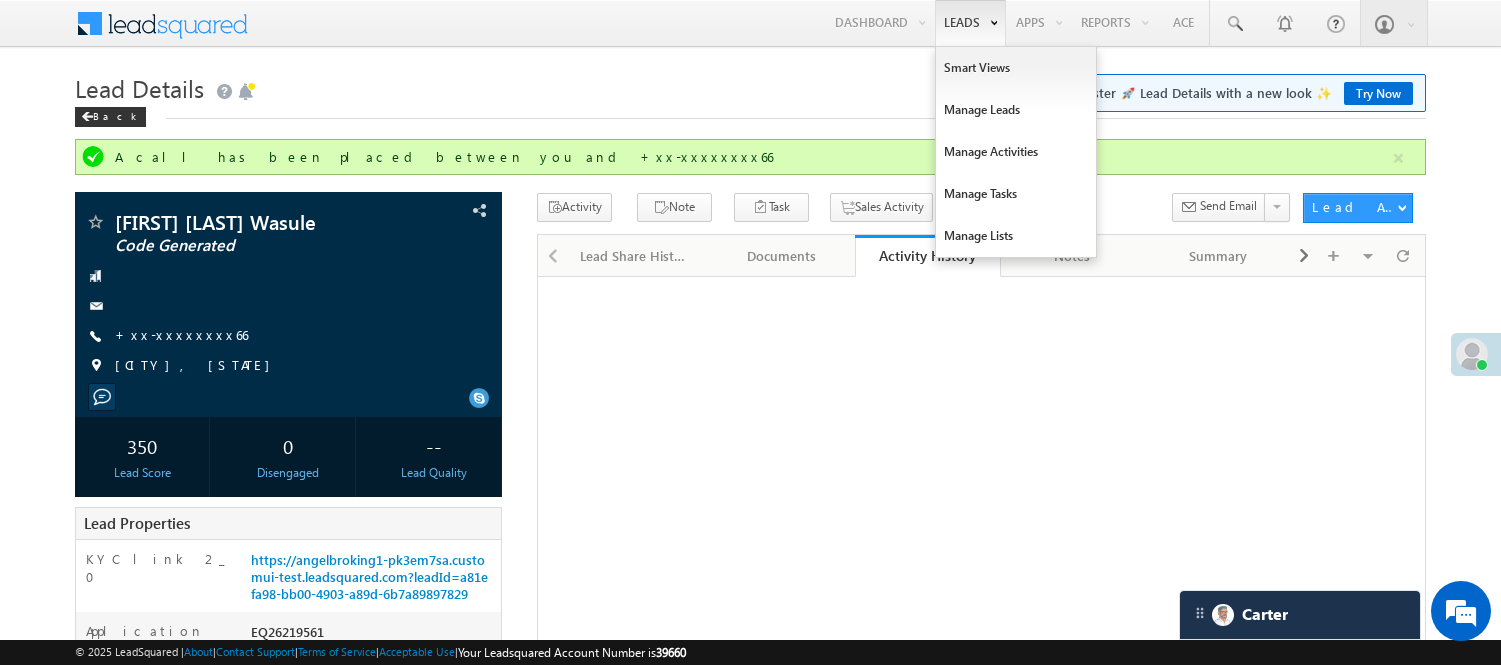 scroll, scrollTop: 0, scrollLeft: 0, axis: both 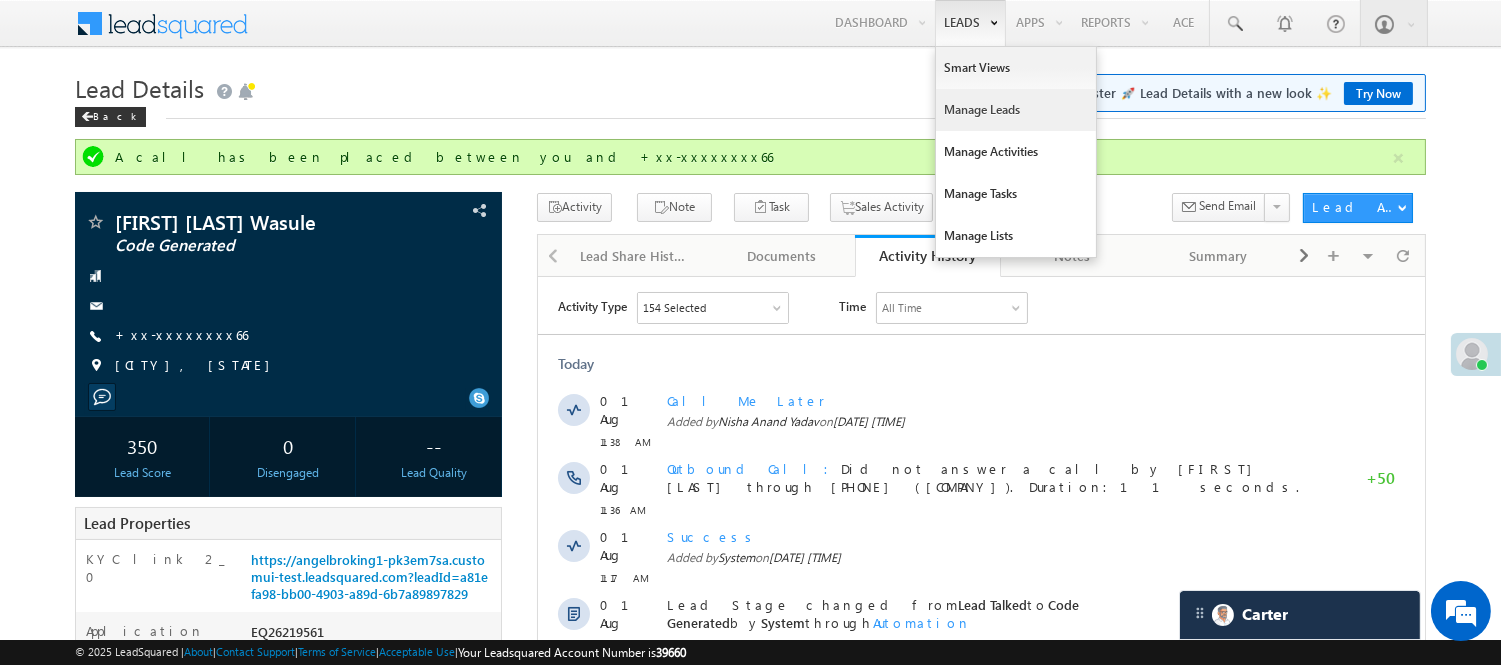 click on "Manage Leads" at bounding box center (1016, 110) 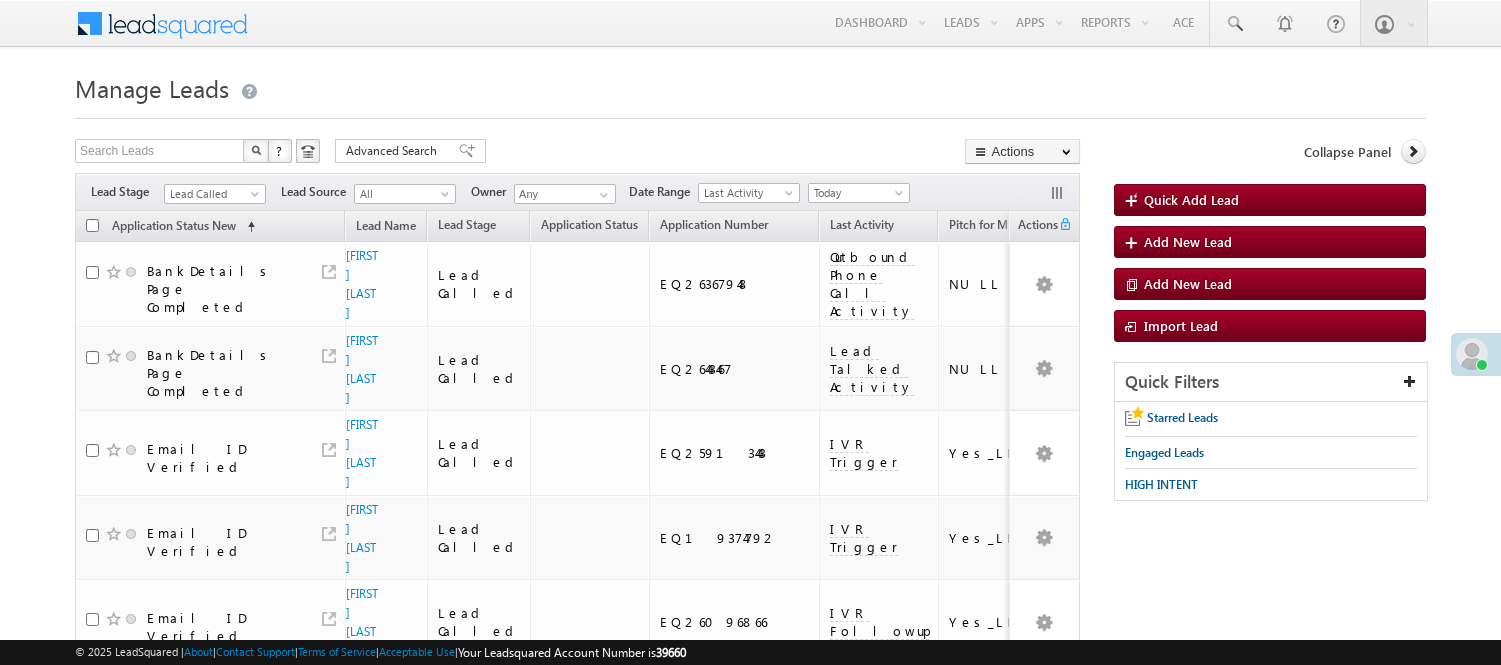 scroll, scrollTop: 0, scrollLeft: 0, axis: both 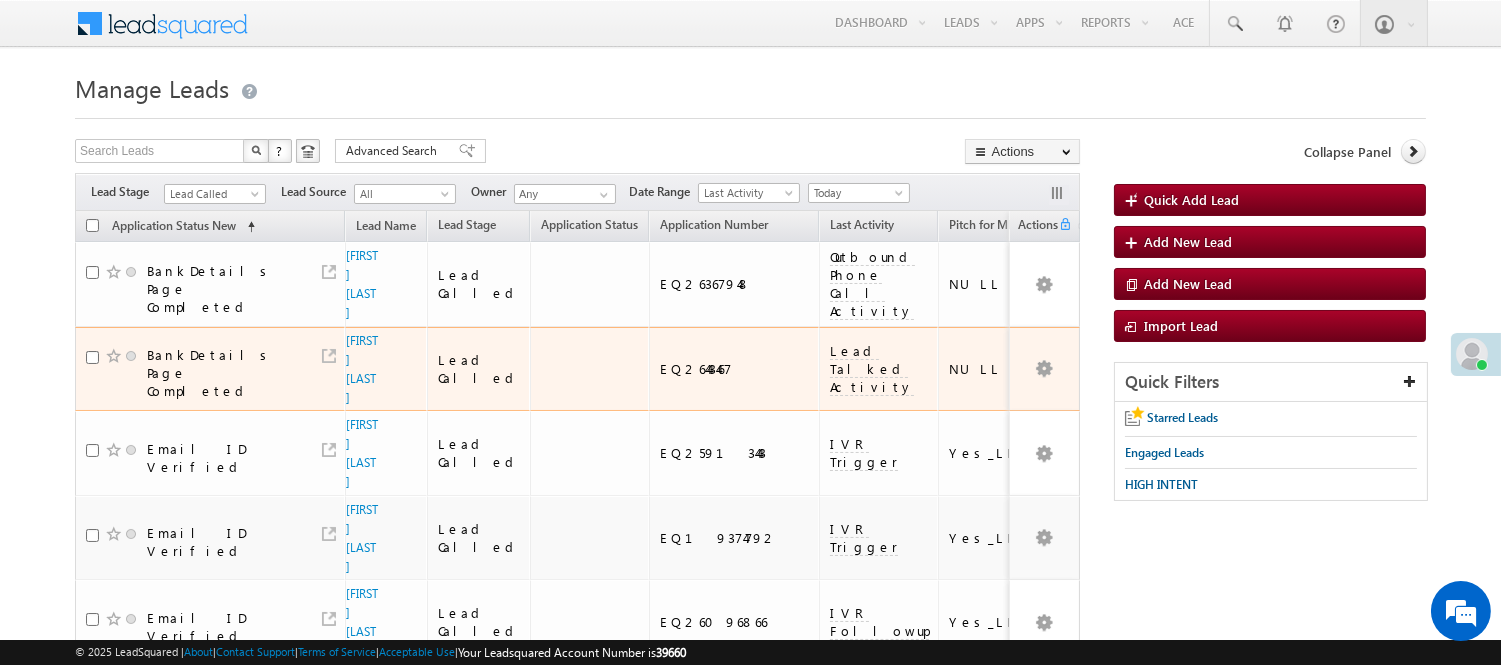 click on "Lead Called" at bounding box center [212, 194] 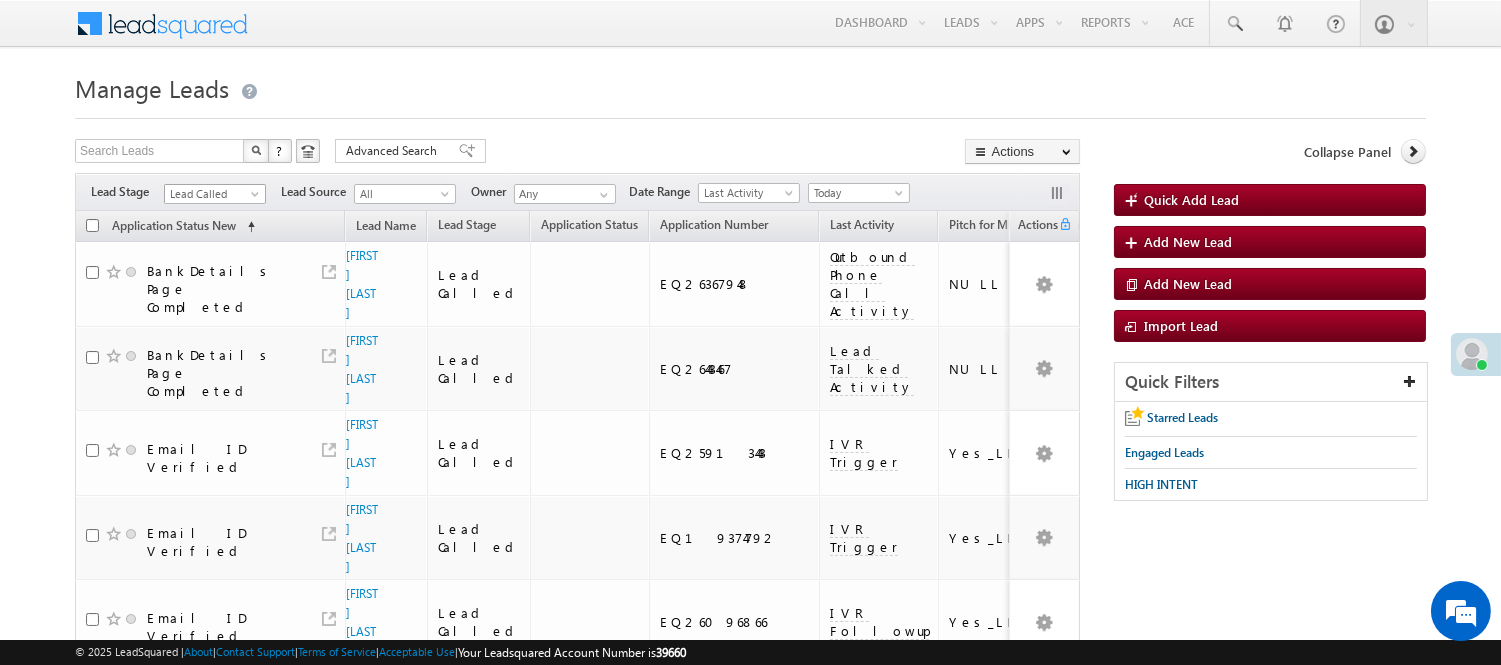 click on "Lead Called" at bounding box center (212, 194) 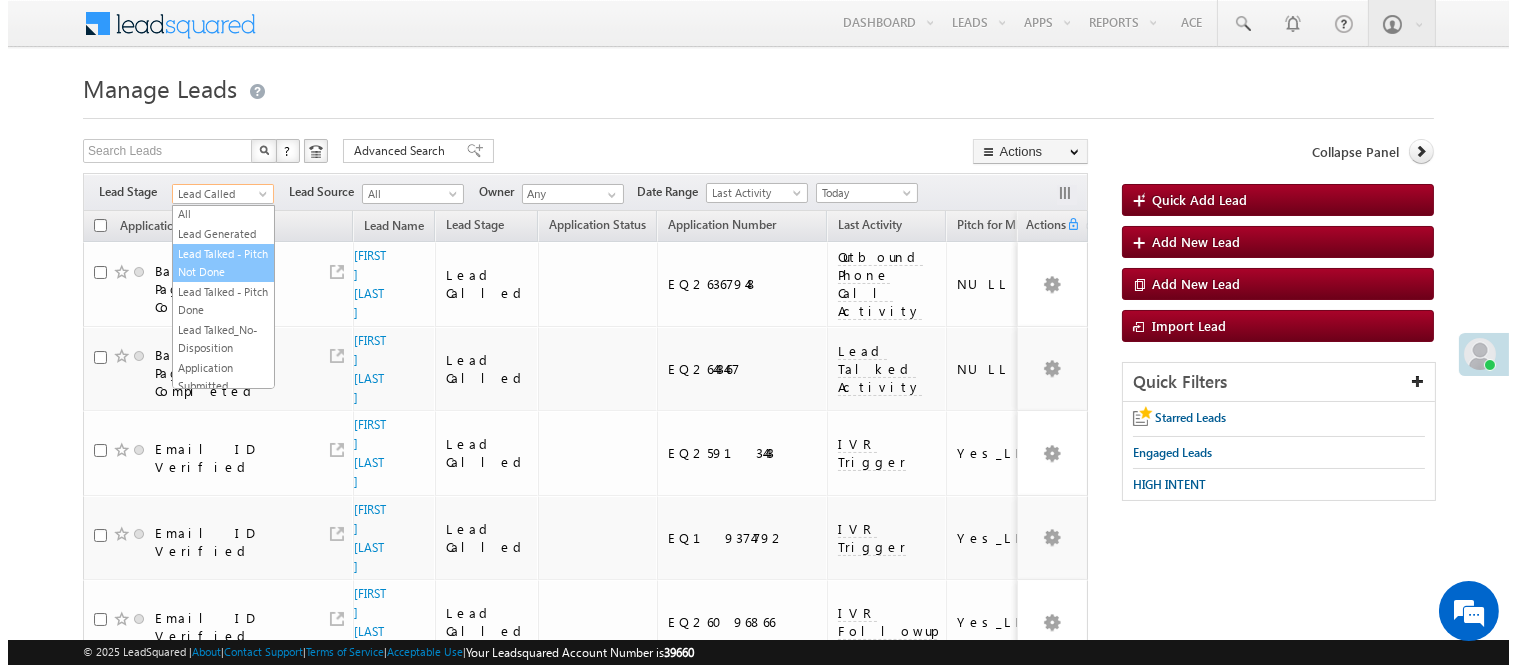 scroll, scrollTop: 0, scrollLeft: 0, axis: both 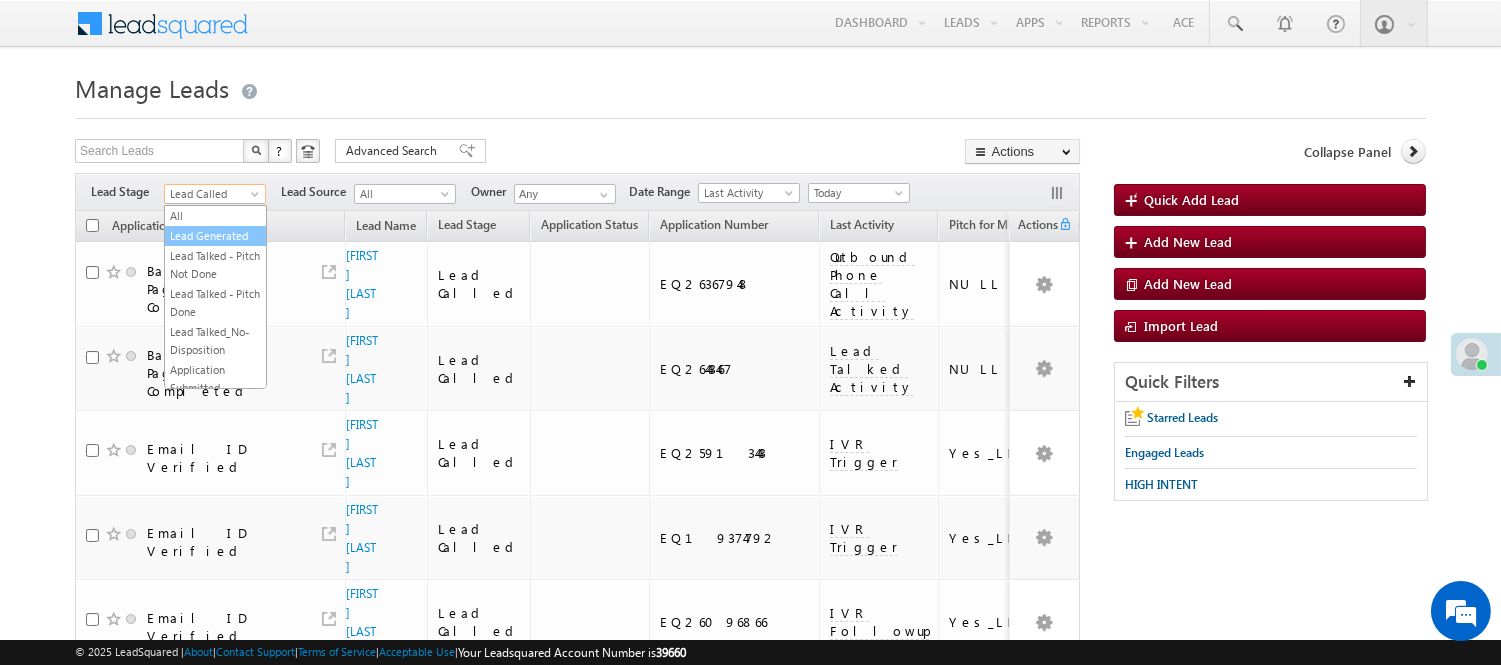 click on "Lead Generated" at bounding box center [215, 236] 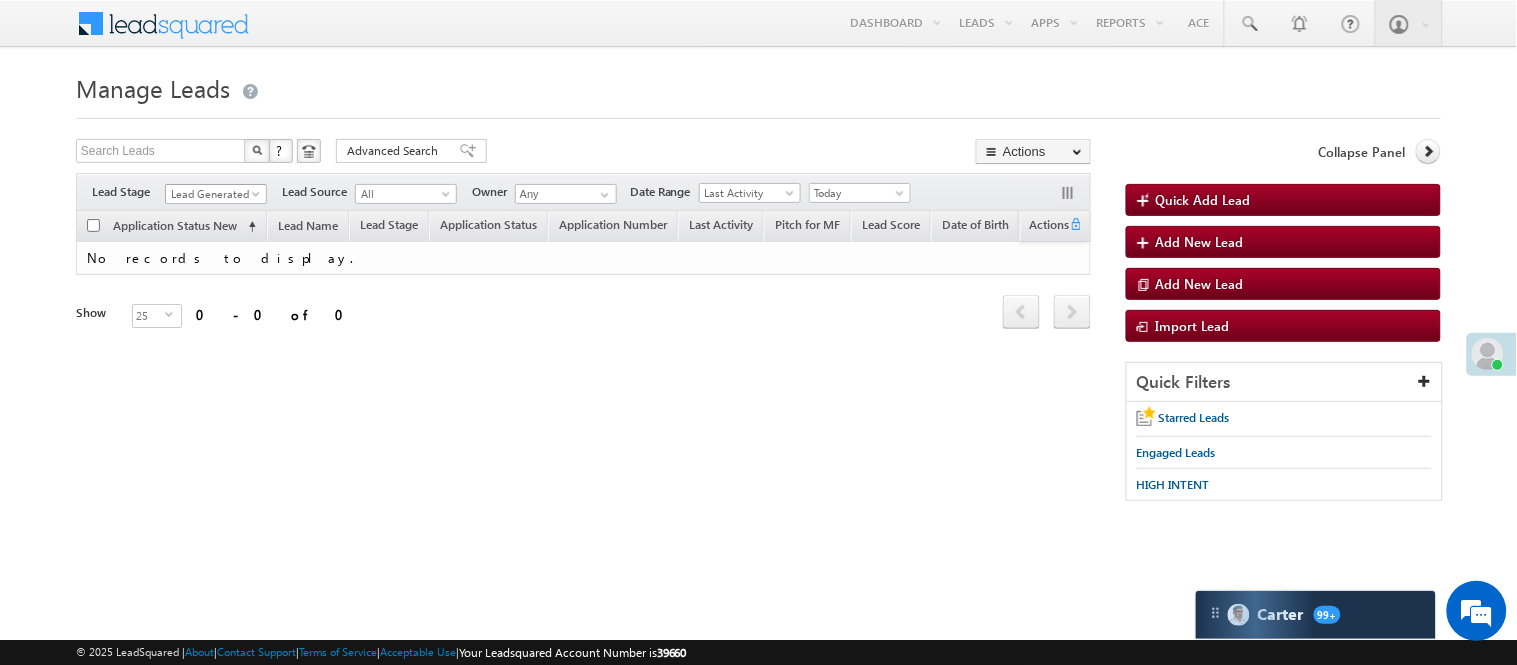 click on "Lead Generated" at bounding box center [213, 194] 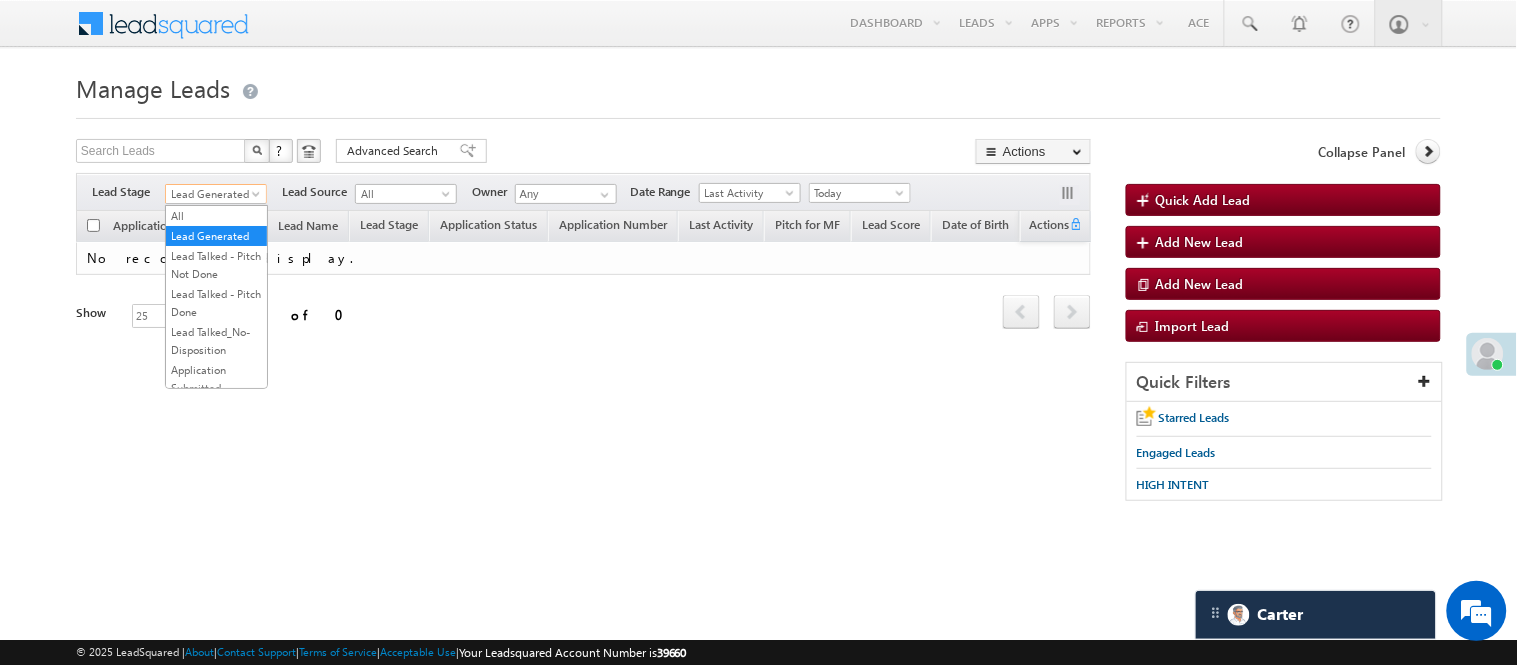 scroll, scrollTop: 0, scrollLeft: 0, axis: both 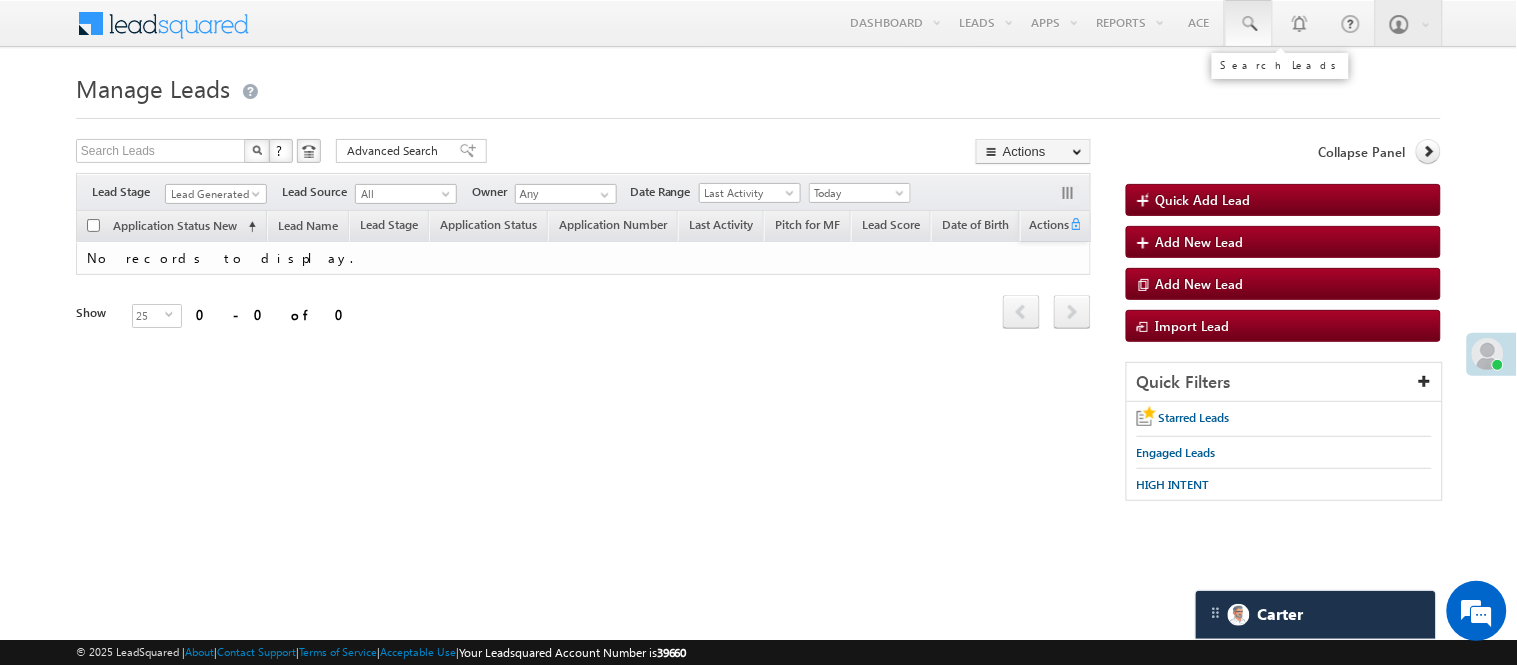 click at bounding box center (1249, 24) 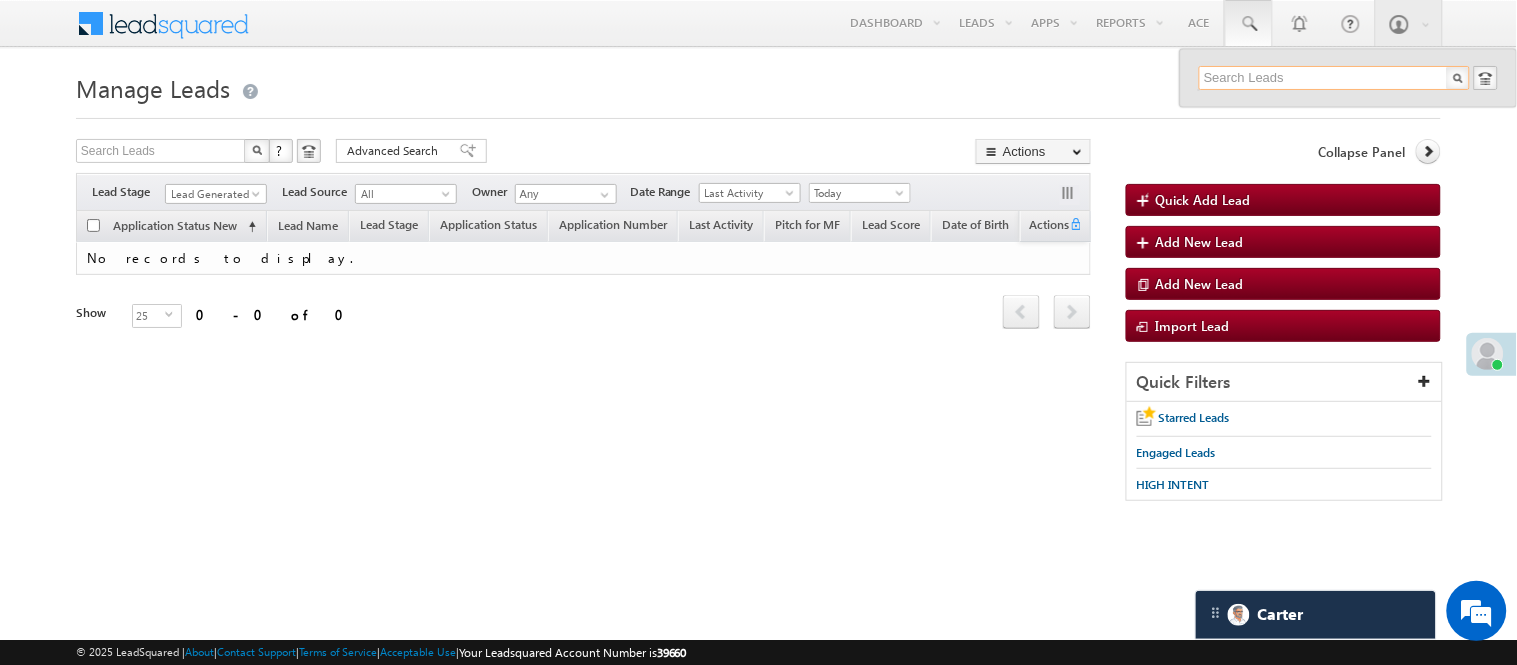click at bounding box center (1334, 78) 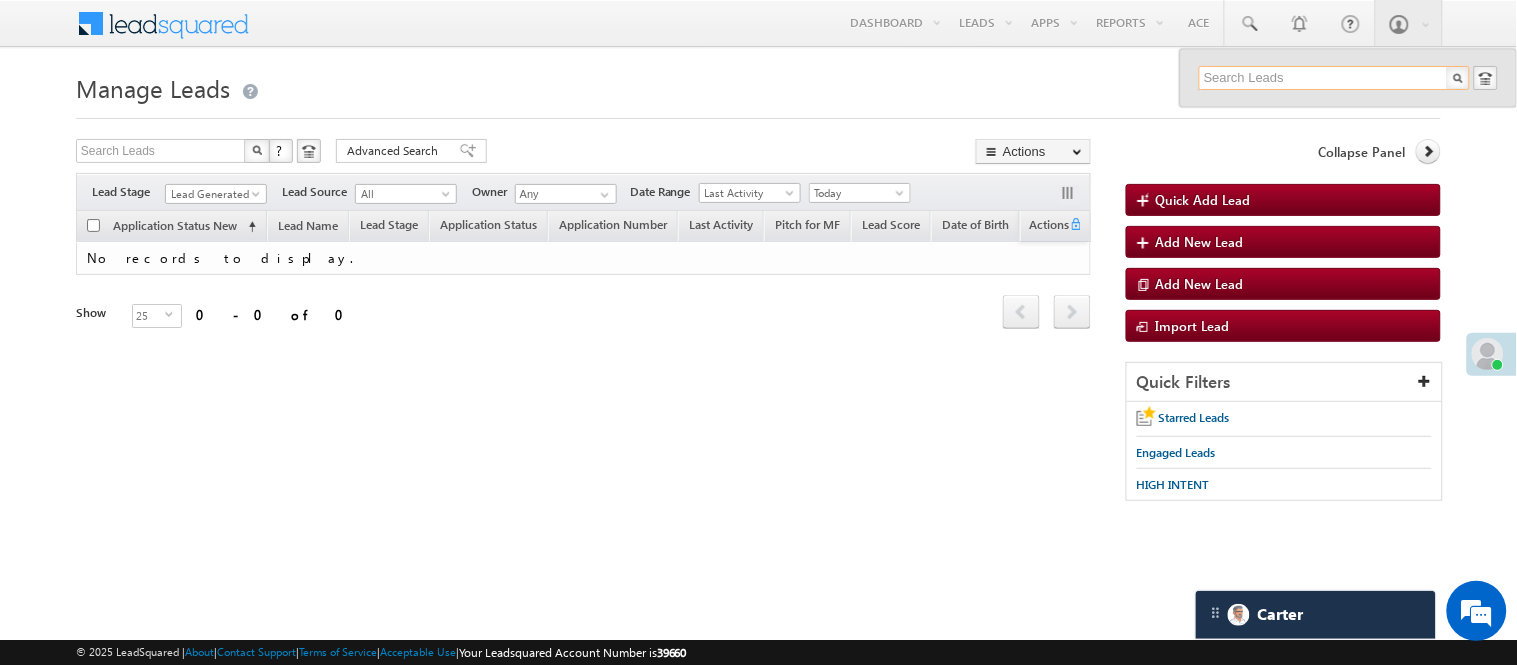 paste on "EQ20385344" 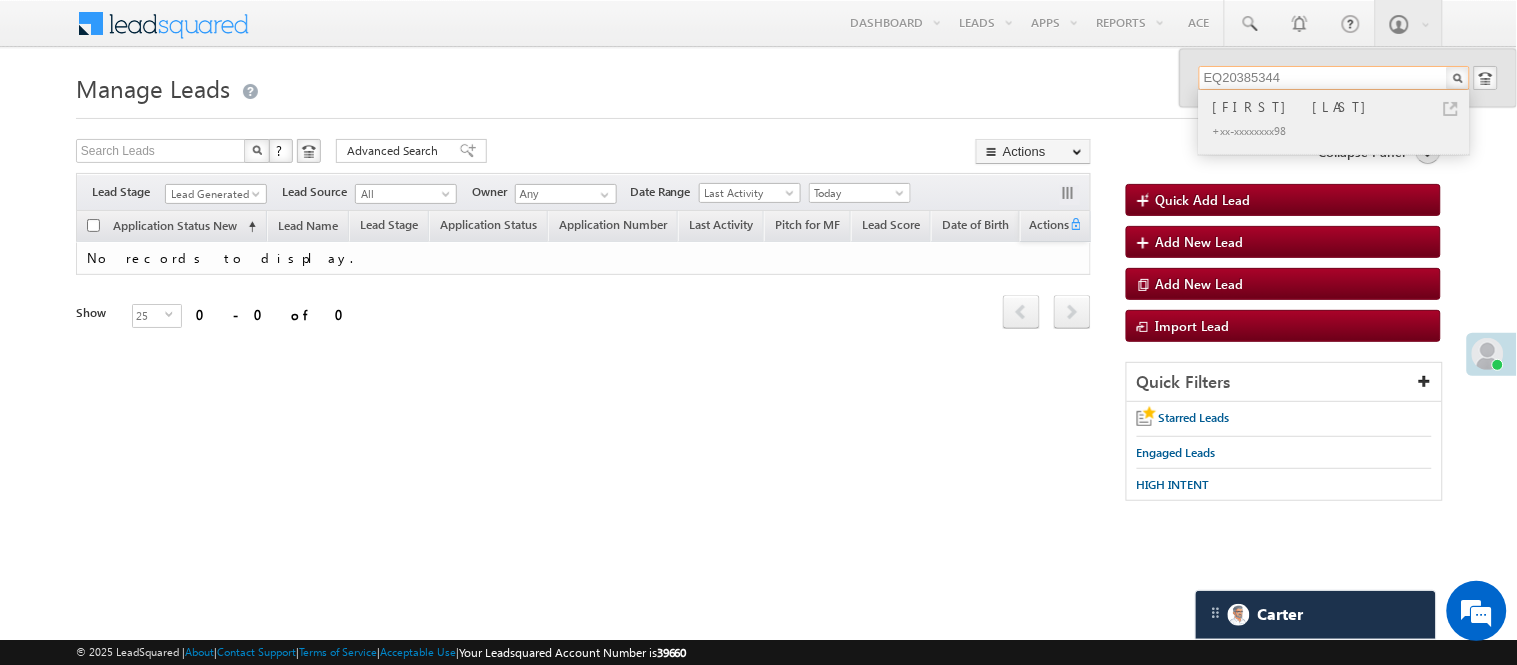 type on "EQ20385344" 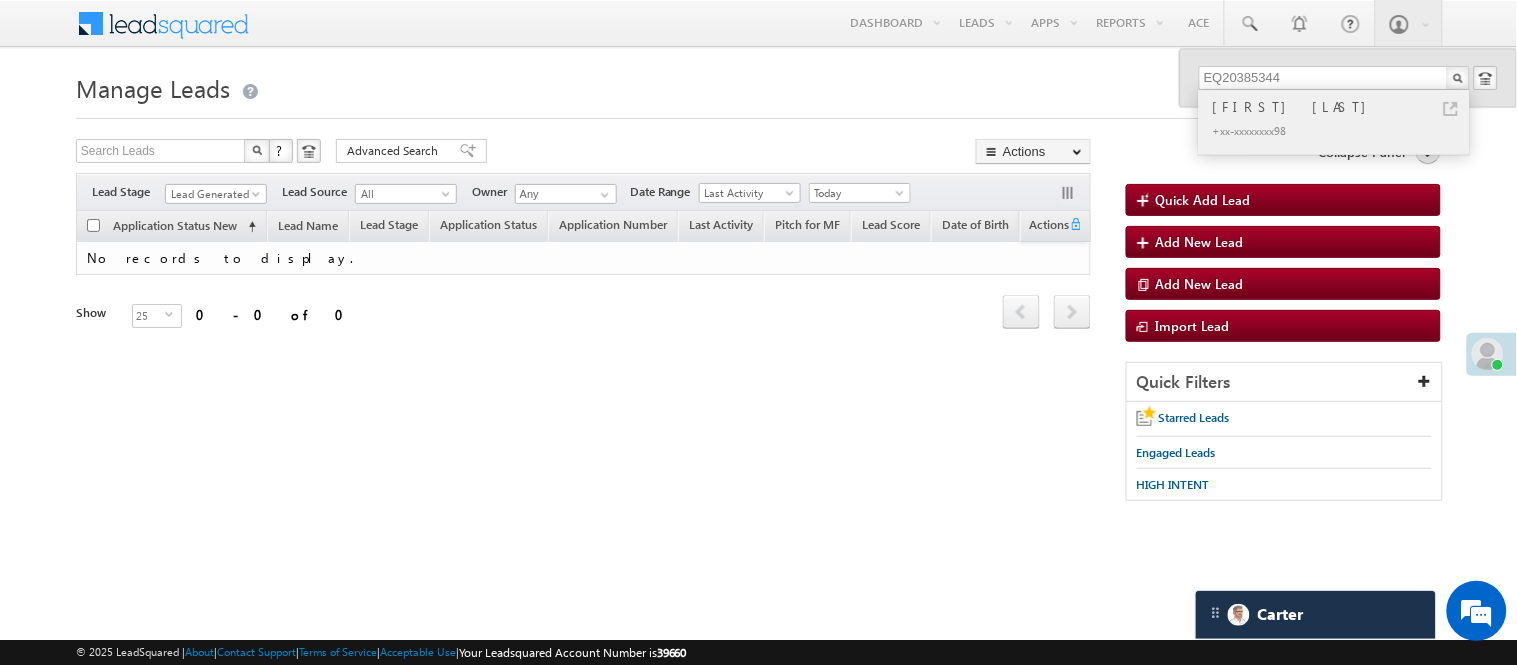 click on "+xx-xxxxxxxx98" at bounding box center [1343, 130] 